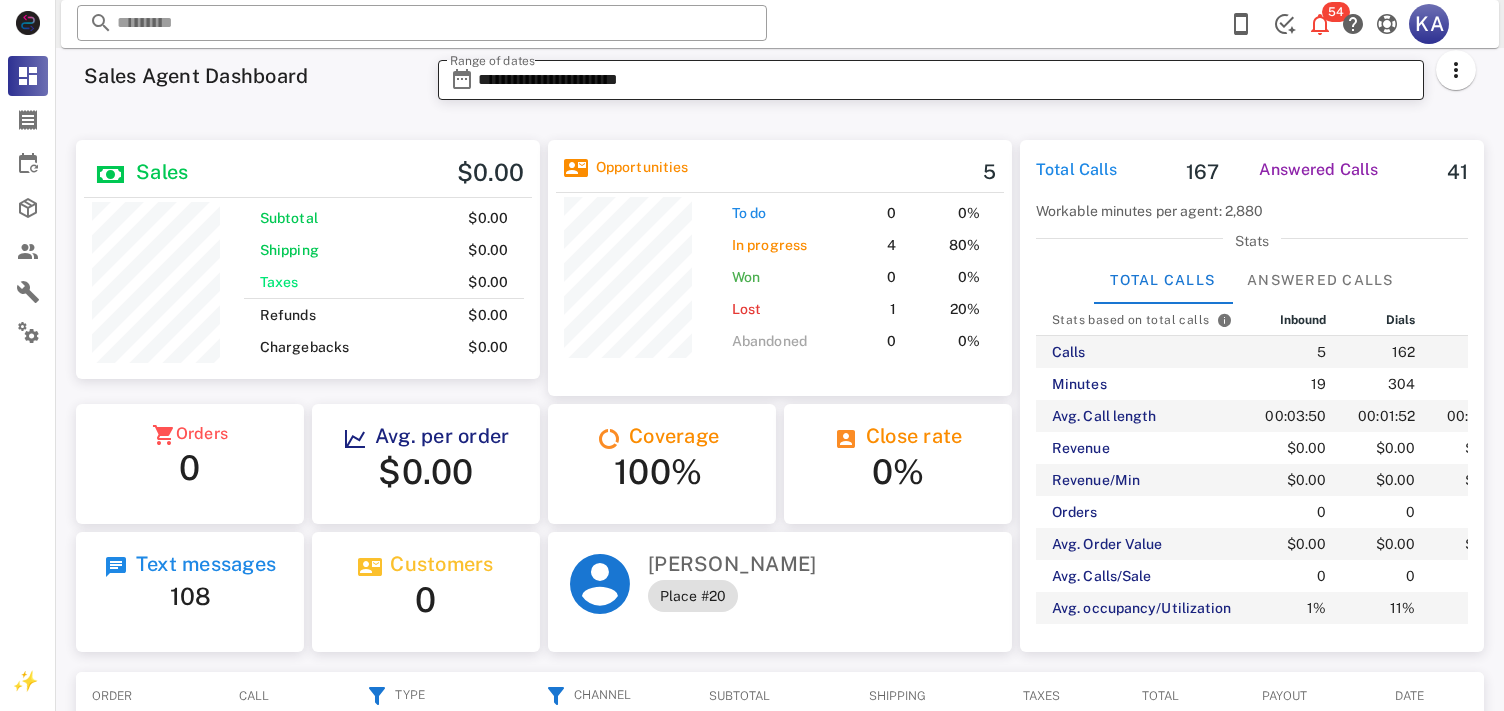 scroll, scrollTop: 0, scrollLeft: 0, axis: both 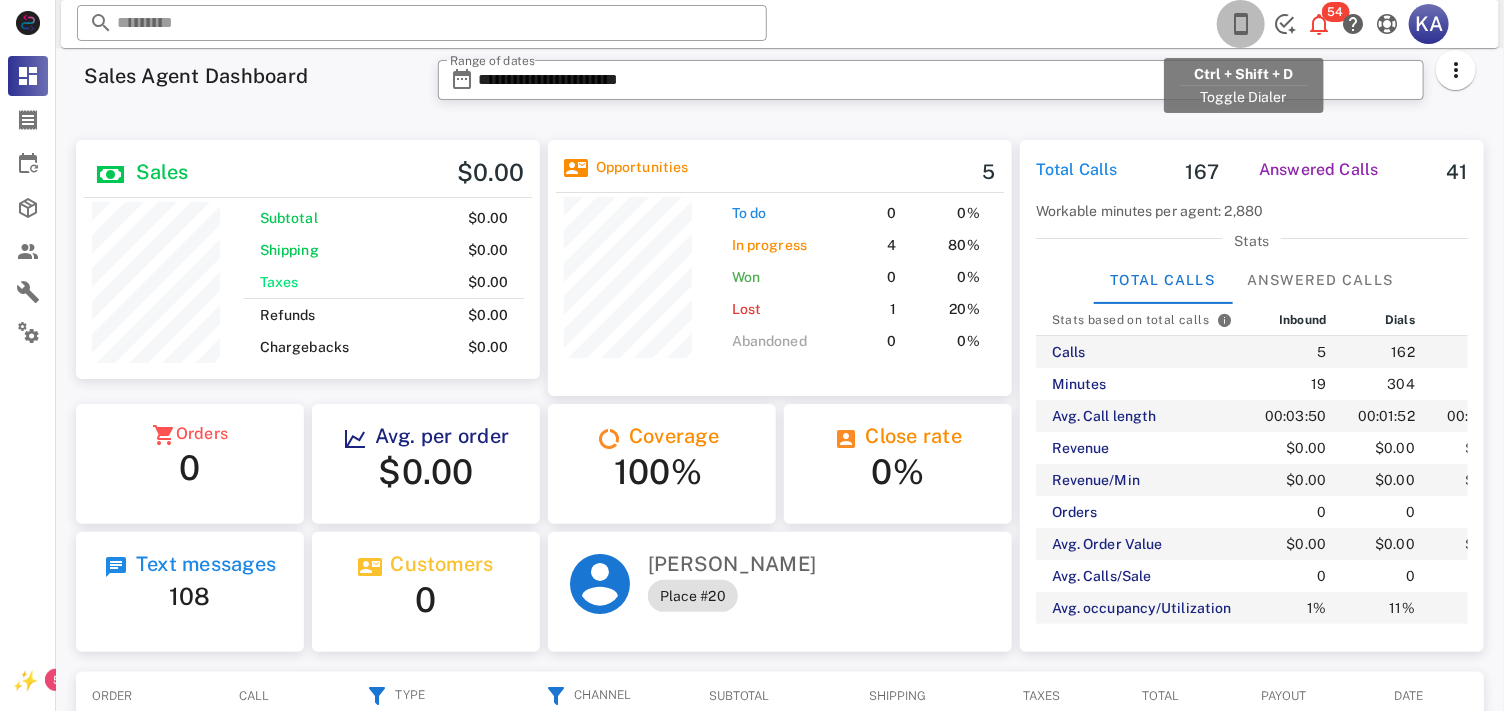 click at bounding box center [1241, 24] 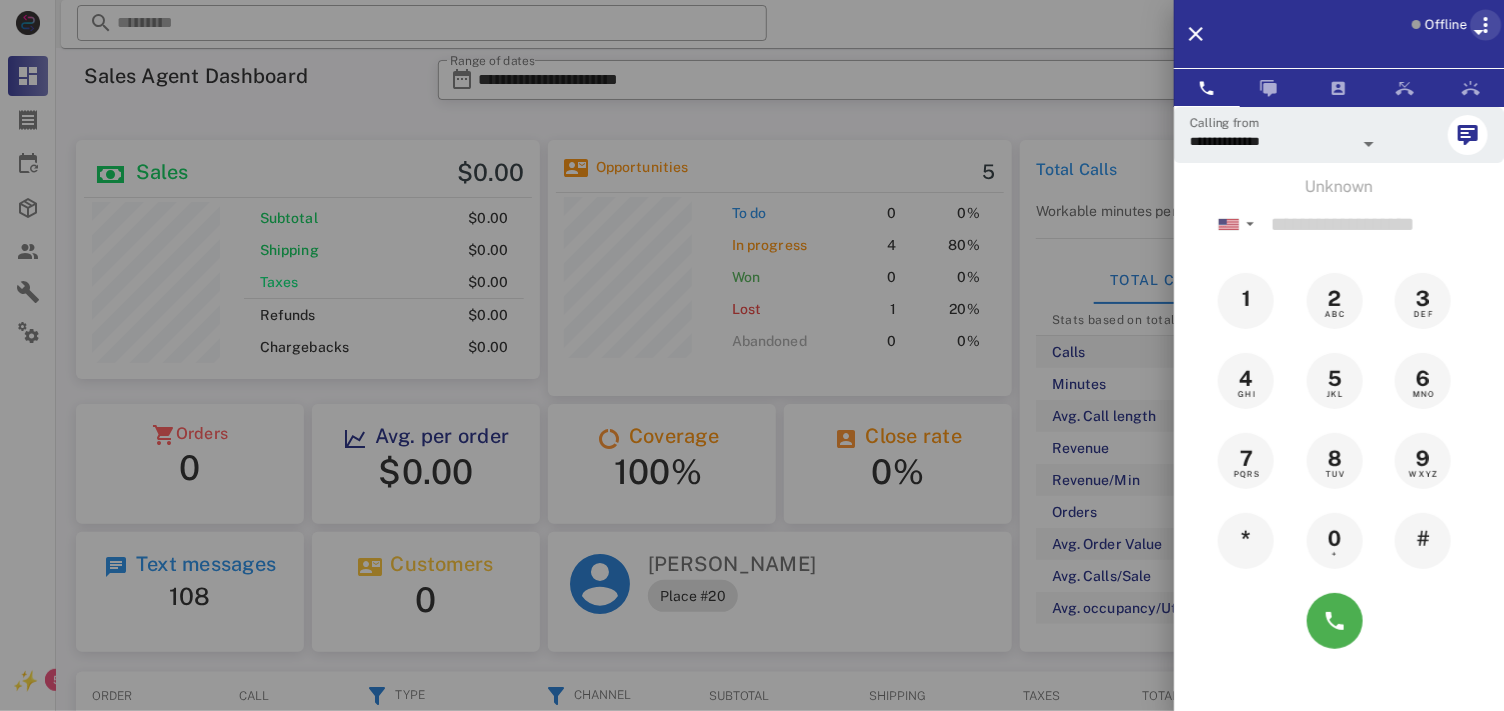 click at bounding box center (1486, 25) 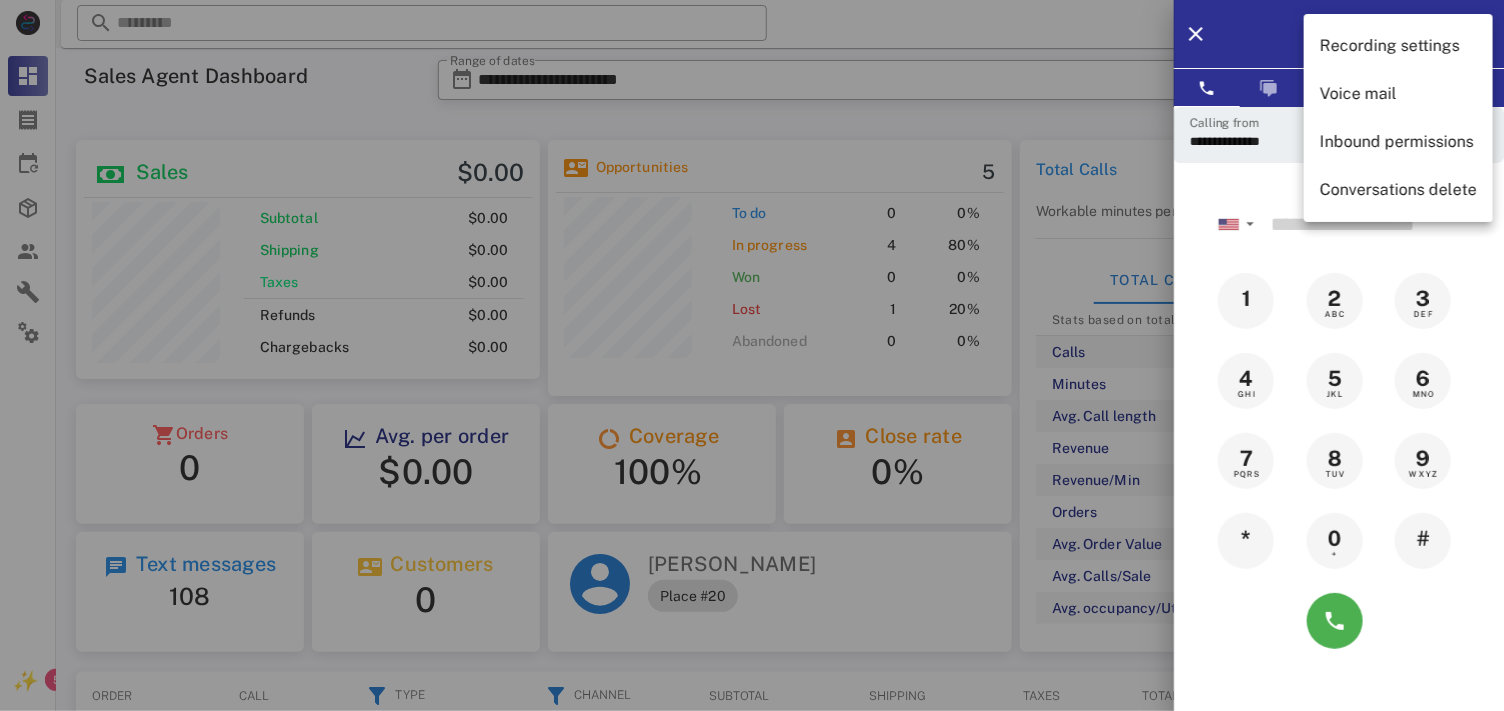 click on "Offline" at bounding box center (1365, 34) 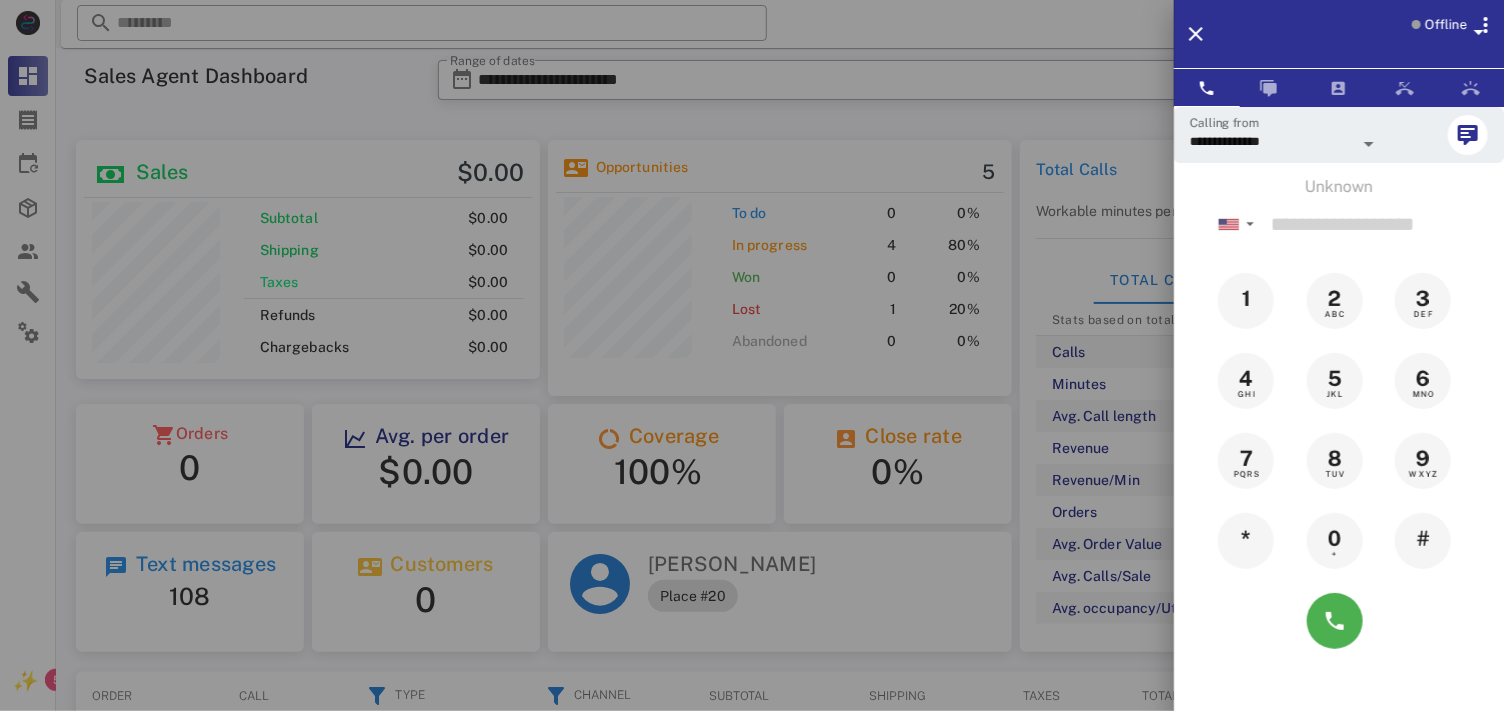 click at bounding box center (1479, 32) 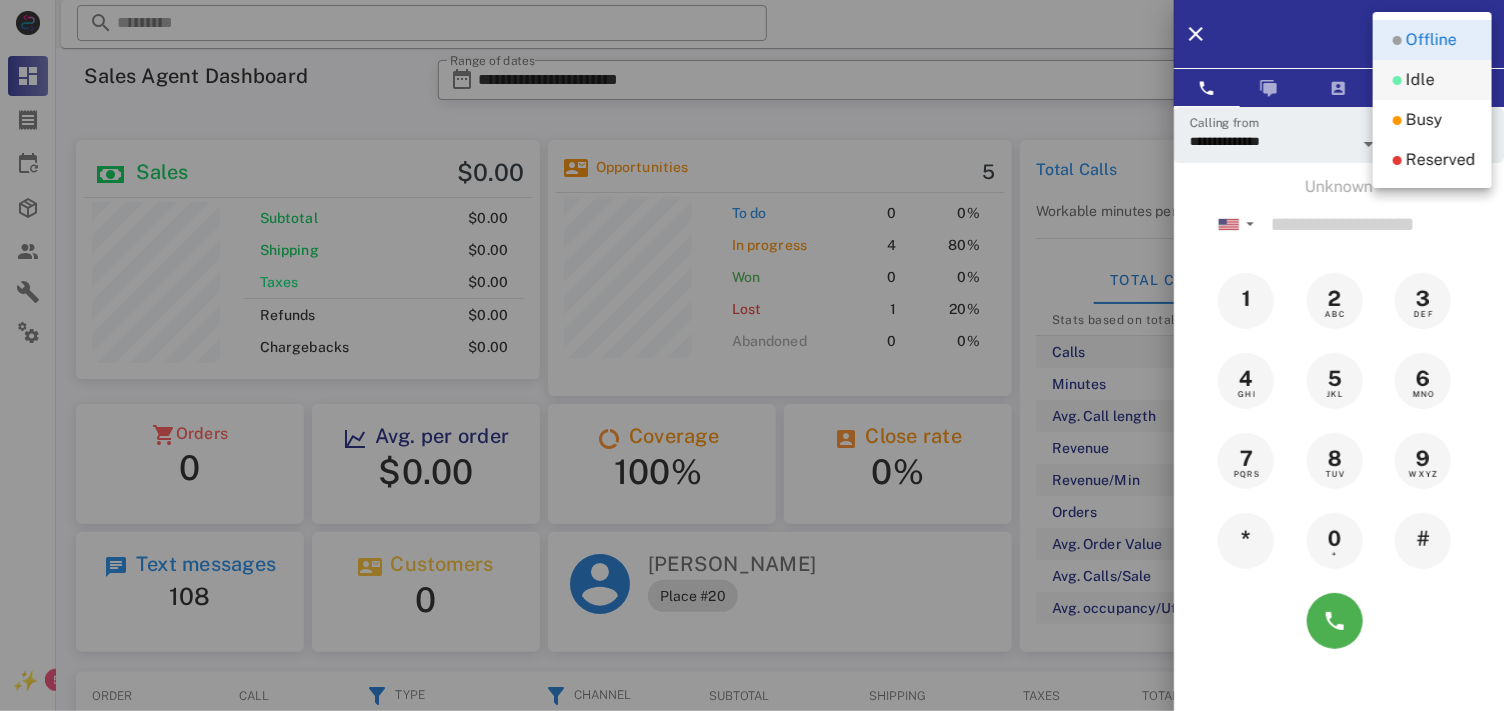 click on "Idle" at bounding box center (1432, 80) 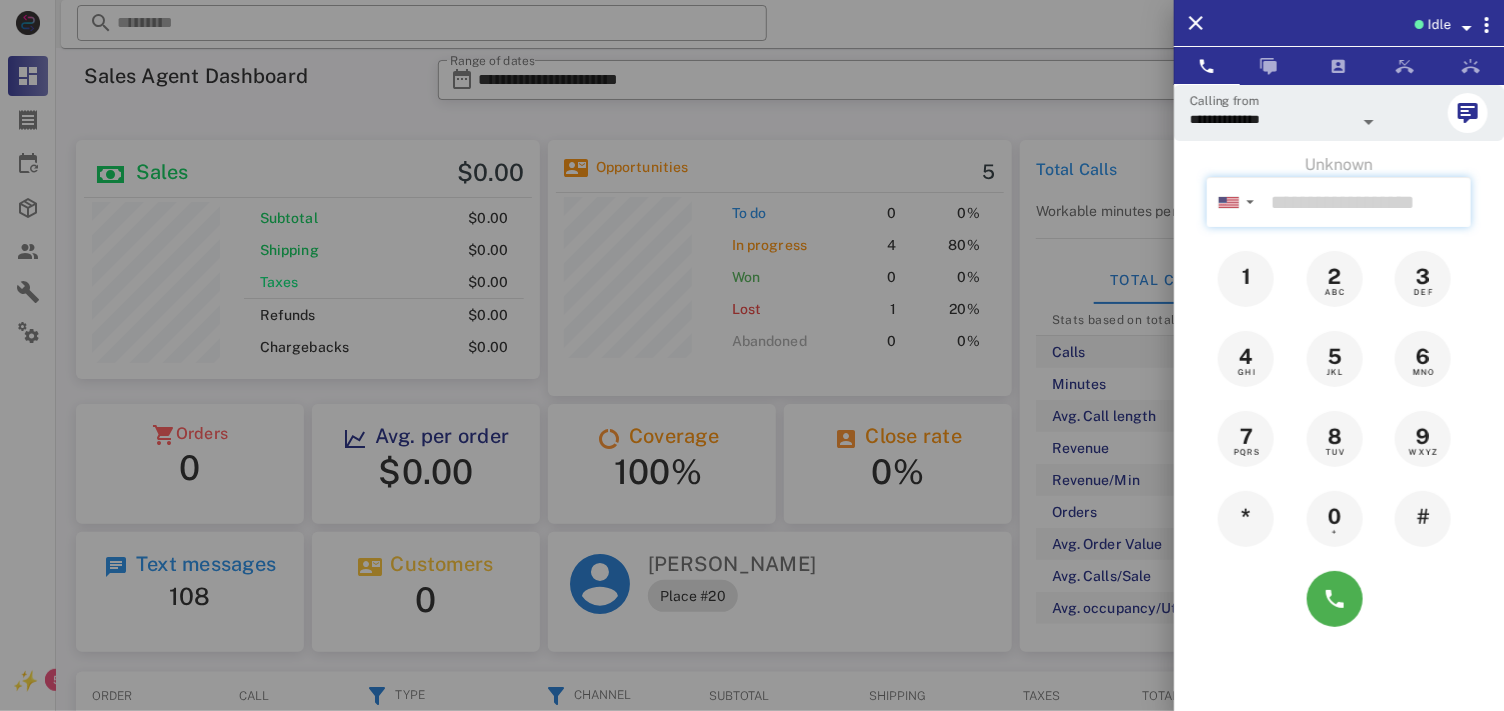 click at bounding box center [1367, 202] 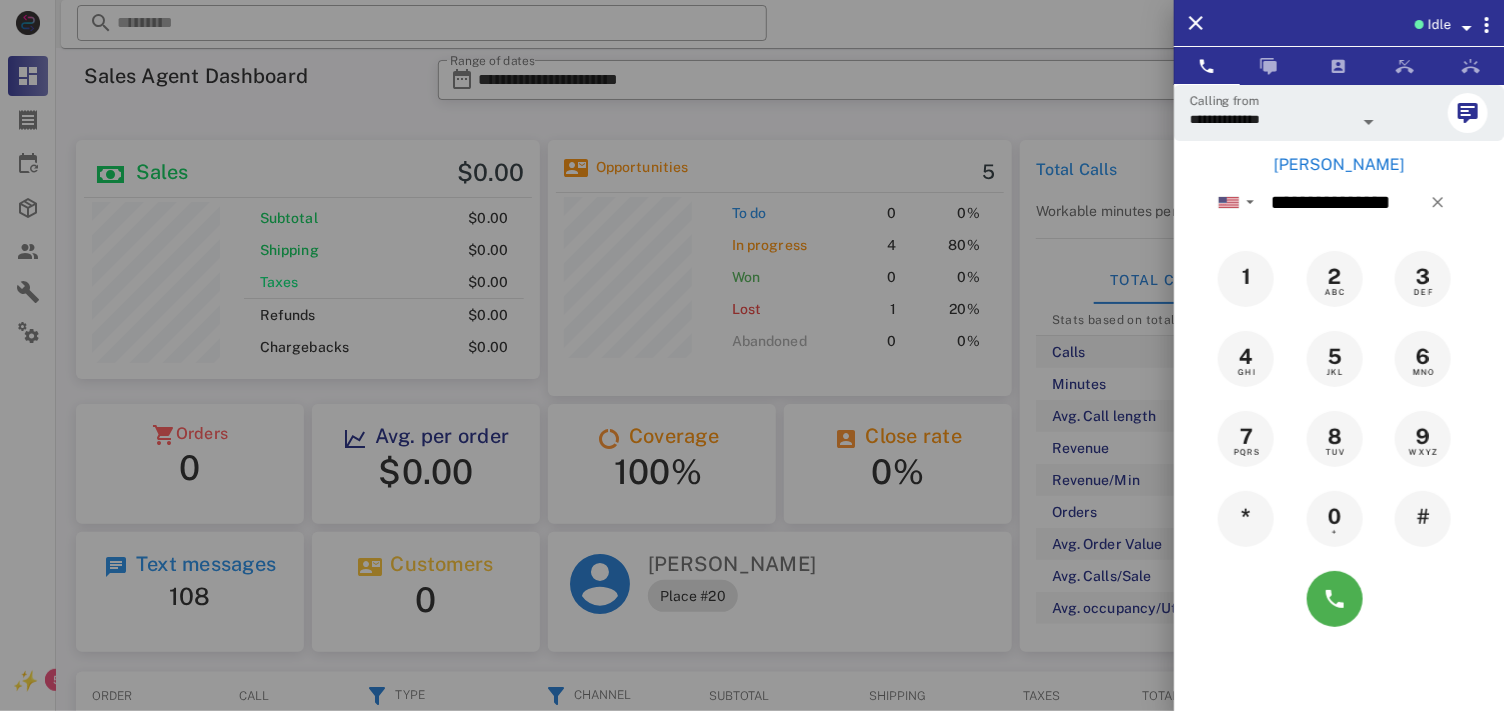 click on "[PERSON_NAME]" at bounding box center [1339, 165] 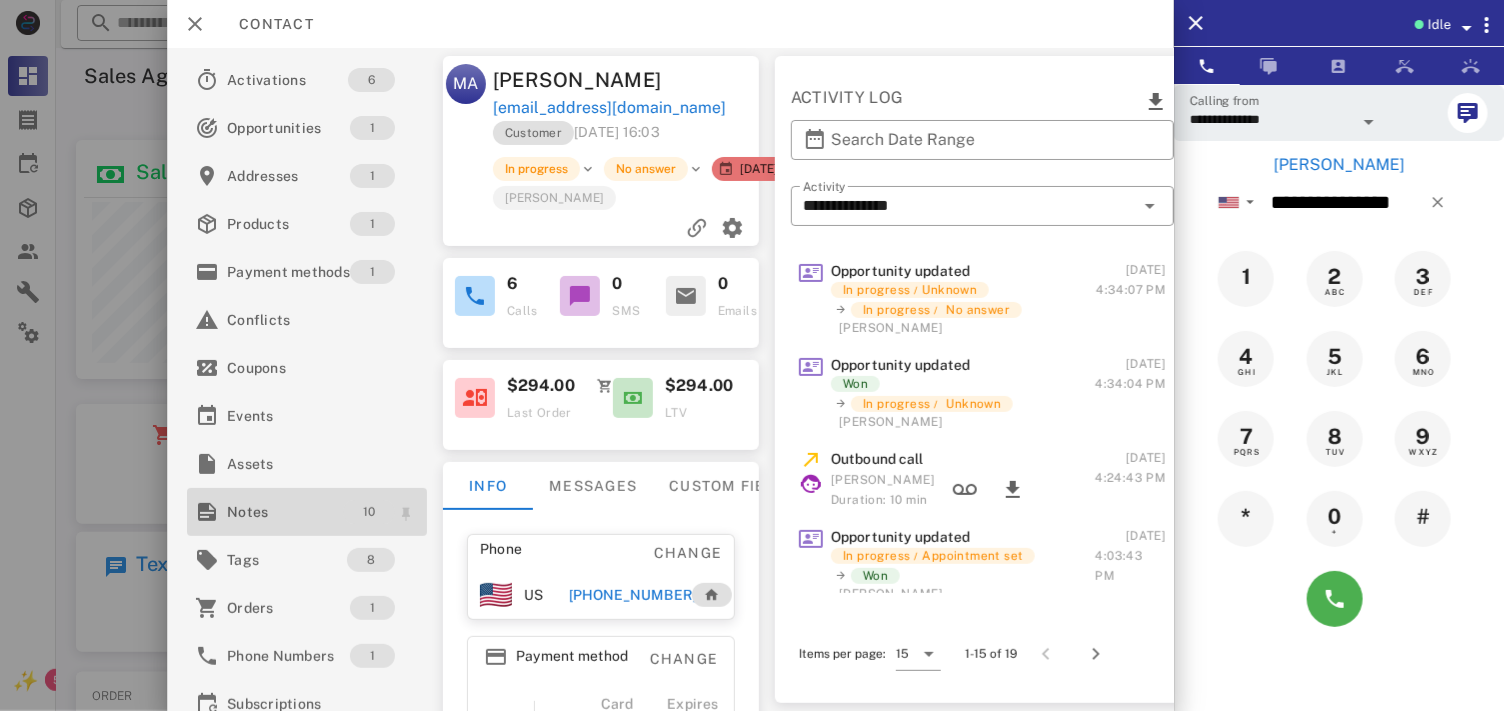 click on "10" at bounding box center (369, 512) 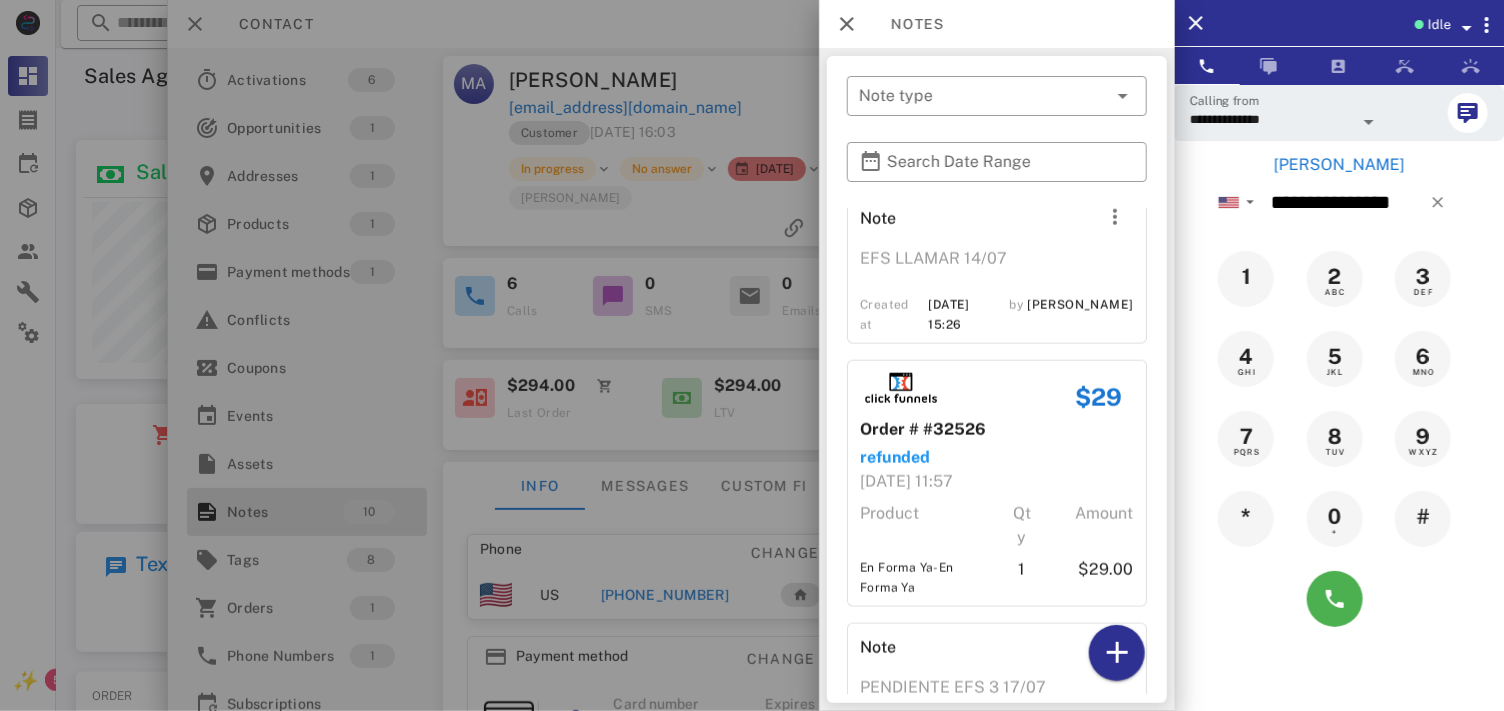 scroll, scrollTop: 1694, scrollLeft: 0, axis: vertical 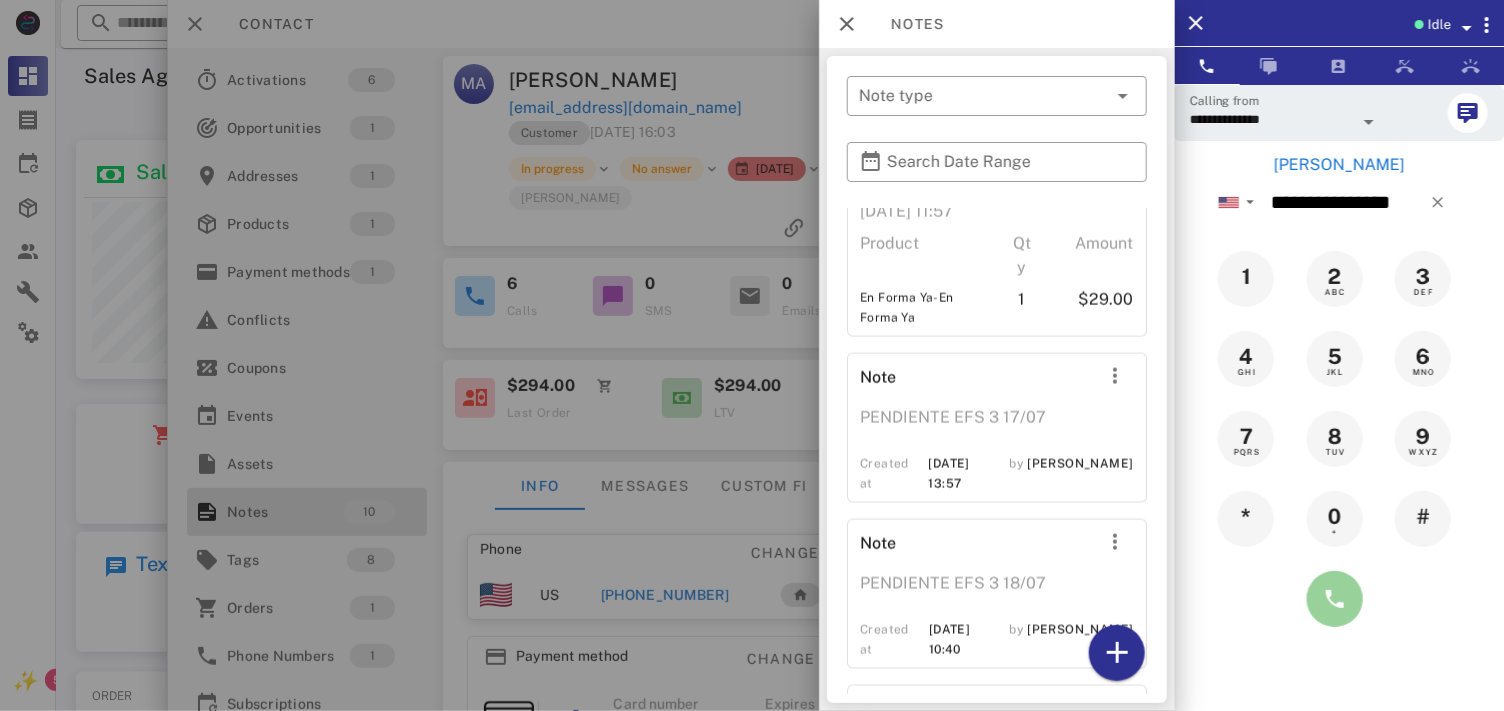click at bounding box center [1335, 599] 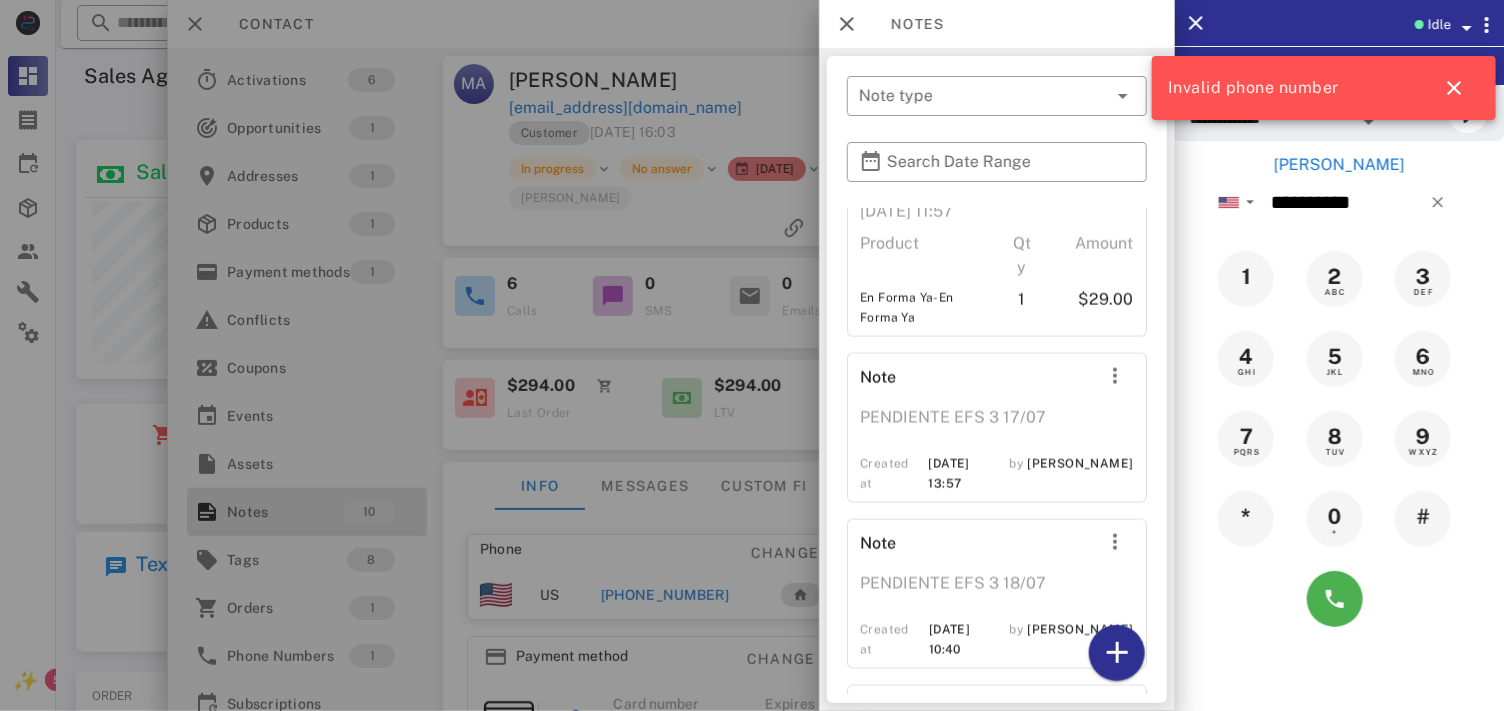 click at bounding box center [752, 355] 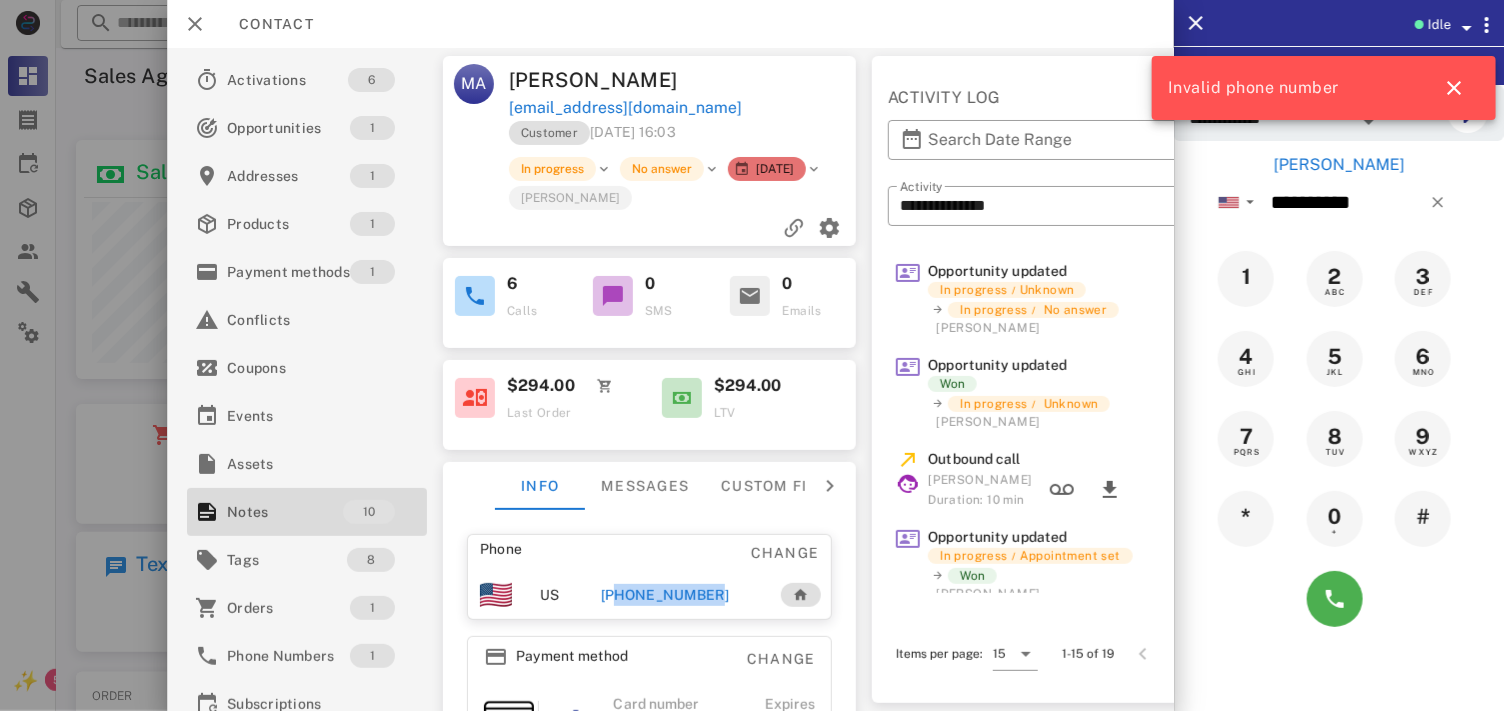 click on "[PHONE_NUMBER]" at bounding box center [665, 595] 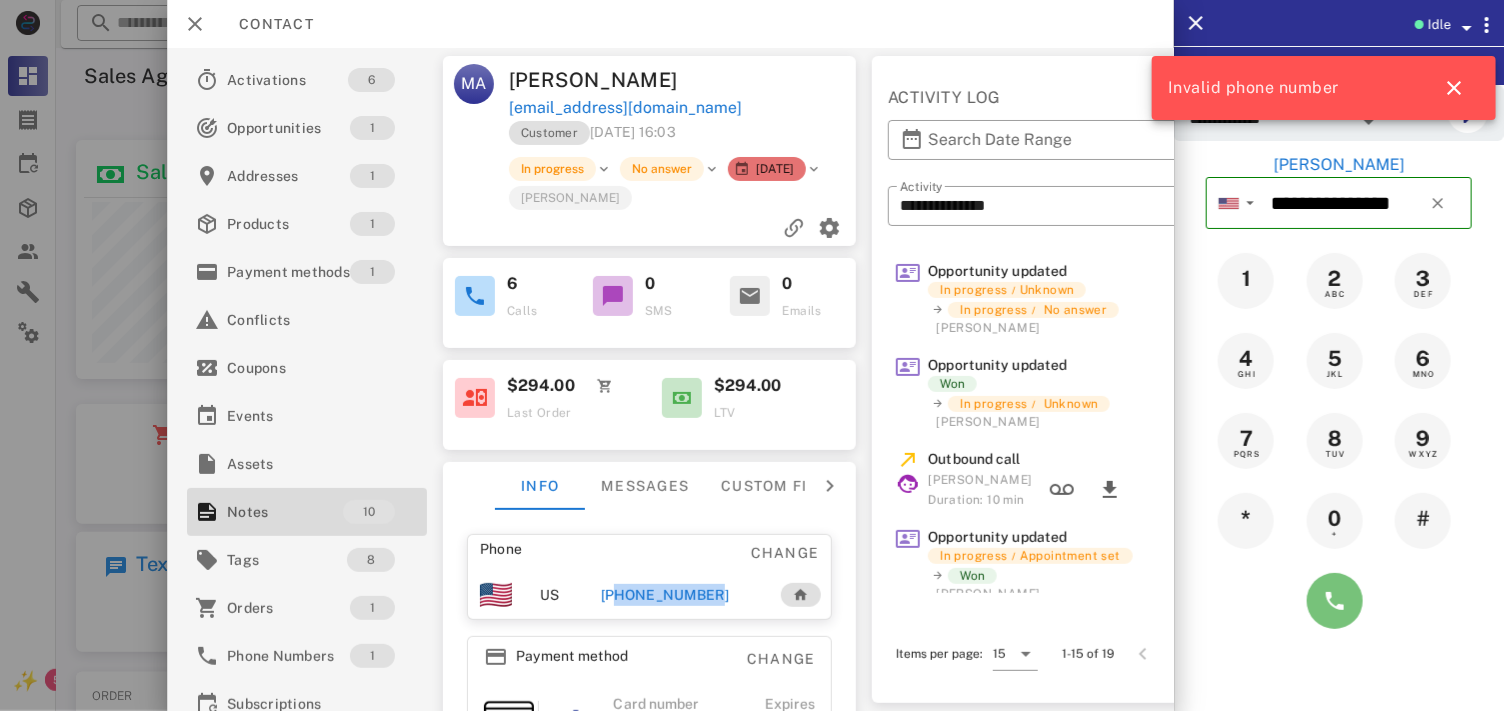 click at bounding box center (1335, 601) 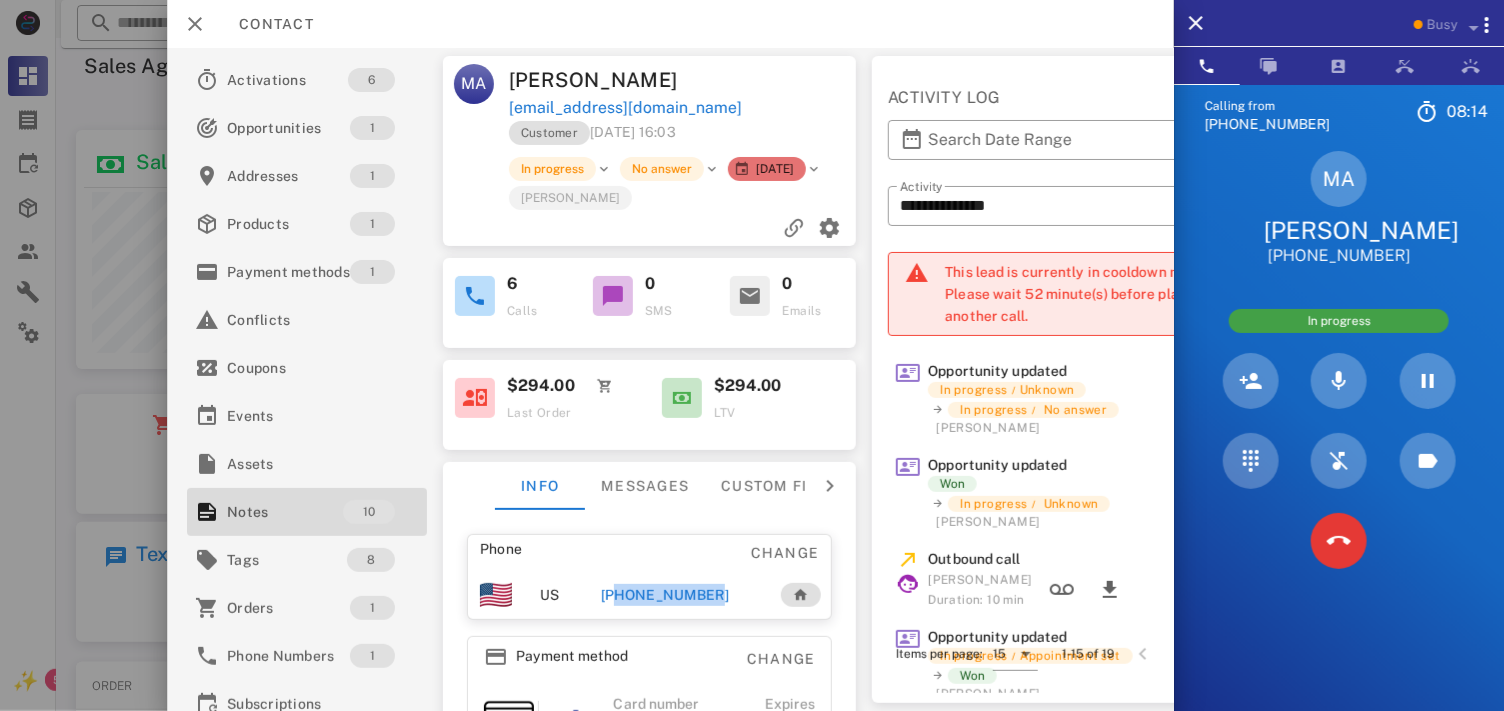 scroll, scrollTop: 0, scrollLeft: 0, axis: both 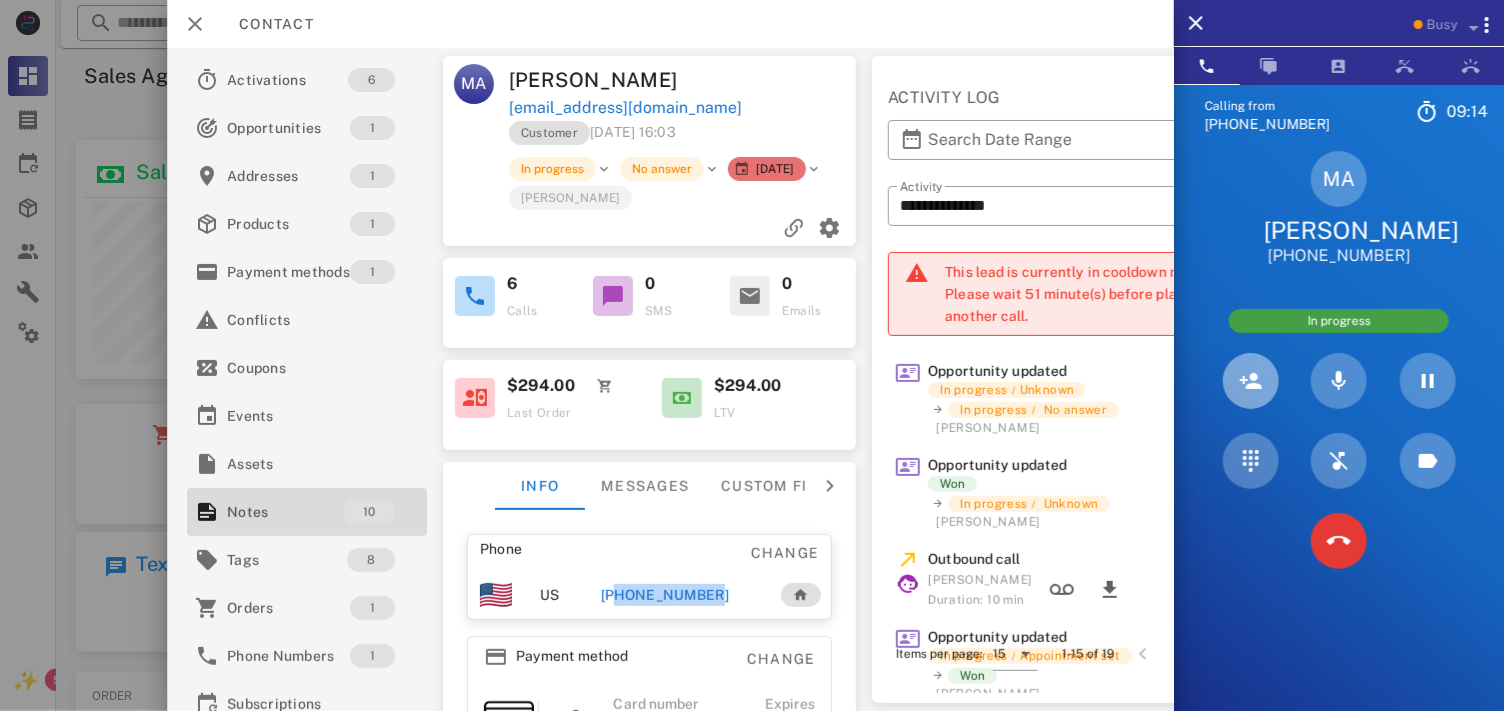 type 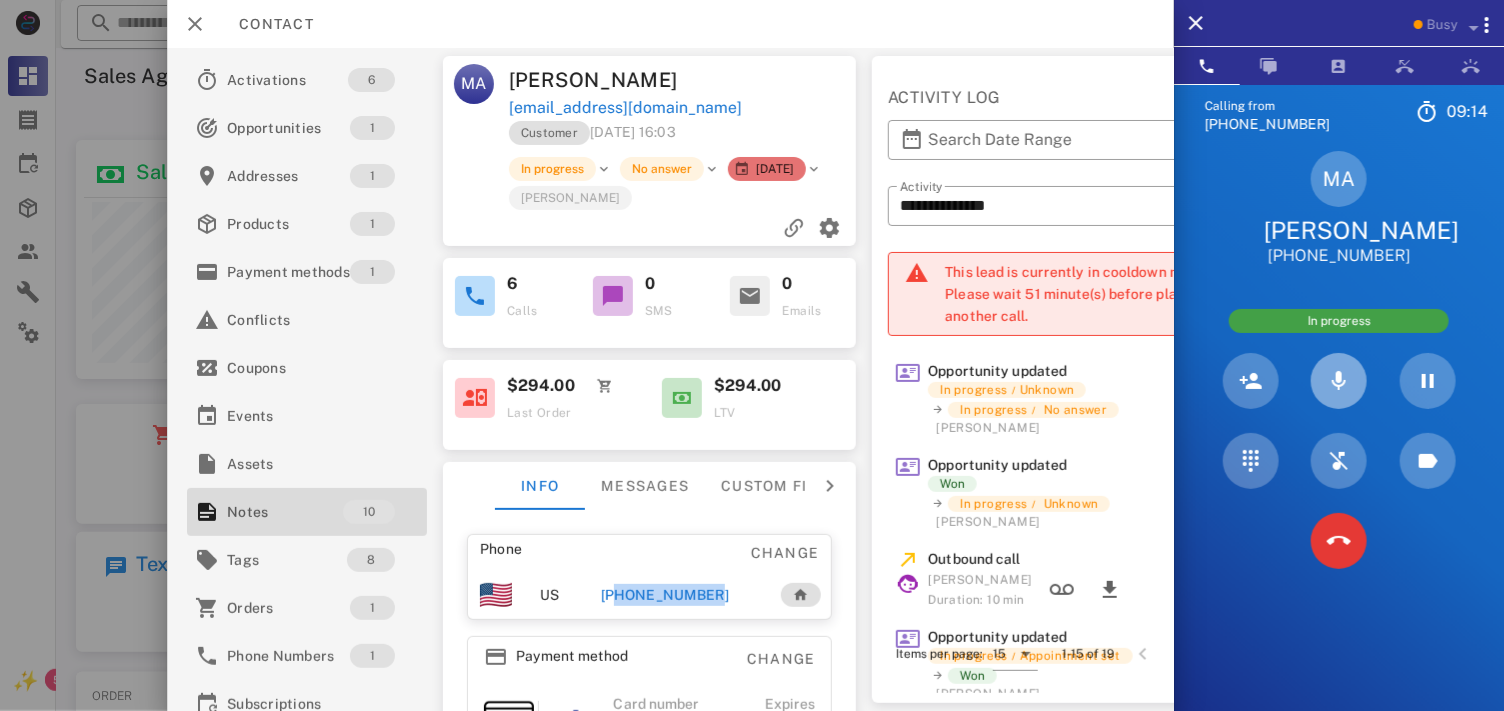 type 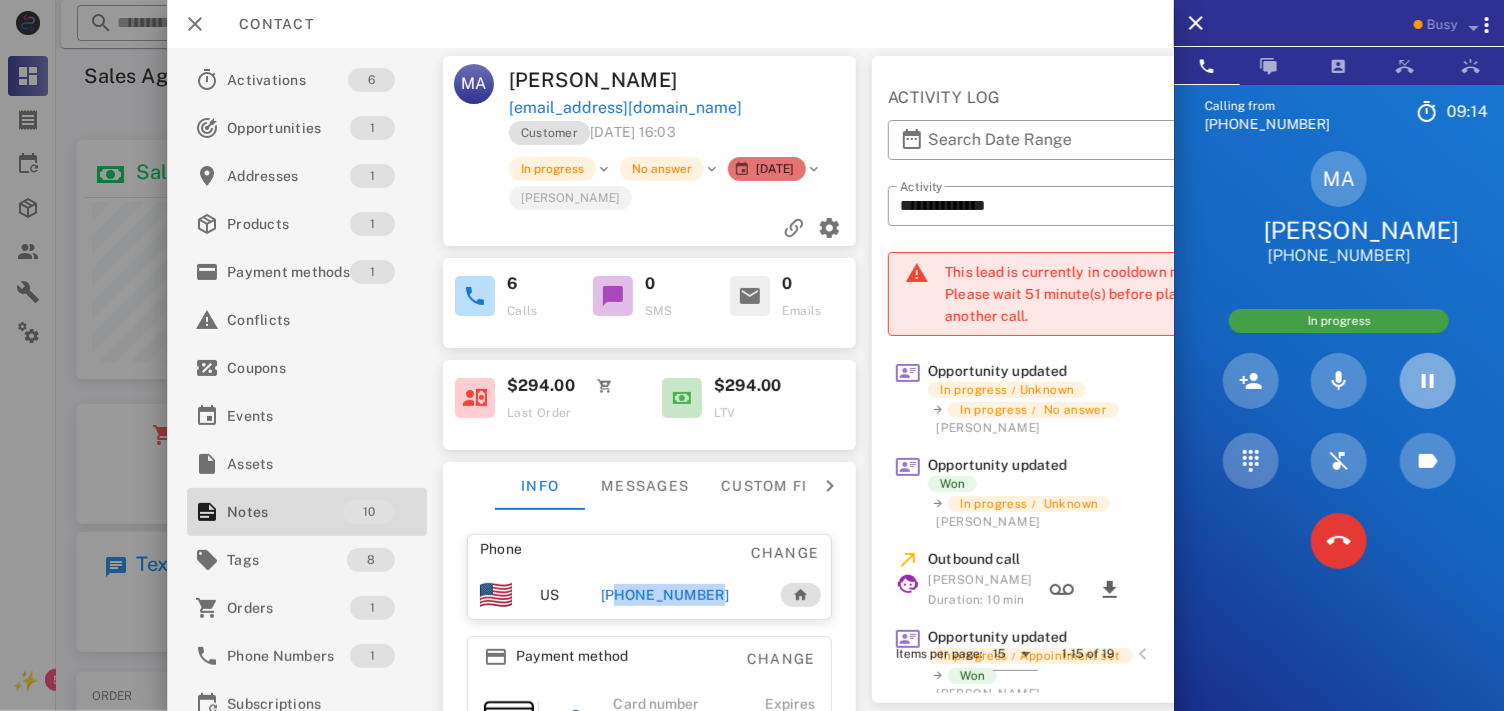 type 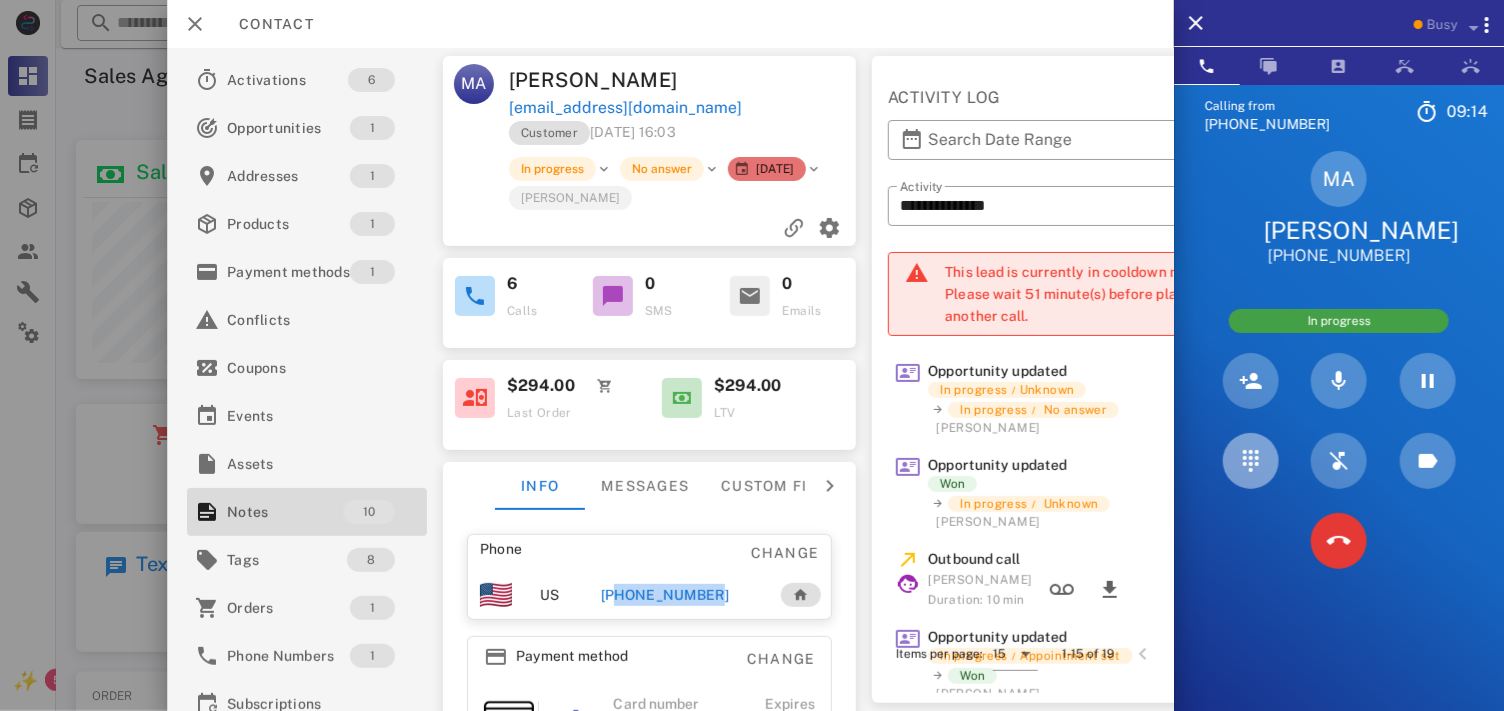 type 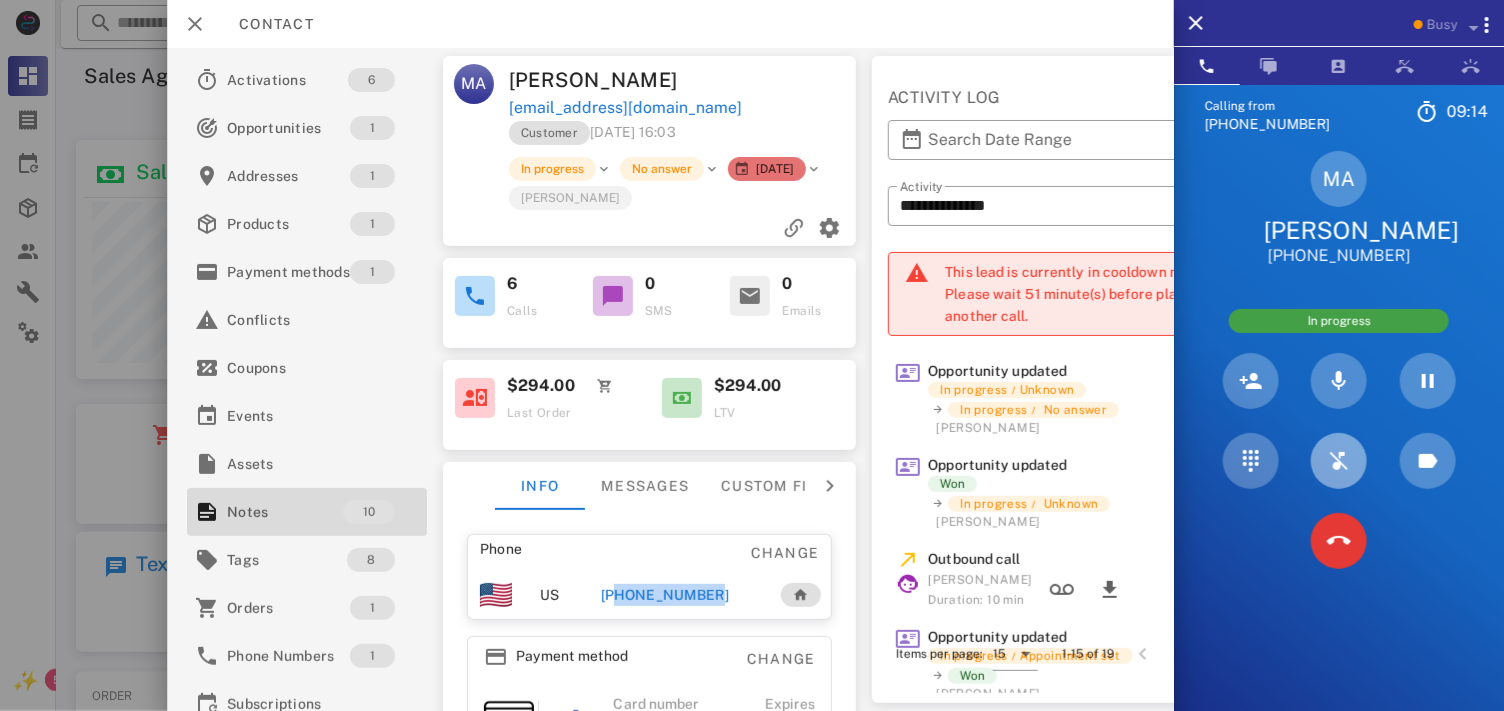 type 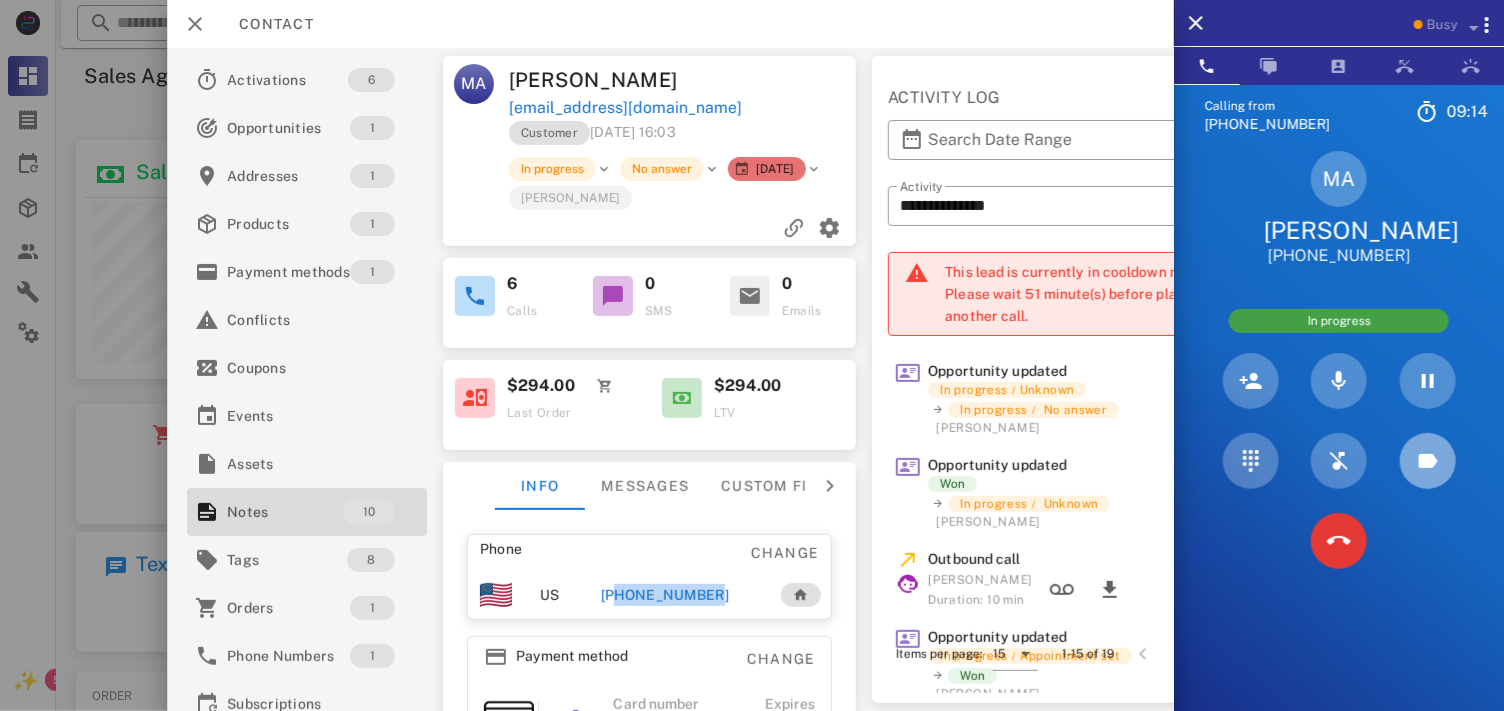type 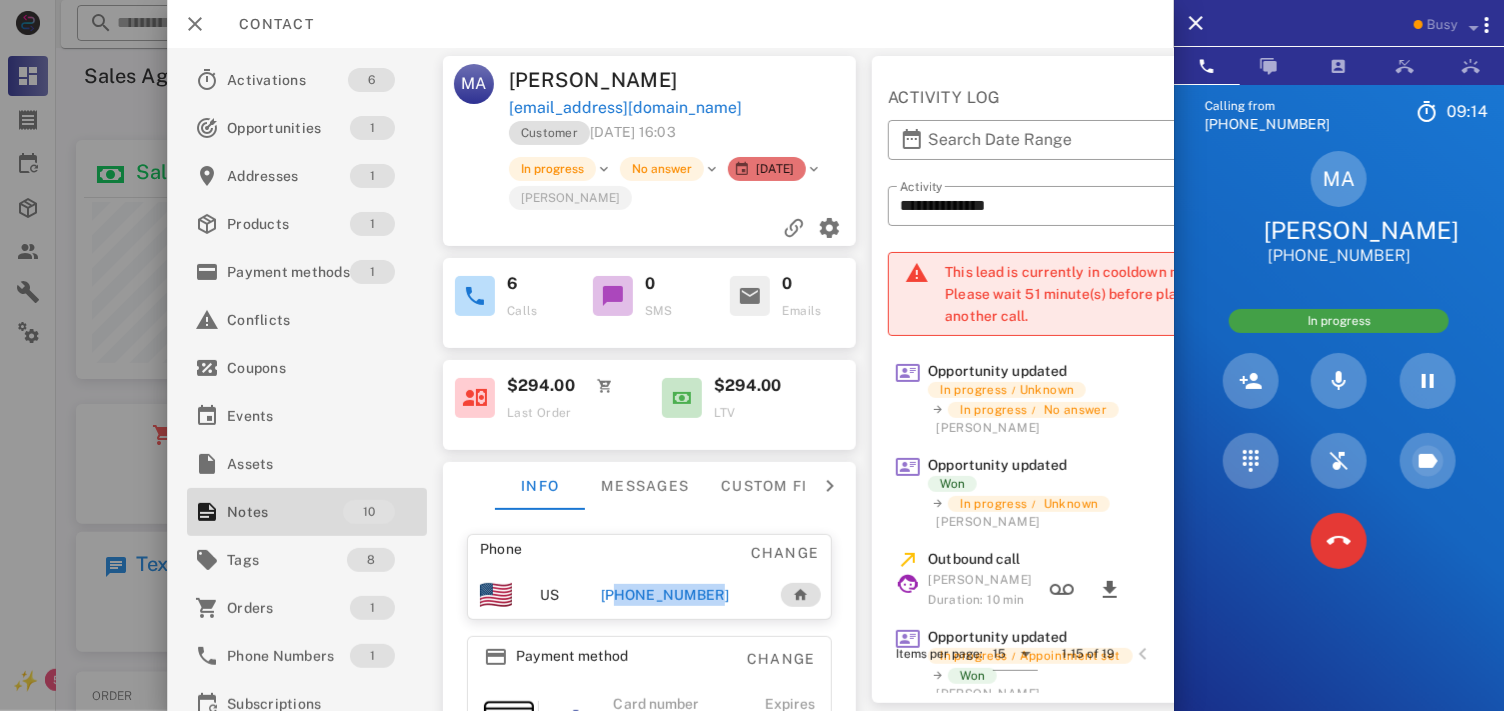 type 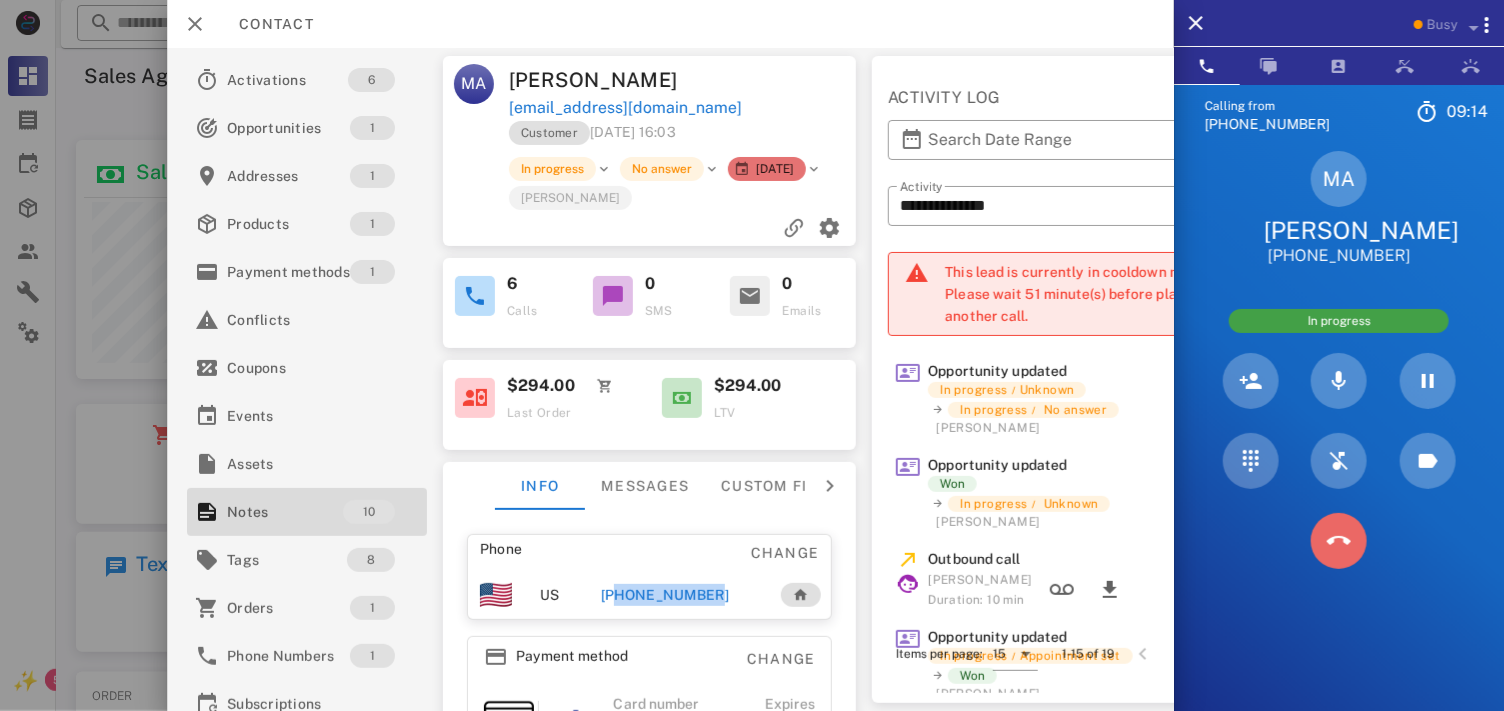 type 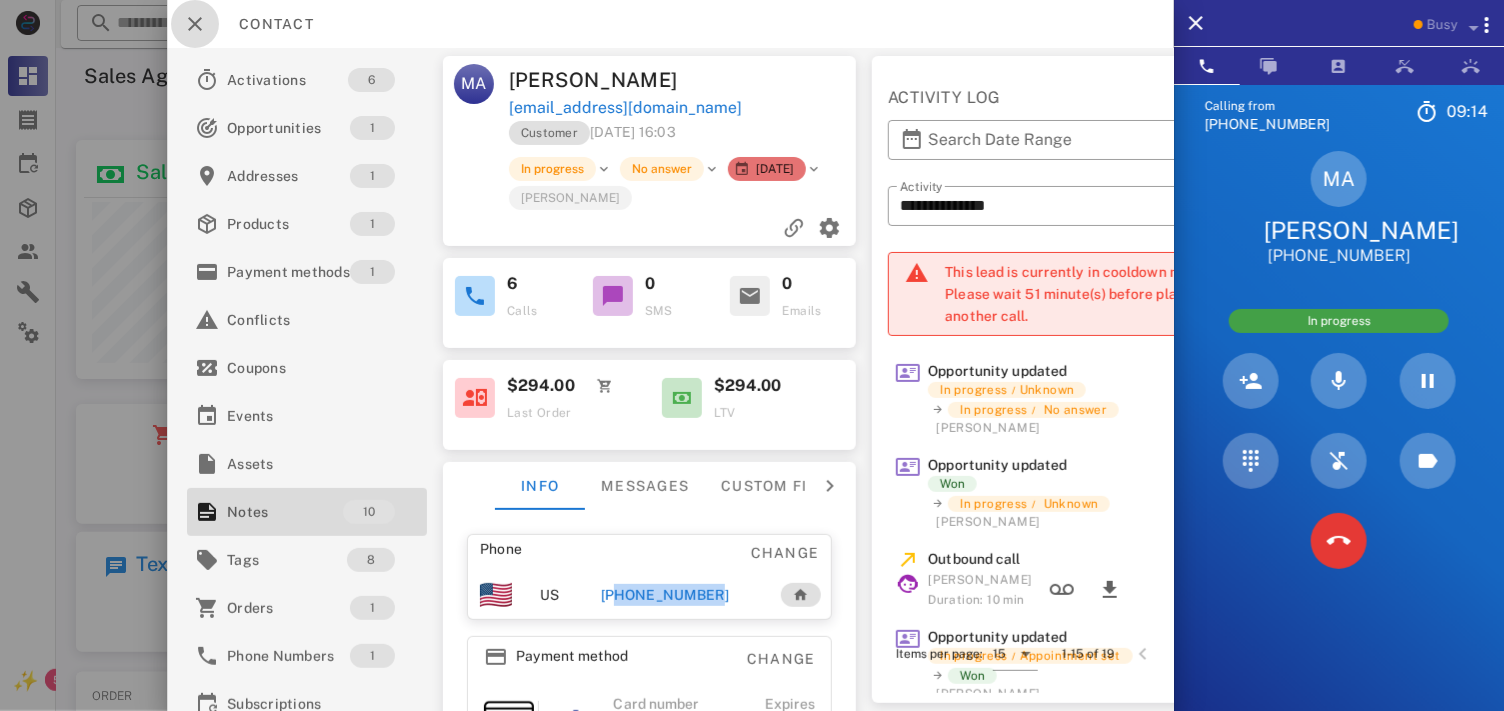 type 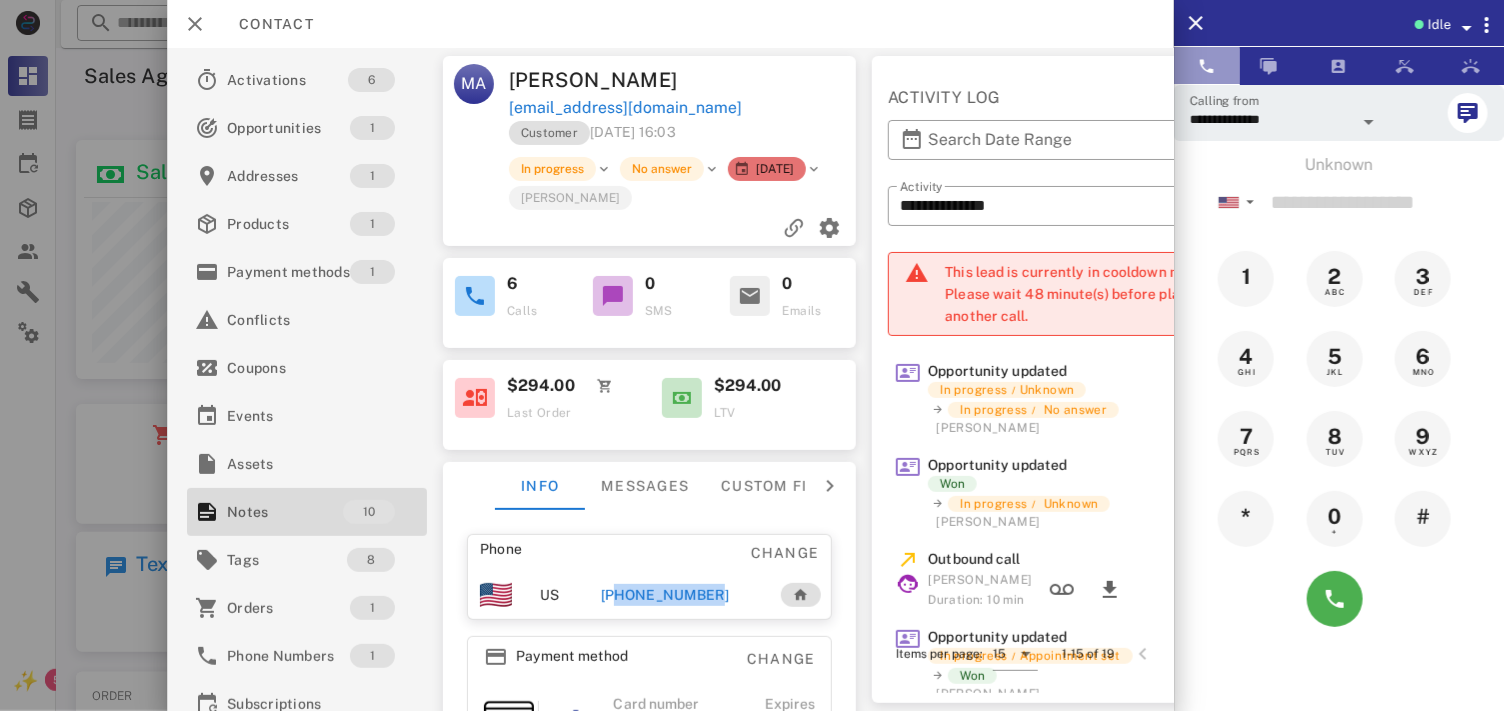 click at bounding box center [1207, 66] 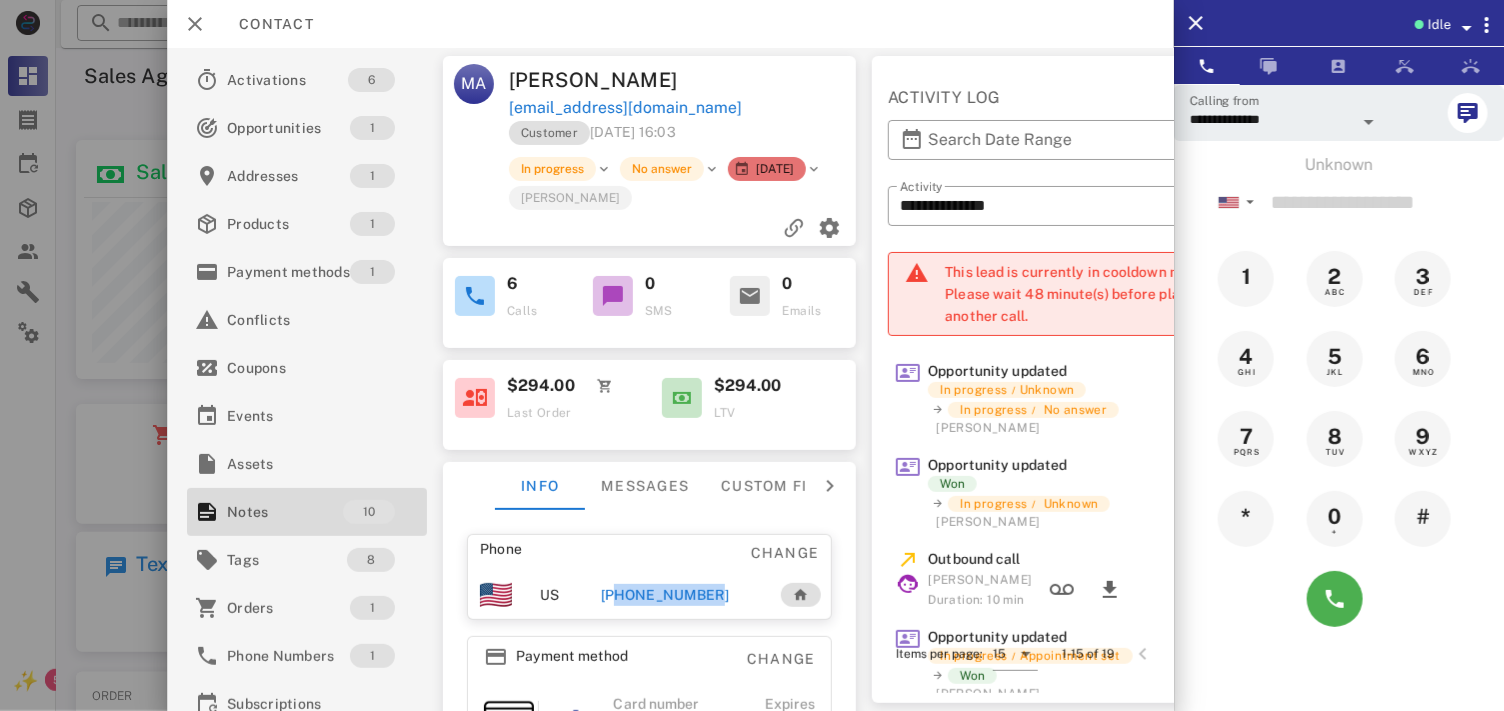 click on "[PHONE_NUMBER]" at bounding box center (665, 595) 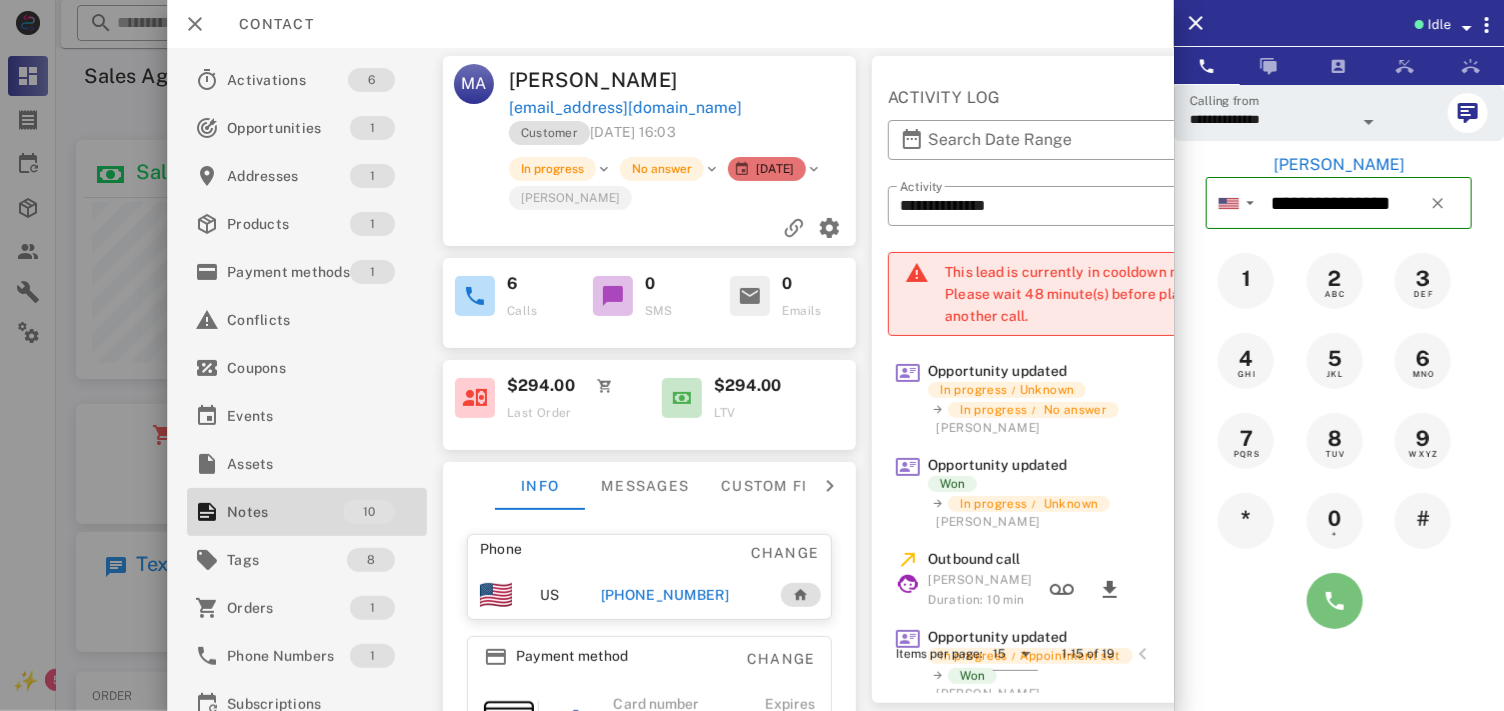 click at bounding box center [1335, 601] 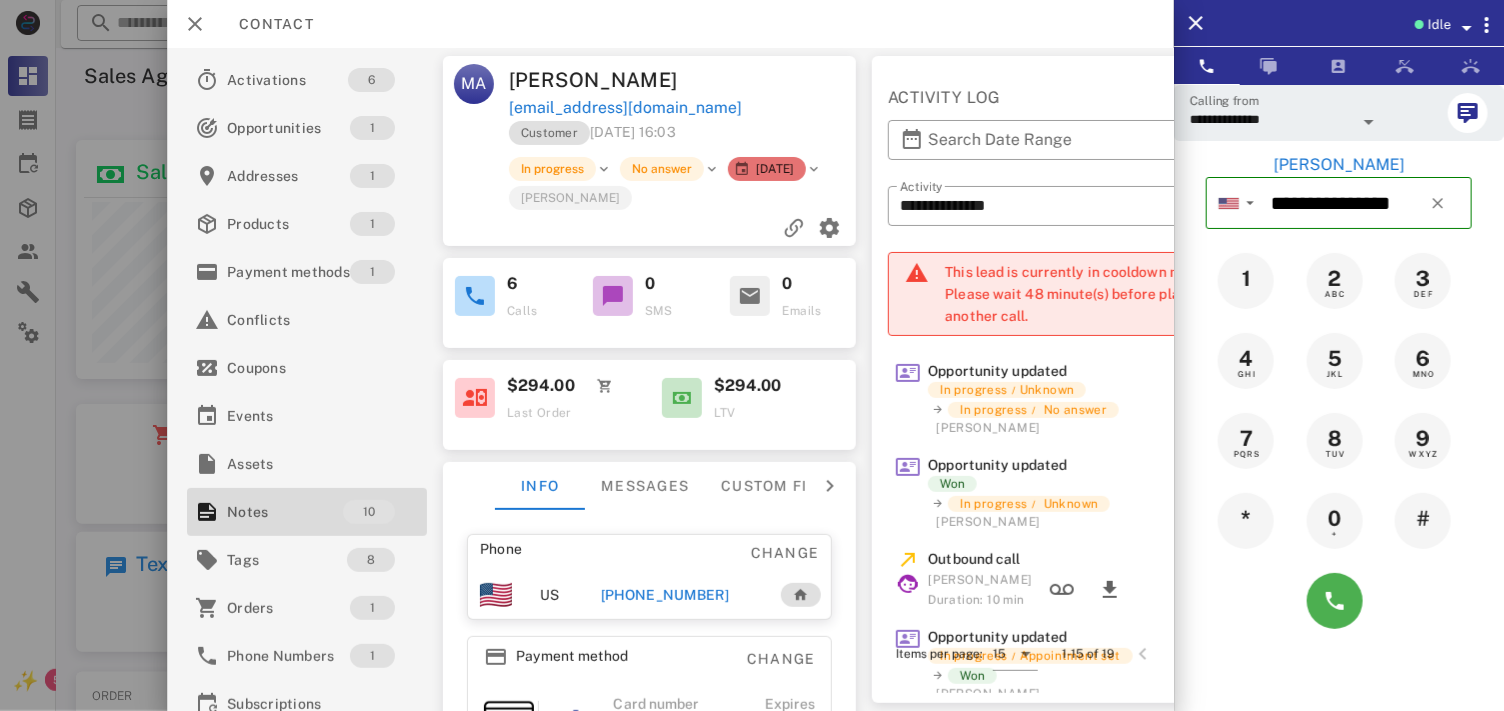 click on "[PHONE_NUMBER]" at bounding box center (665, 595) 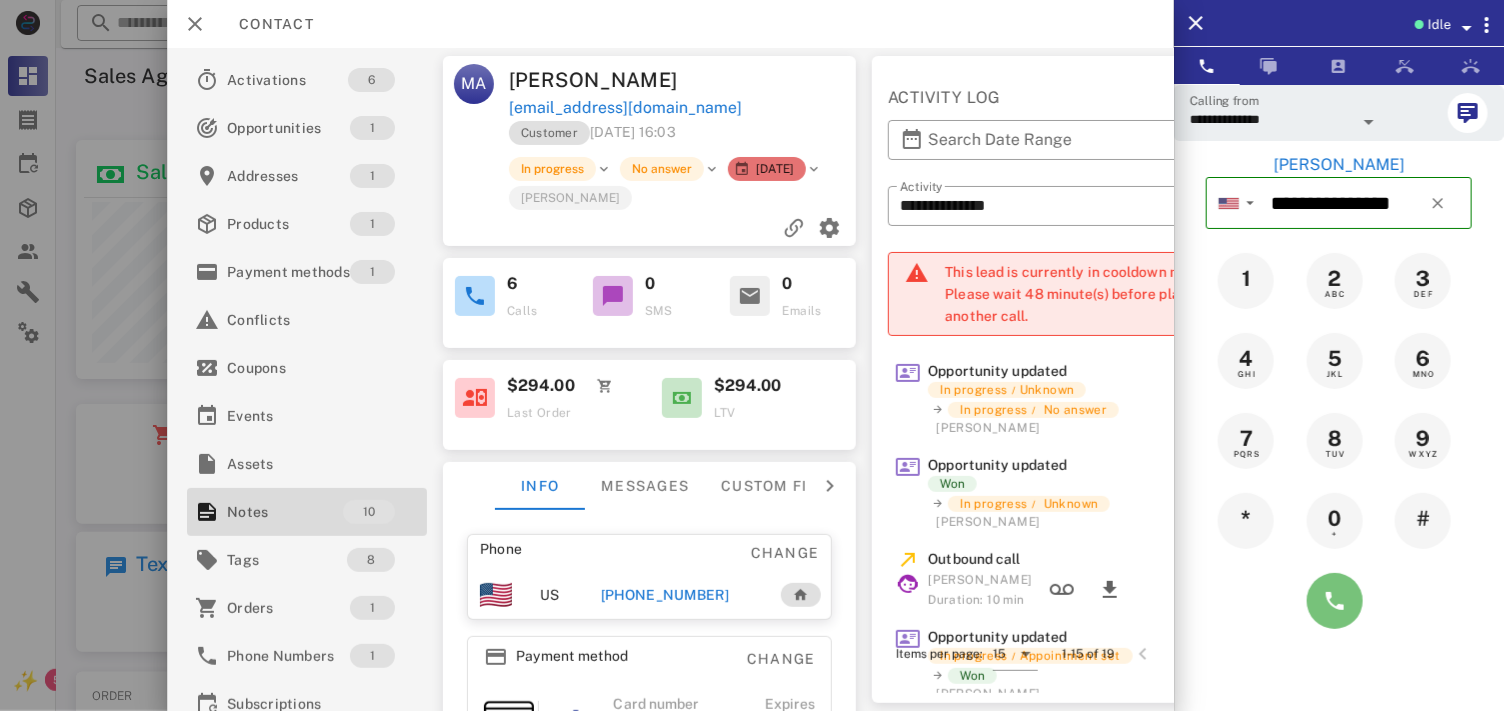 click at bounding box center [1335, 601] 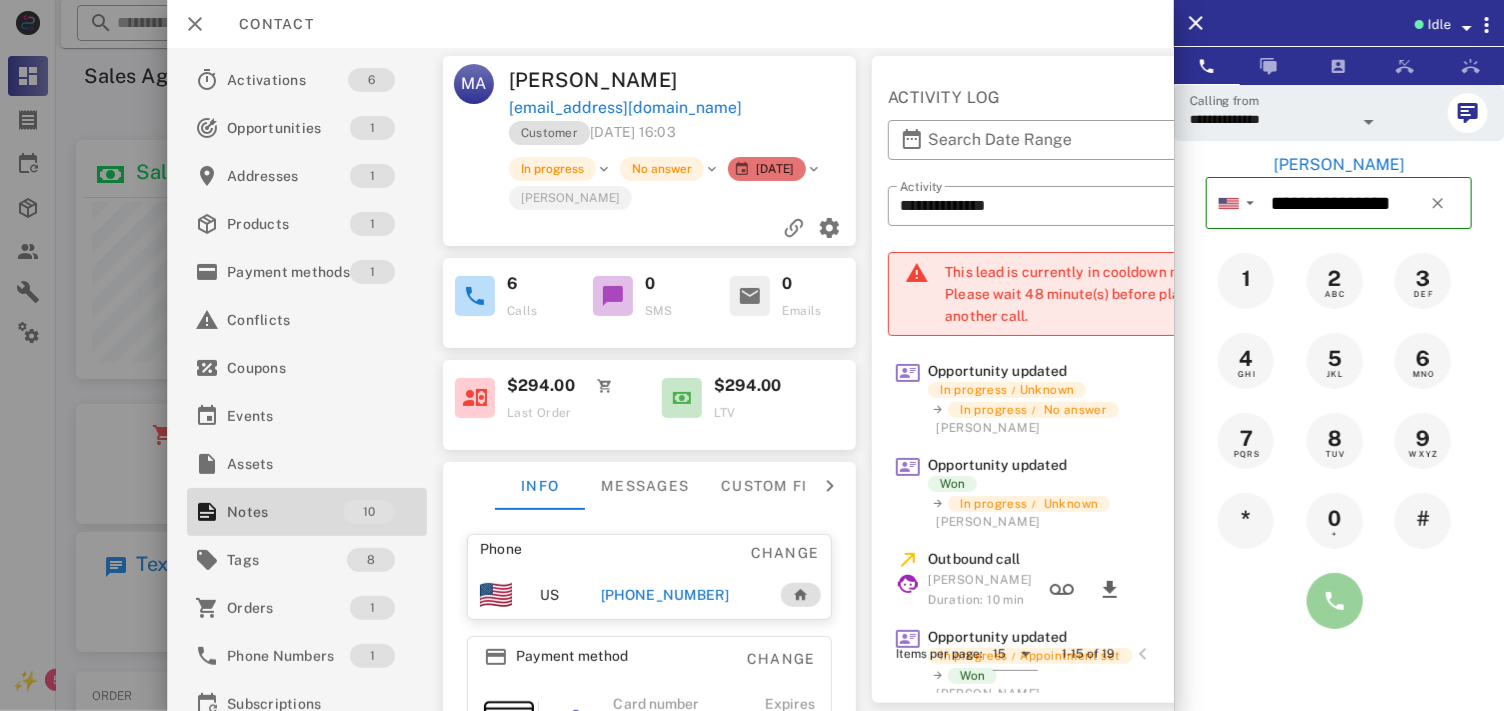 click at bounding box center [1335, 601] 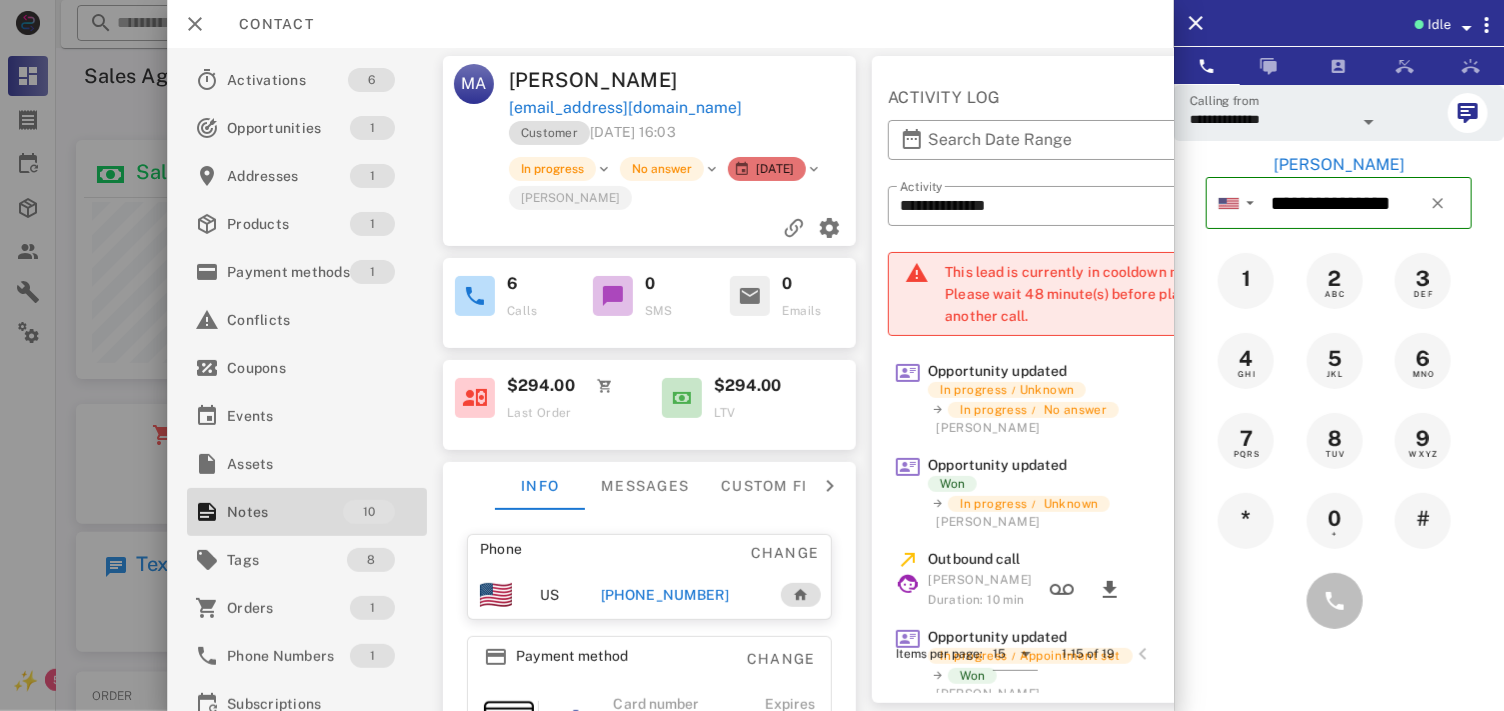 click at bounding box center [1339, 601] 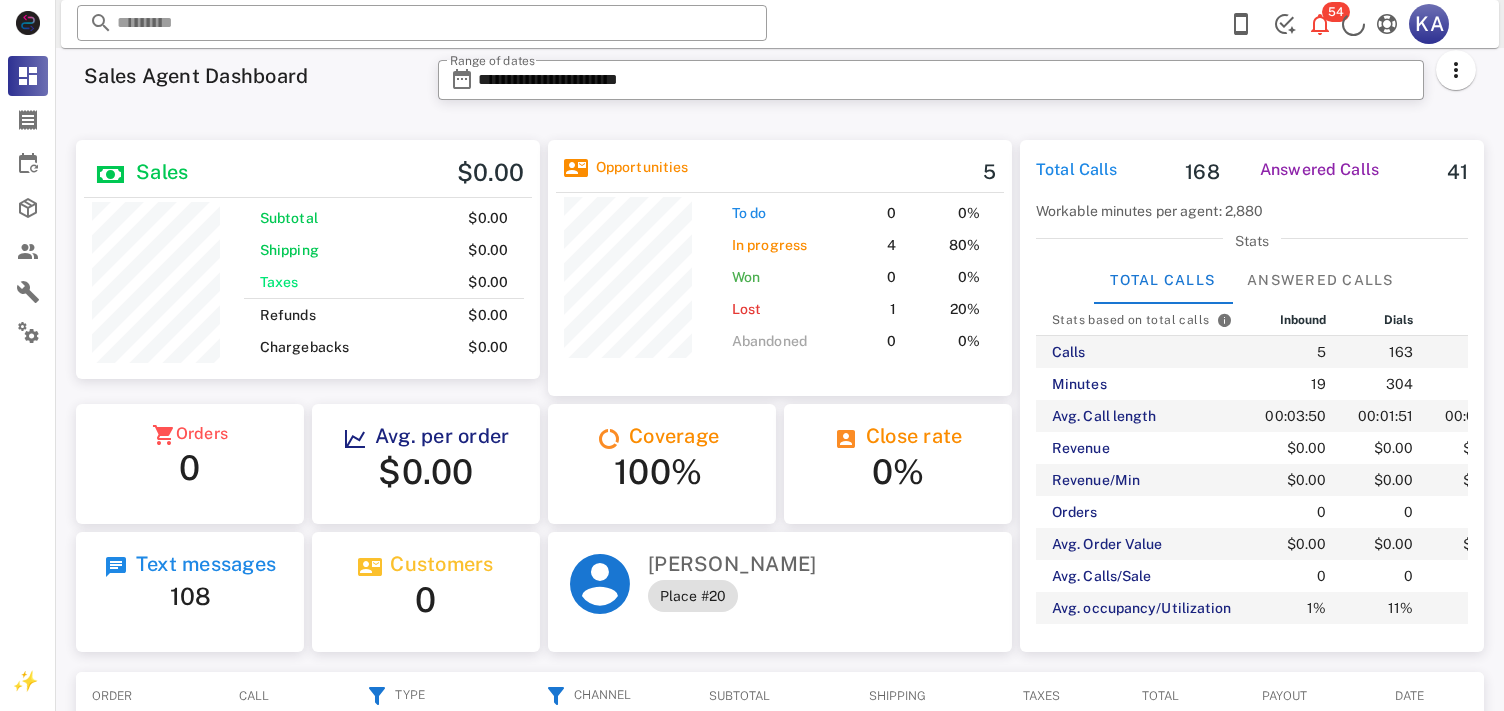 scroll, scrollTop: 0, scrollLeft: 0, axis: both 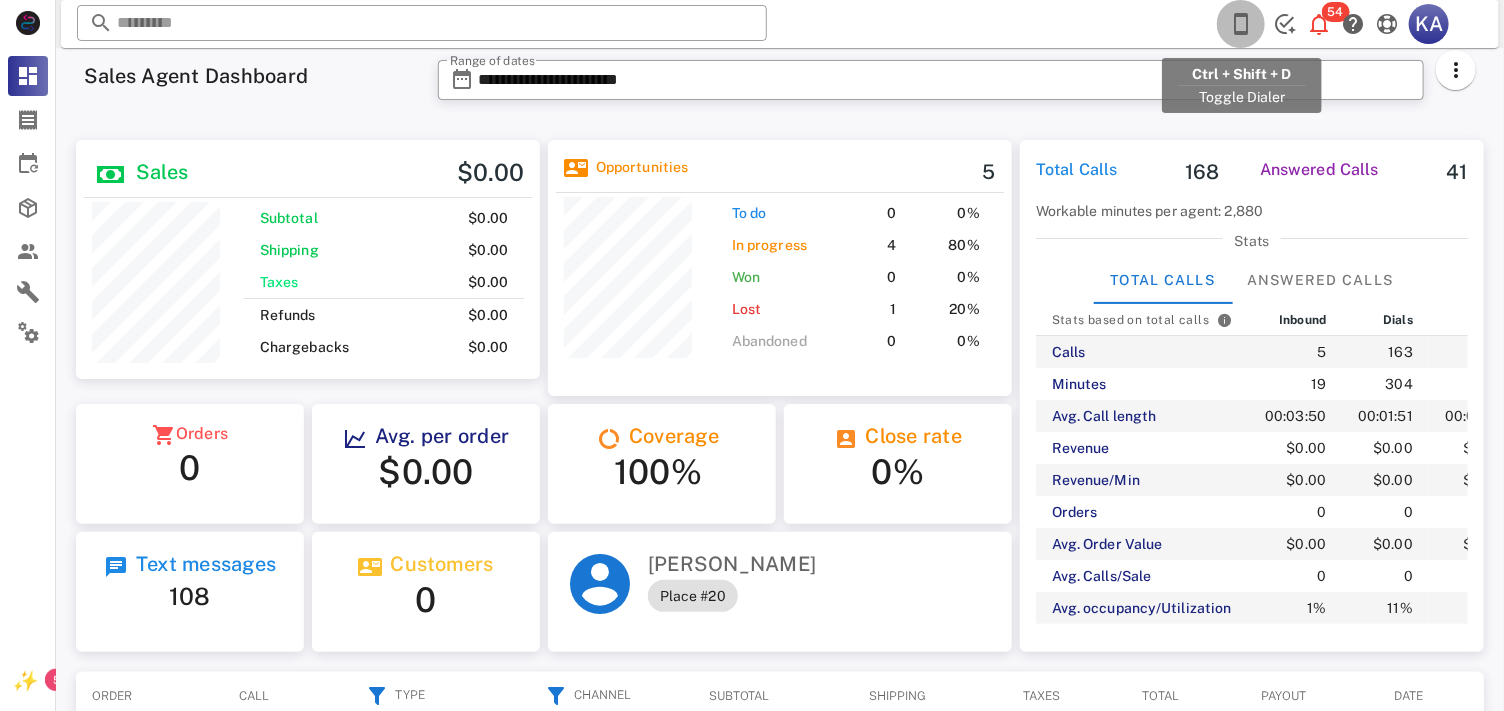 click at bounding box center (1241, 24) 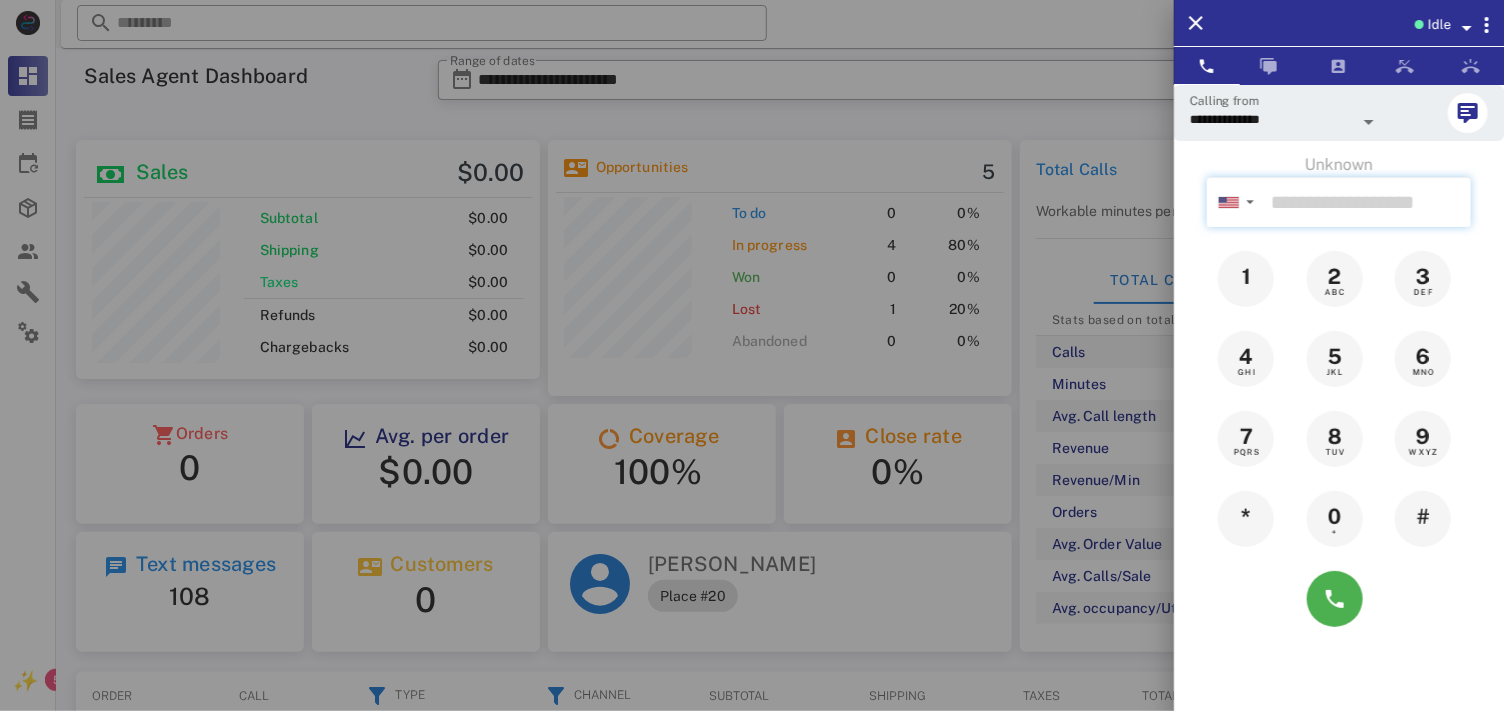 click at bounding box center (1367, 202) 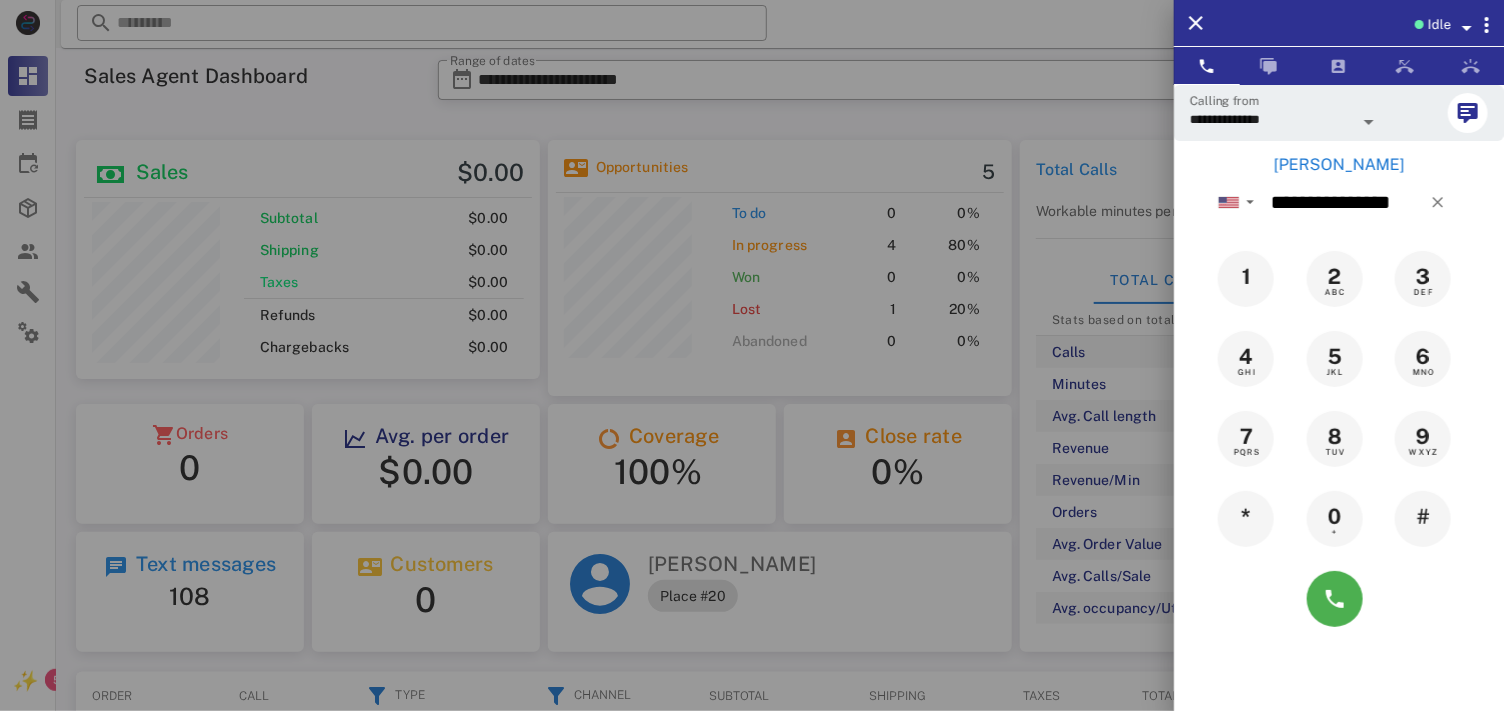 click on "[PERSON_NAME]" at bounding box center (1339, 165) 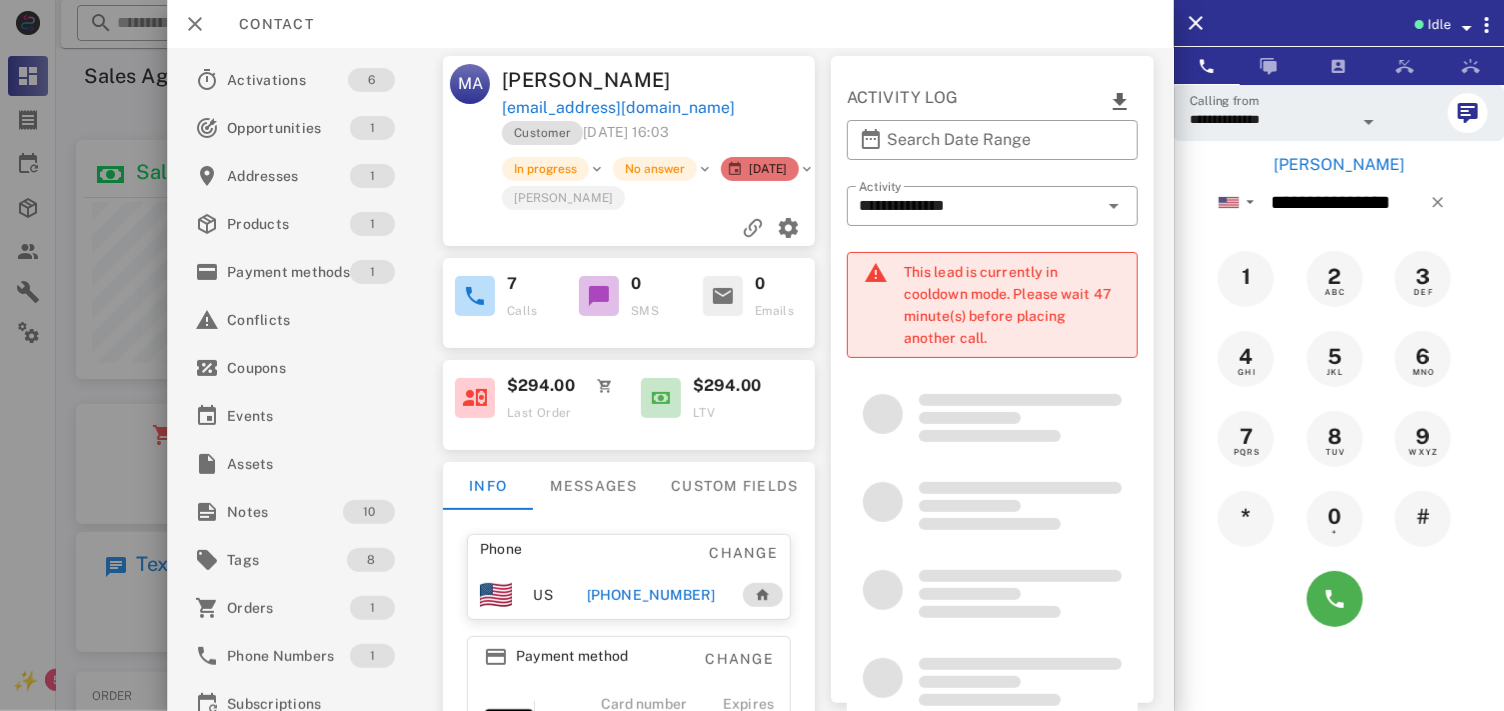 click on "[PHONE_NUMBER]" at bounding box center (651, 595) 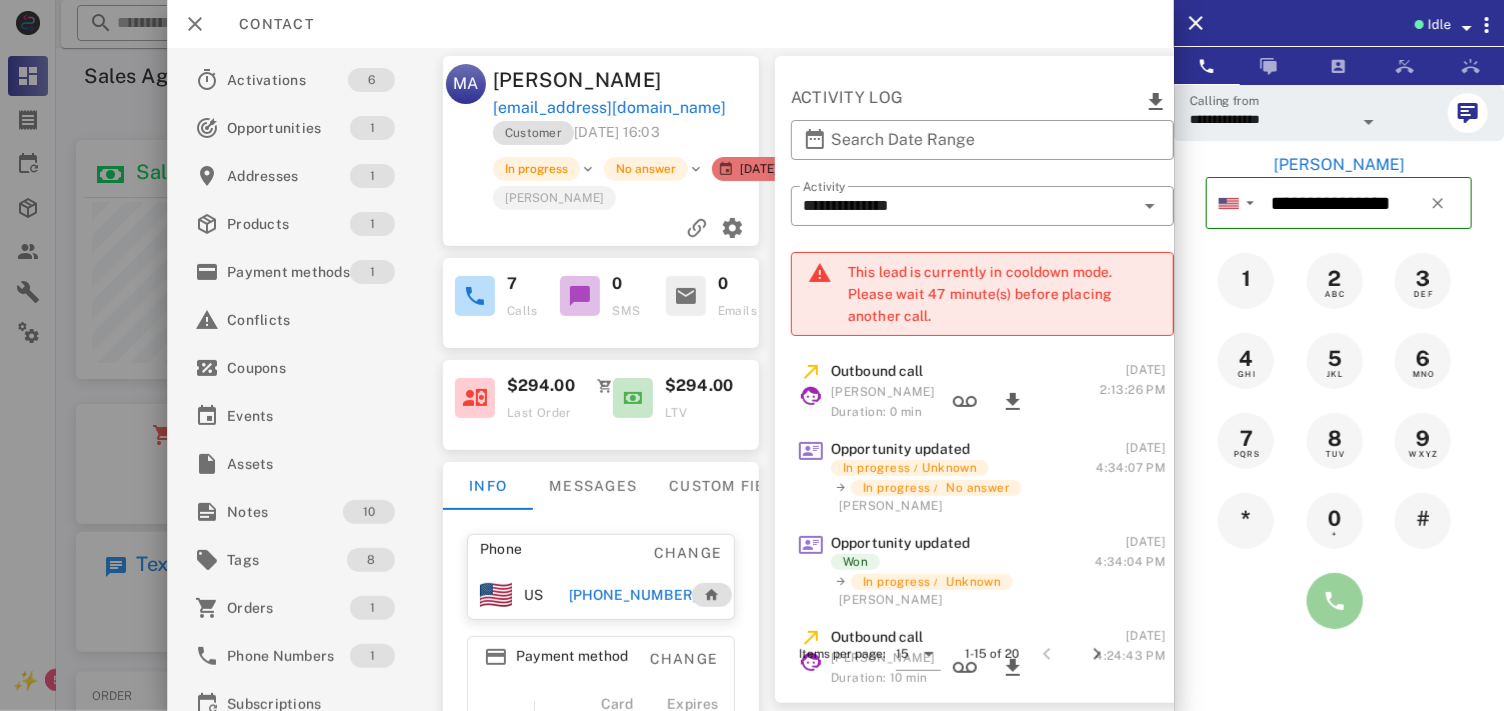 click at bounding box center [1335, 601] 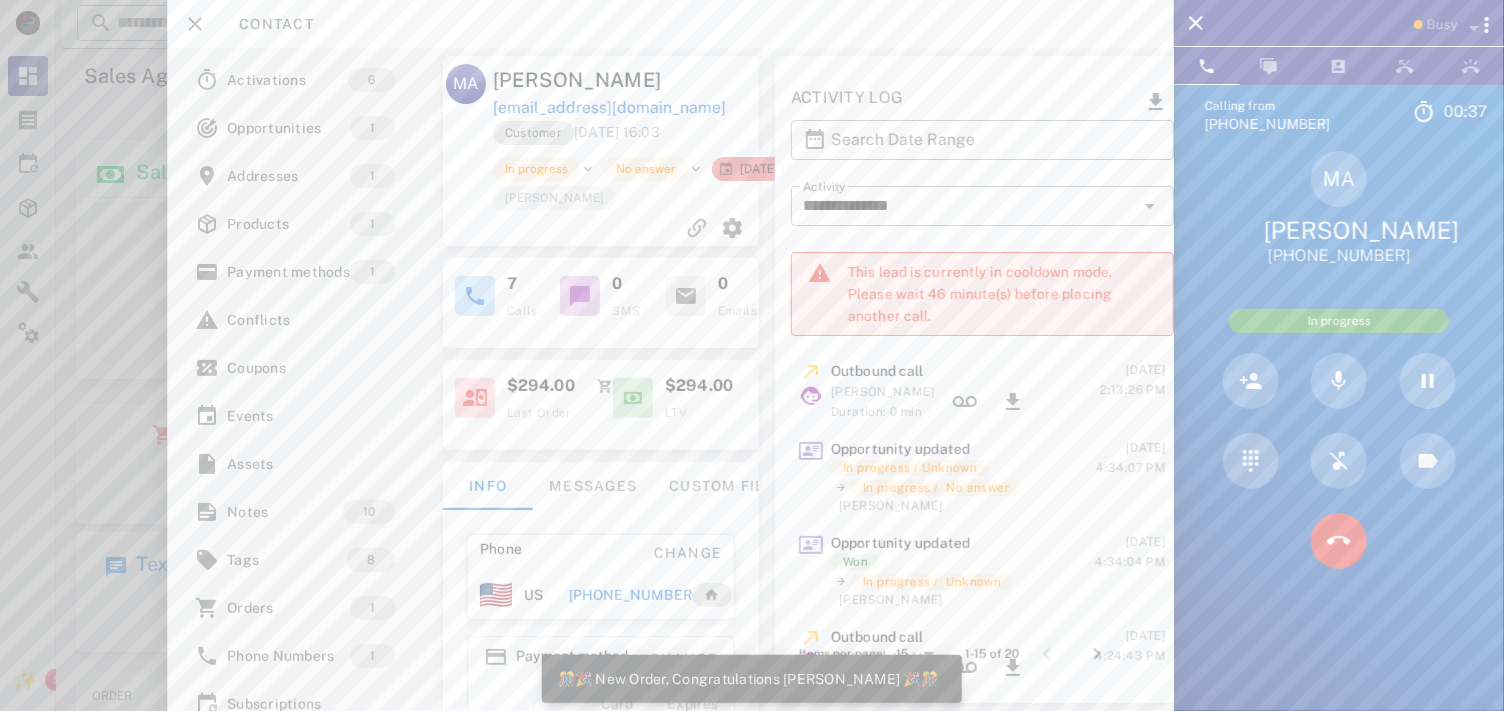 scroll, scrollTop: 999761, scrollLeft: 999535, axis: both 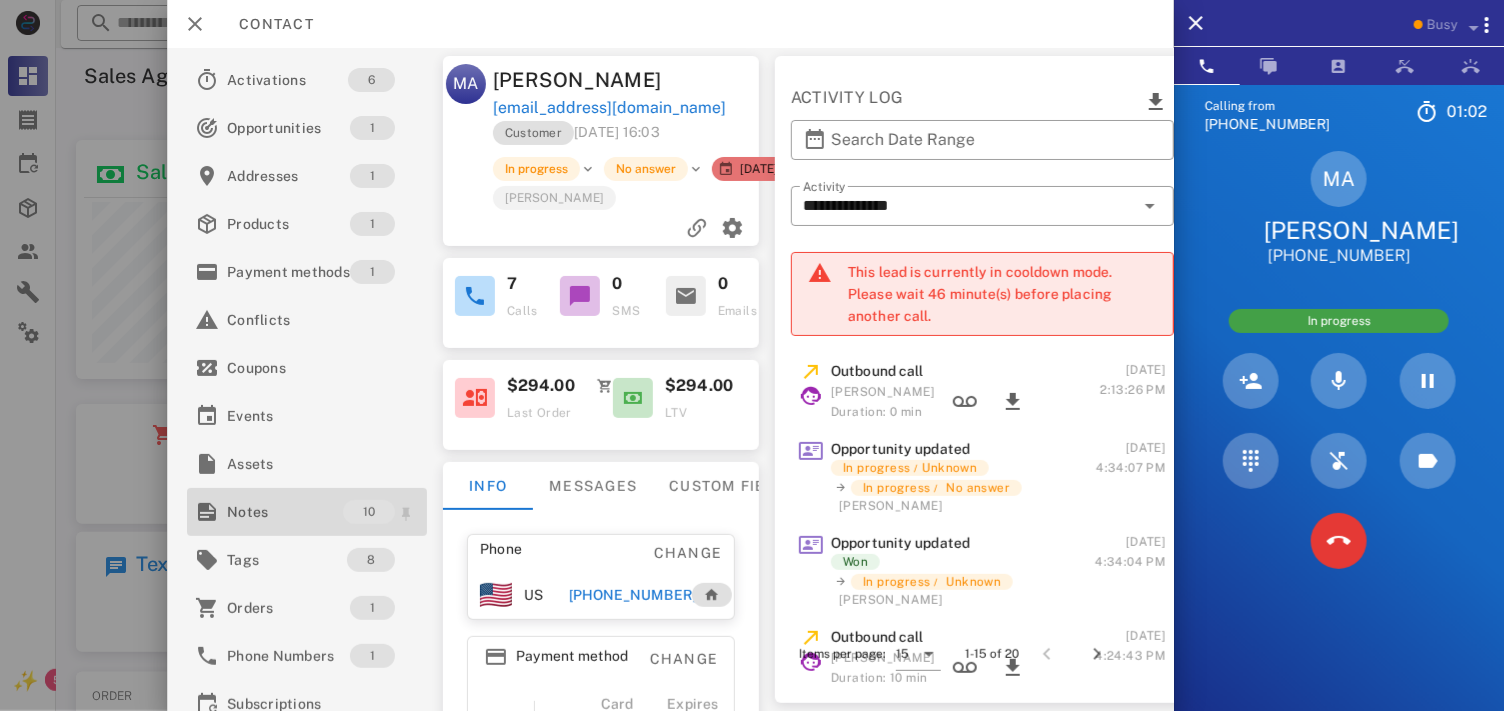 click on "Notes" at bounding box center [285, 512] 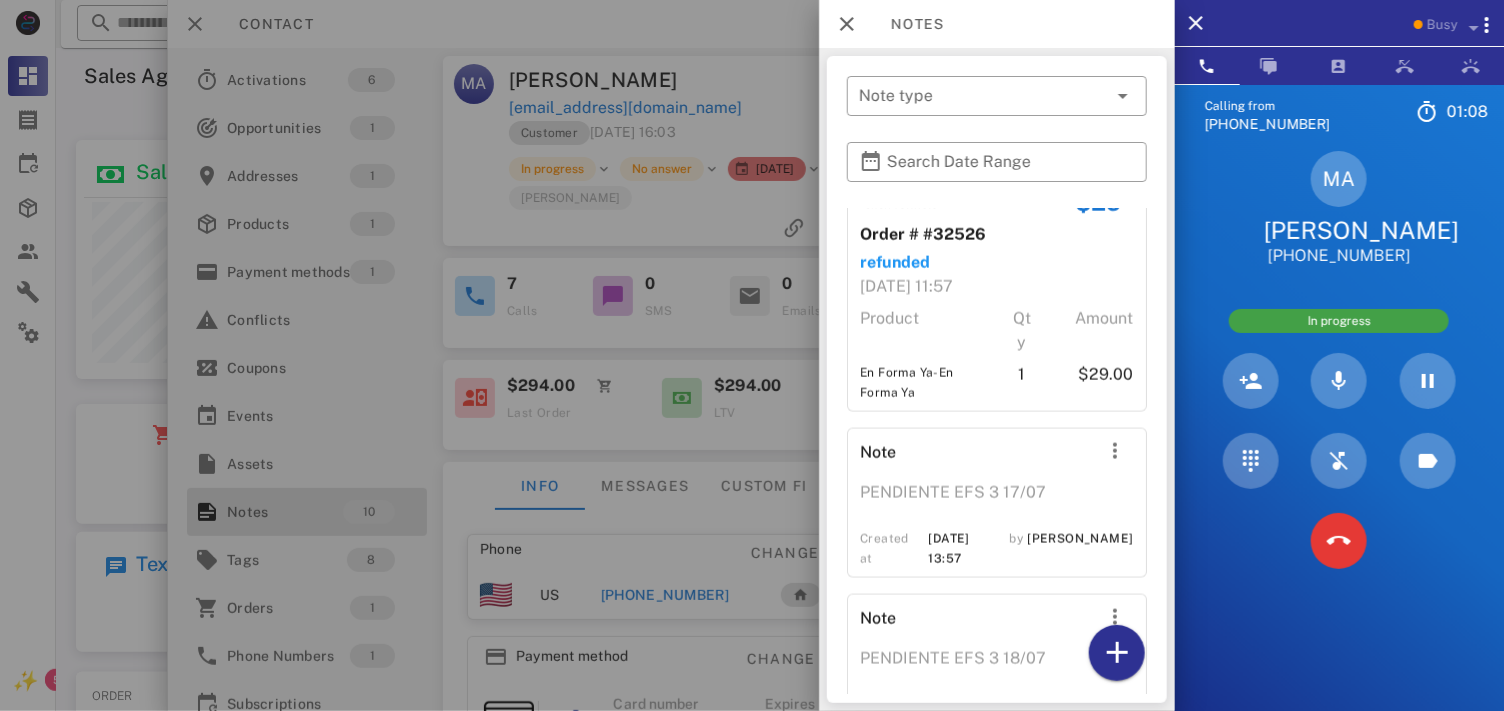 scroll, scrollTop: 1694, scrollLeft: 0, axis: vertical 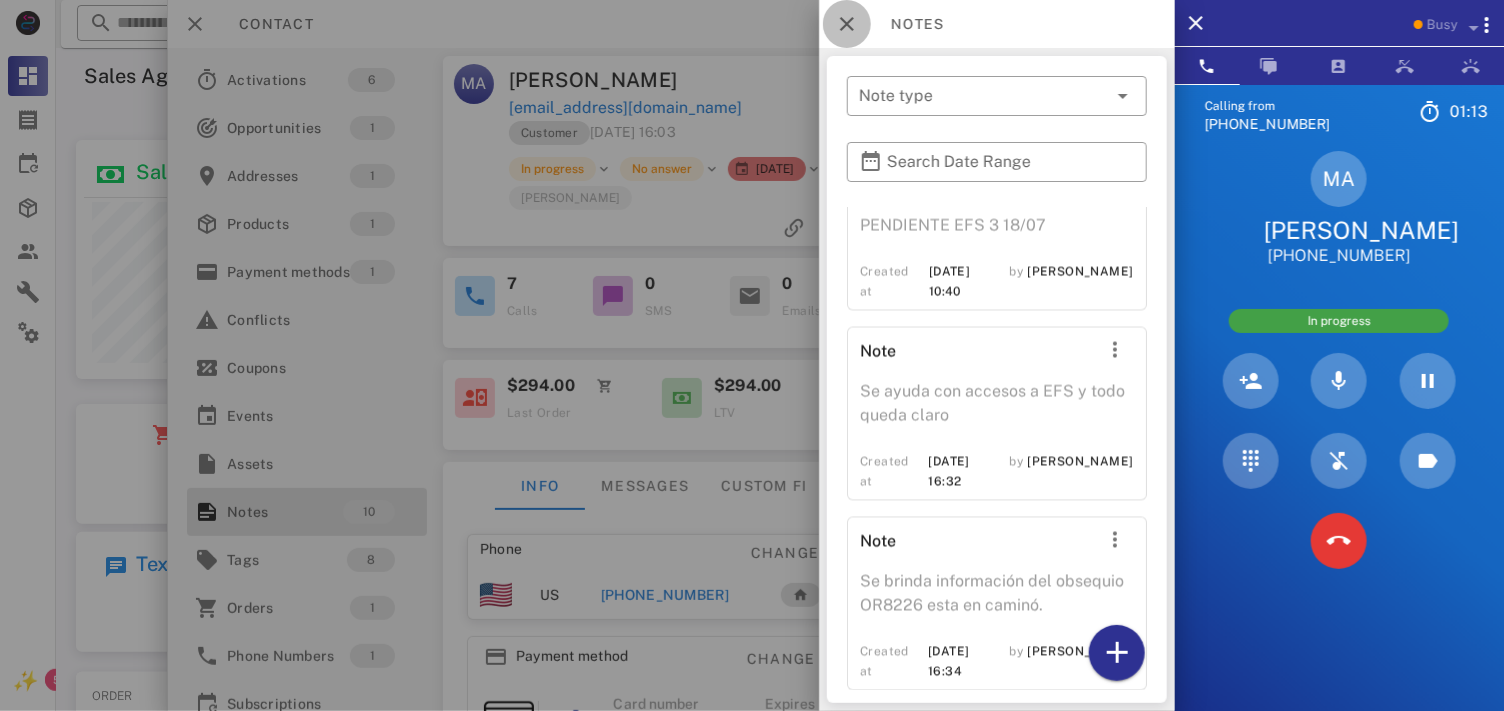 click at bounding box center (847, 24) 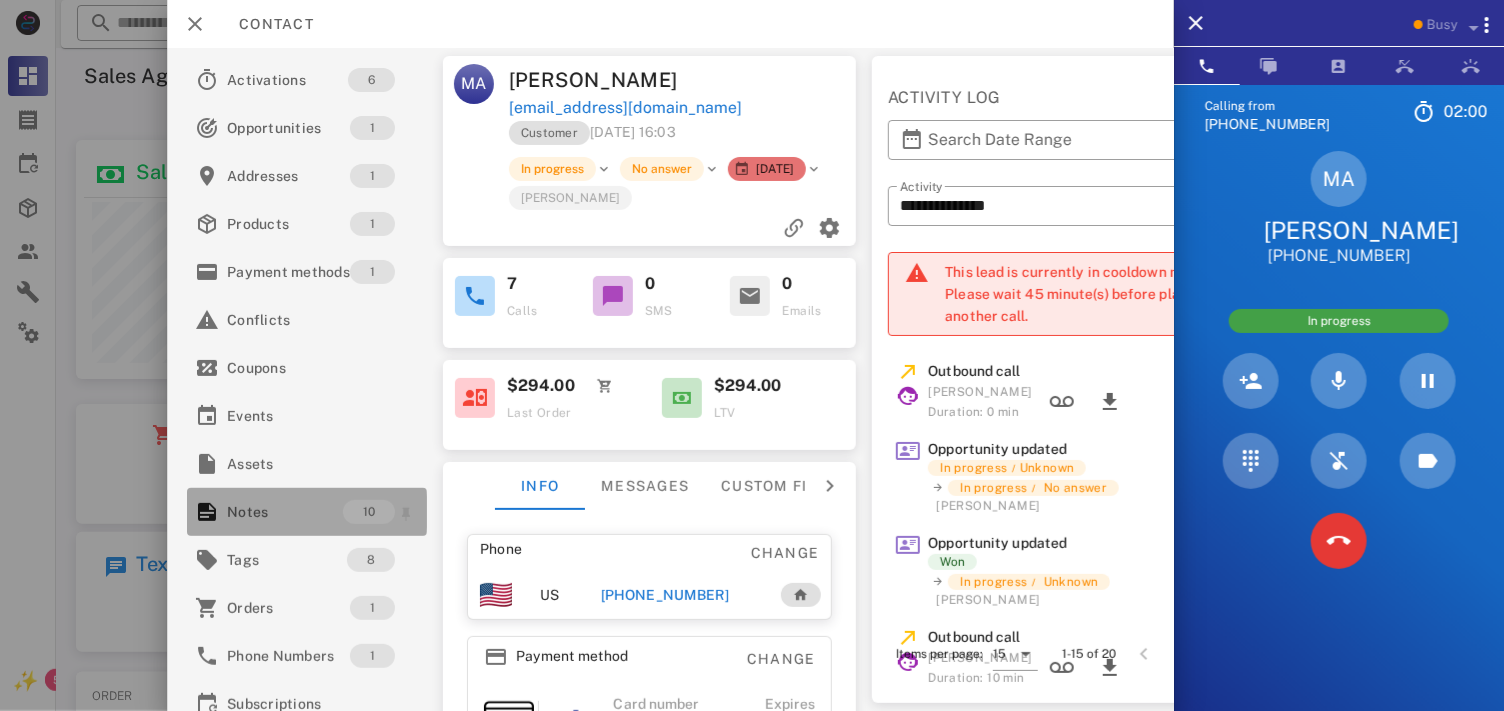 click on "Notes" at bounding box center (285, 512) 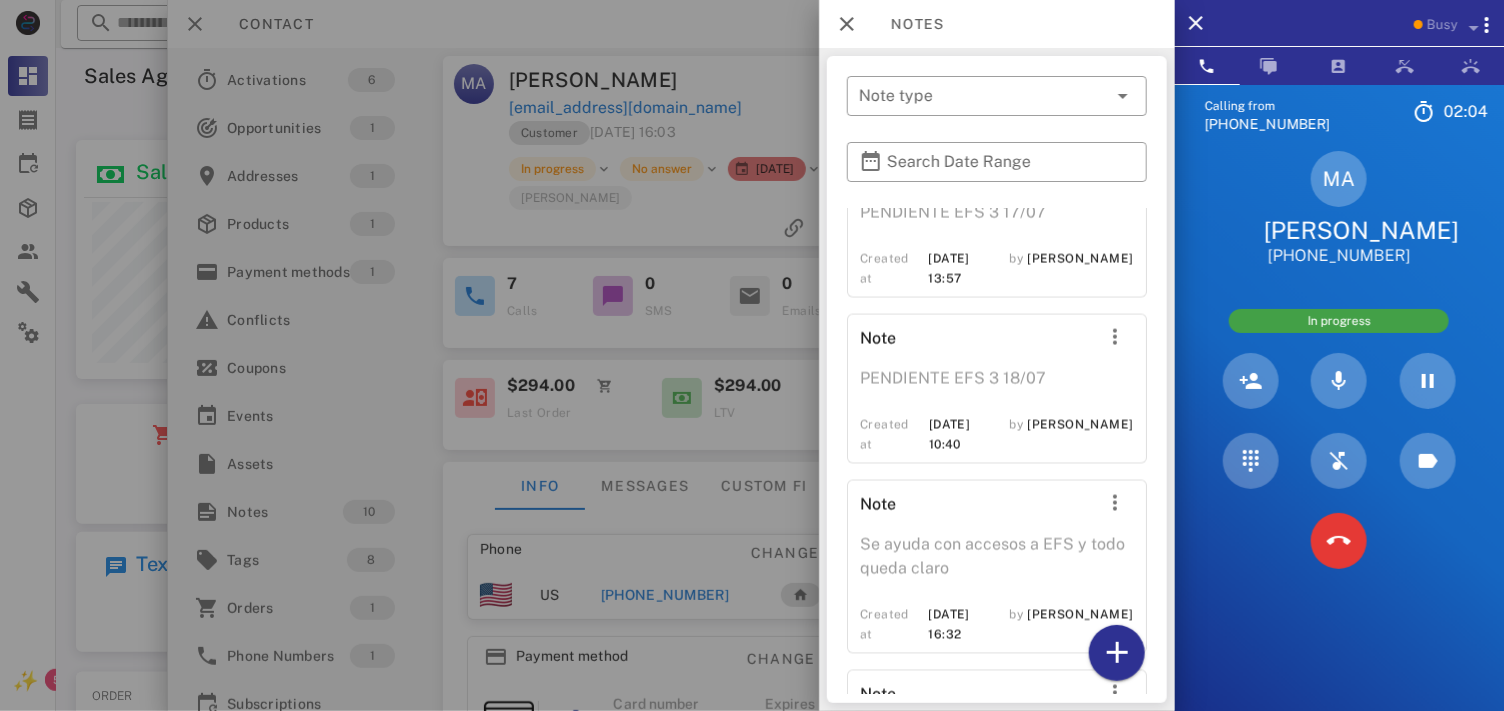 scroll, scrollTop: 1694, scrollLeft: 0, axis: vertical 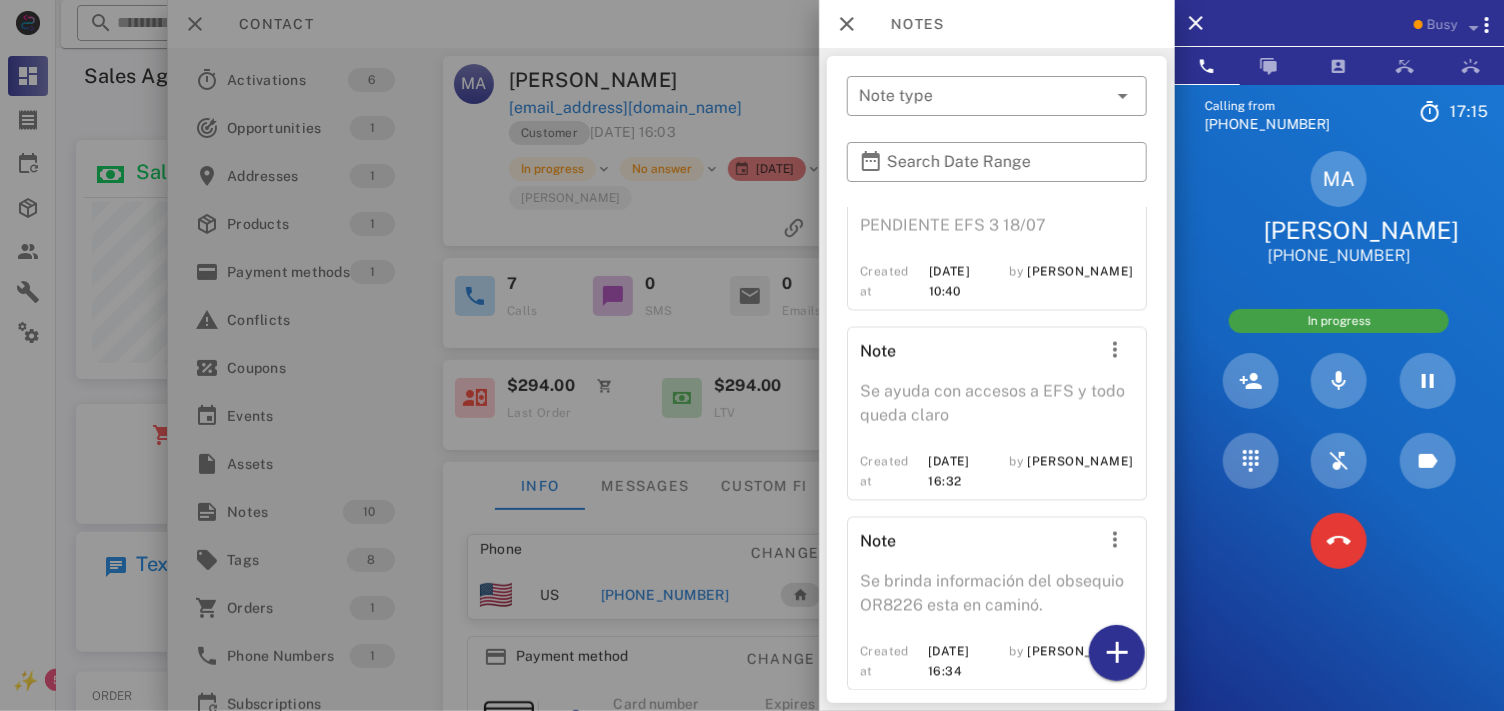 drag, startPoint x: 1146, startPoint y: 640, endPoint x: 1150, endPoint y: 580, distance: 60.133186 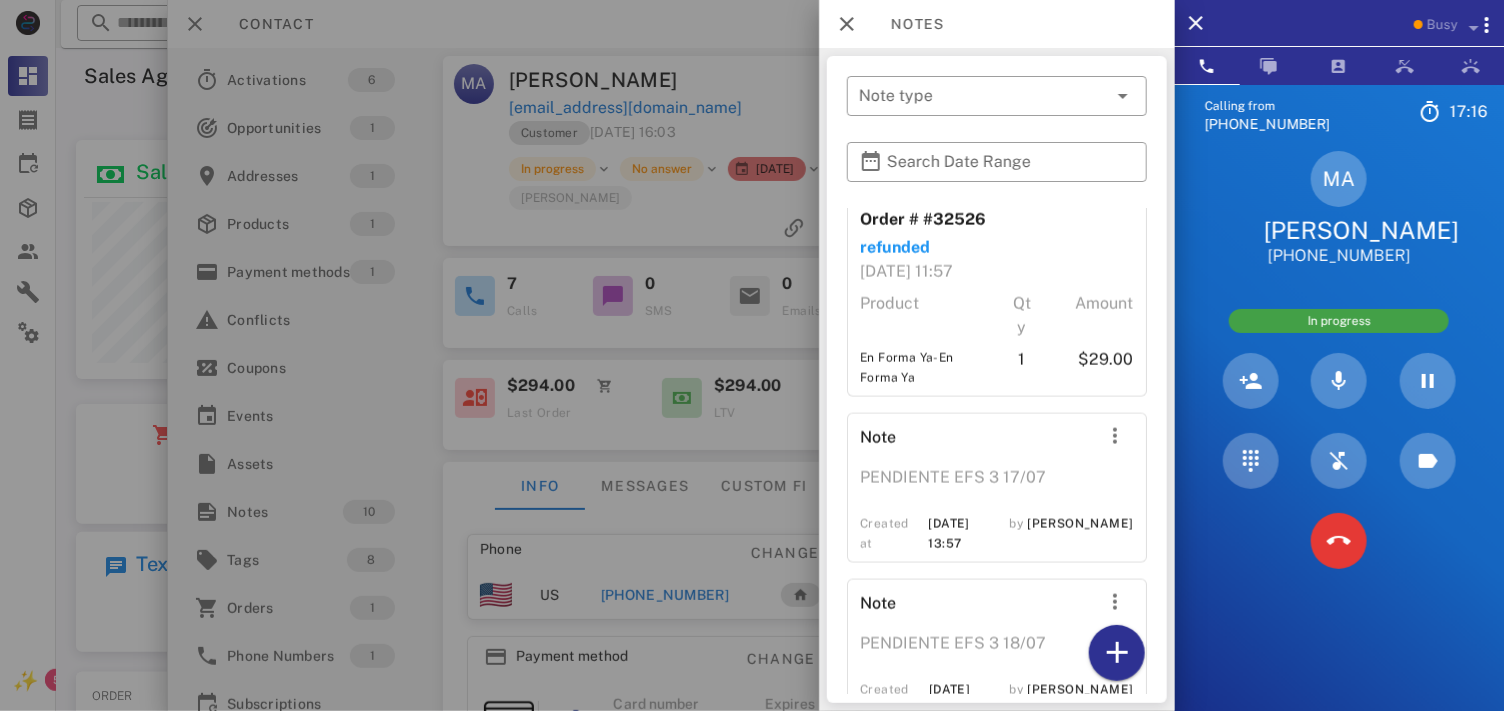 scroll, scrollTop: 1268, scrollLeft: 0, axis: vertical 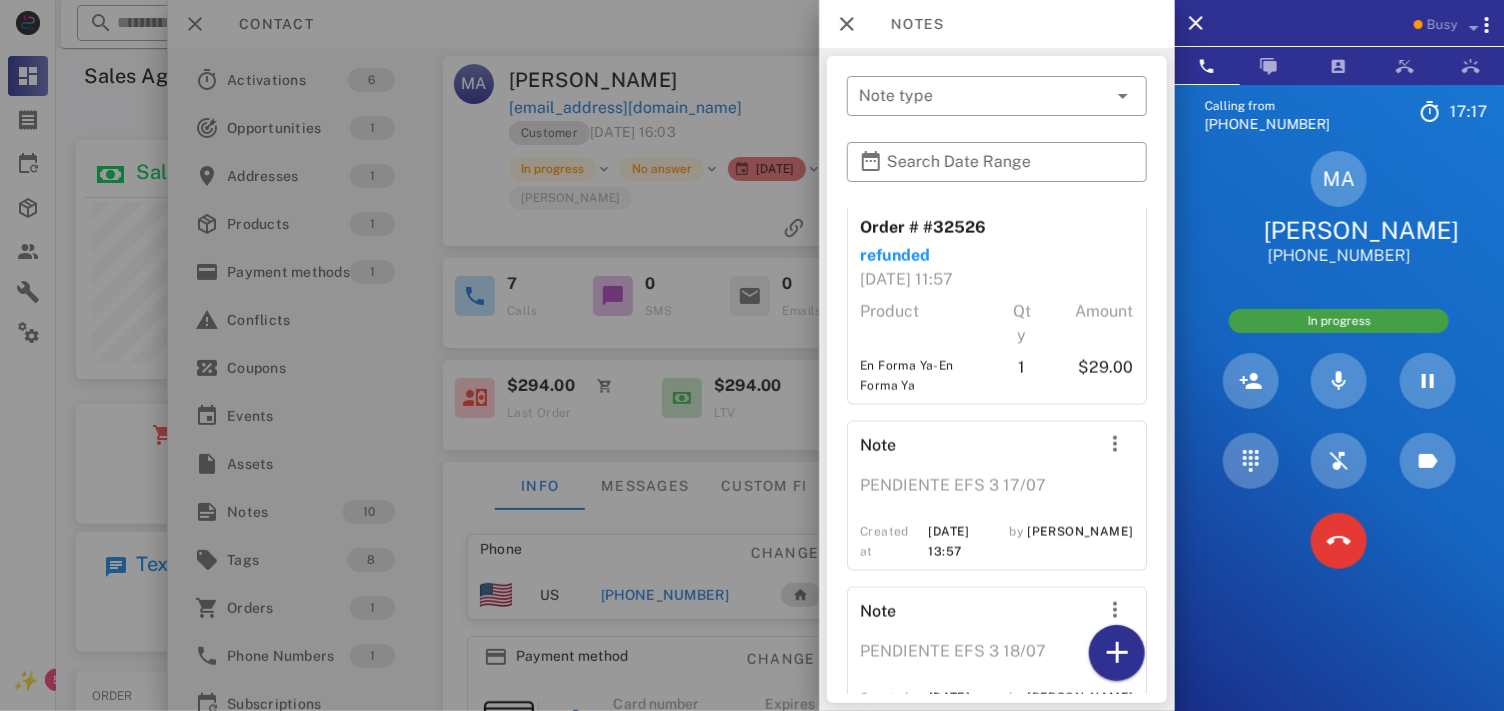 click on "Order # #32447   pending   [DATE] 16:42   Product Qty Amount  En Forma Ya-En Forma Ya  1 $29.00  $29   Order # #32447   paid   [DATE] 16:42   Product Qty Amount  En Forma Ya-En Forma Ya  1 $29.00  Order # #32526   pending   [DATE] 18:14   Product Qty Amount  En Forma Ya-En Forma Ya  1 $29.00  $29   Order # #32526   paid   [DATE] 18:14   Product Qty Amount  En Forma Ya-En Forma Ya  1 $29.00  Note  EFS LLAMAR 14/07  Created at   [DATE] 15:26   by   [PERSON_NAME]   $29   Order # #32526   refunded   [DATE] 11:57   Product Qty Amount  En Forma Ya-En Forma Ya  1 $29.00  Note  PENDIENTE EFS 3
17/07  Created at   [DATE] 13:57   by   [PERSON_NAME]   Note  PENDIENTE EFS 3 18/07  Created at   [DATE] 10:40   by   [PERSON_NAME]   Note  Se ayuda con accesos a EFS y todo queda claro  Created at   [DATE] 16:32   by   [PERSON_NAME]   Note  Se brinda información del  obsequio OR8226 esta en caminó.  Created at   [DATE] 16:34   by   [PERSON_NAME]" at bounding box center (997, 42) 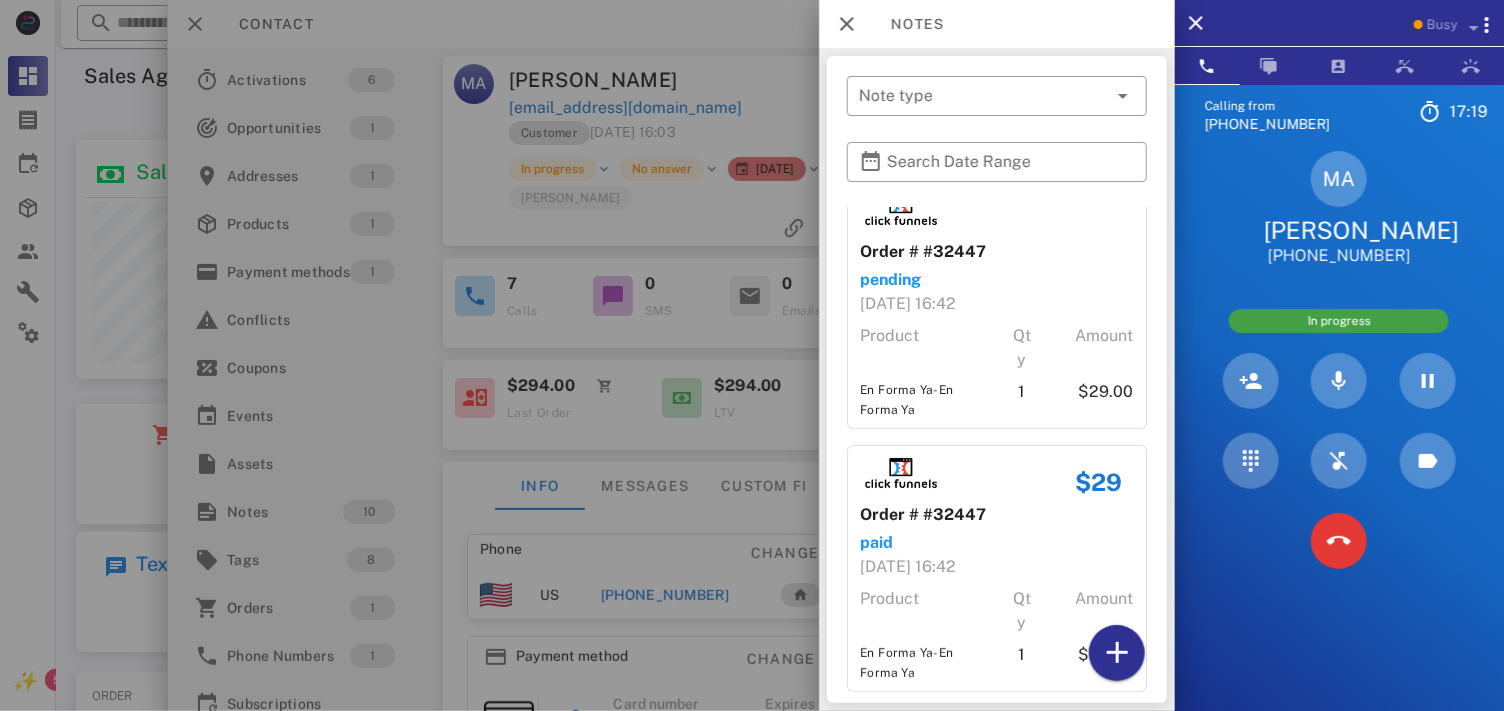 scroll, scrollTop: 0, scrollLeft: 0, axis: both 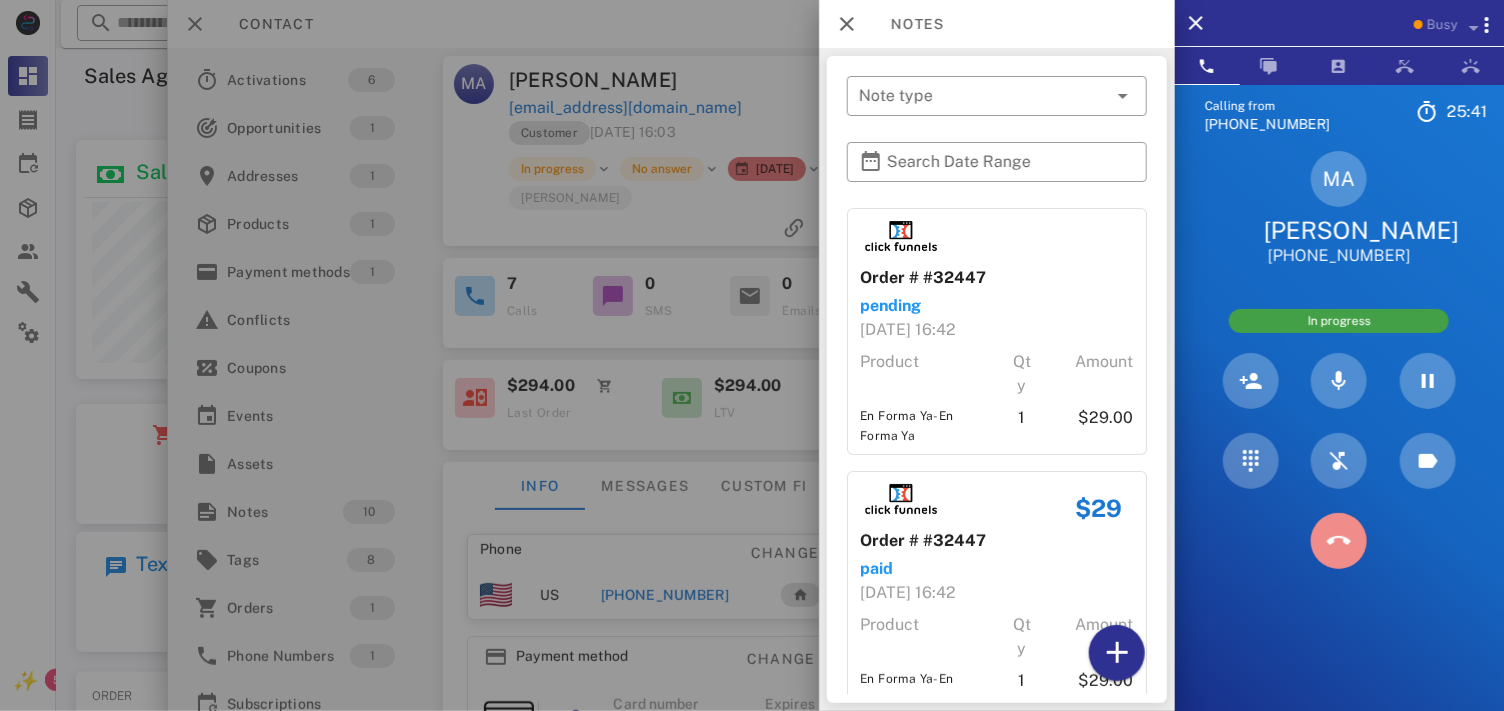 click at bounding box center (1339, 541) 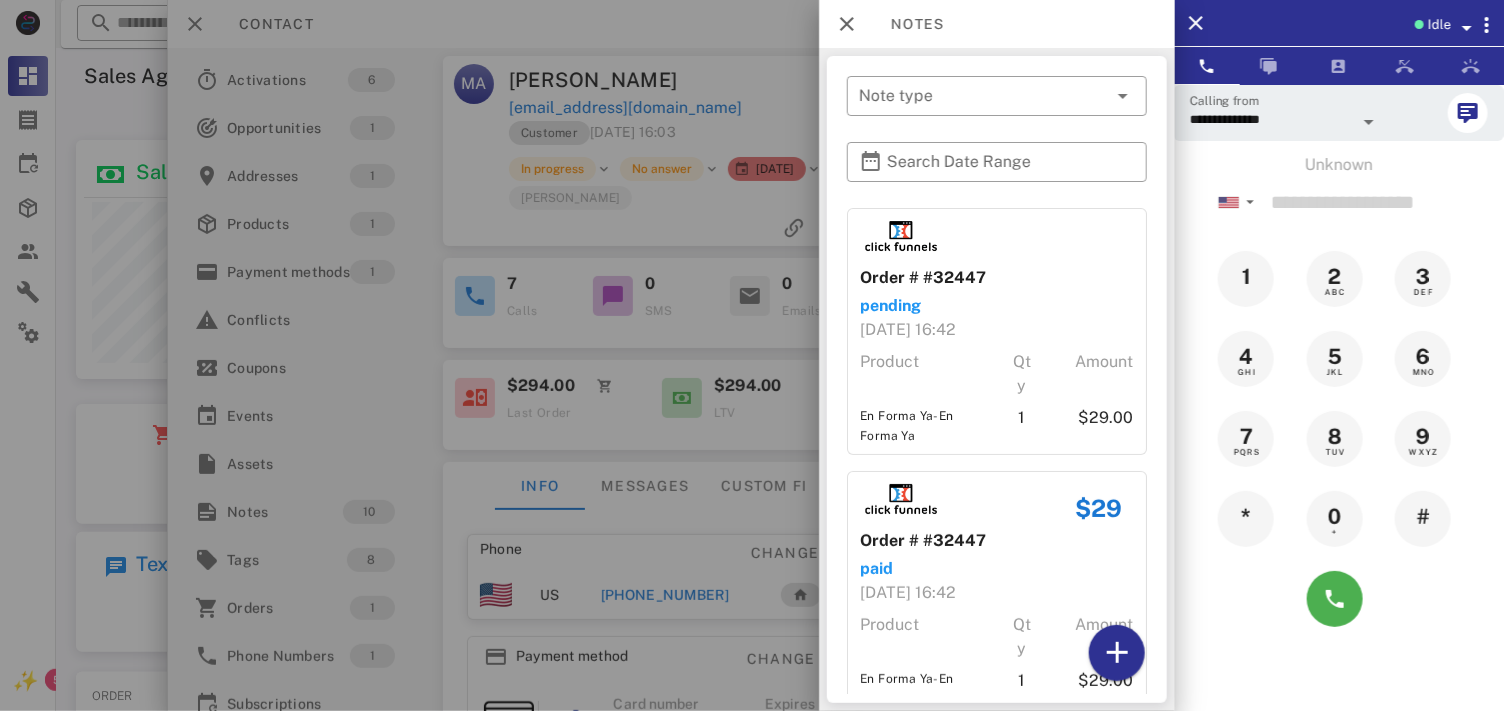 click at bounding box center [752, 355] 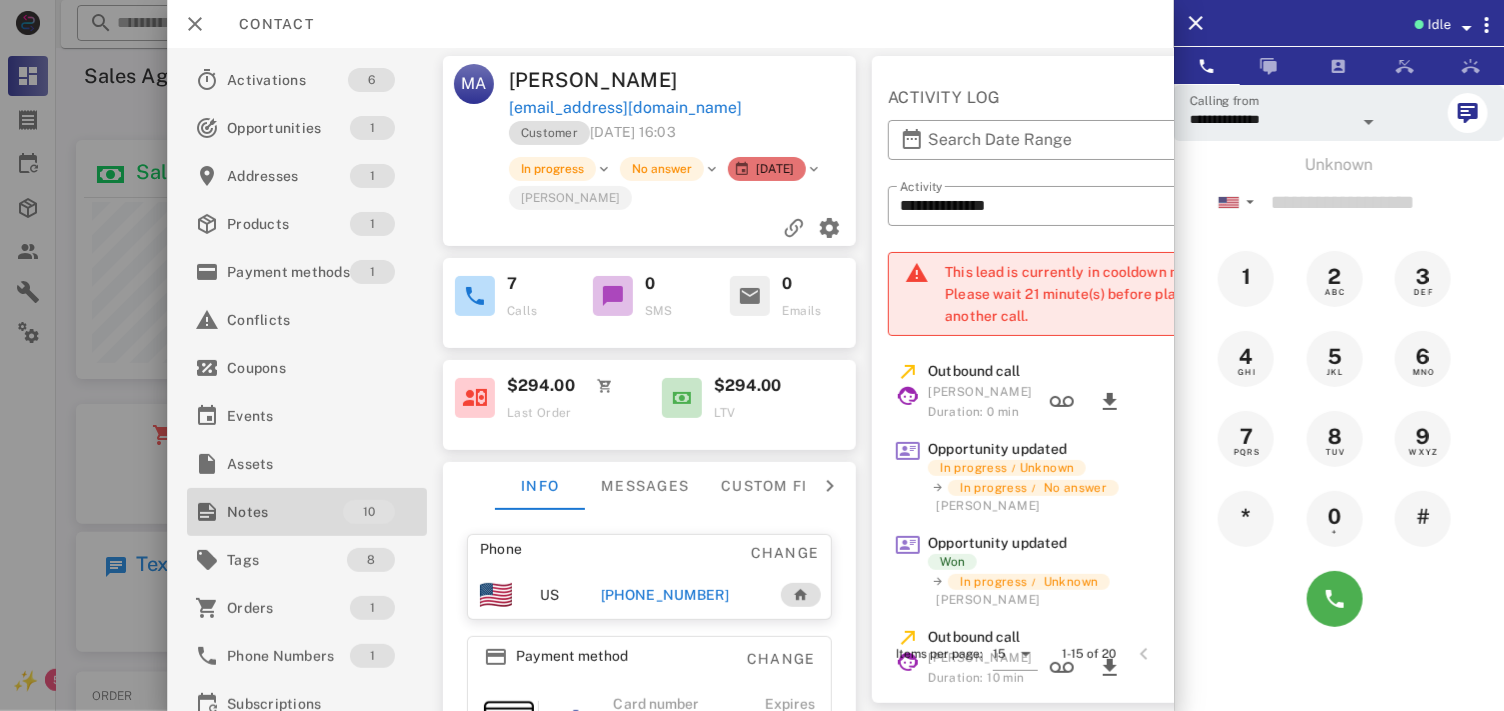 click on "Notes" at bounding box center [285, 512] 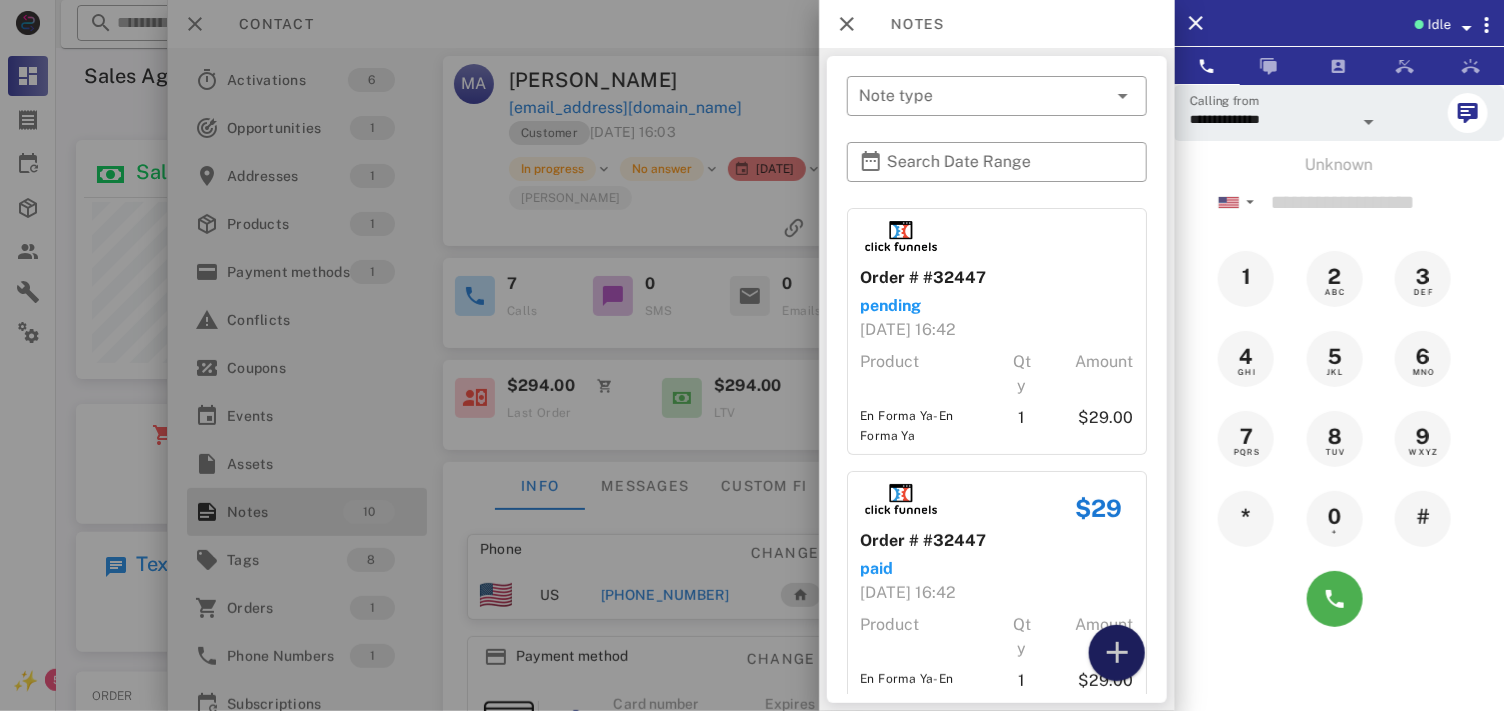click at bounding box center (1116, 653) 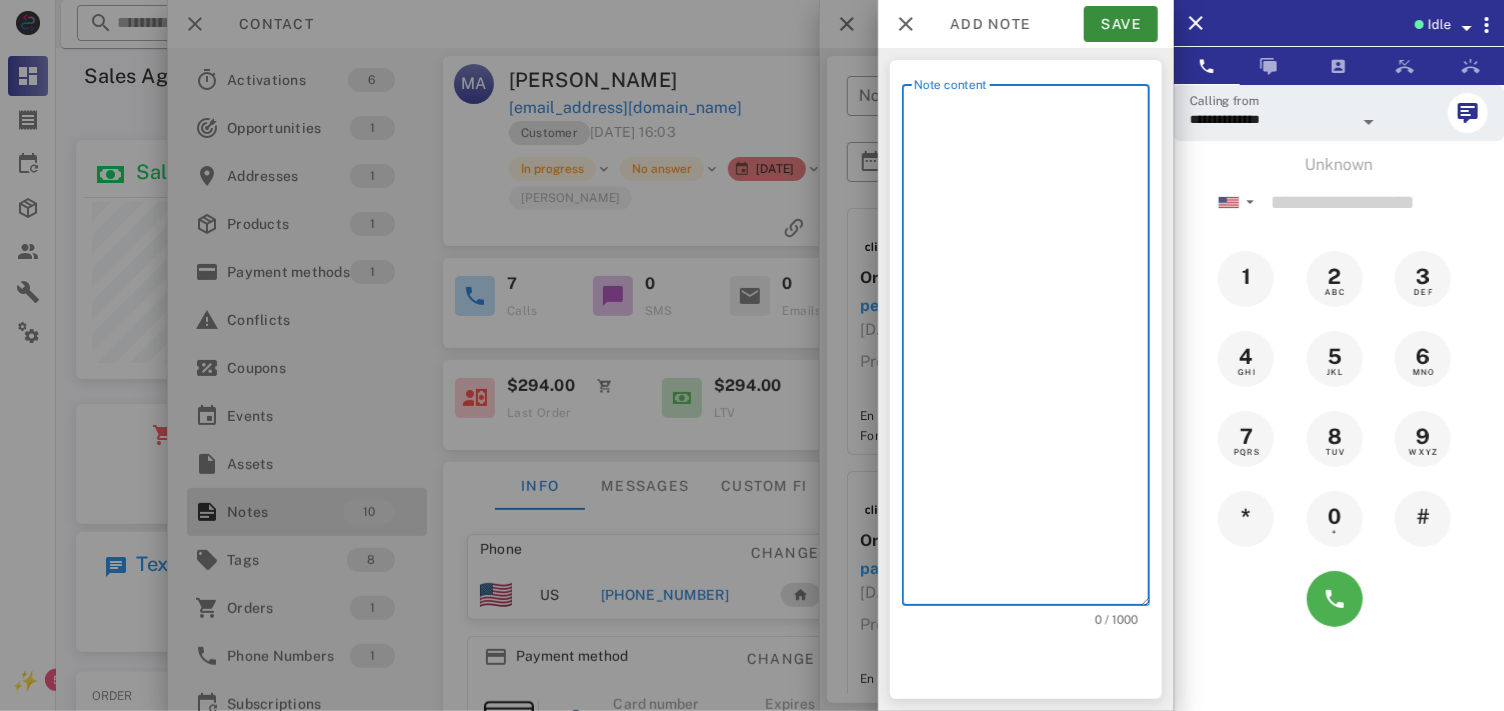click on "Note content" at bounding box center (1032, 350) 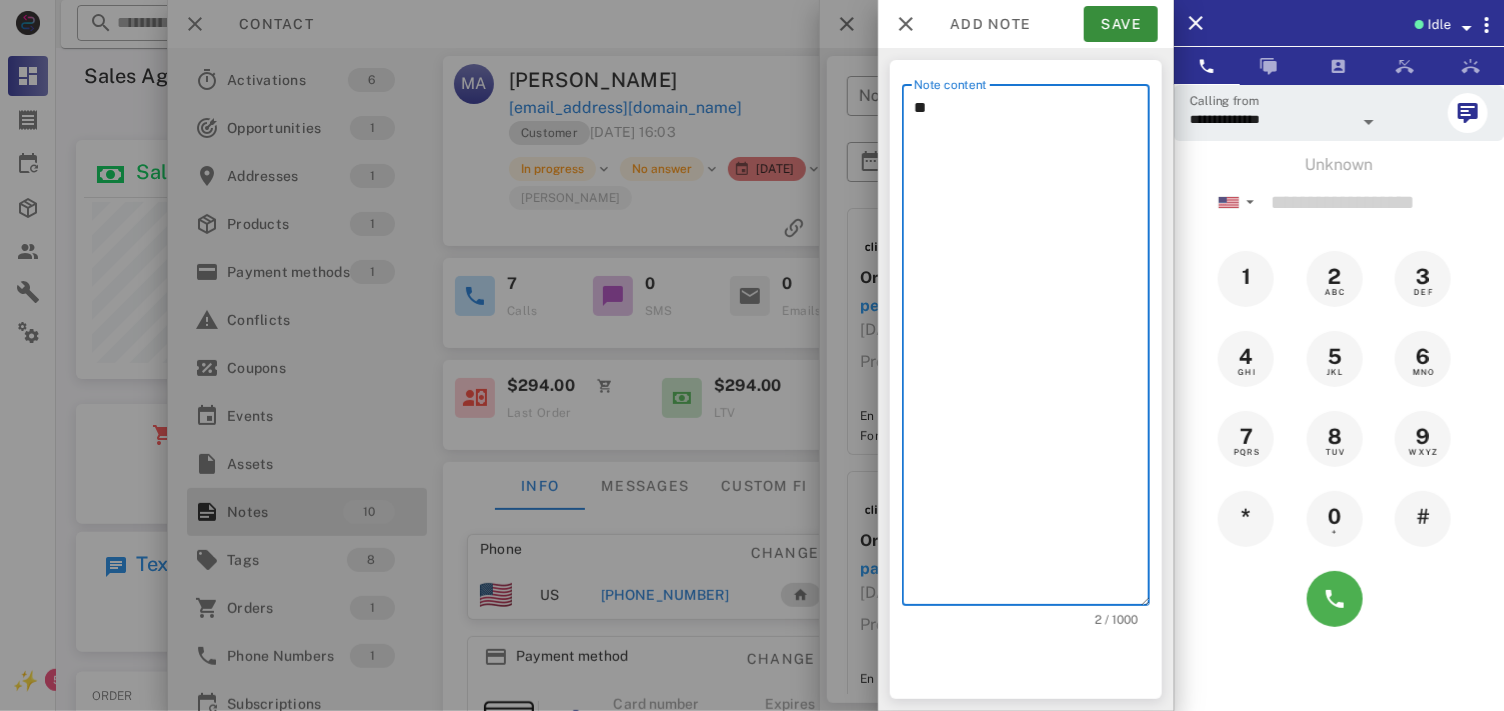 type on "*" 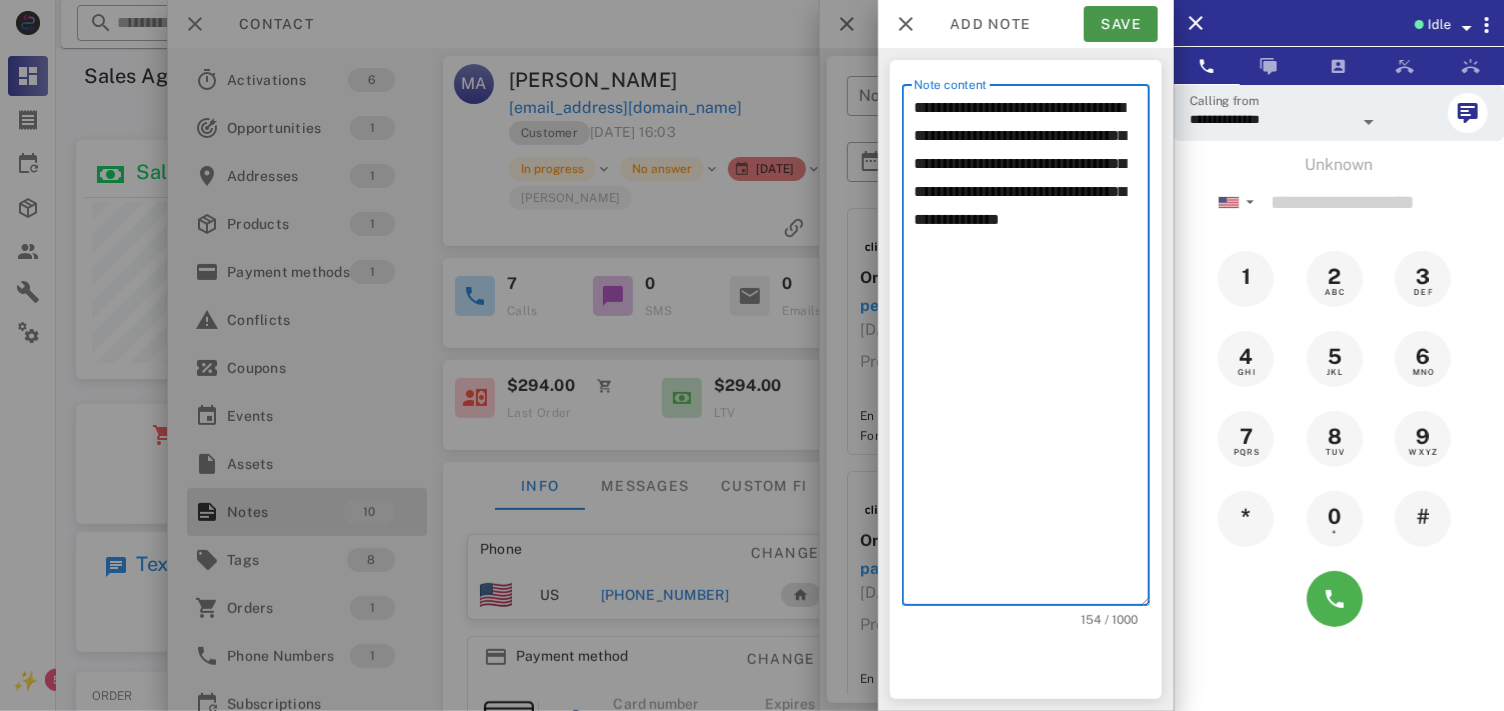 type on "**********" 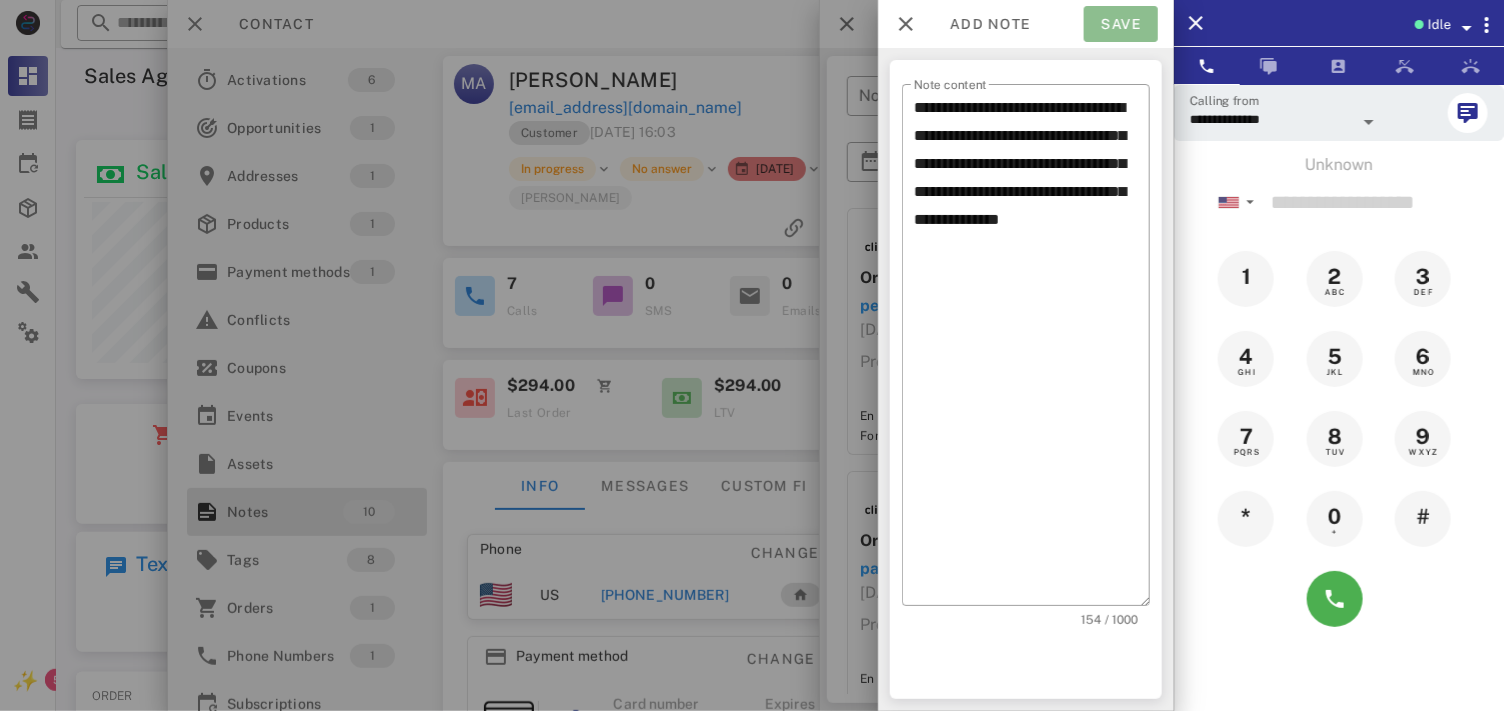 click on "Save" at bounding box center (1121, 24) 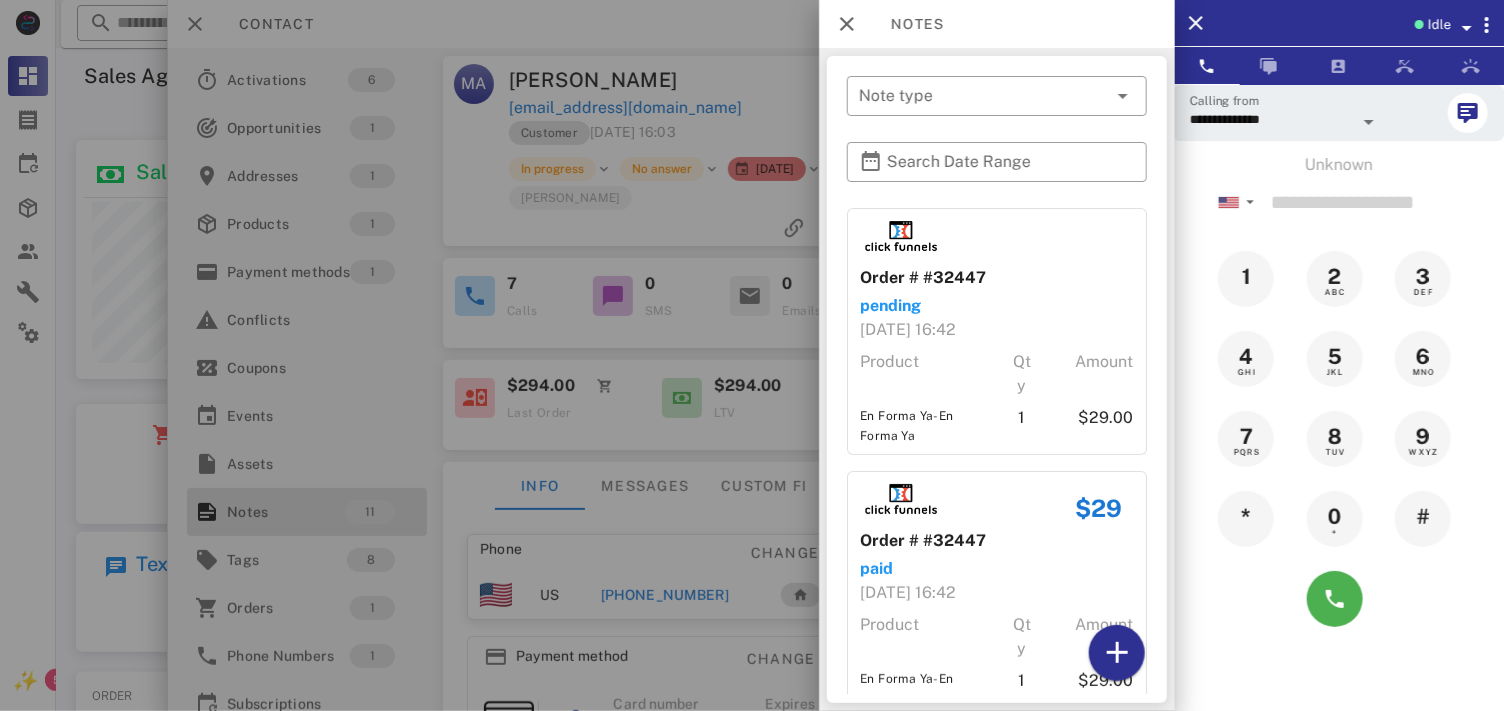 drag, startPoint x: 693, startPoint y: 86, endPoint x: 714, endPoint y: 113, distance: 34.20526 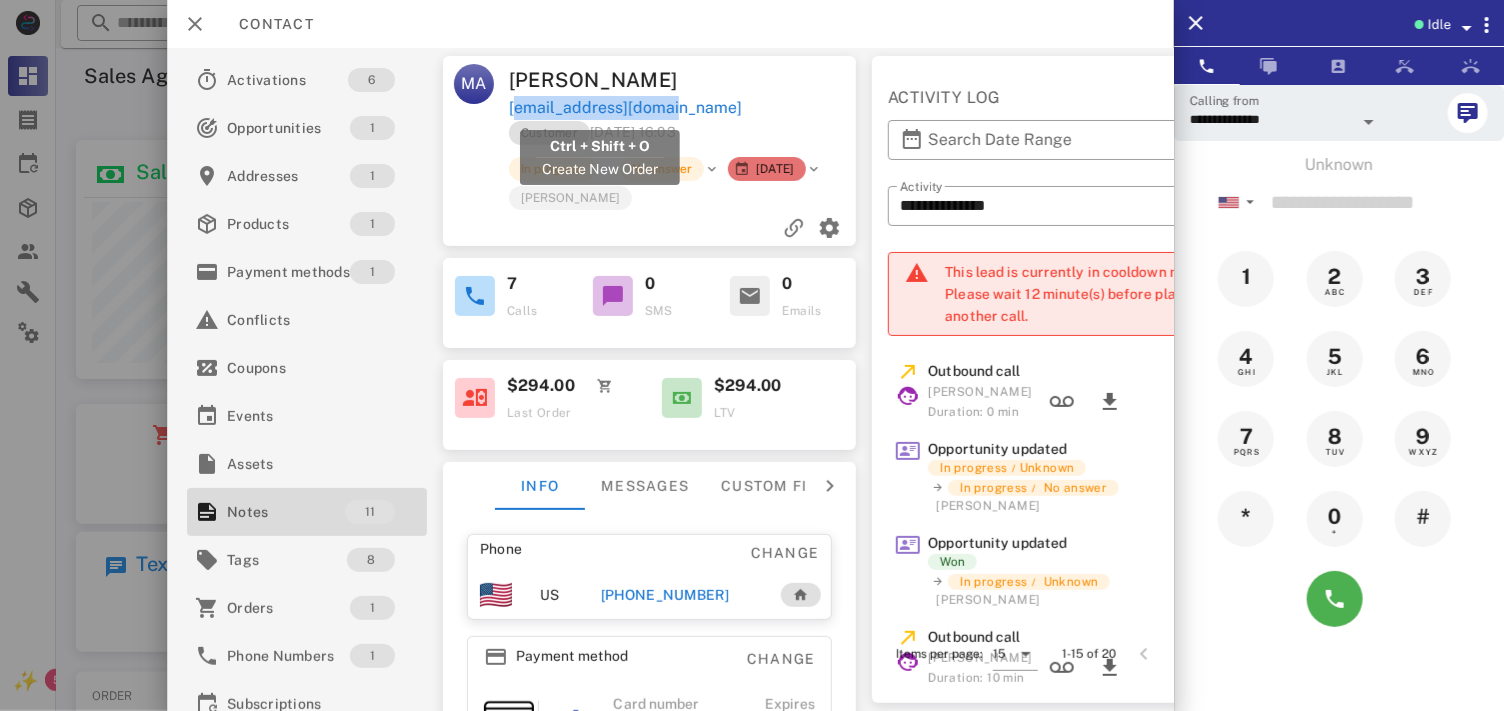 drag, startPoint x: 704, startPoint y: 104, endPoint x: 508, endPoint y: 104, distance: 196 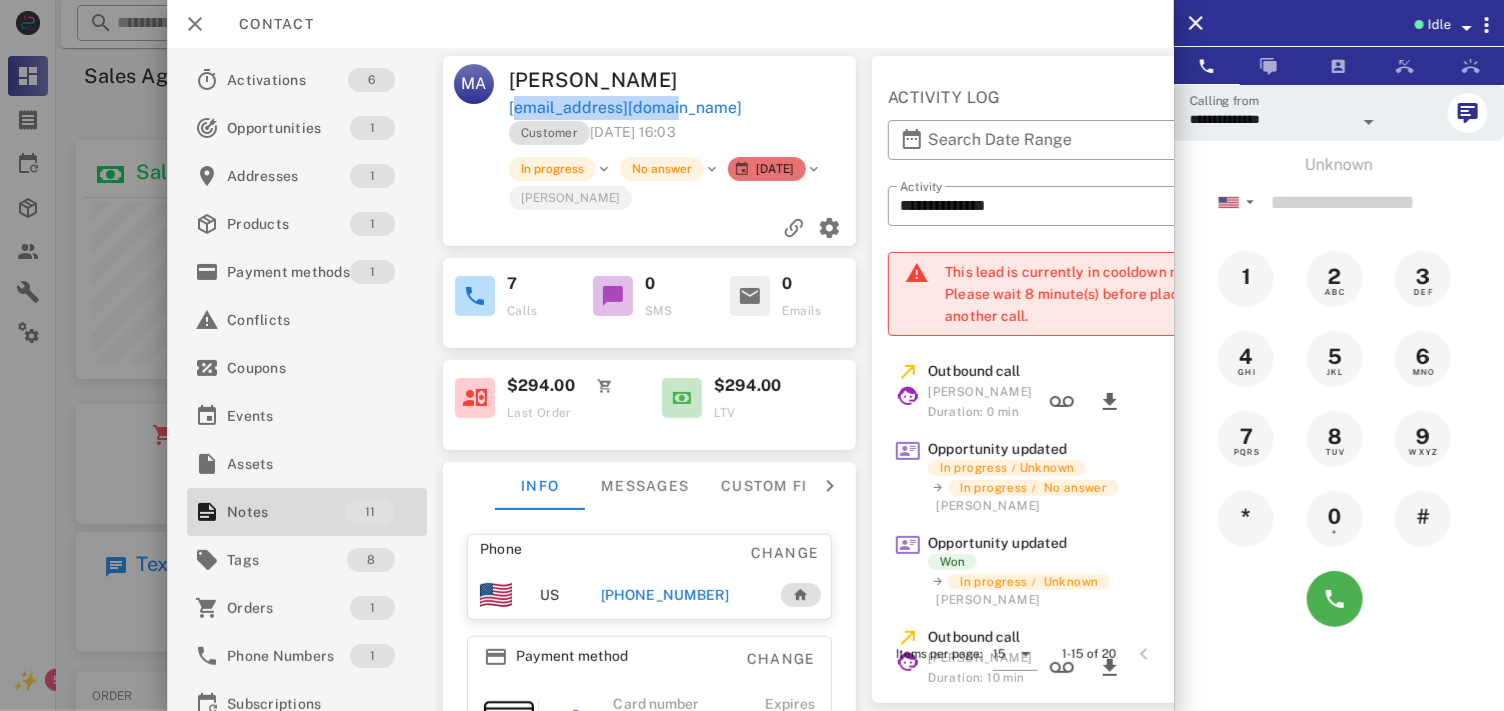 scroll, scrollTop: 999761, scrollLeft: 999535, axis: both 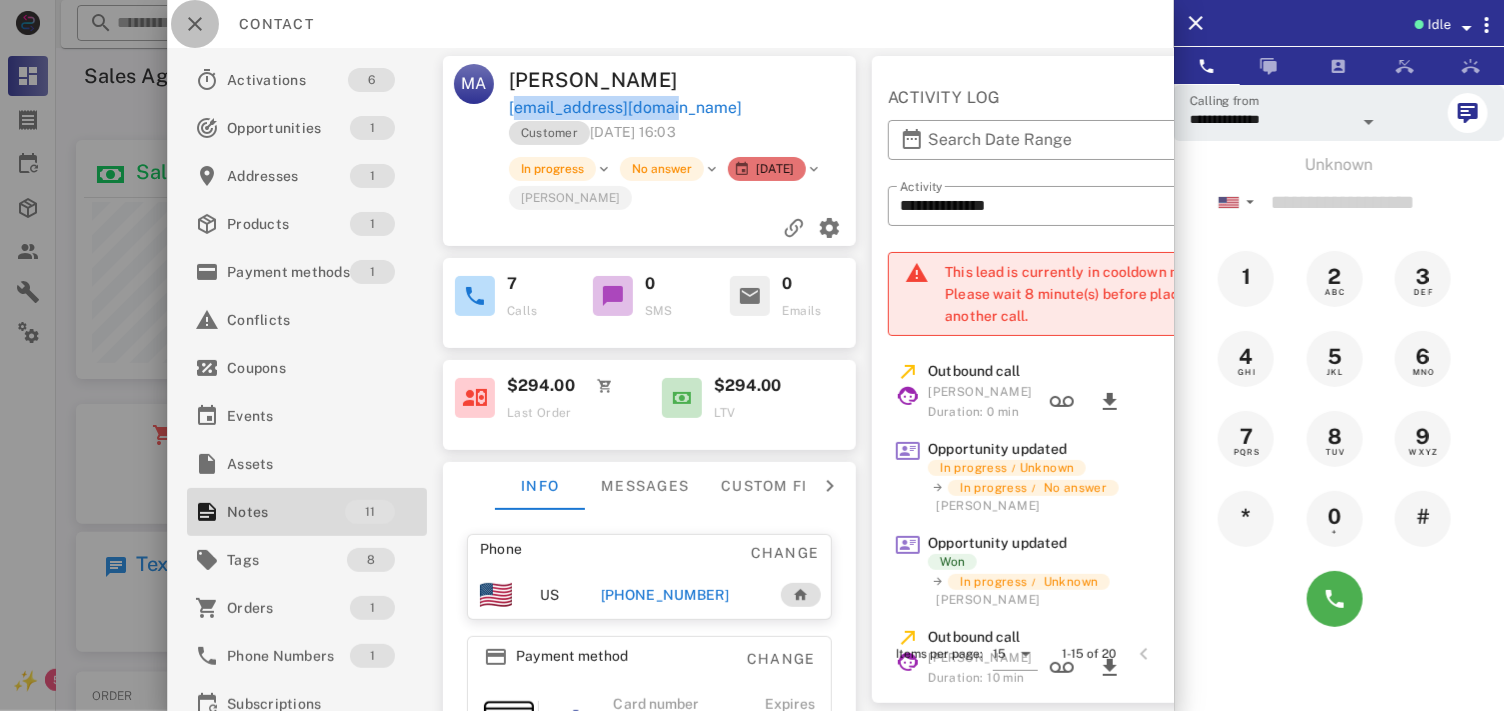 click at bounding box center [195, 24] 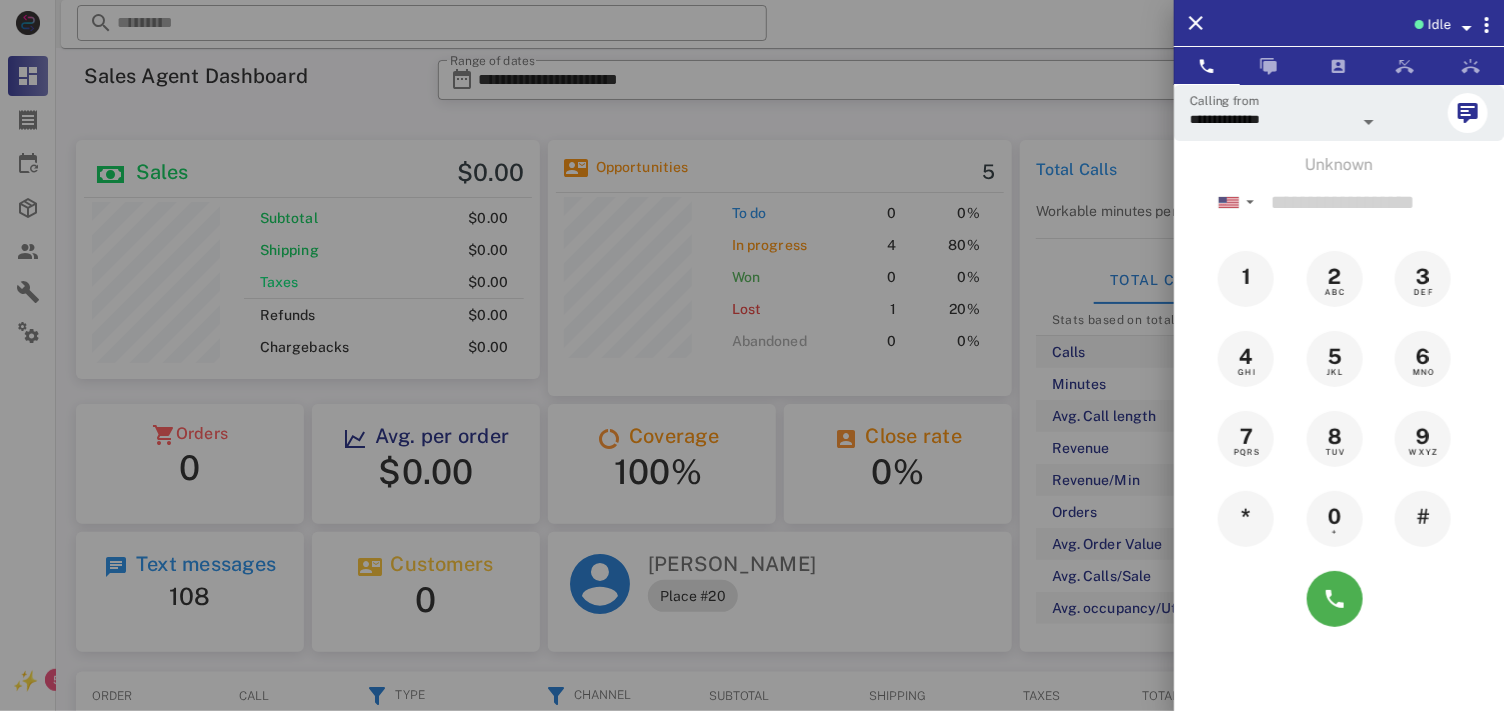 click at bounding box center [752, 355] 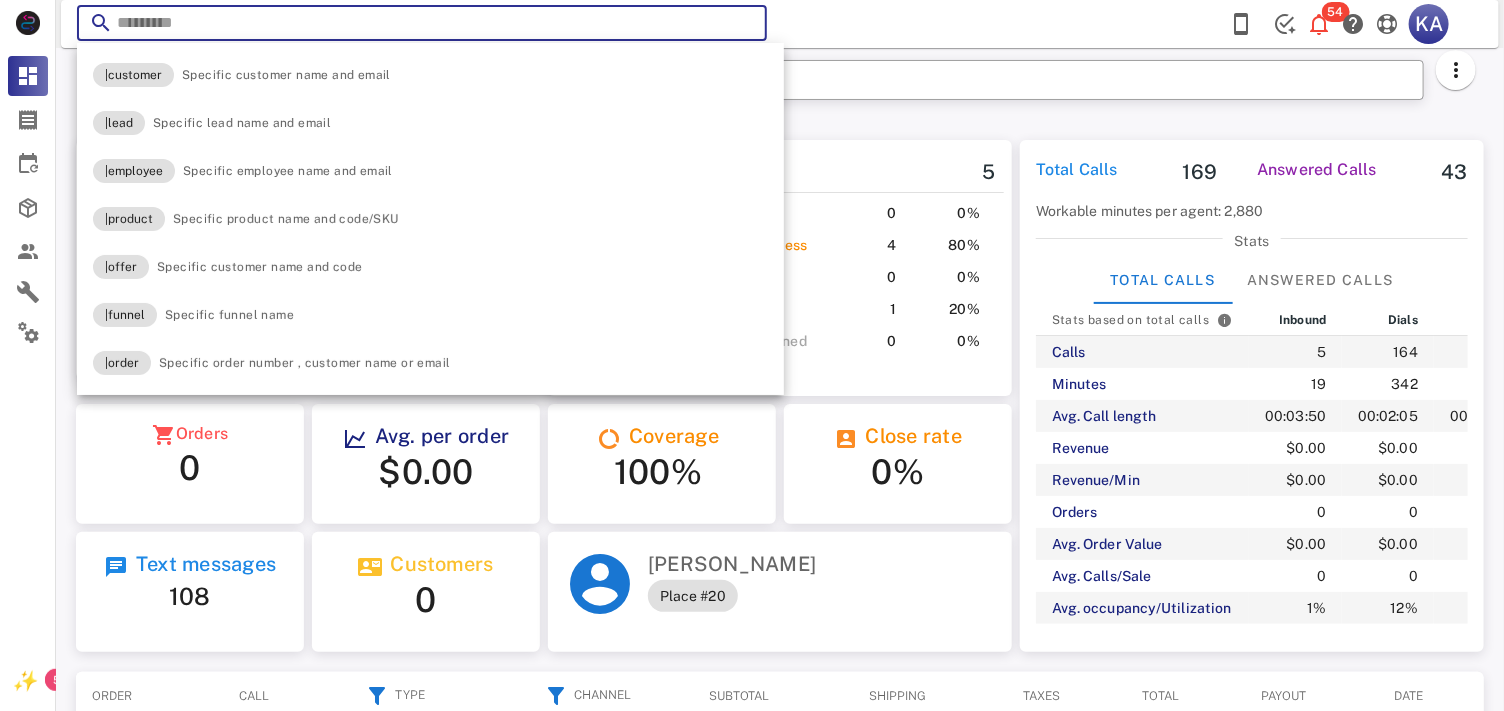click at bounding box center [422, 23] 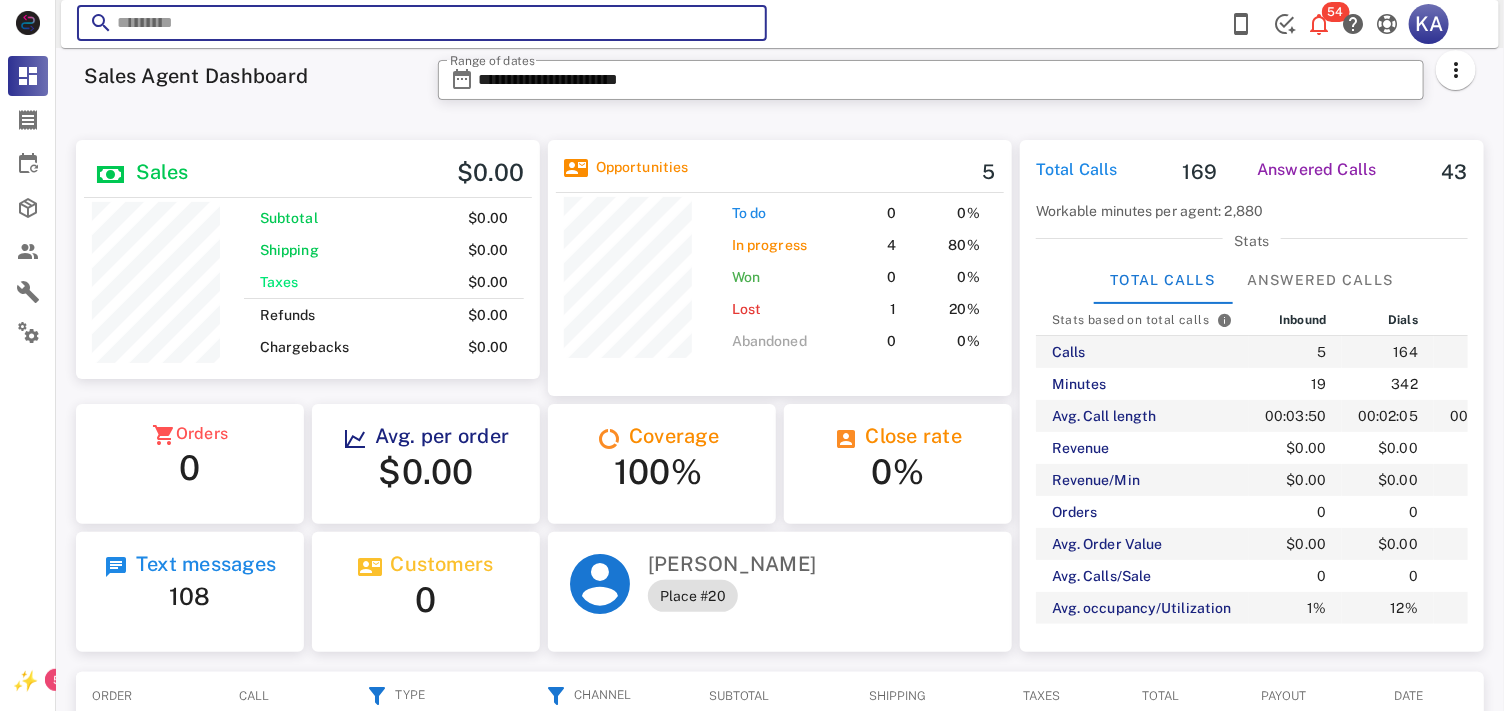 click at bounding box center (422, 23) 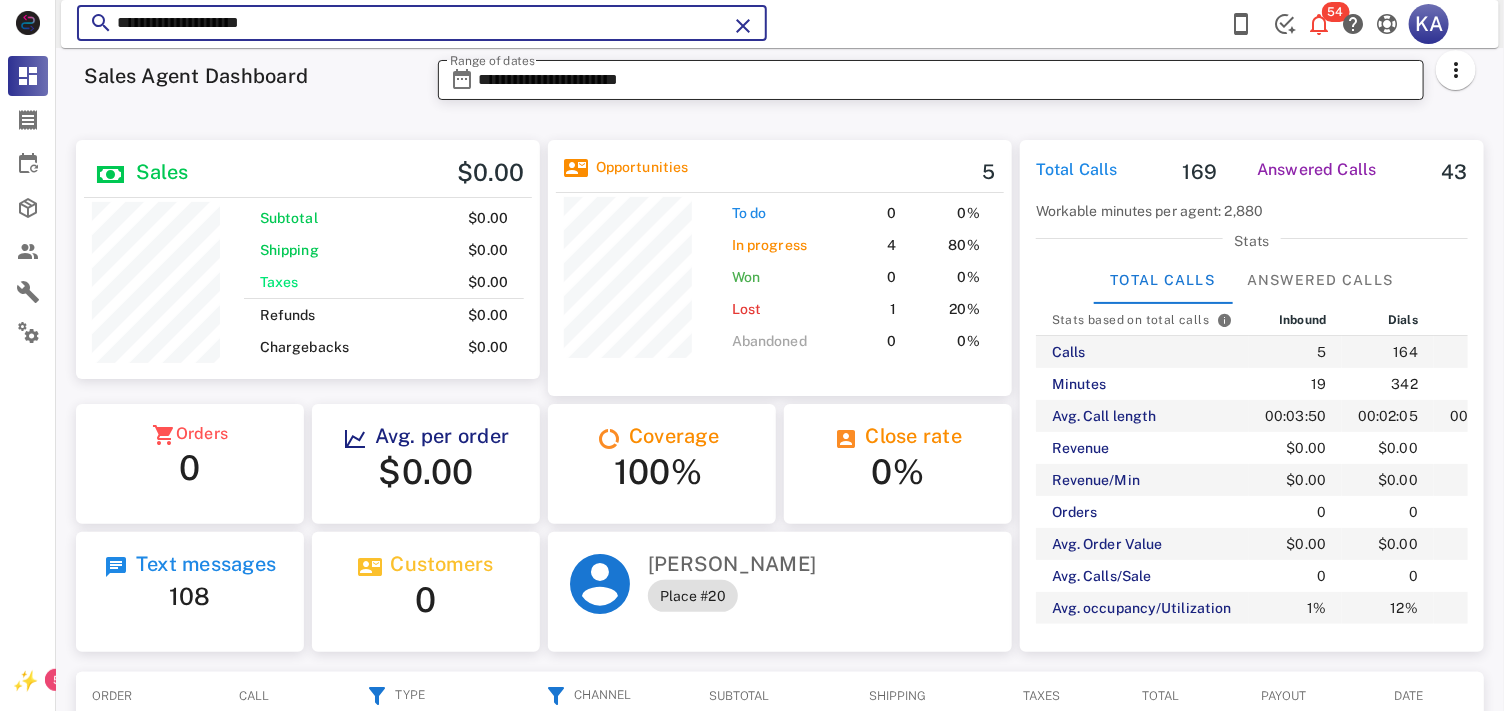 type on "**********" 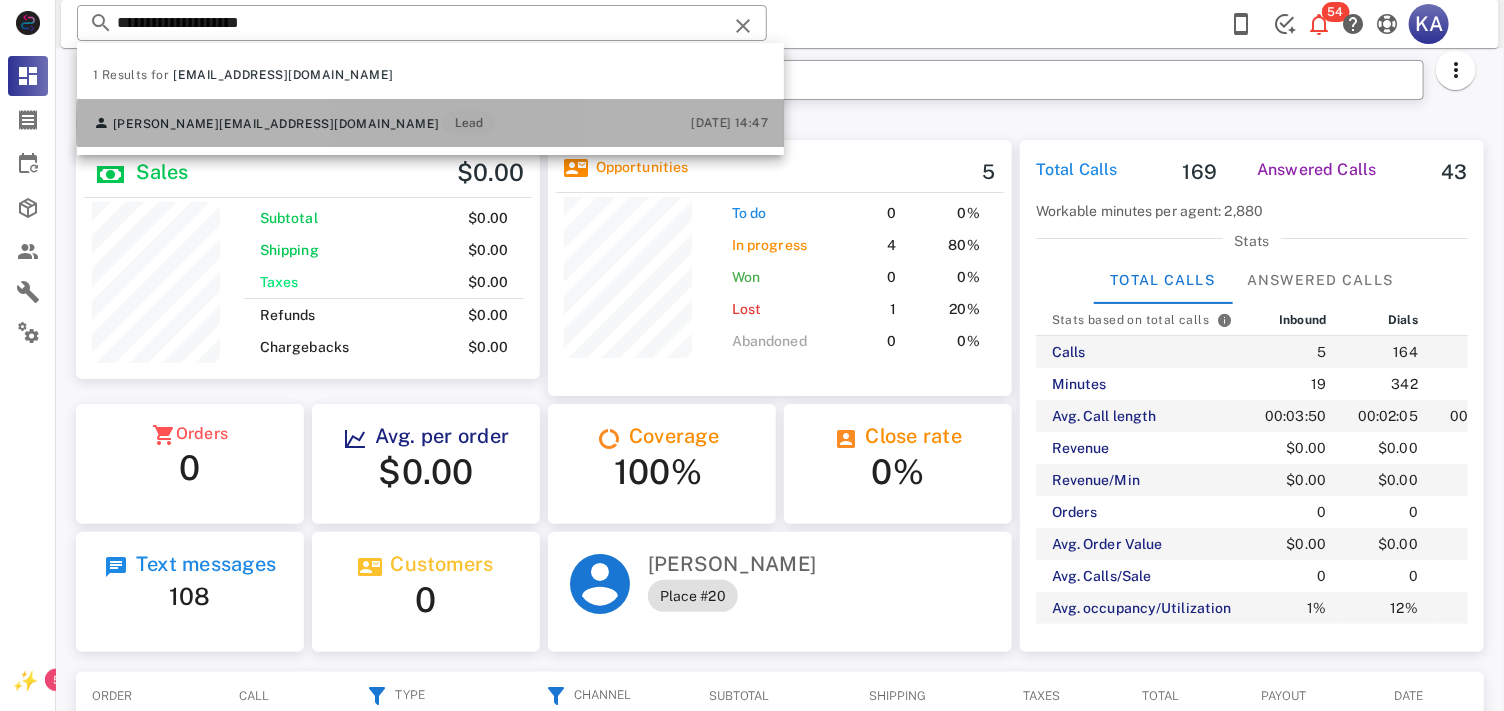click on "[PERSON_NAME]   [EMAIL_ADDRESS][DOMAIN_NAME]   Lead   [DATE] 14:47" at bounding box center [430, 123] 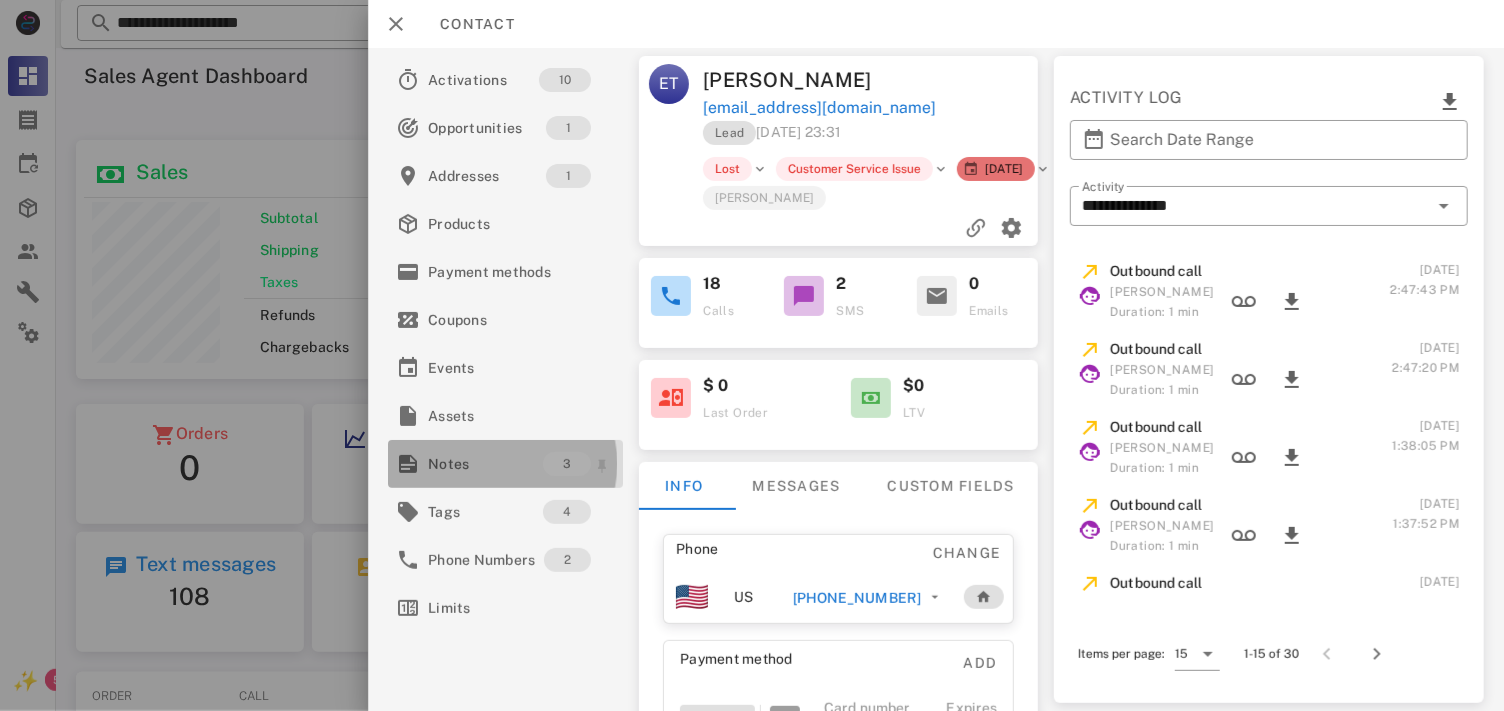 click on "Notes" at bounding box center (485, 464) 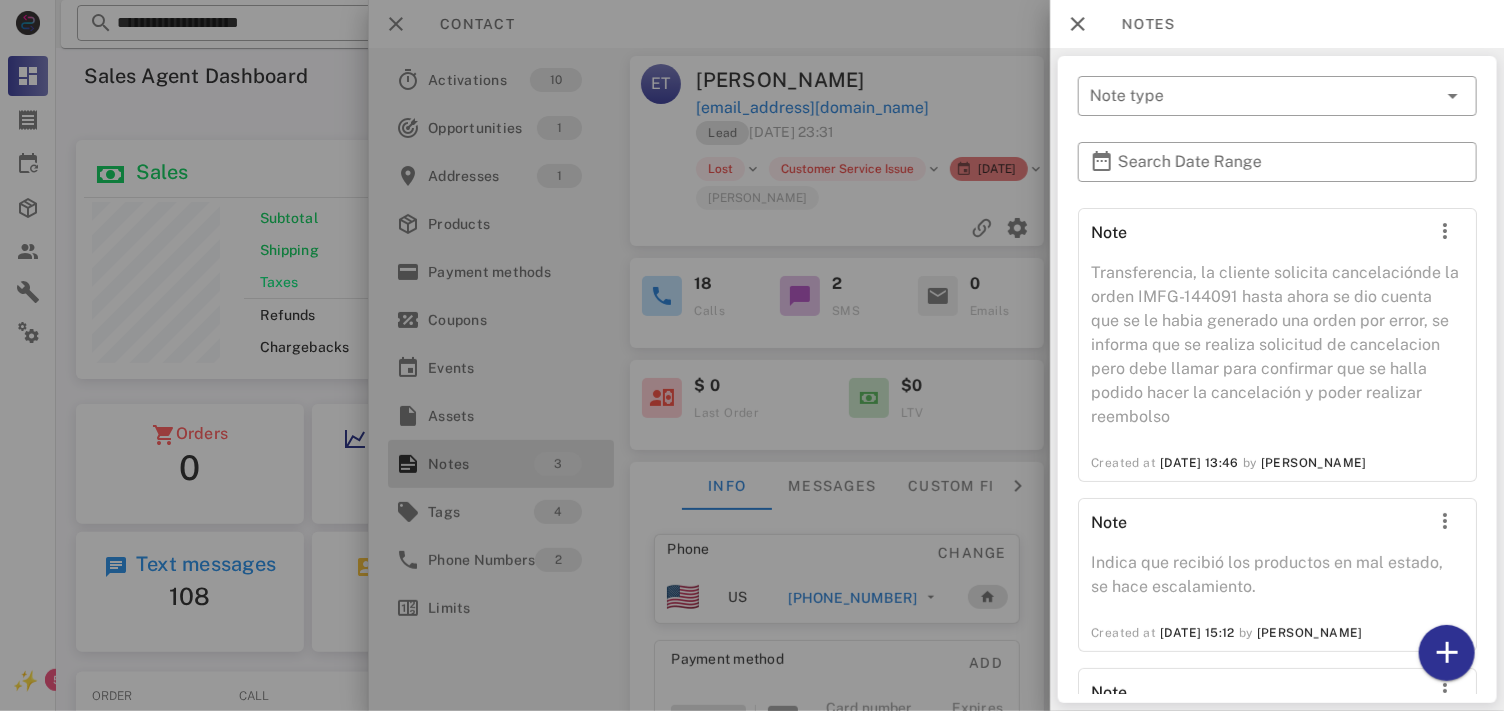 scroll, scrollTop: 155, scrollLeft: 0, axis: vertical 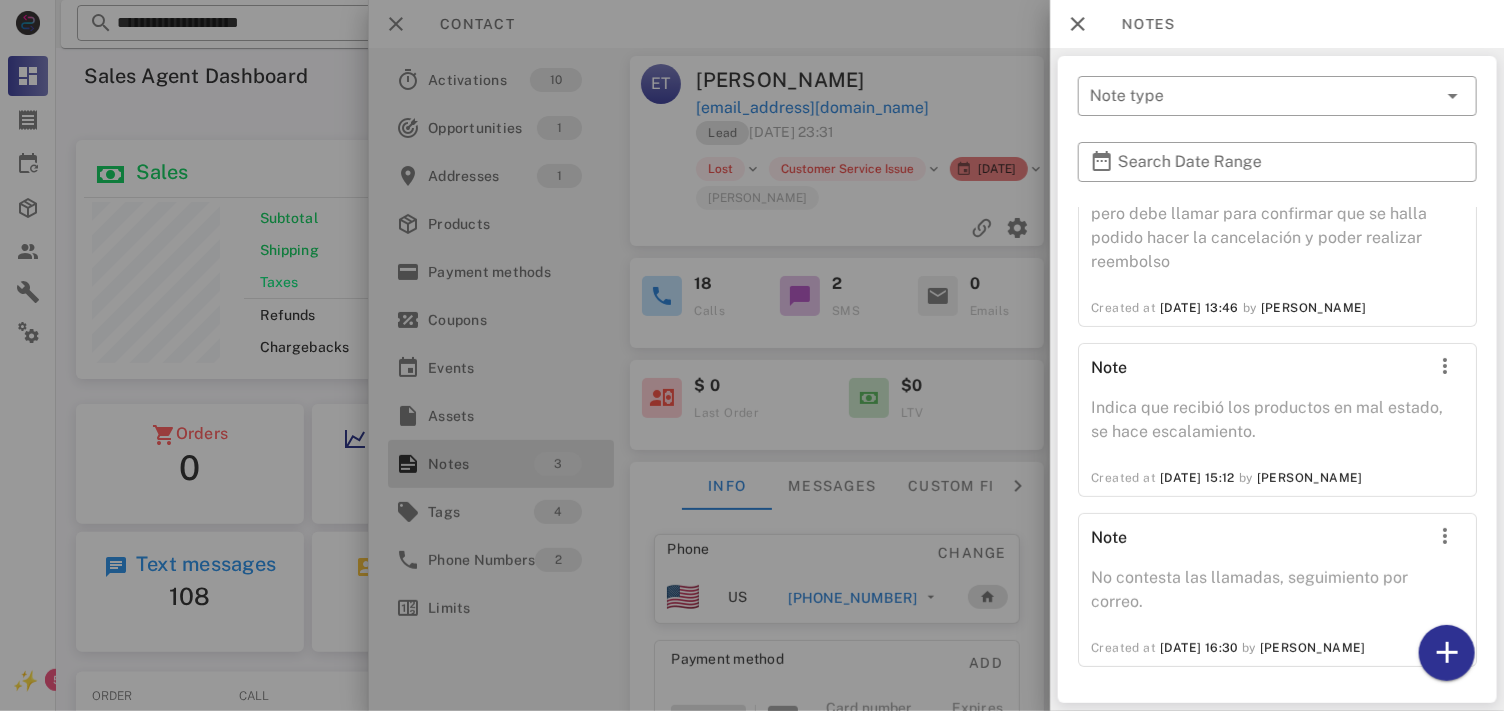 click at bounding box center [752, 355] 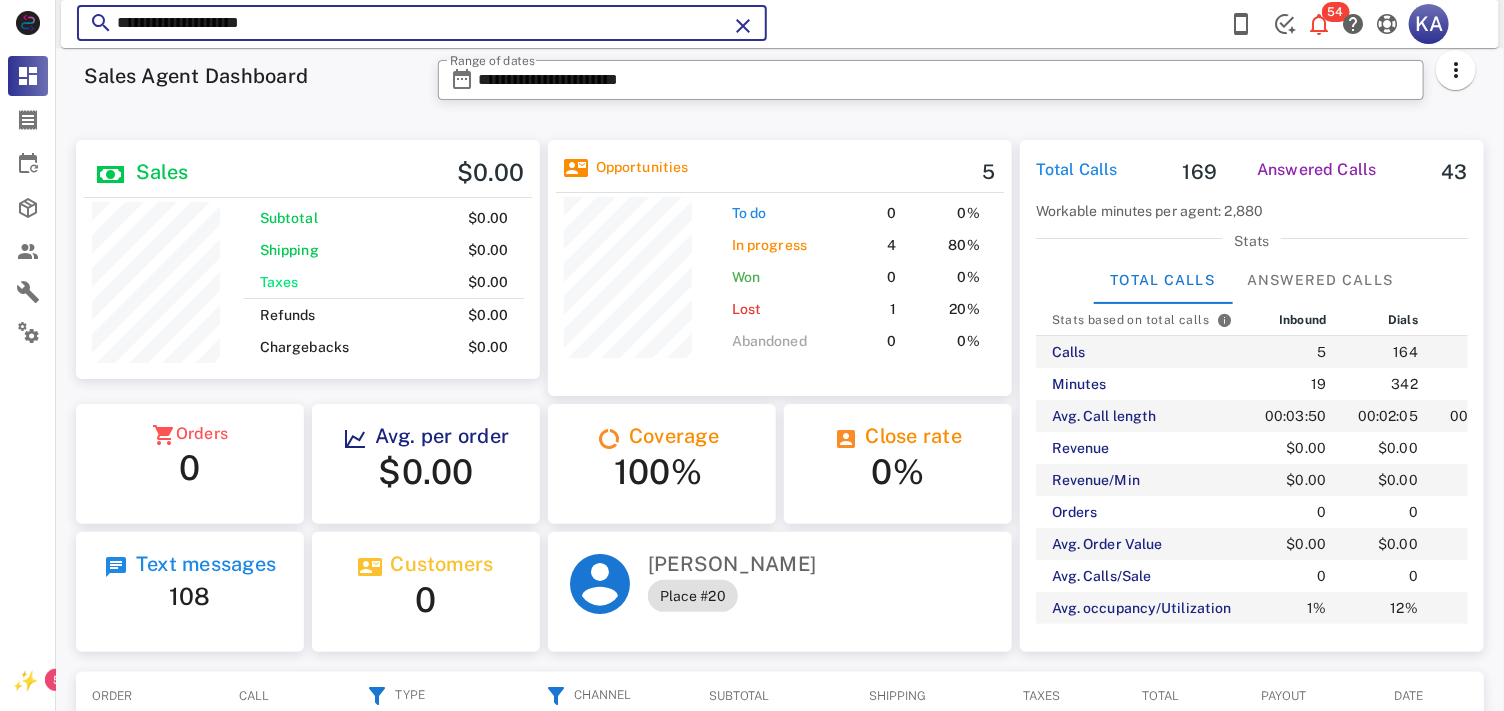 drag, startPoint x: 253, startPoint y: 30, endPoint x: 698, endPoint y: 54, distance: 445.64673 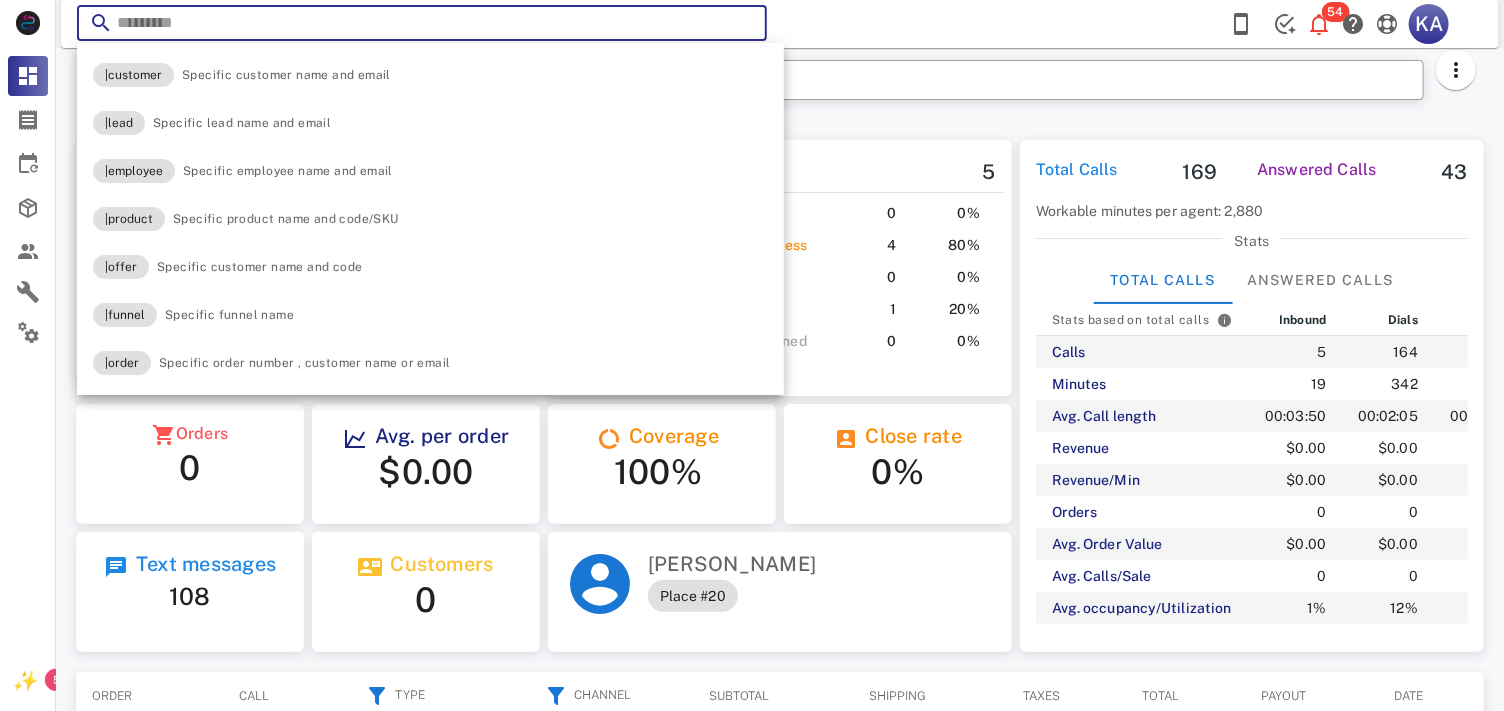 paste on "*******" 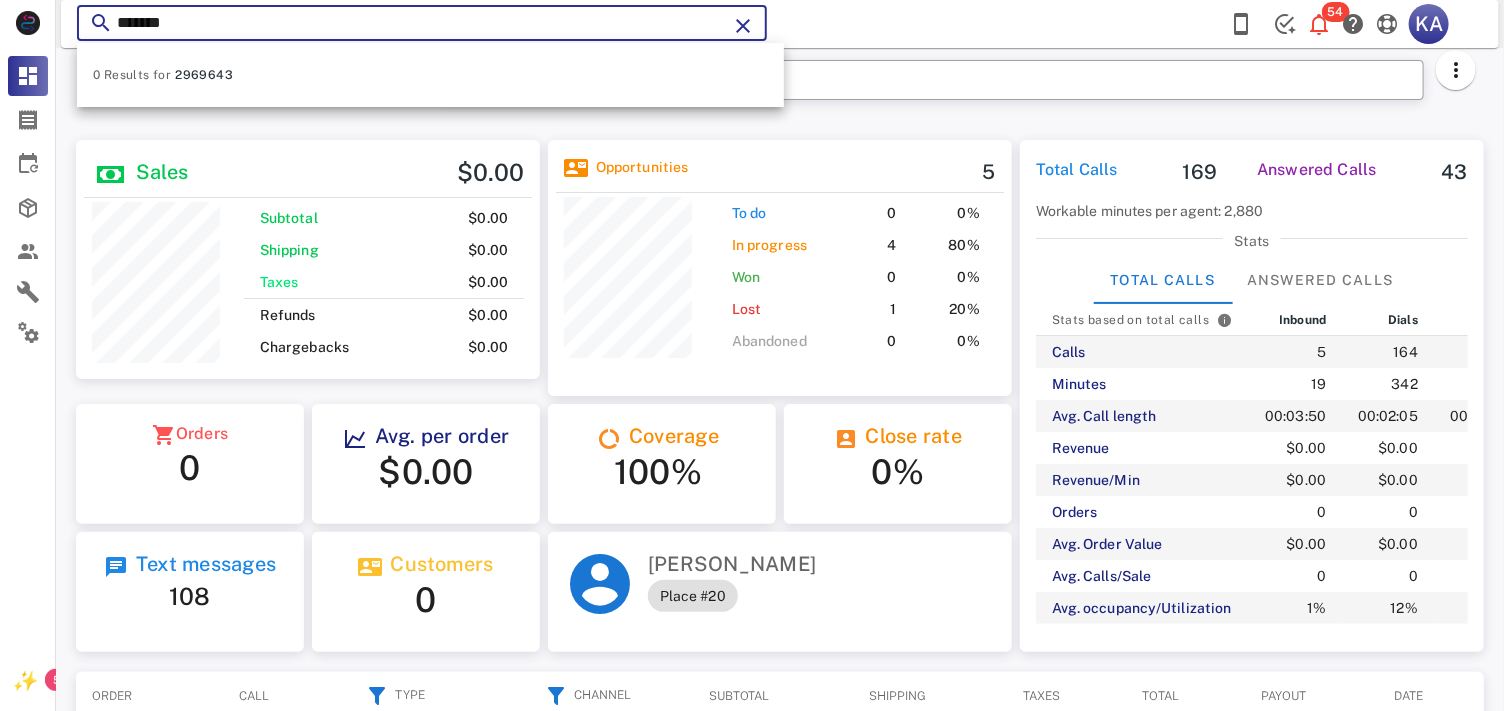 click at bounding box center (743, 26) 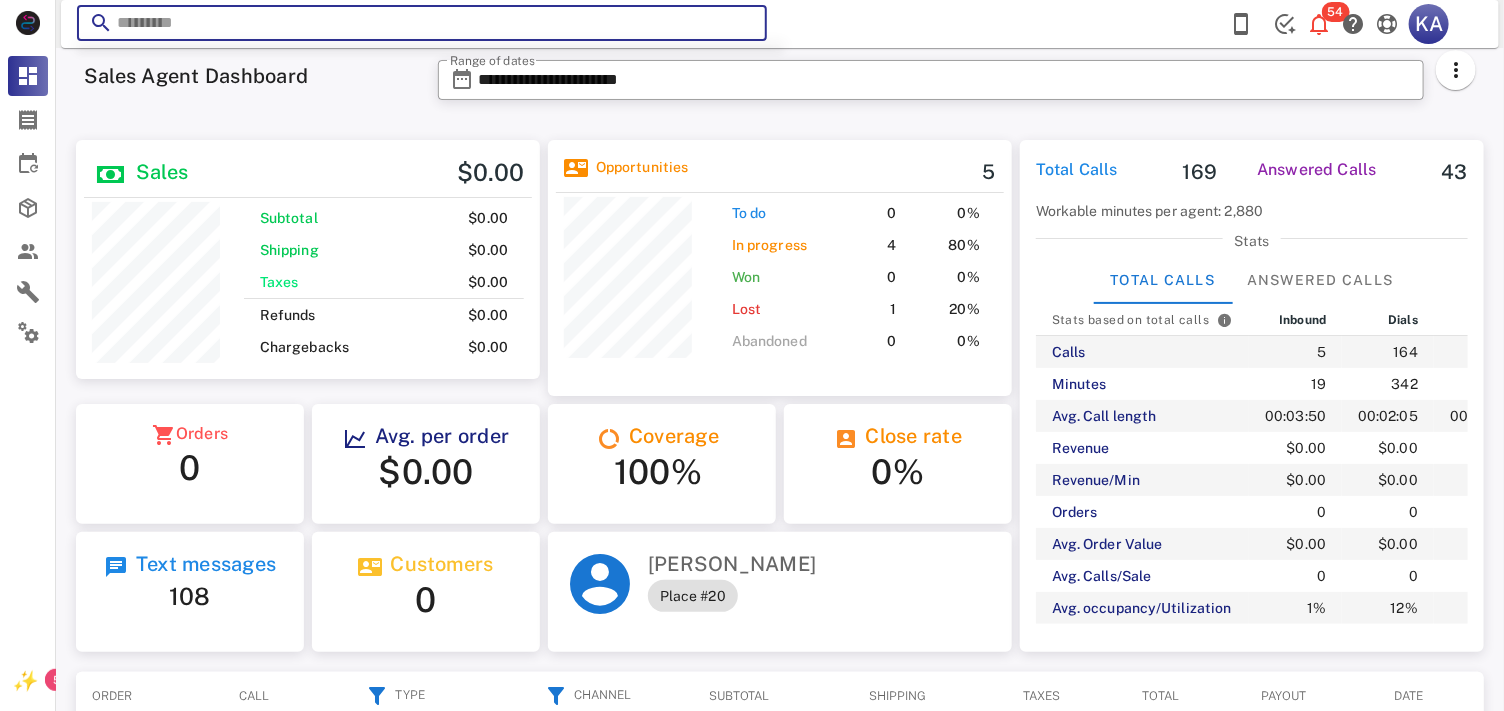 click at bounding box center (422, 23) 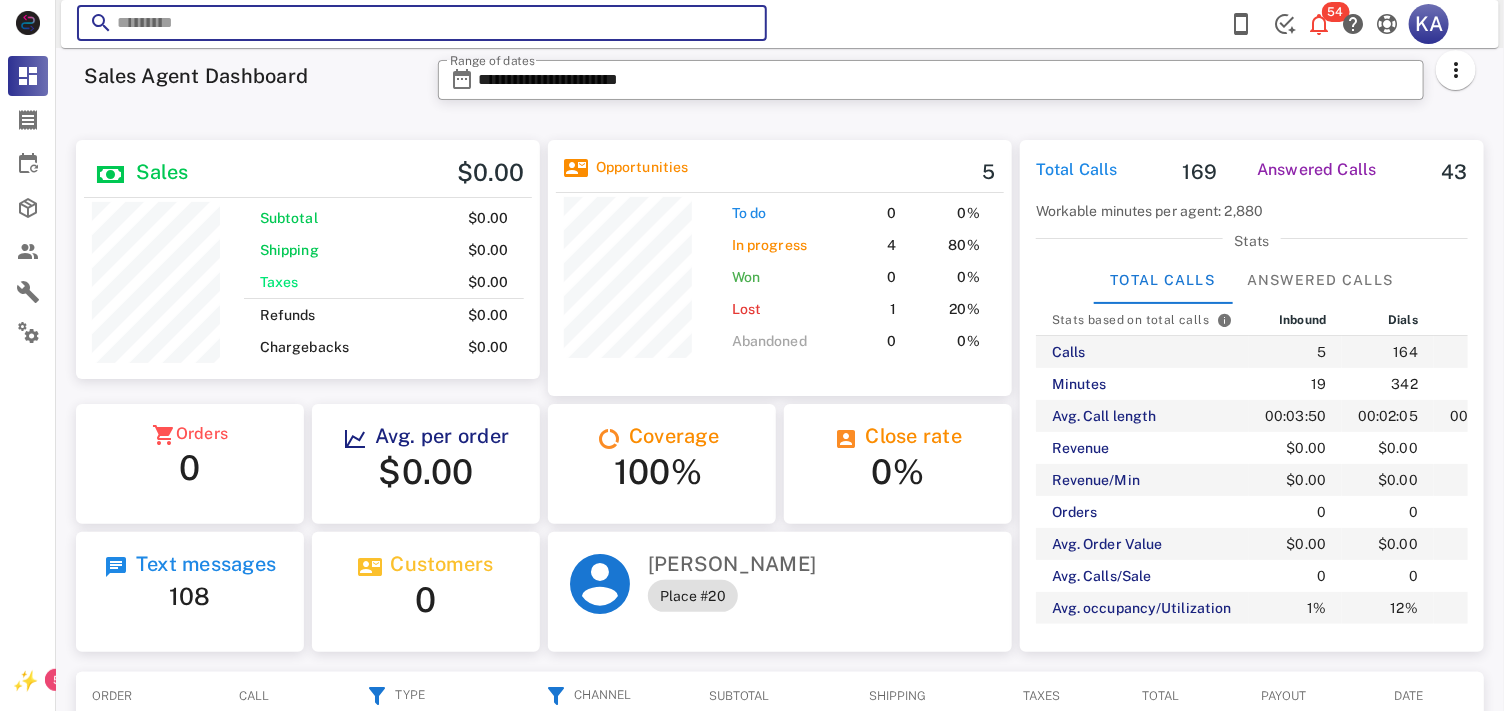 paste on "**********" 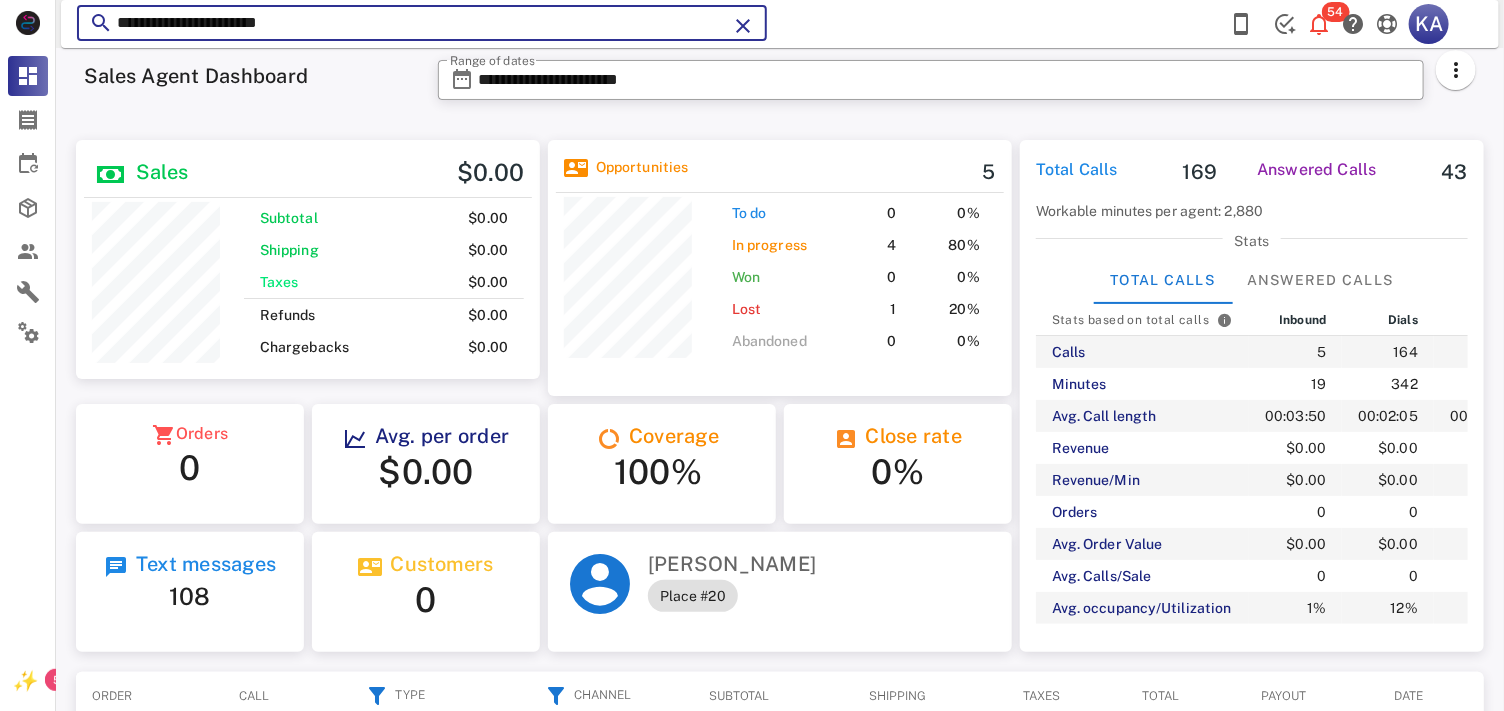 type on "**********" 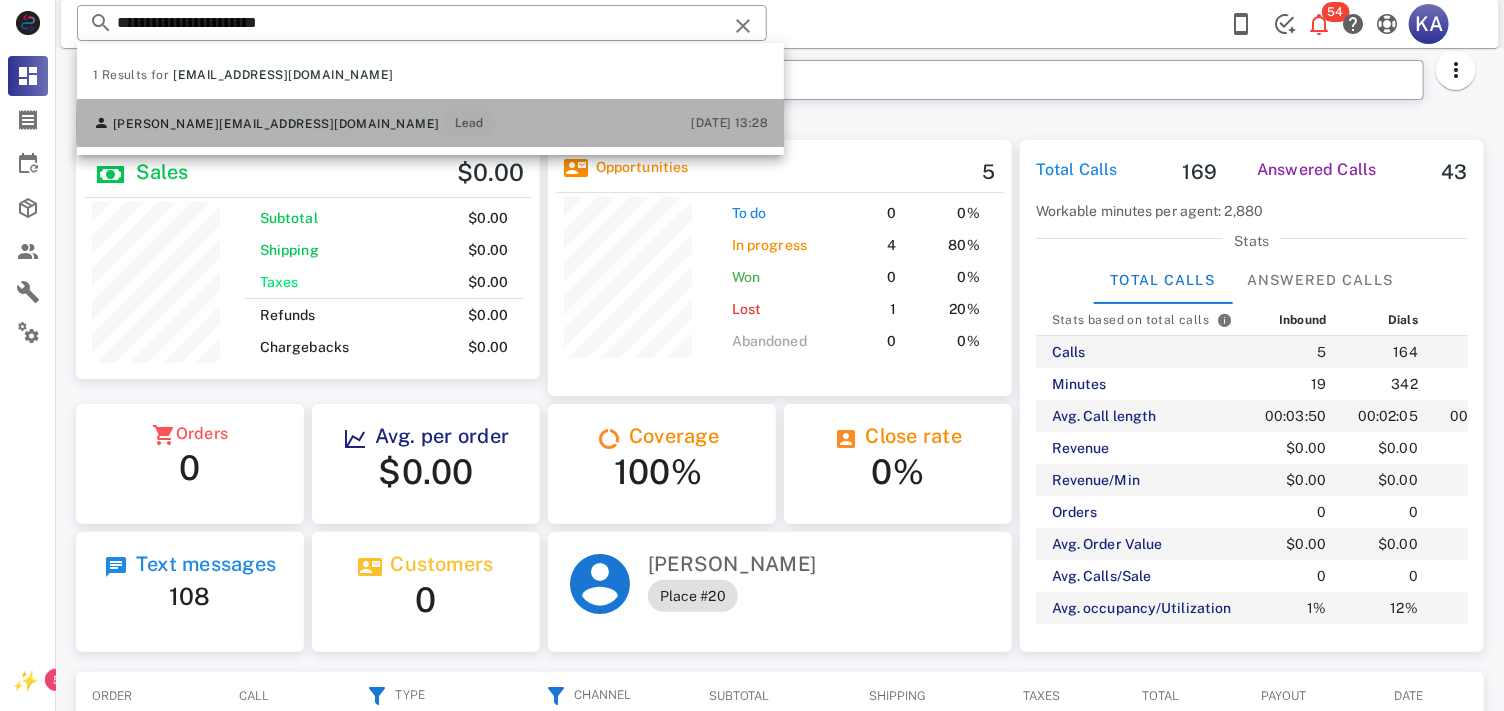 click on "[PERSON_NAME]   [EMAIL_ADDRESS][DOMAIN_NAME]   Lead   [DATE] 13:28" at bounding box center [430, 123] 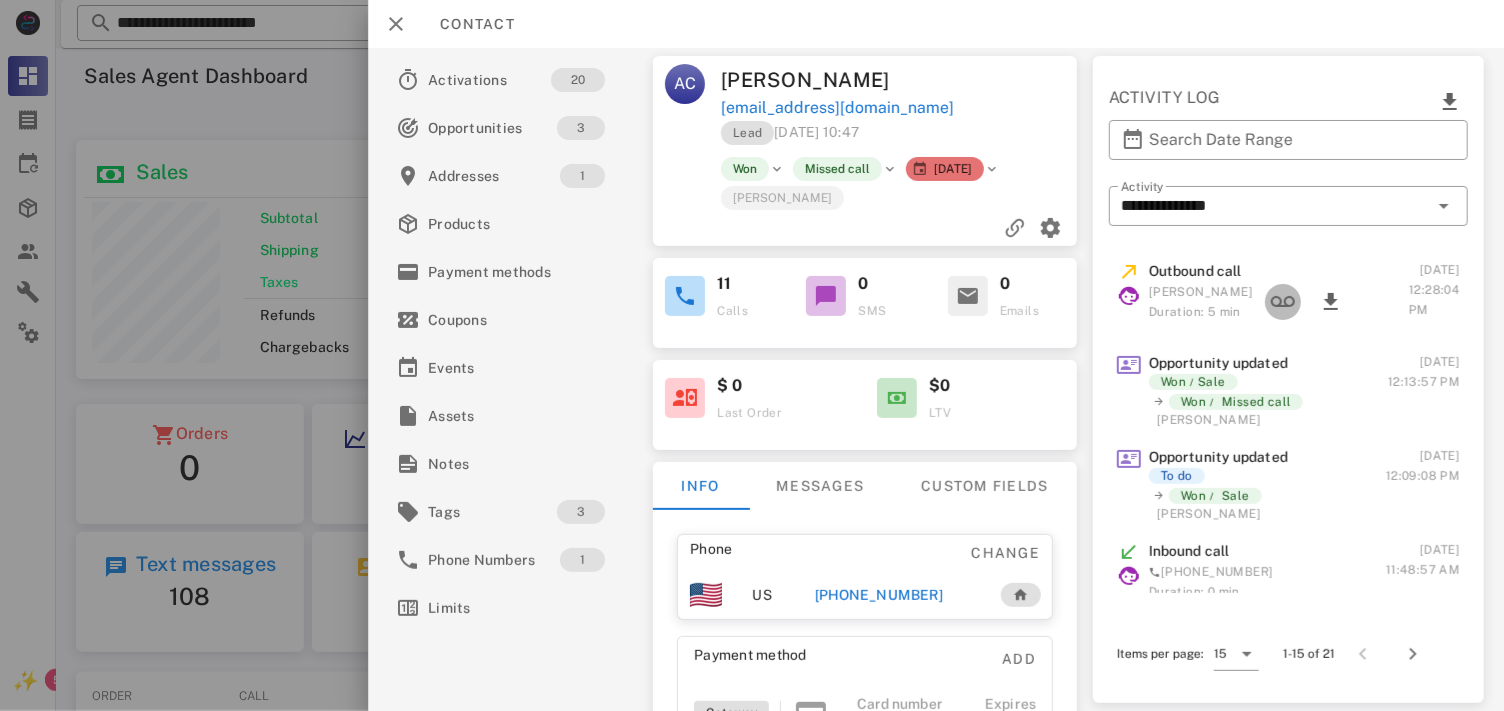 click at bounding box center [1283, 302] 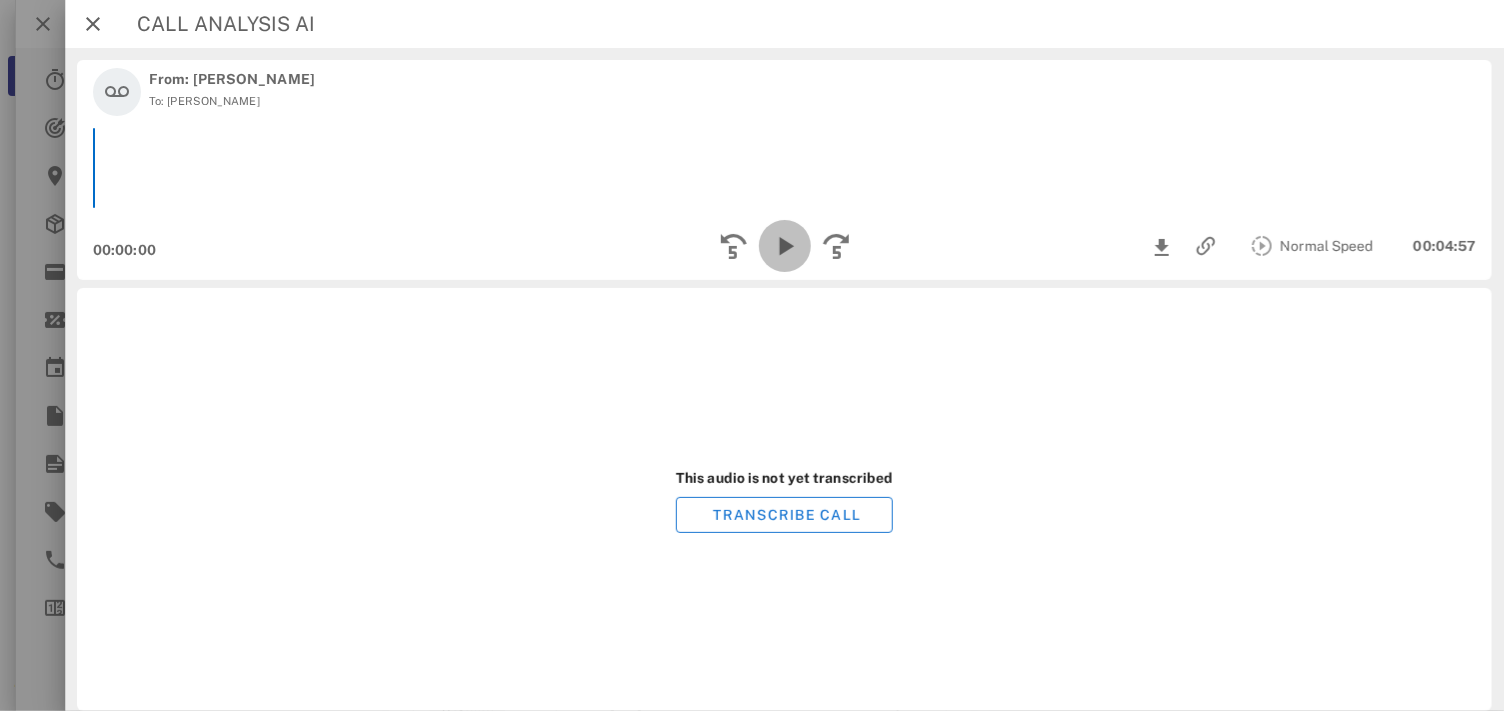 click at bounding box center [784, 246] 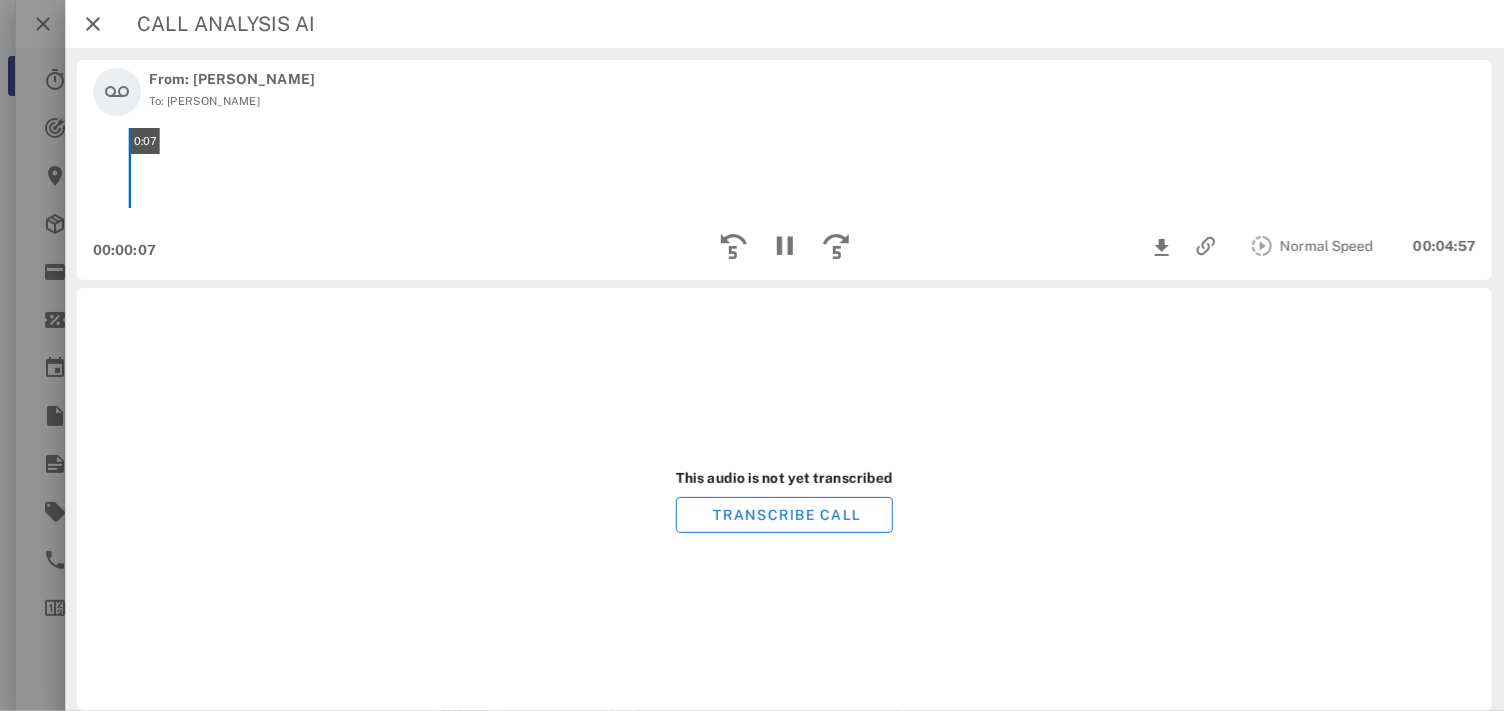 click on "0:07" at bounding box center (784, 168) 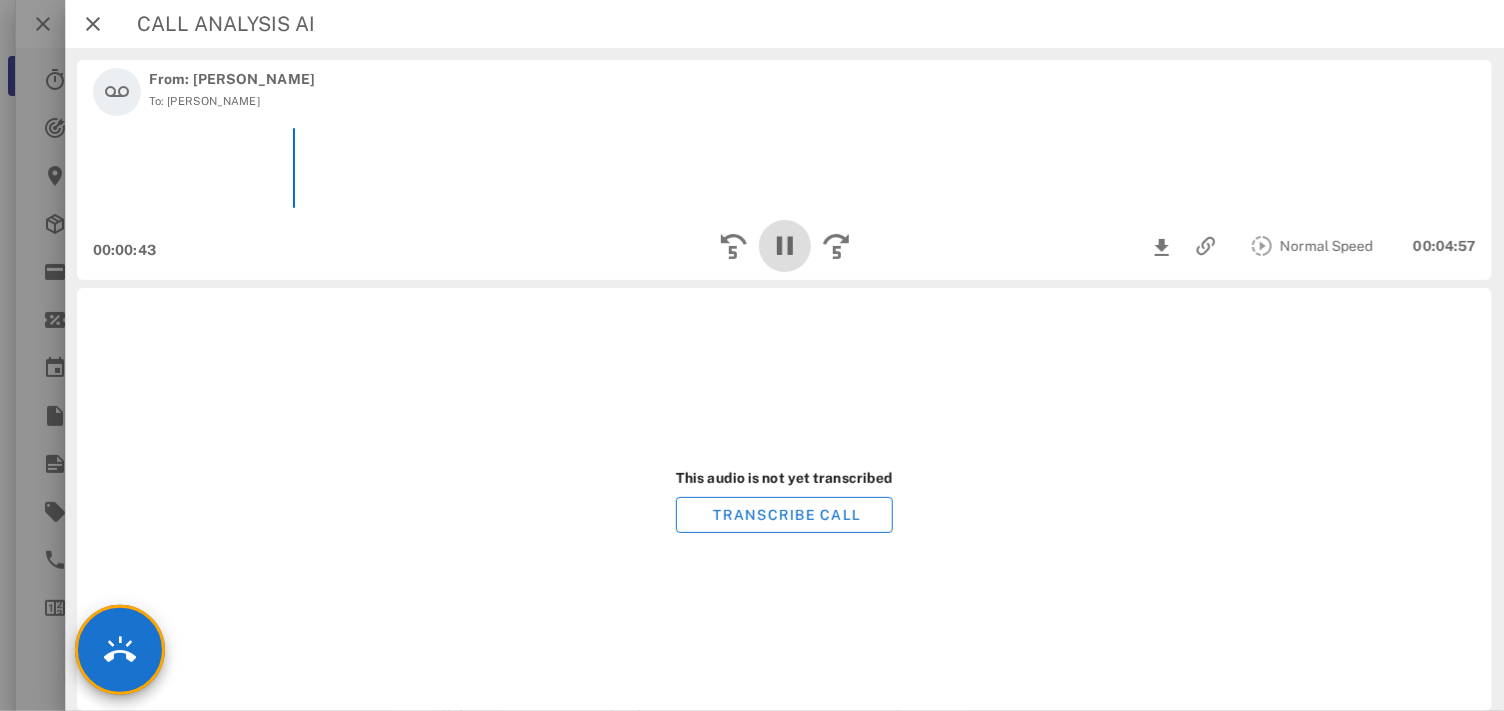 click at bounding box center [784, 246] 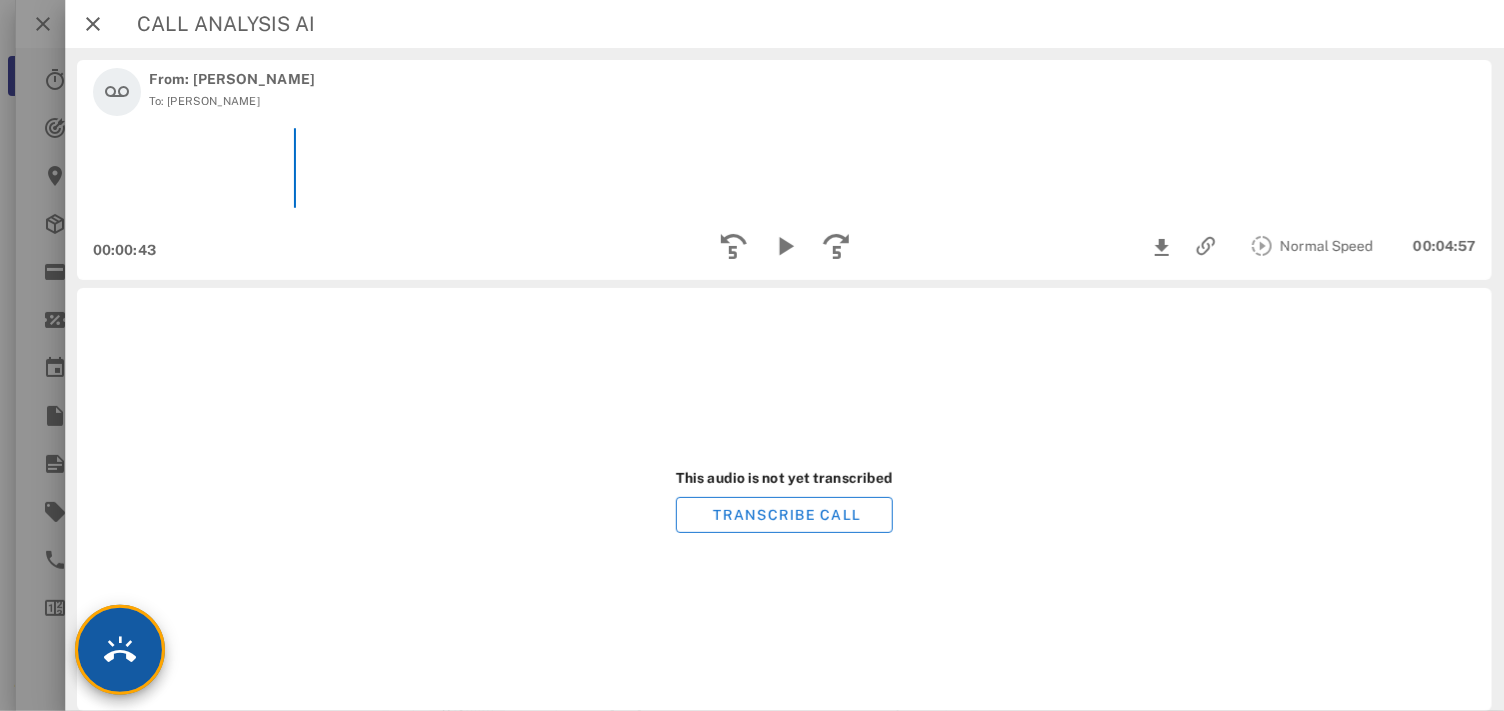 click at bounding box center [120, 650] 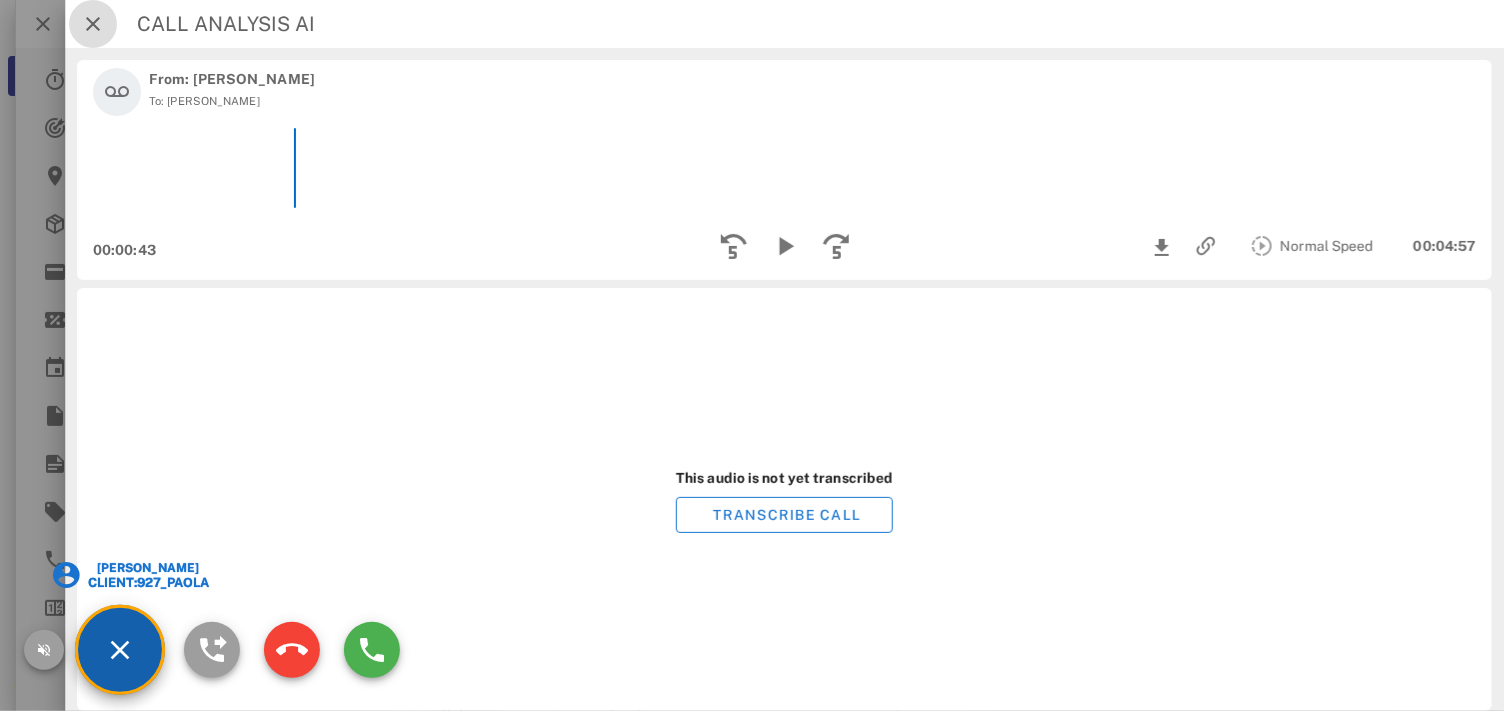 click at bounding box center (93, 24) 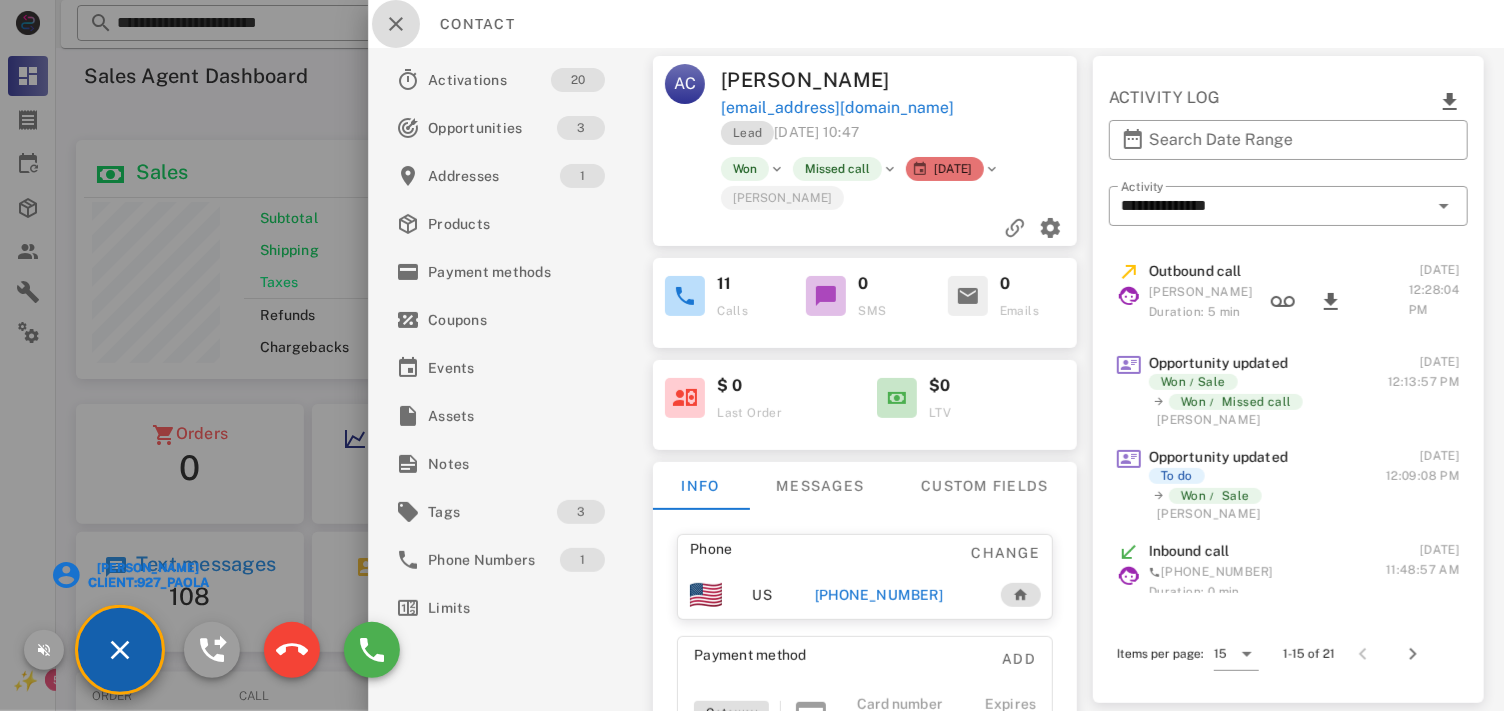 click at bounding box center (396, 24) 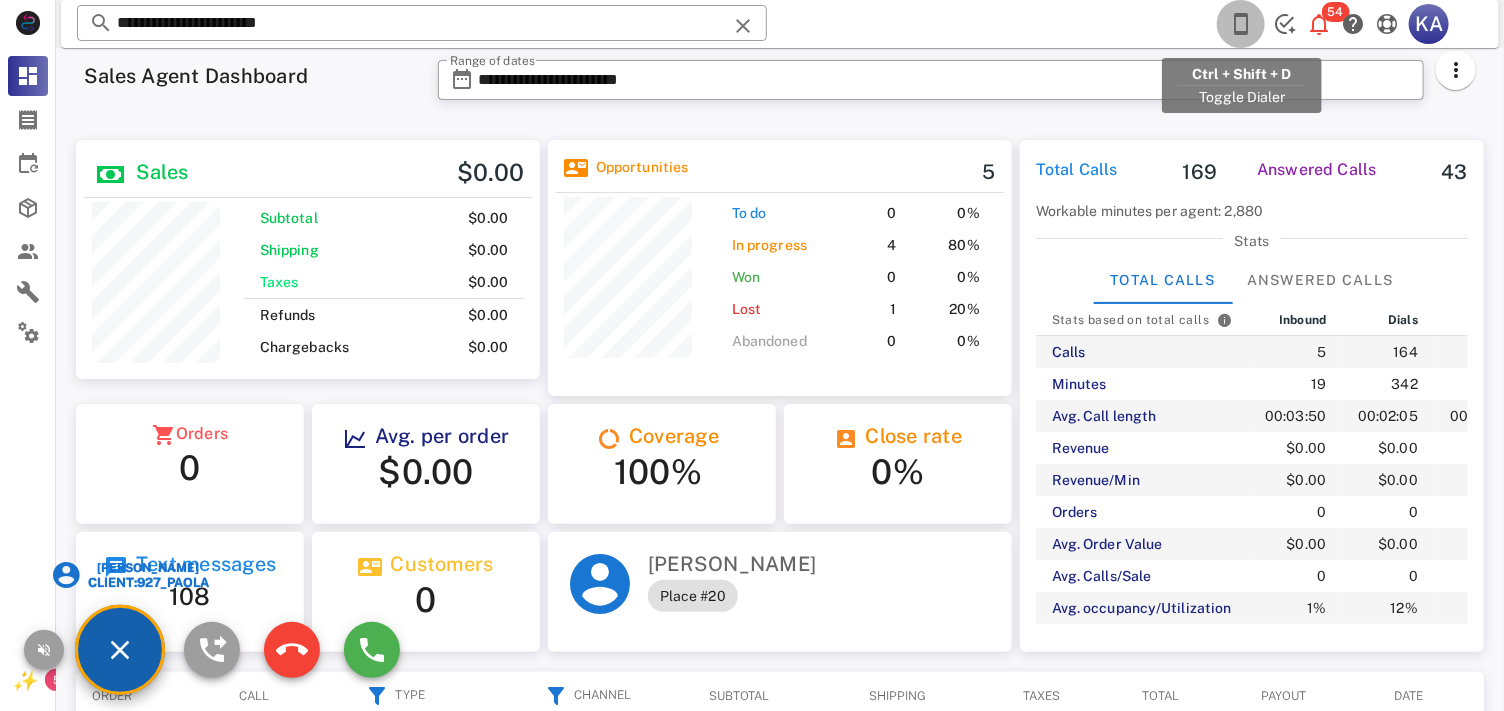 click at bounding box center [1241, 24] 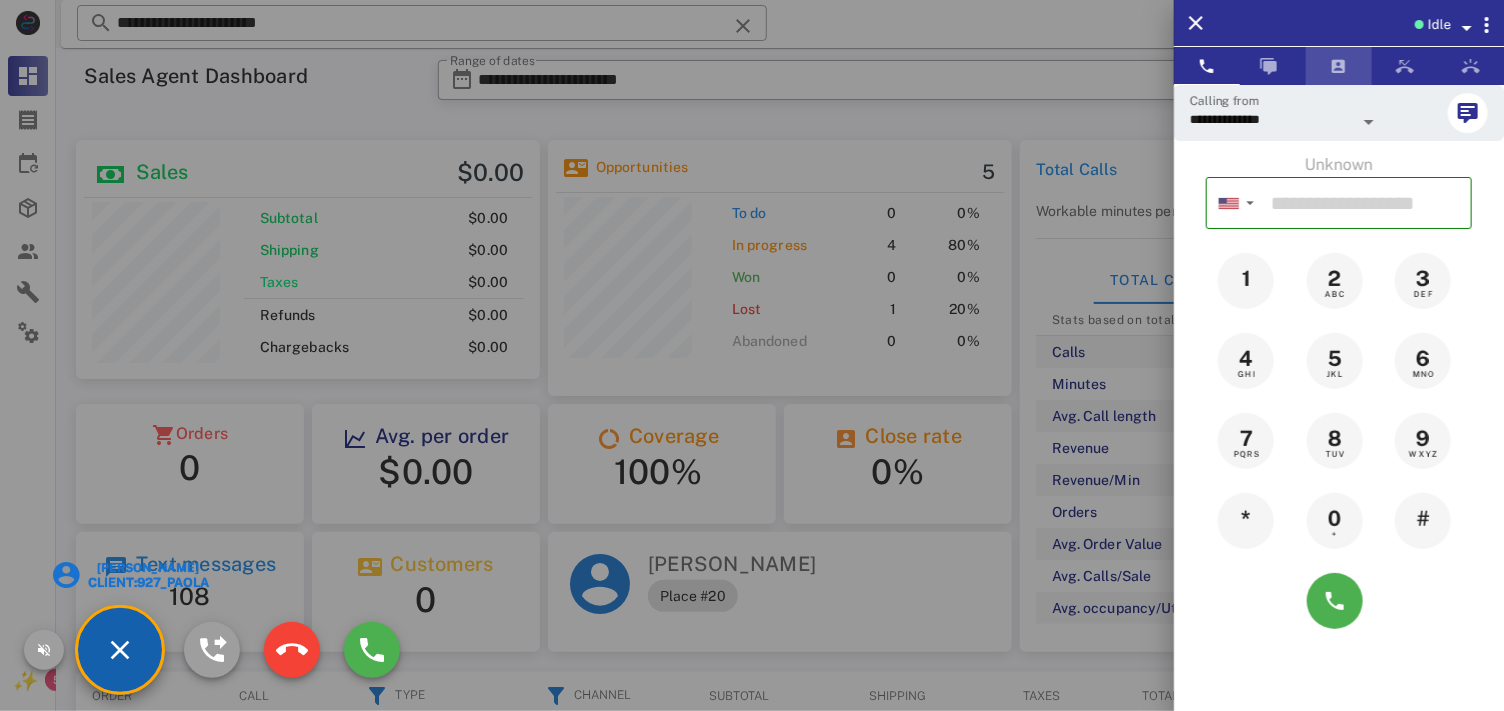click at bounding box center (1339, 66) 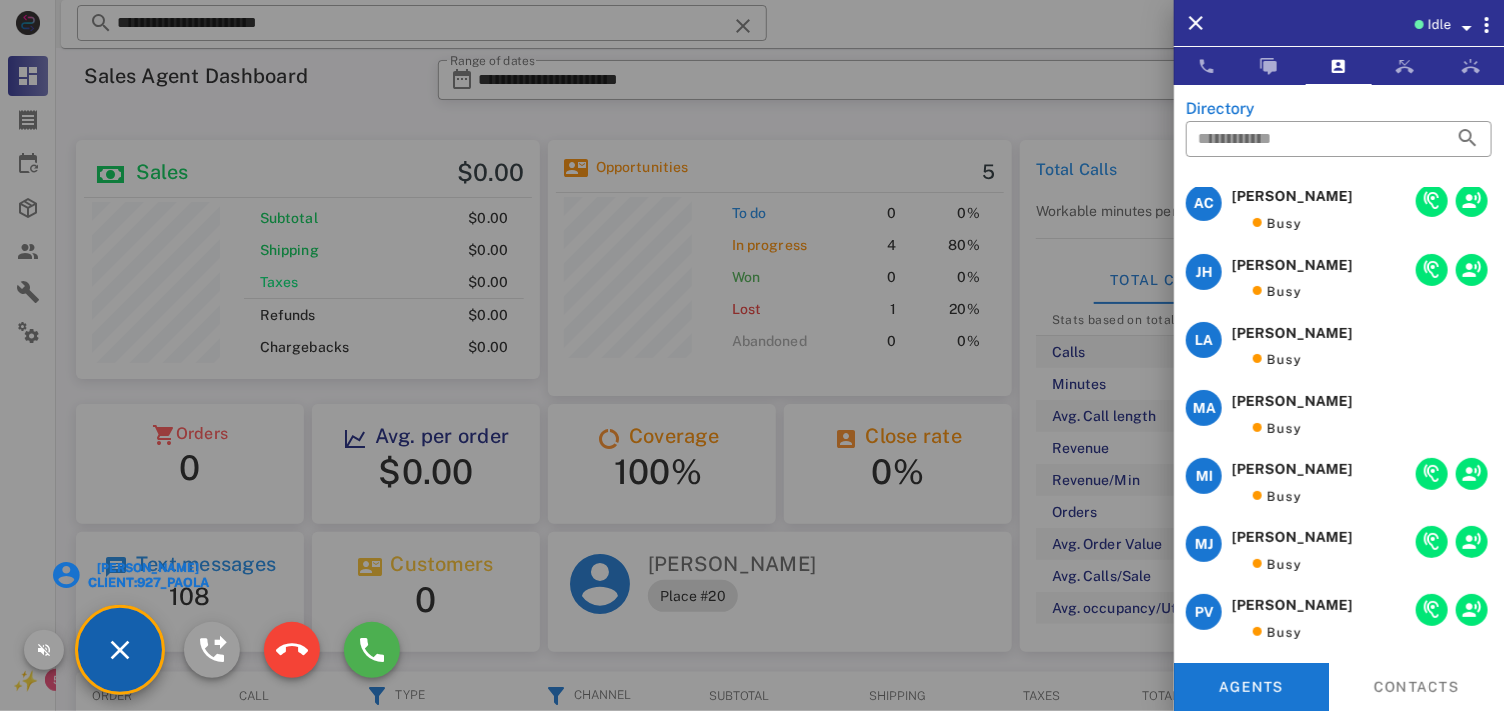 scroll, scrollTop: 0, scrollLeft: 0, axis: both 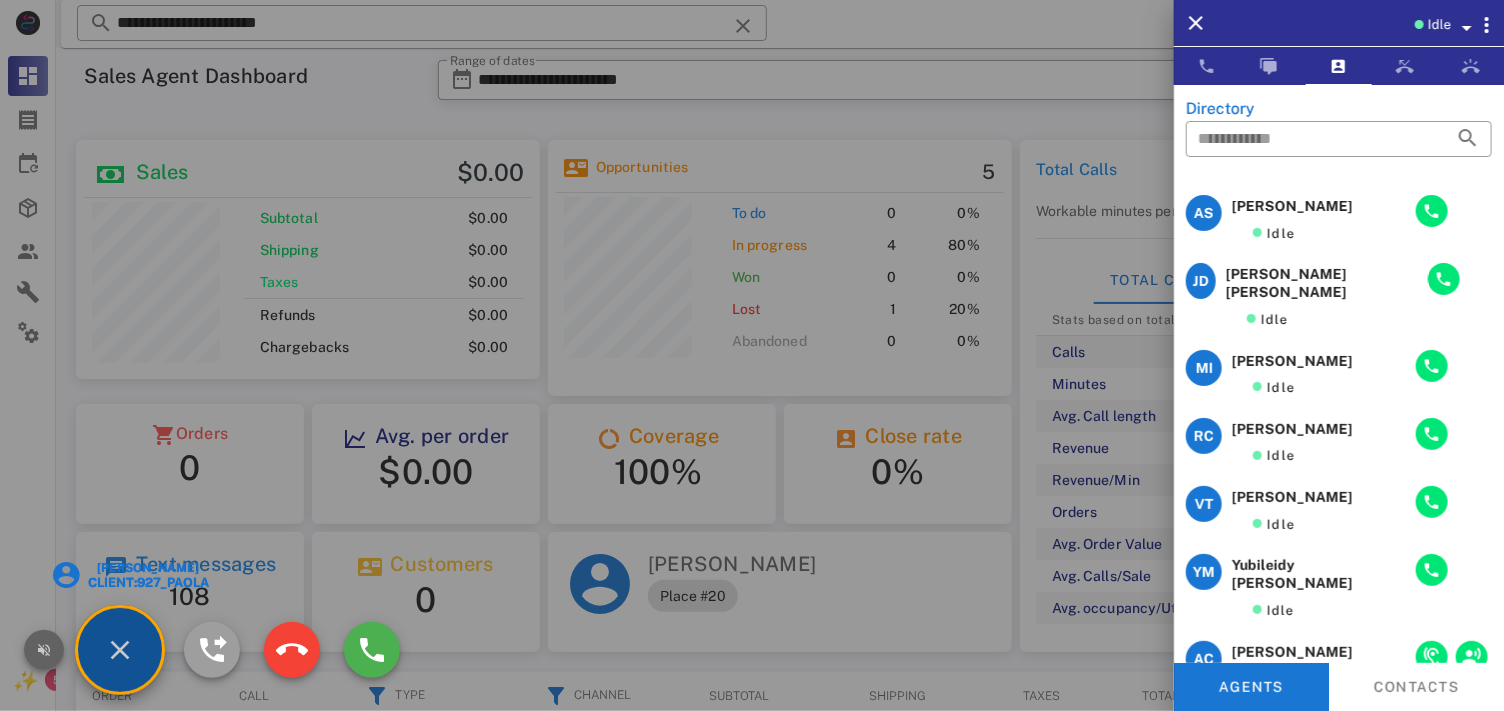 click at bounding box center [44, 650] 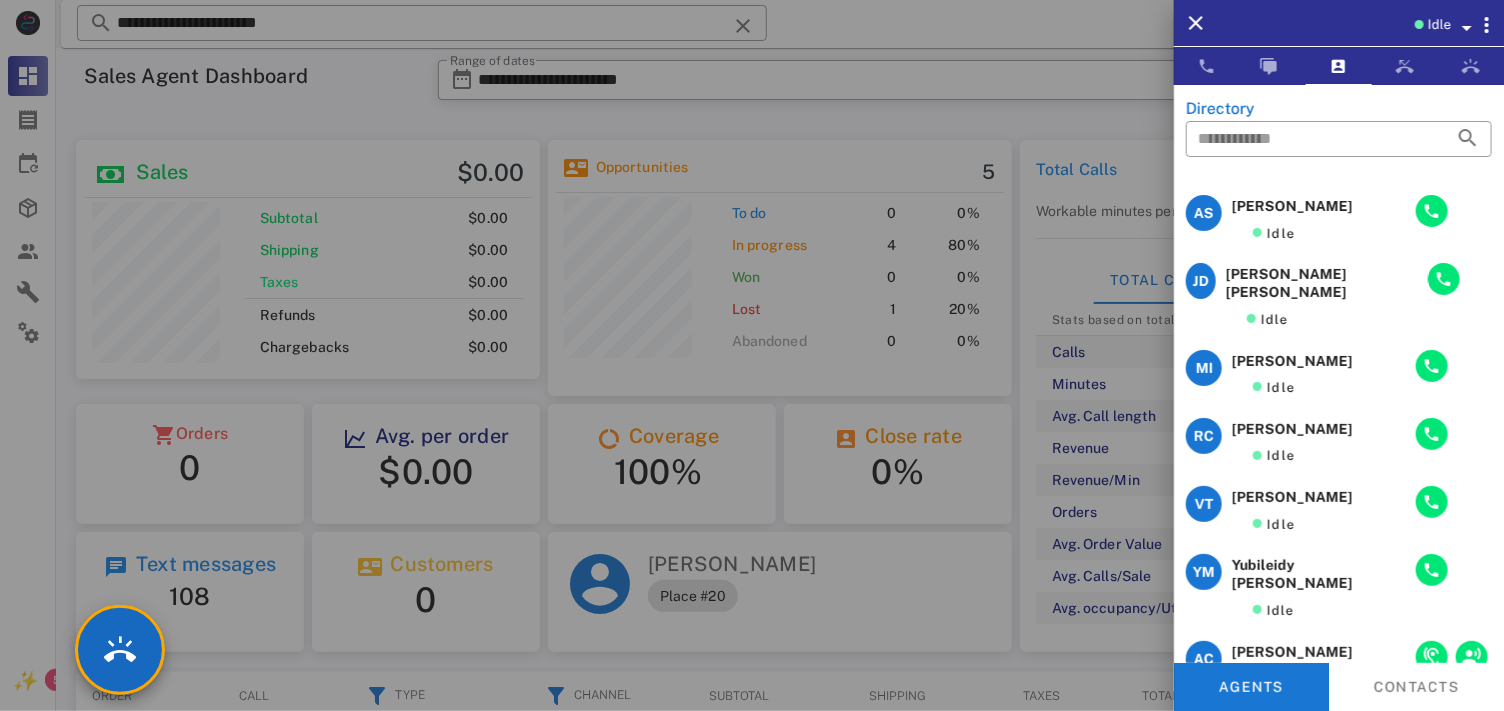 click at bounding box center [752, 355] 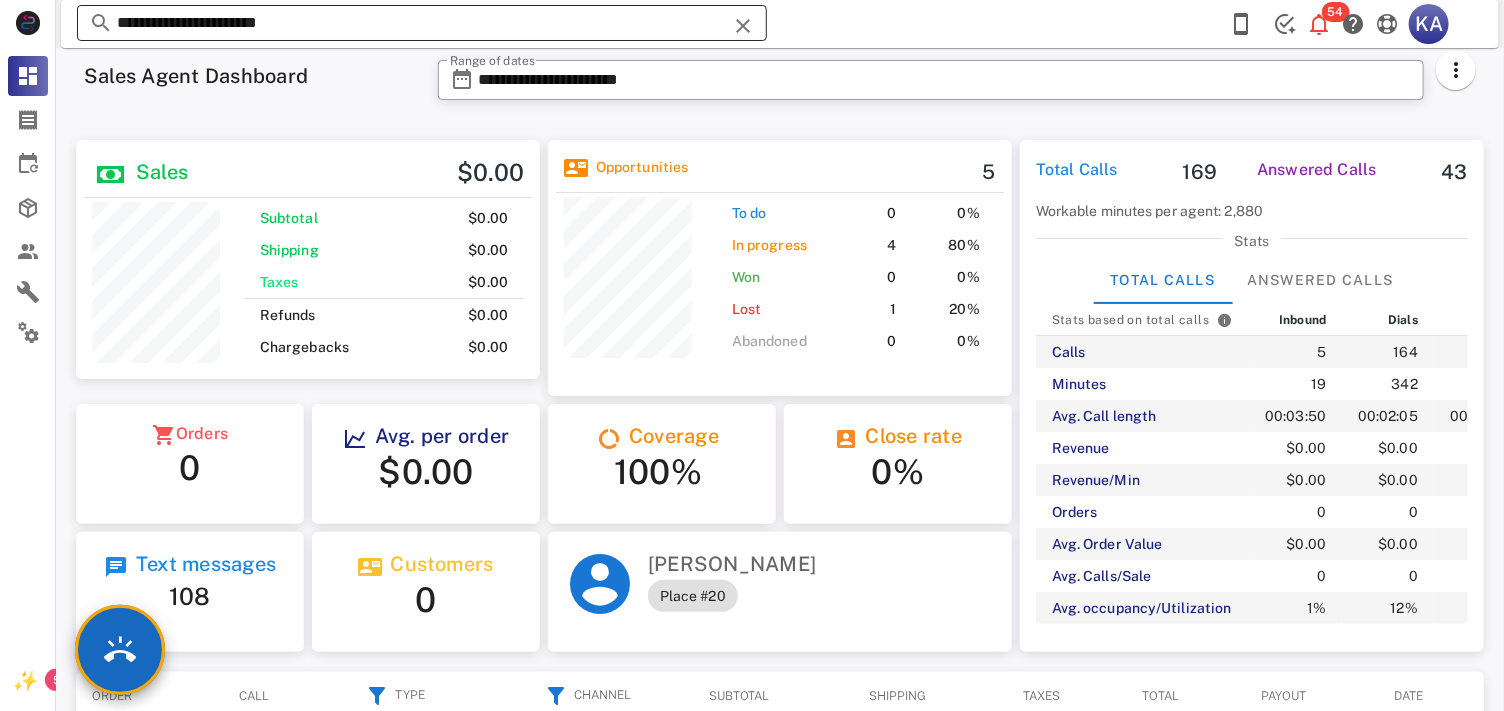 click on "**********" at bounding box center (422, 23) 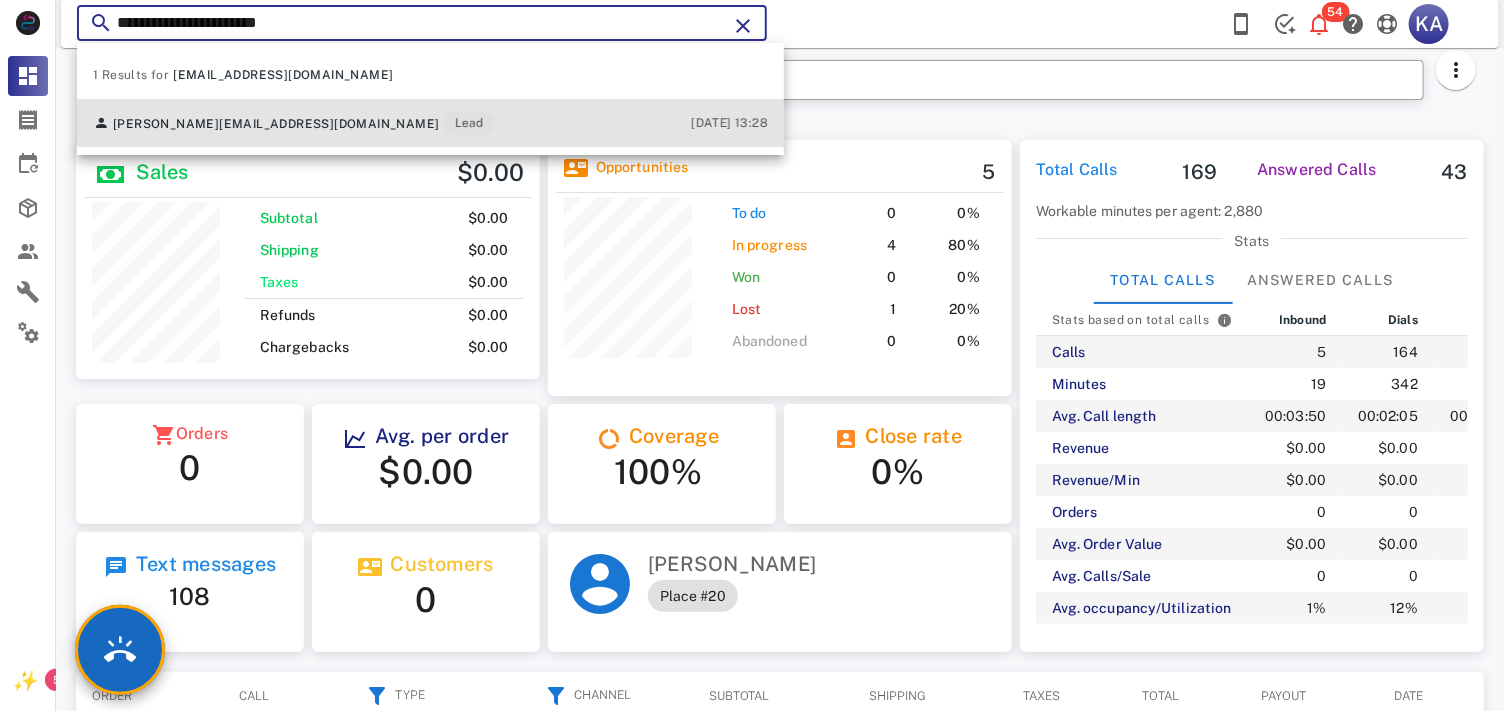 click on "[PERSON_NAME]   [EMAIL_ADDRESS][DOMAIN_NAME]   Lead   [DATE] 13:28" at bounding box center (430, 123) 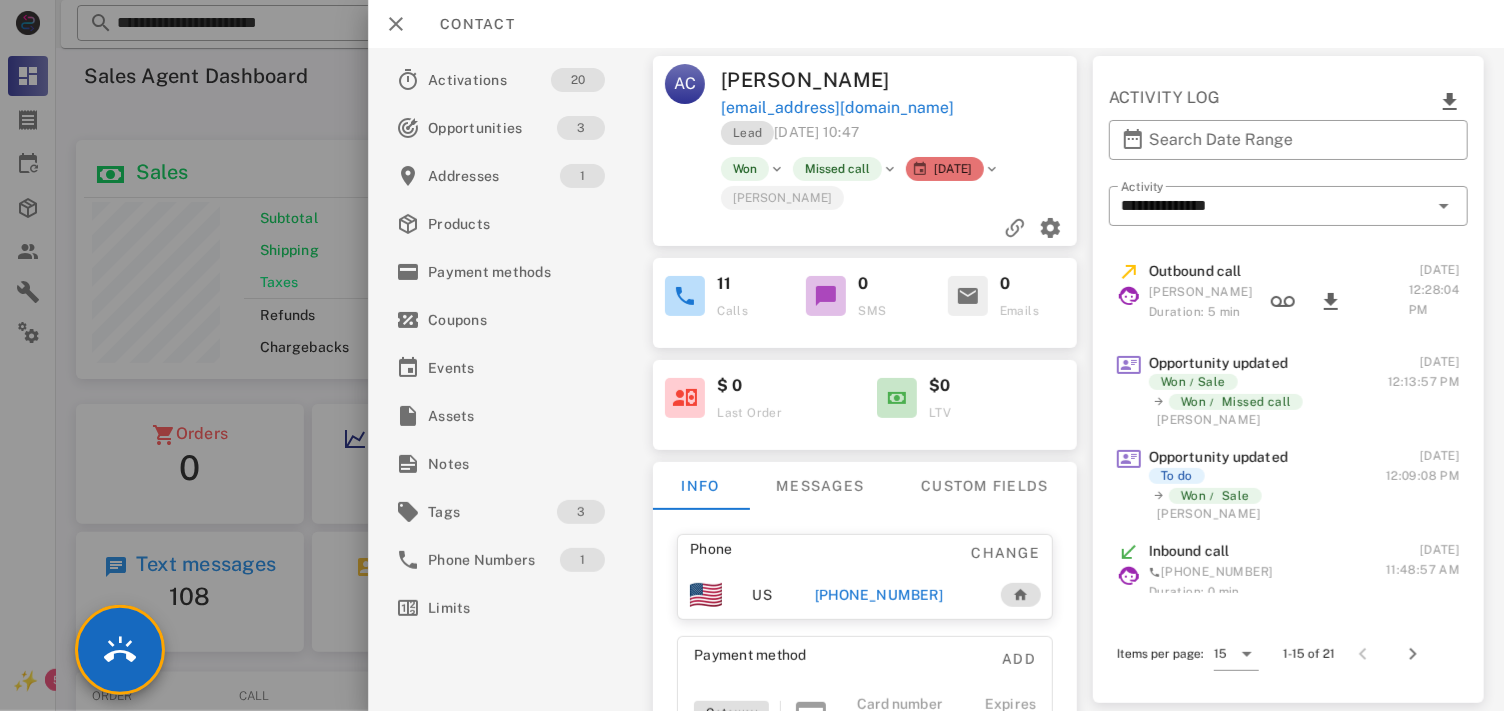 click on "Duration: 5 min" at bounding box center [1201, 312] 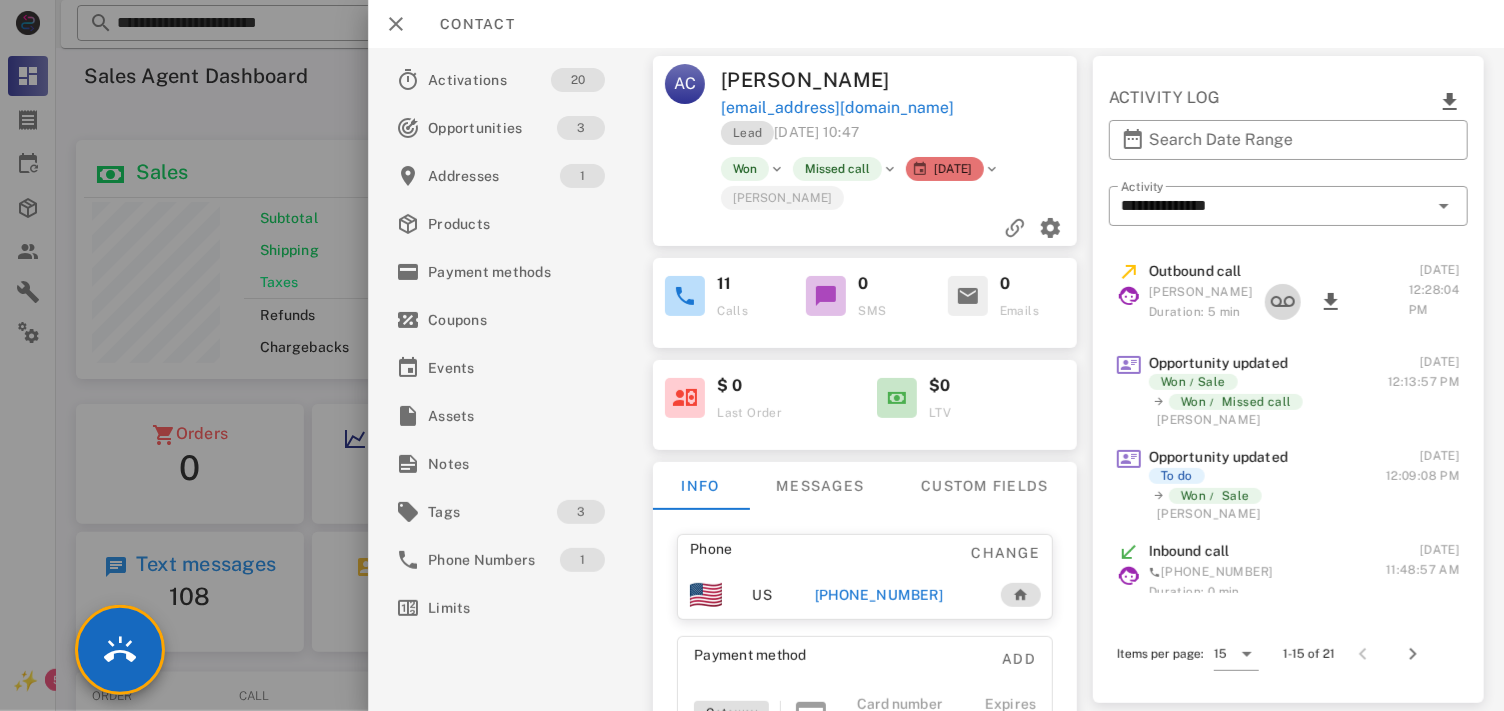 click at bounding box center [1283, 302] 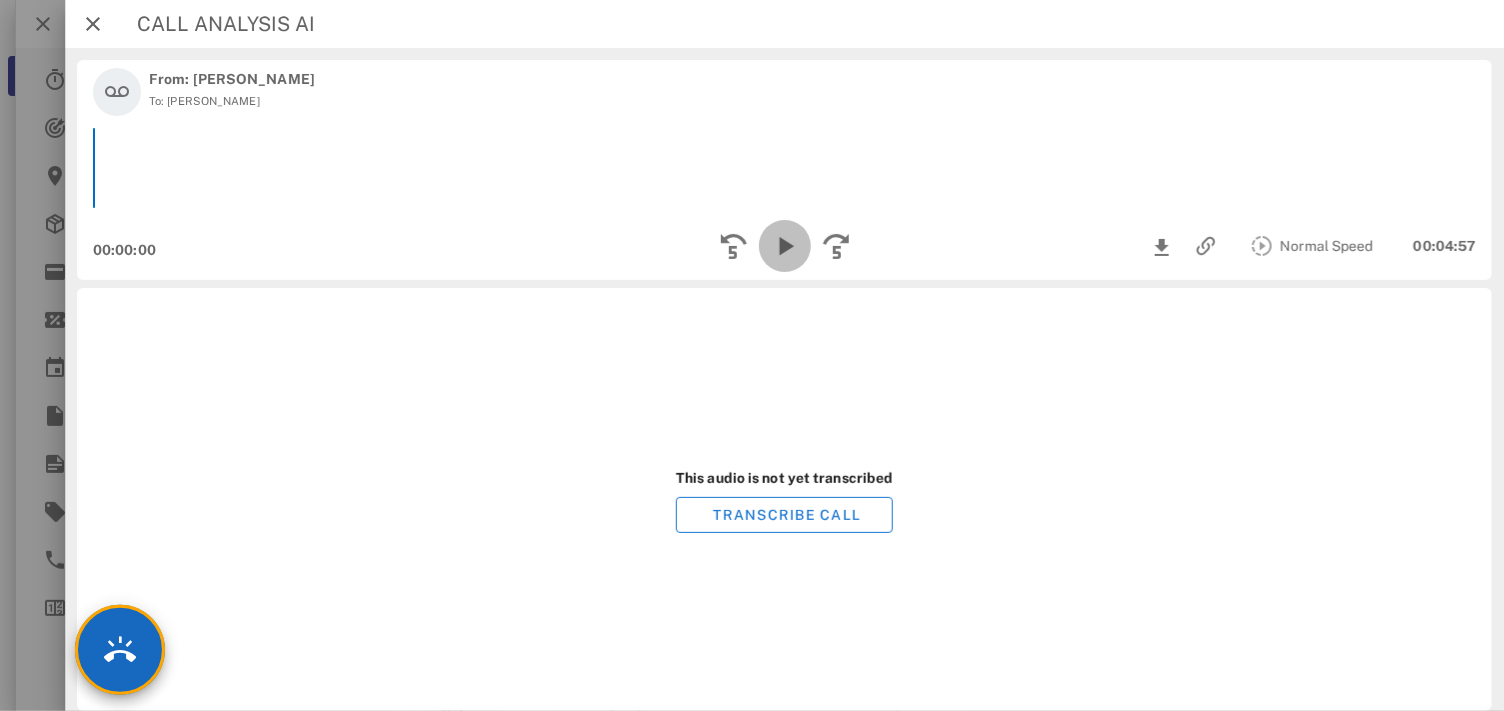 click at bounding box center (784, 246) 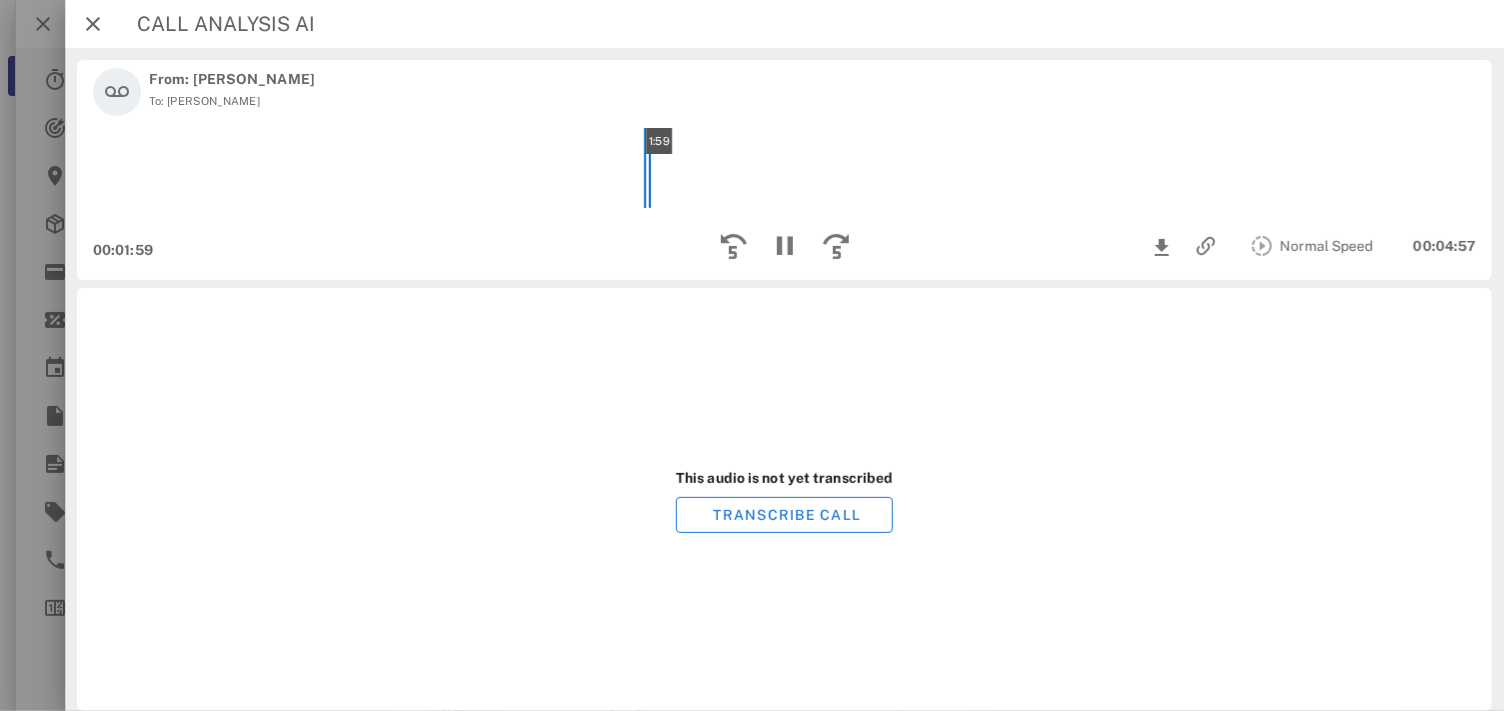 click on "1:59" at bounding box center (784, 168) 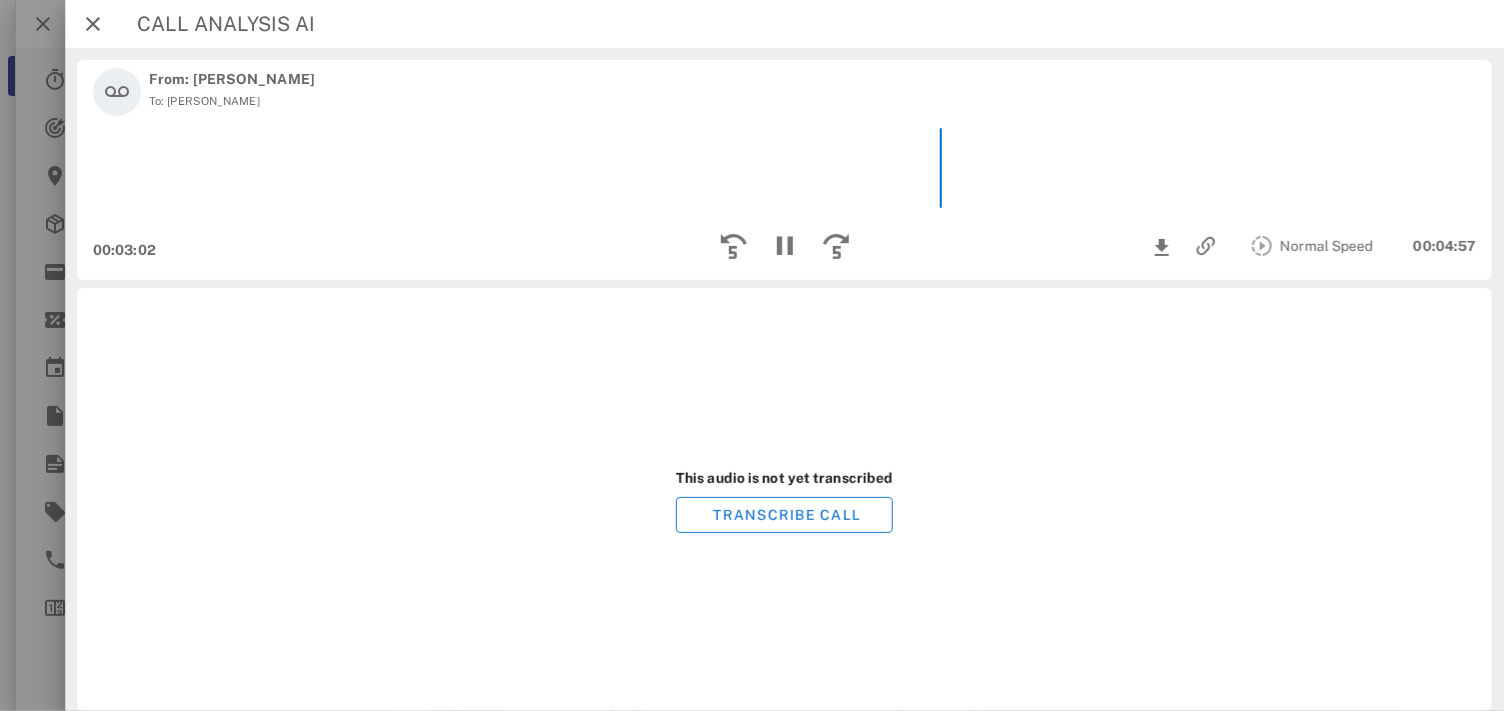 click on "Call Analysis AI" at bounding box center [784, 24] 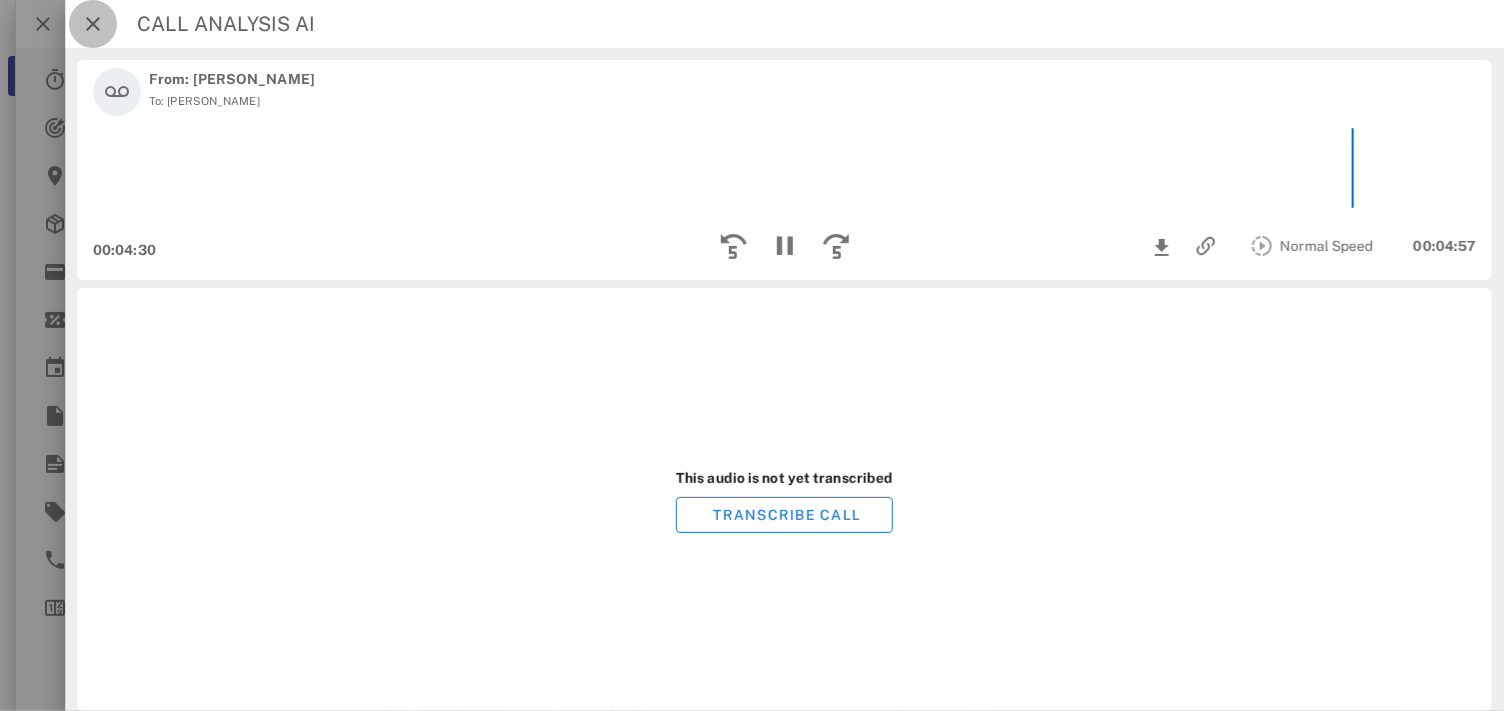 click at bounding box center [93, 24] 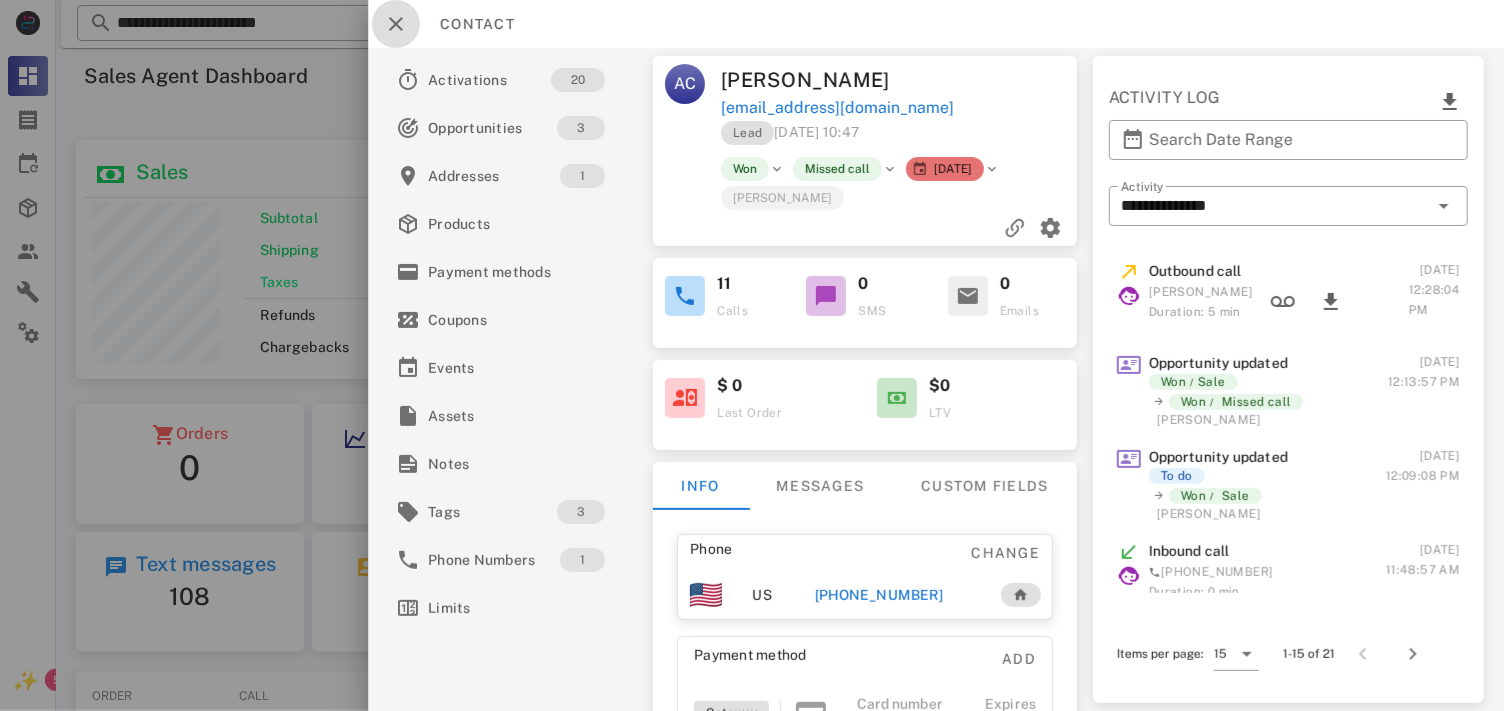 drag, startPoint x: 405, startPoint y: 20, endPoint x: 306, endPoint y: 75, distance: 113.25193 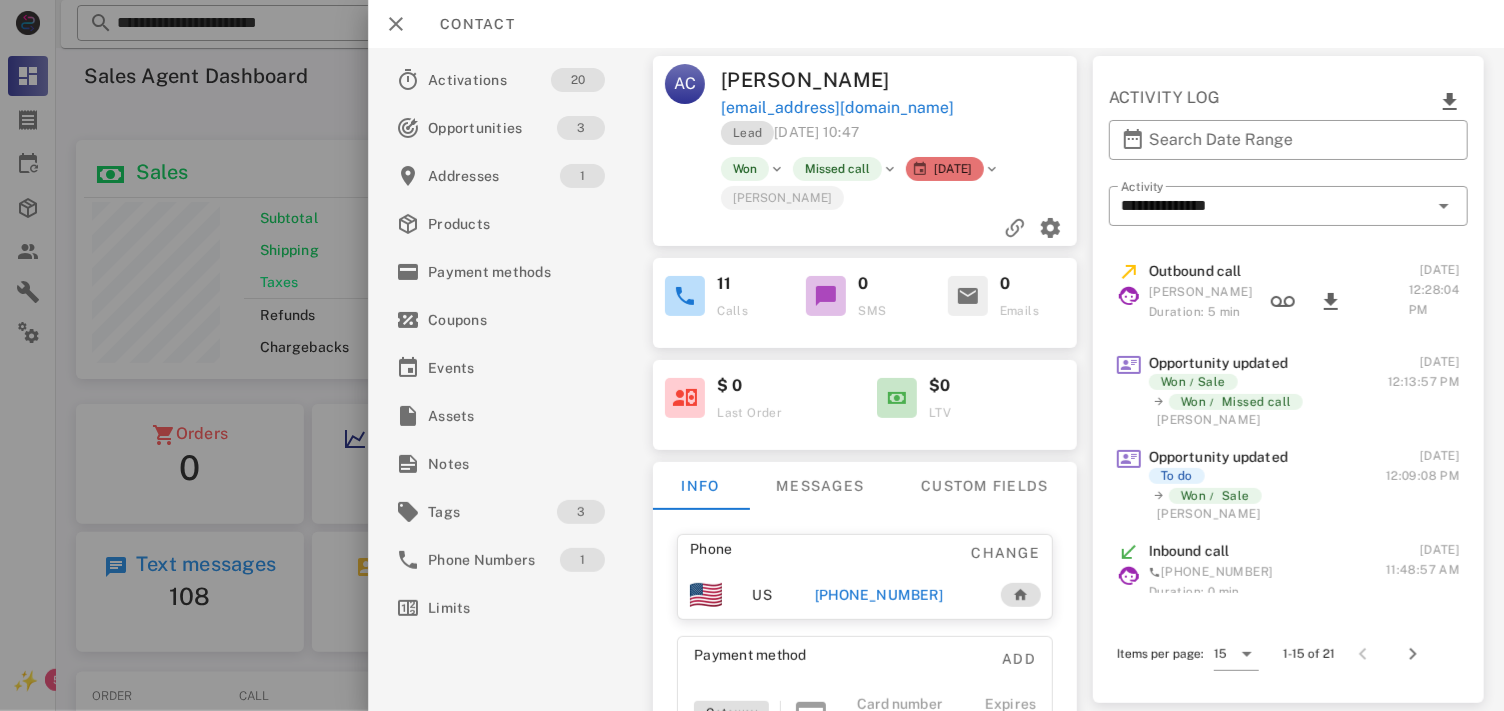 click at bounding box center (752, 355) 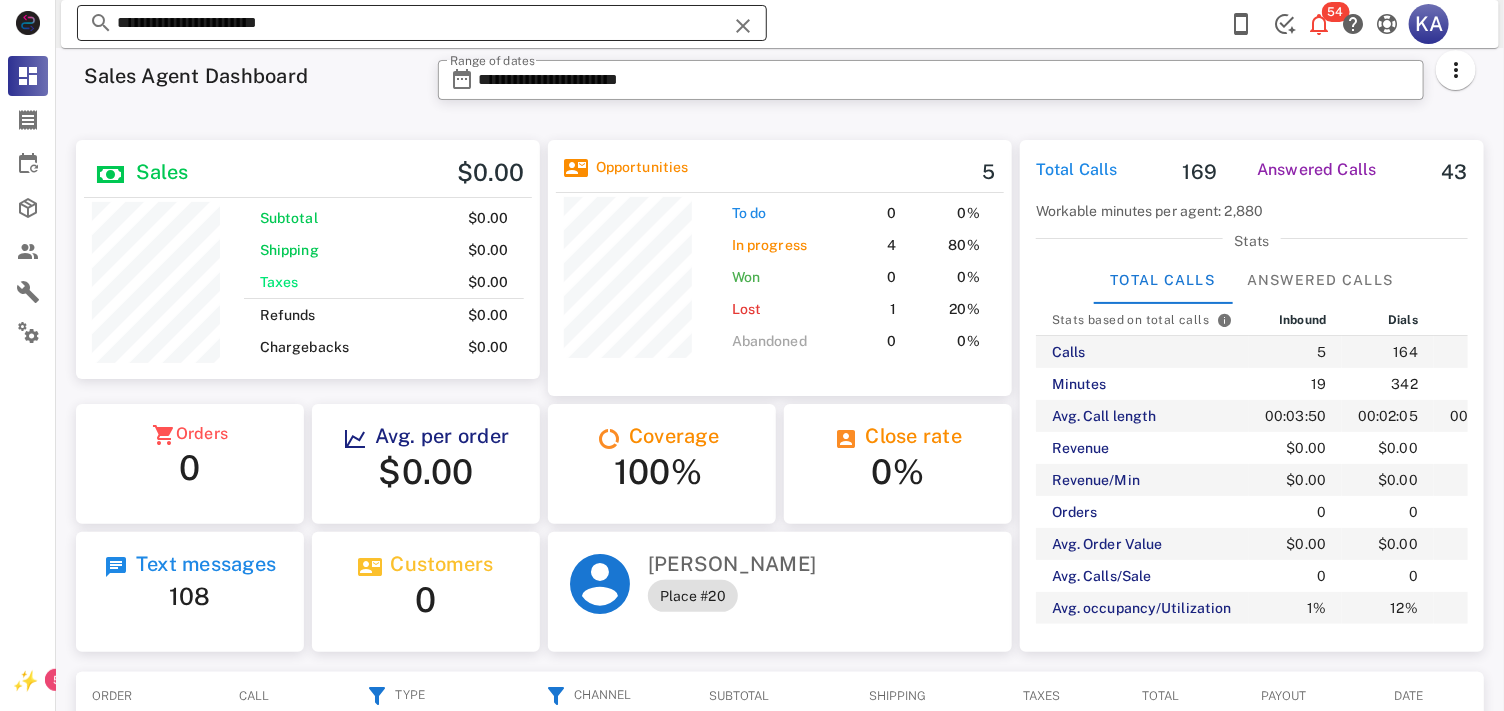 click at bounding box center (743, 26) 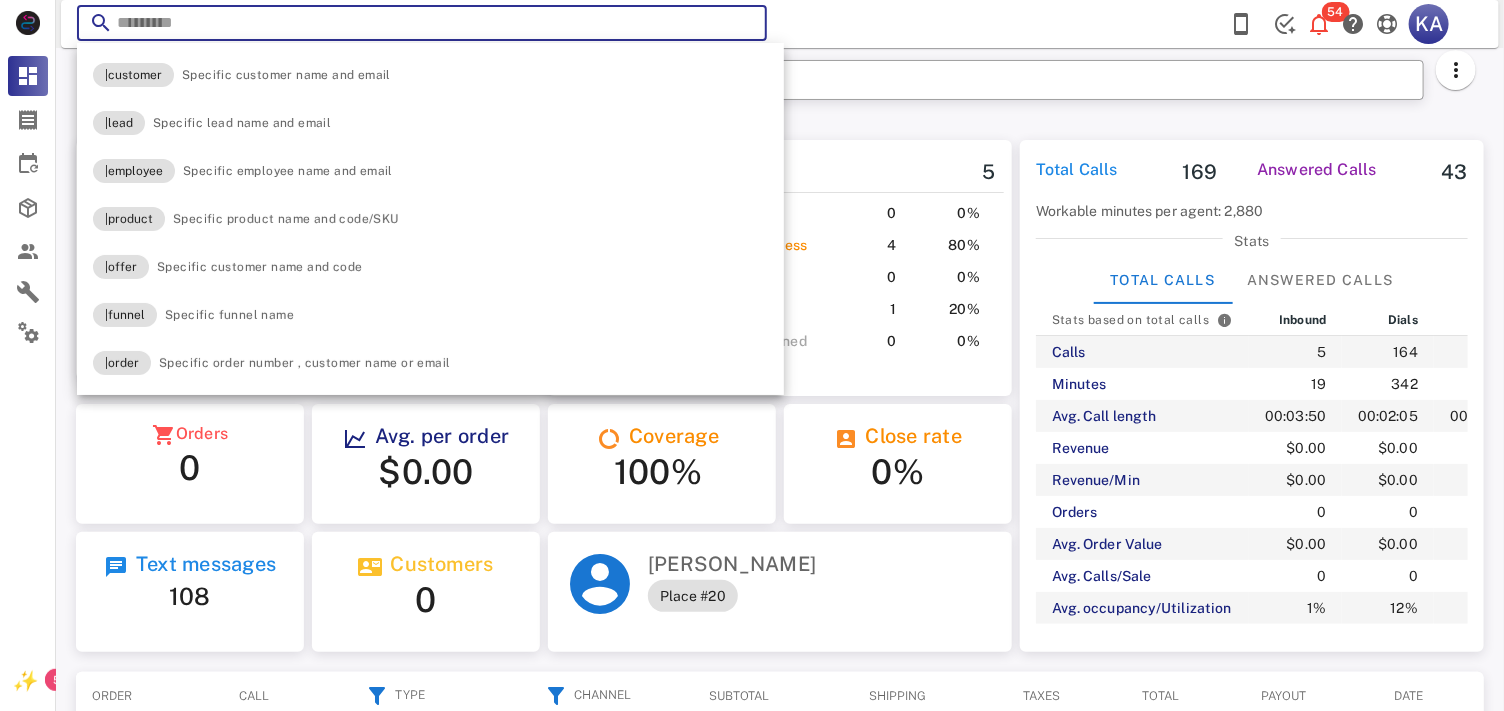 paste on "**********" 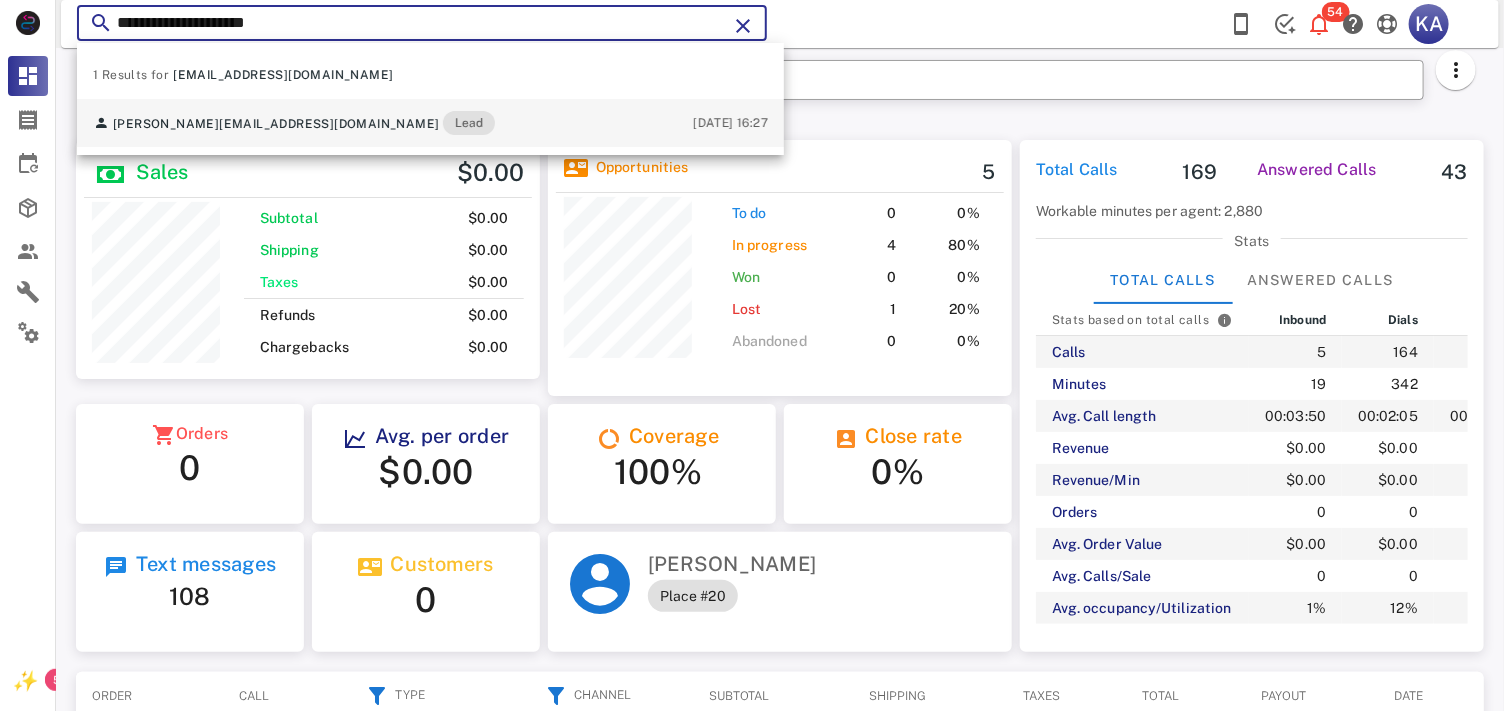 type on "**********" 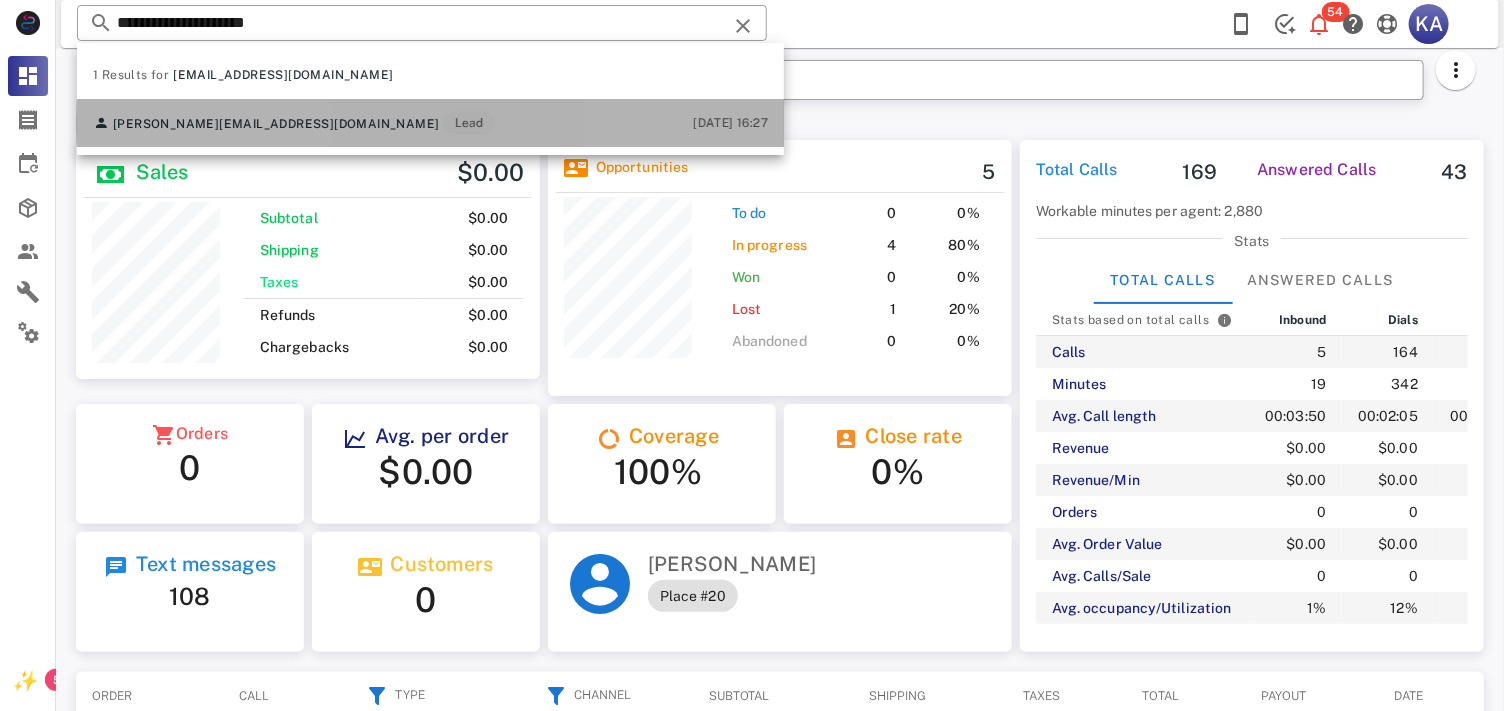click on "[DATE] 16:27" at bounding box center [730, 123] 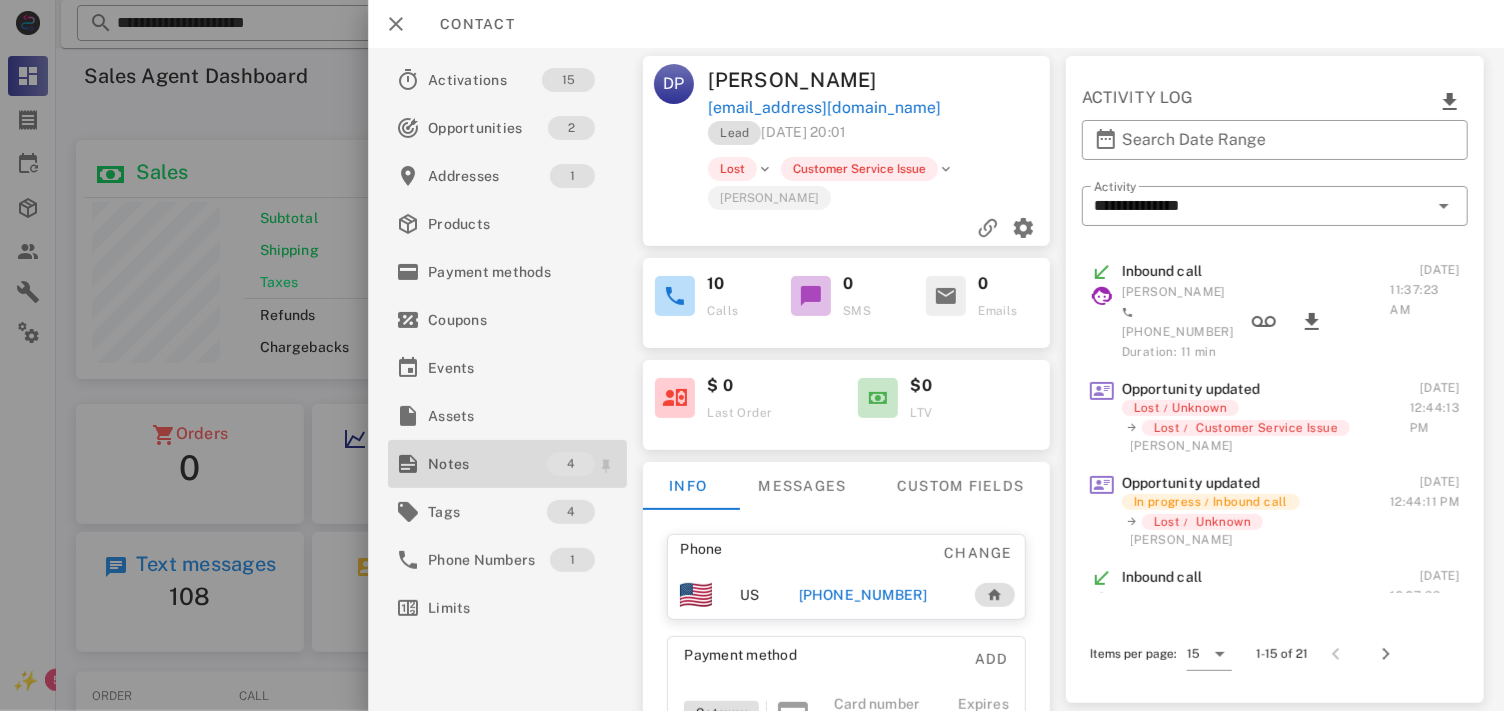 click on "Notes" at bounding box center (487, 464) 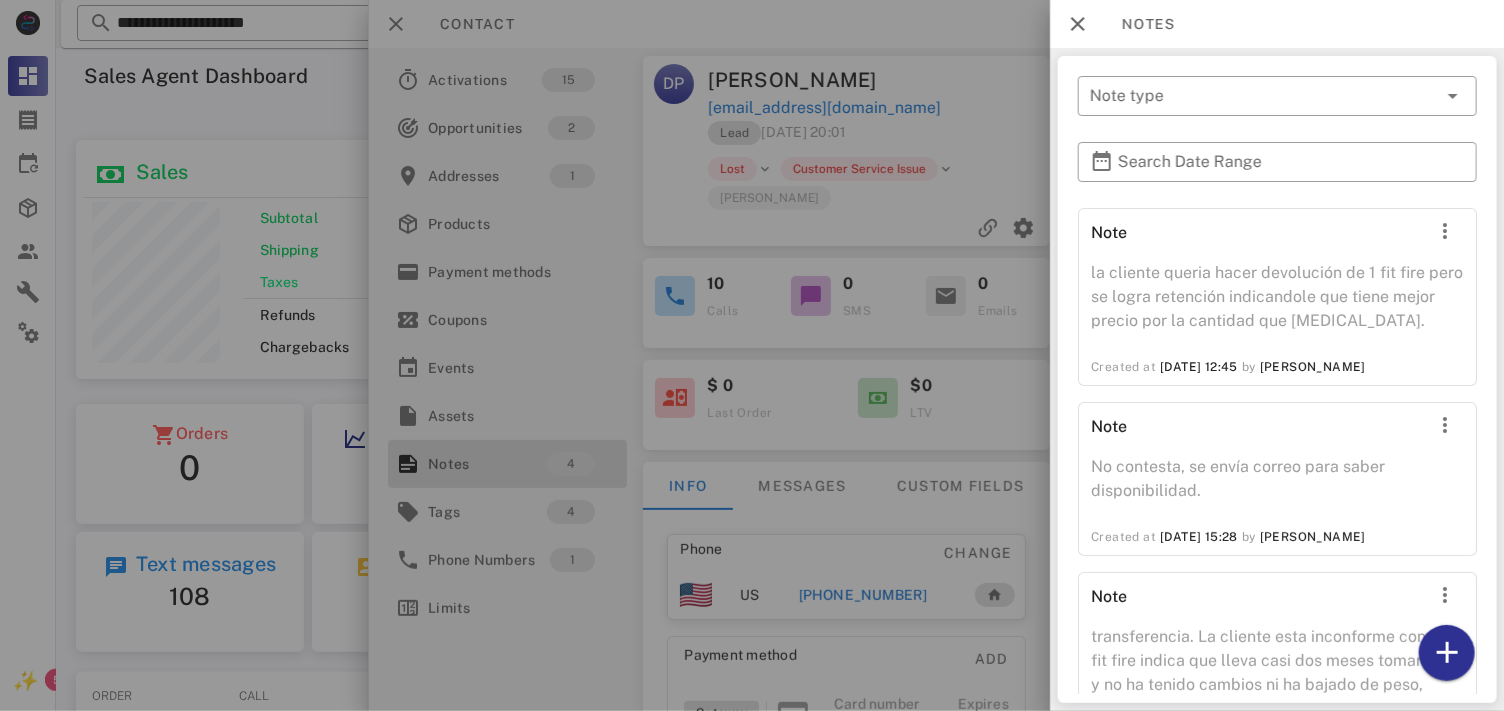 scroll, scrollTop: 494, scrollLeft: 0, axis: vertical 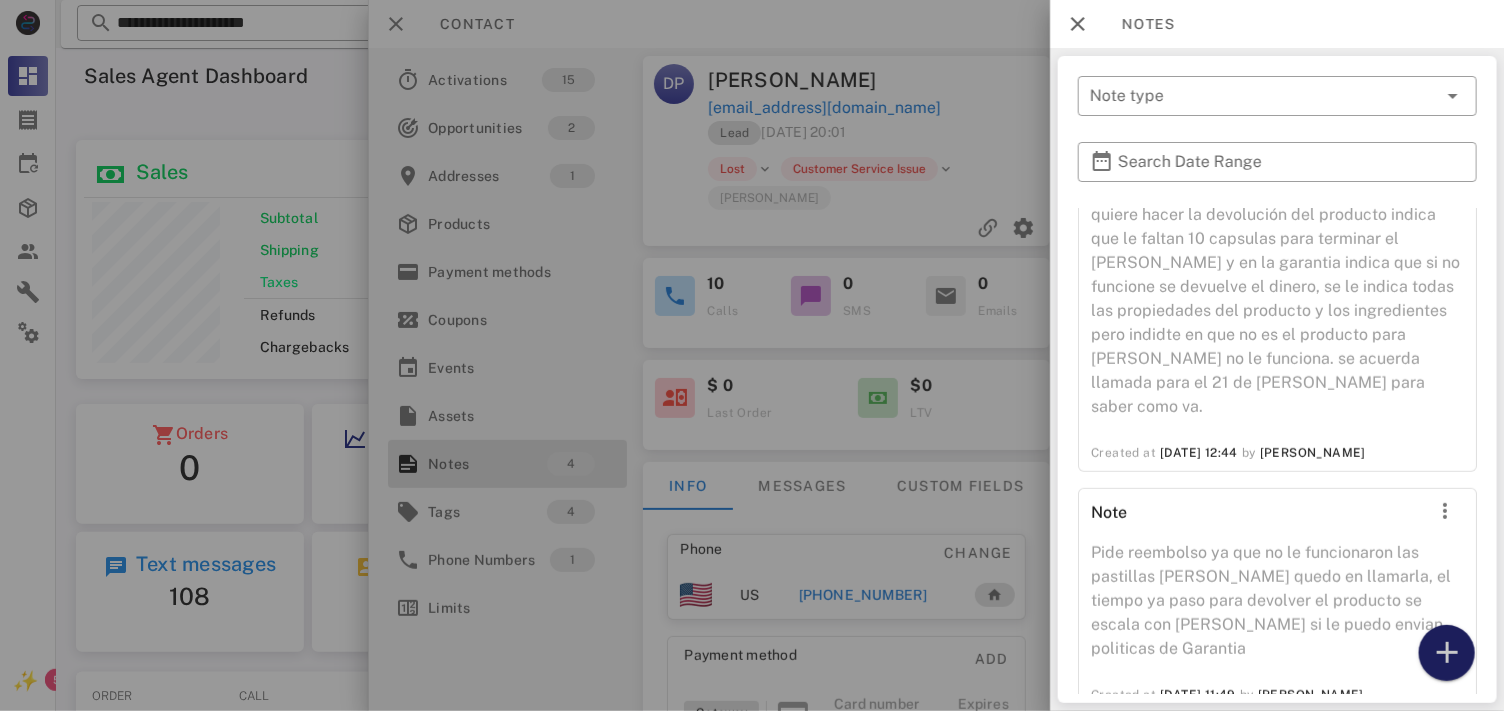 click at bounding box center [1446, 653] 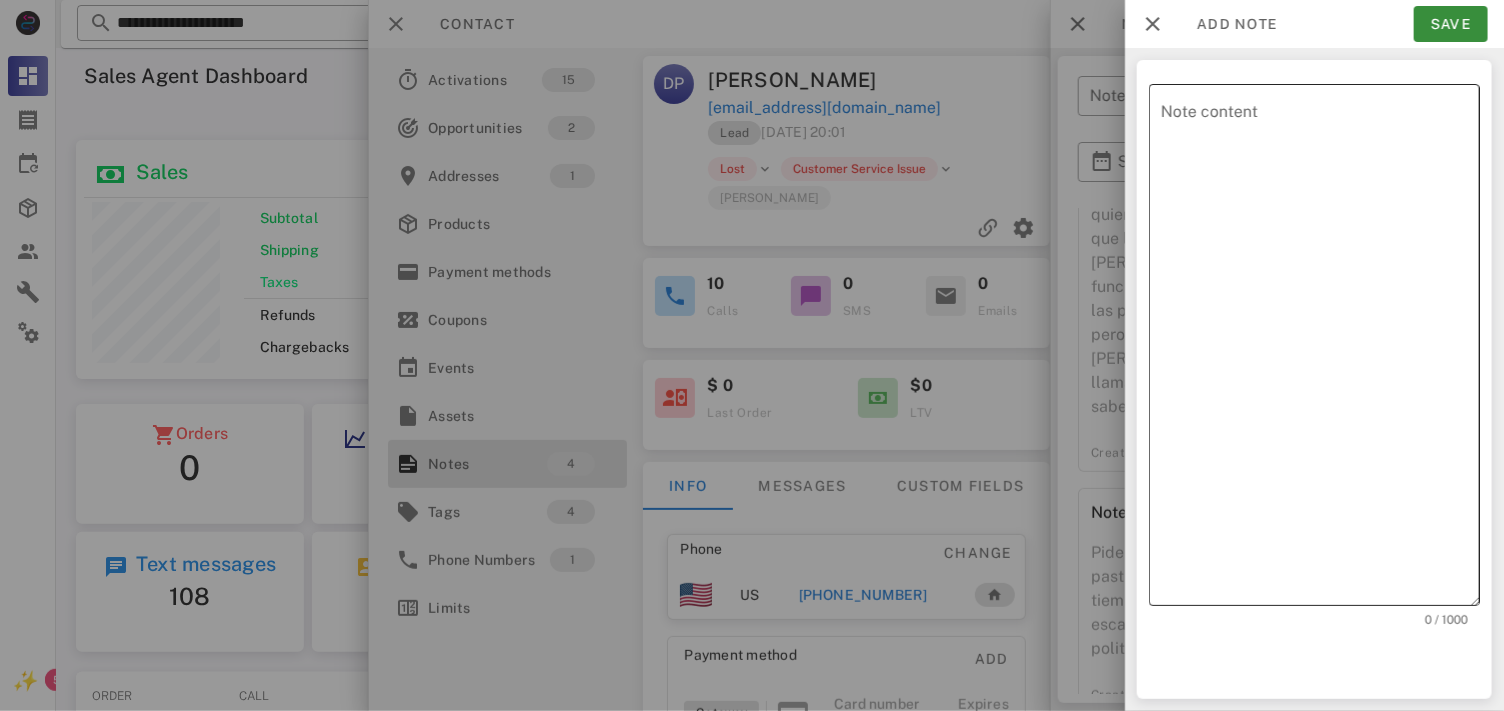 click on "Note content" at bounding box center [1320, 350] 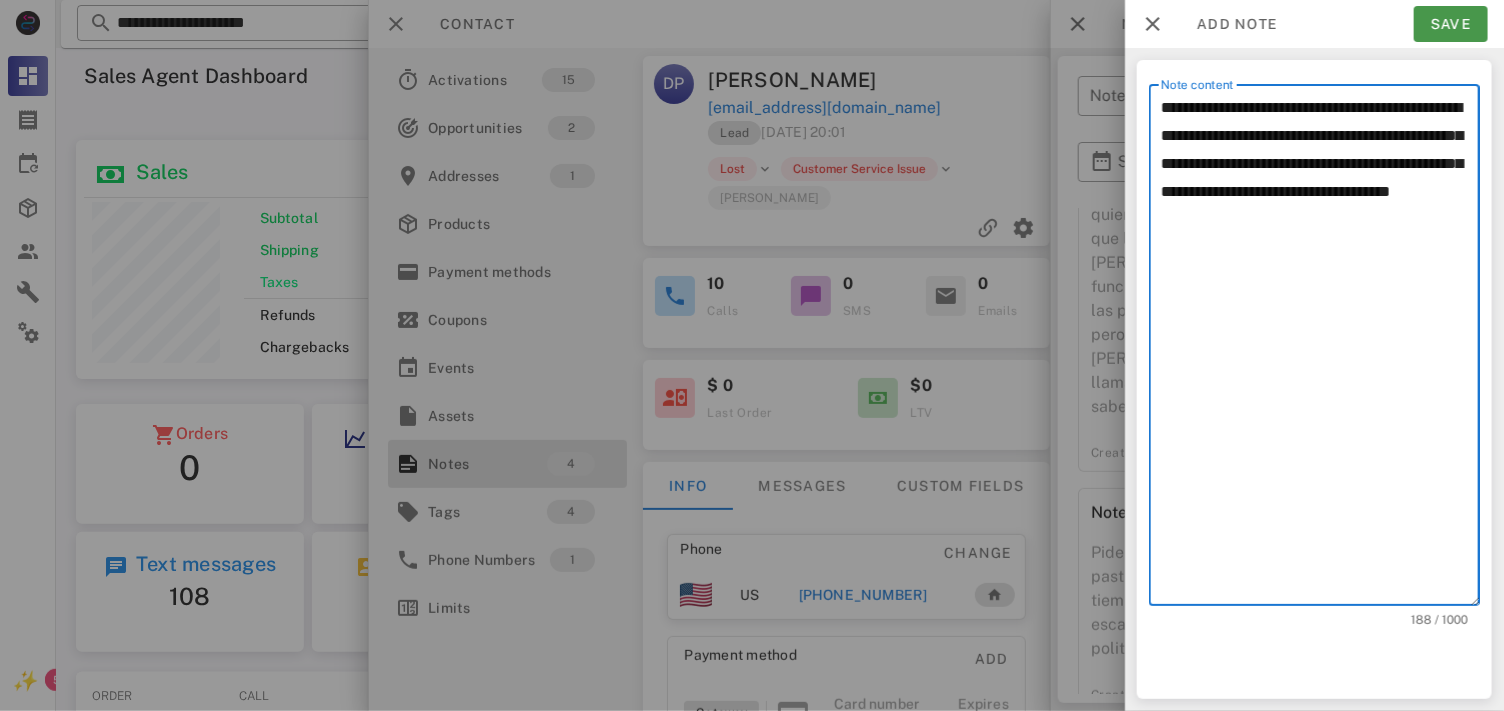 type on "**********" 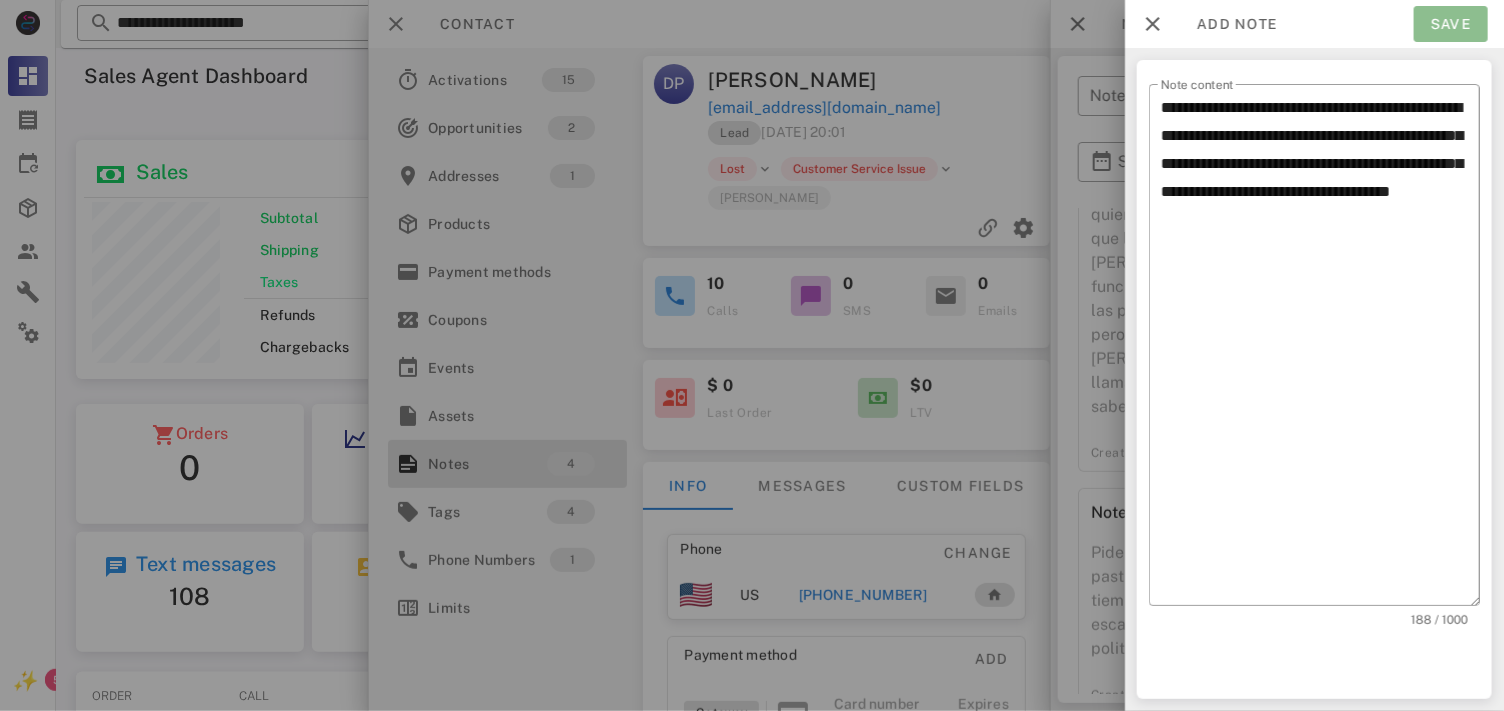 click on "Save" at bounding box center [1451, 24] 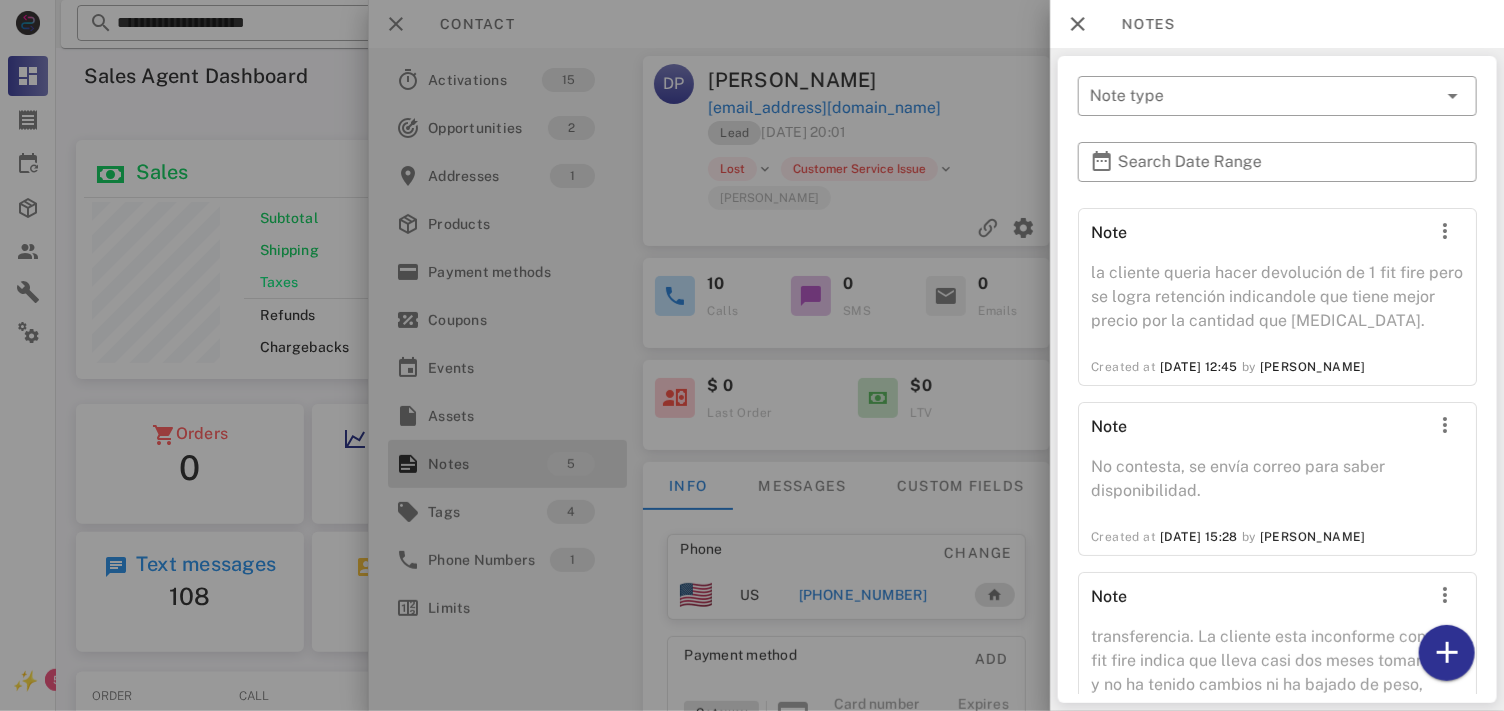 click at bounding box center [752, 355] 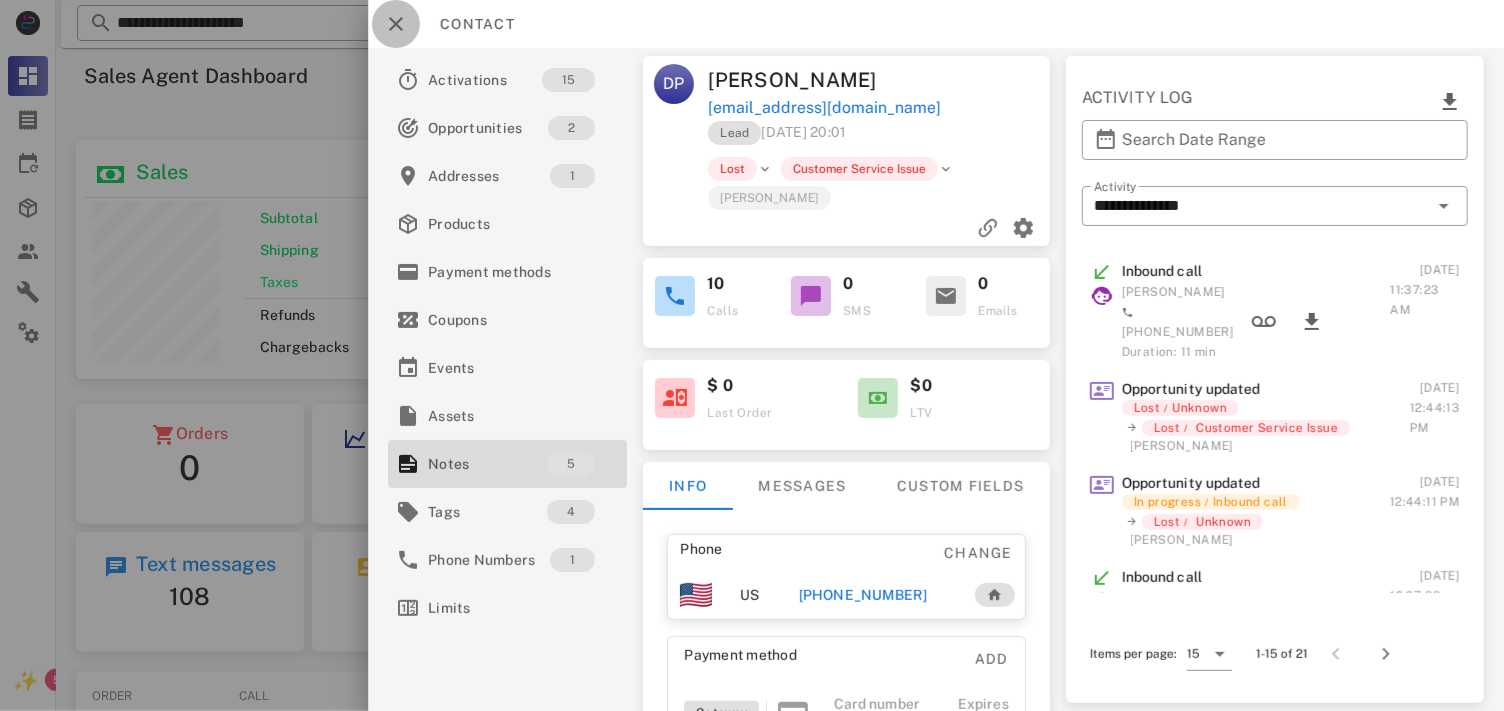 click at bounding box center (396, 24) 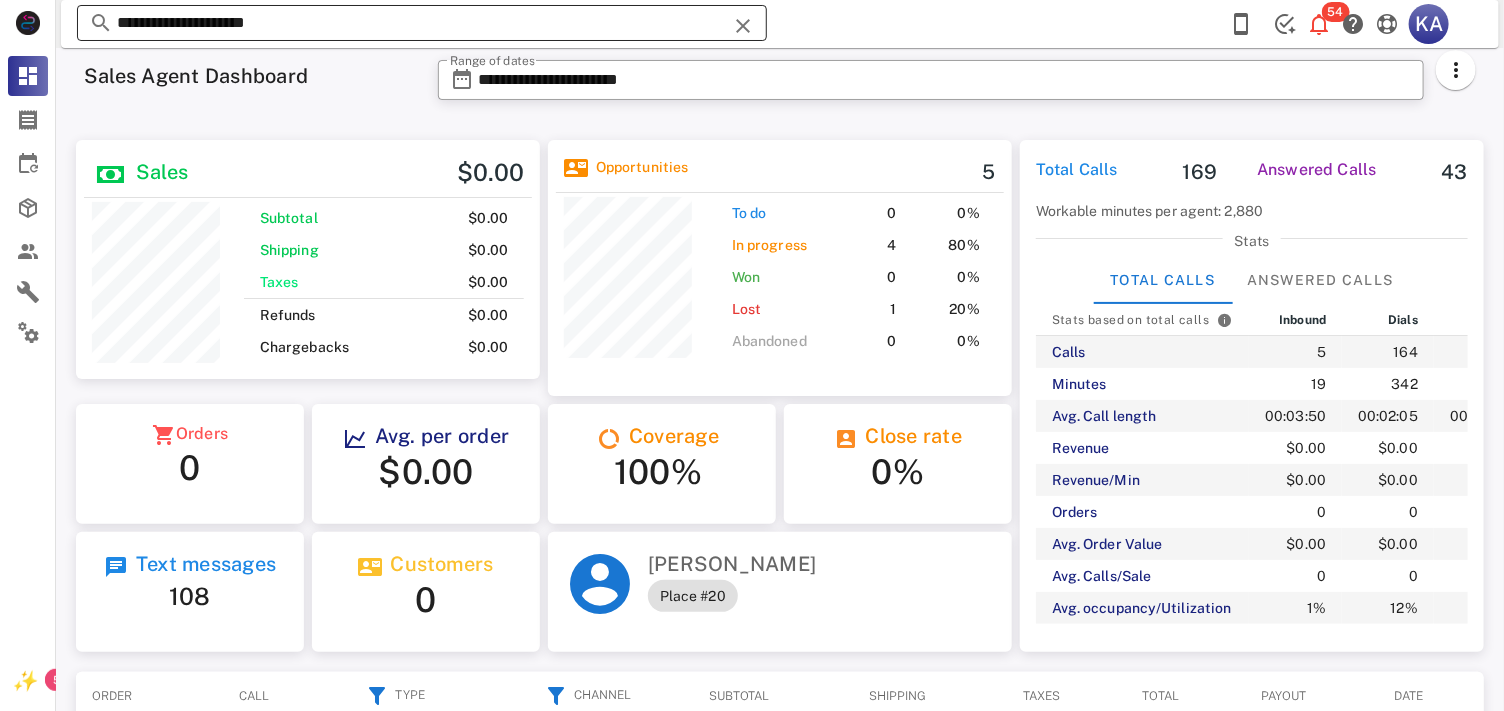 click at bounding box center [743, 26] 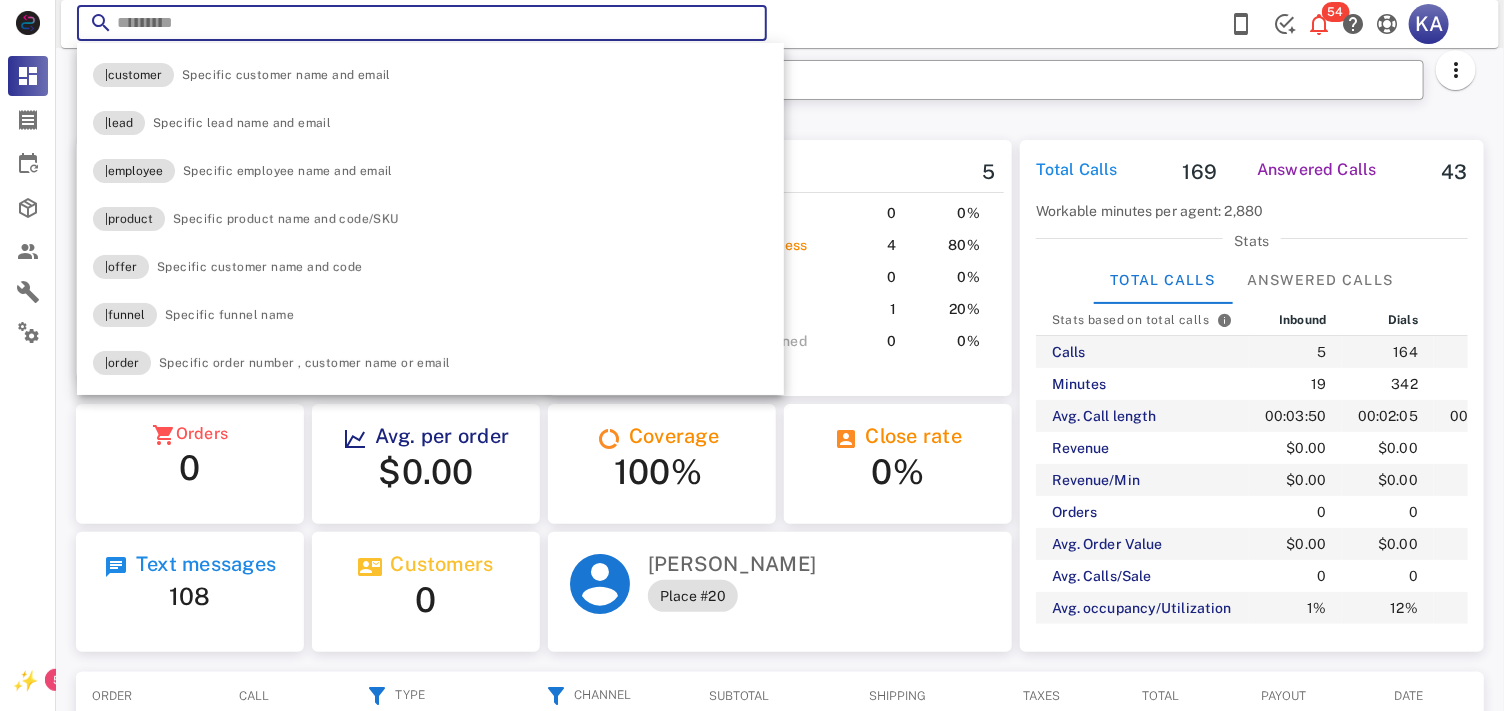 paste on "**********" 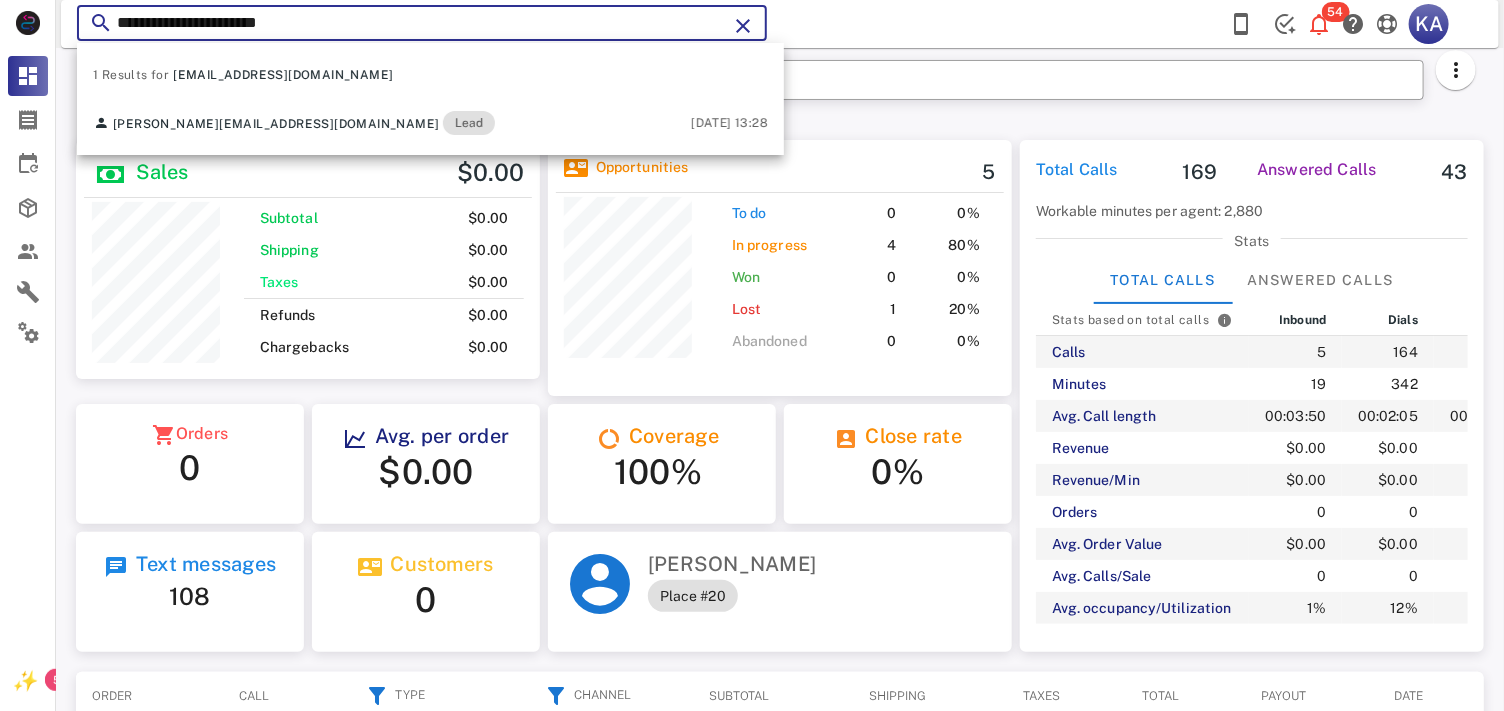 type on "**********" 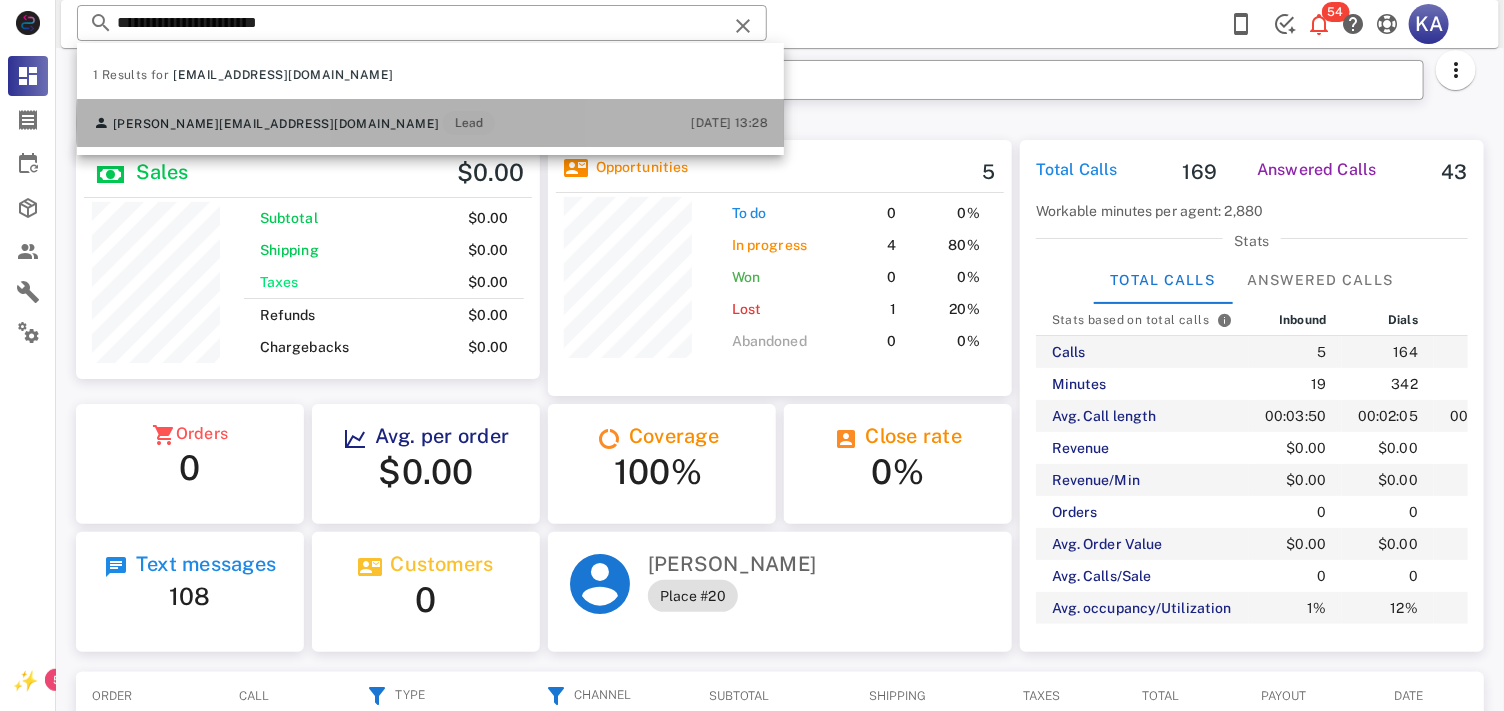 click on "[PERSON_NAME]   [EMAIL_ADDRESS][DOMAIN_NAME]   Lead   [DATE] 13:28" at bounding box center (430, 123) 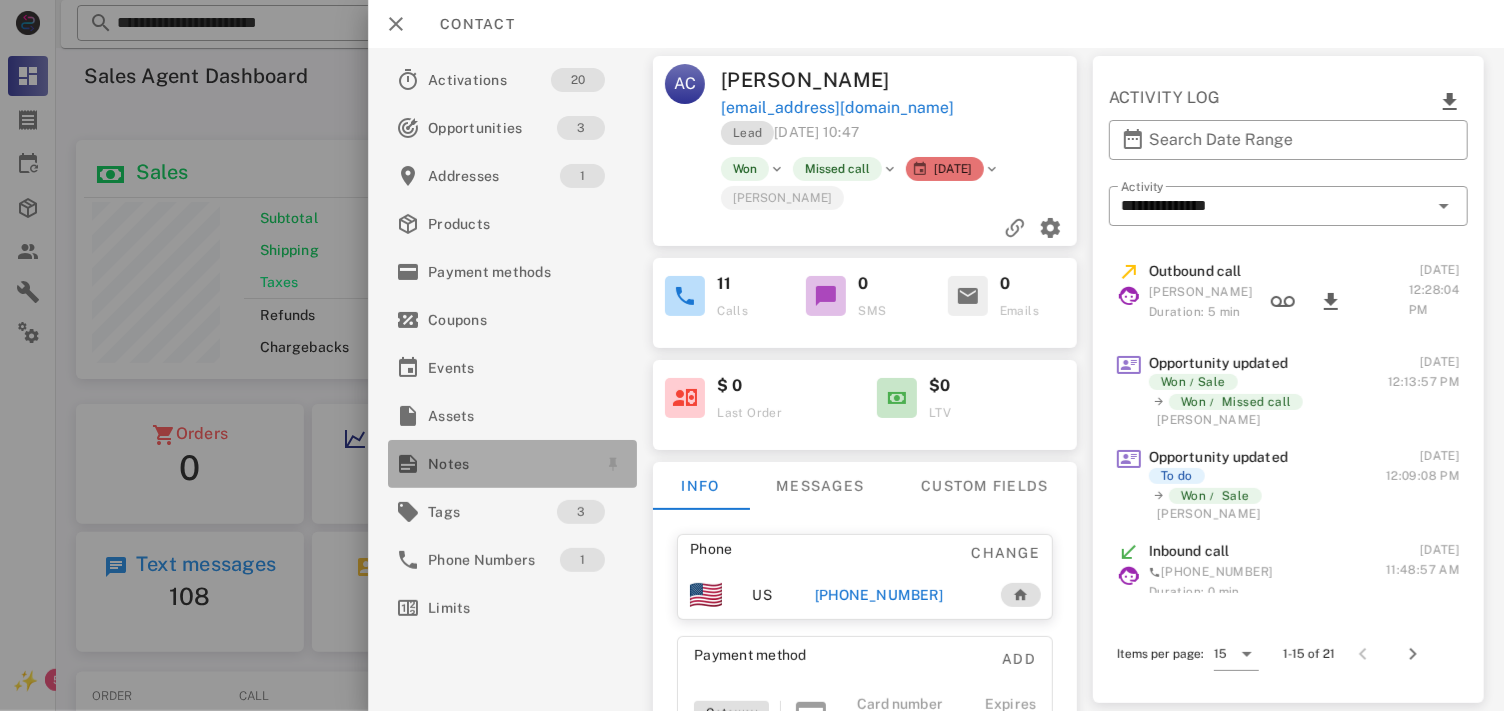 click on "Notes" at bounding box center [508, 464] 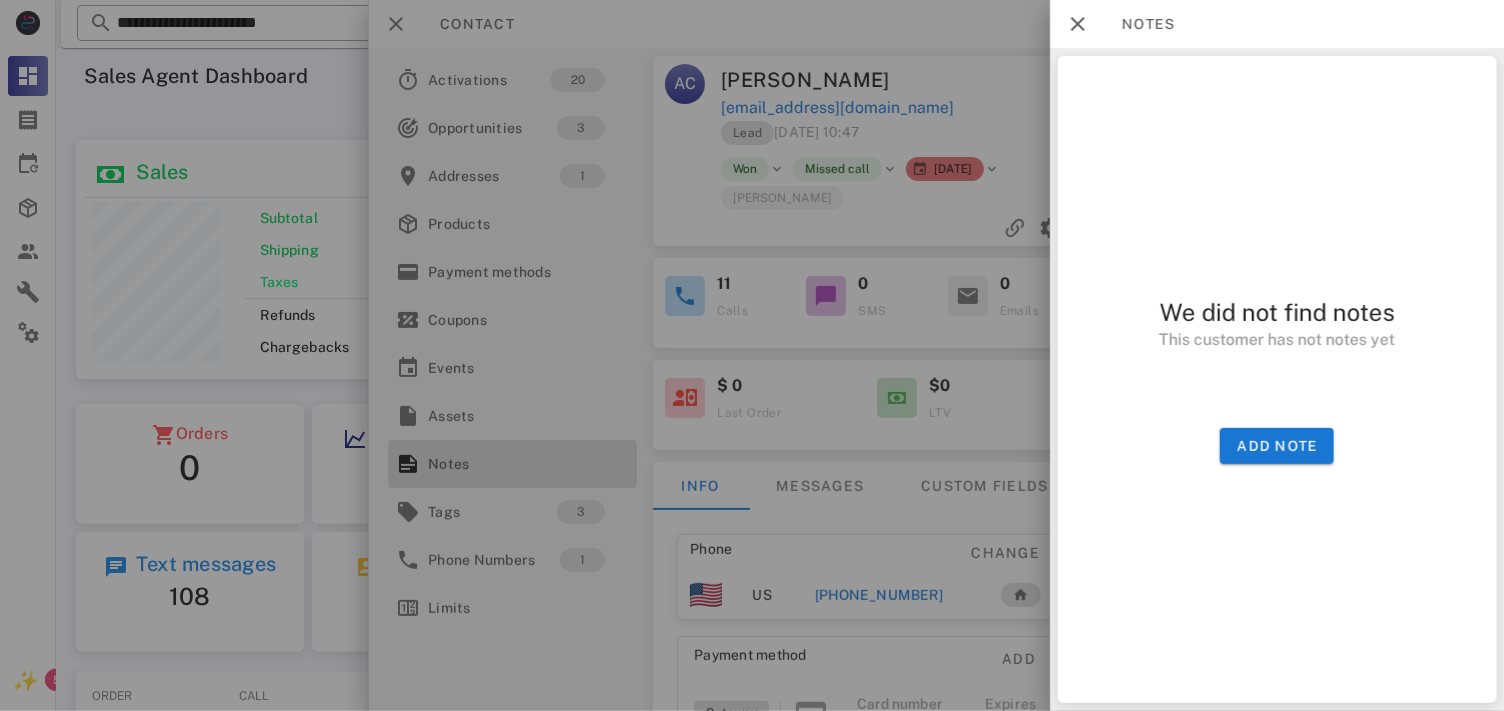 click at bounding box center [752, 355] 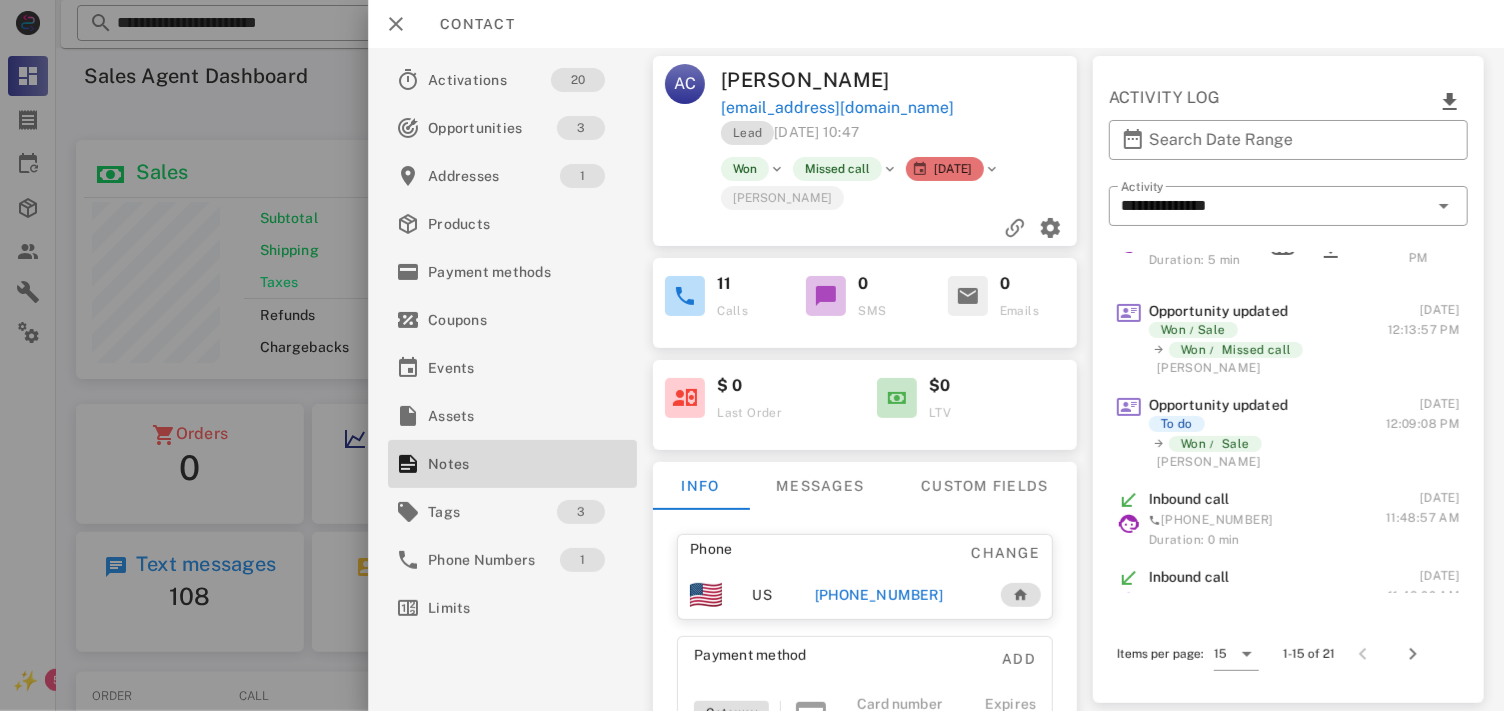 scroll, scrollTop: 0, scrollLeft: 0, axis: both 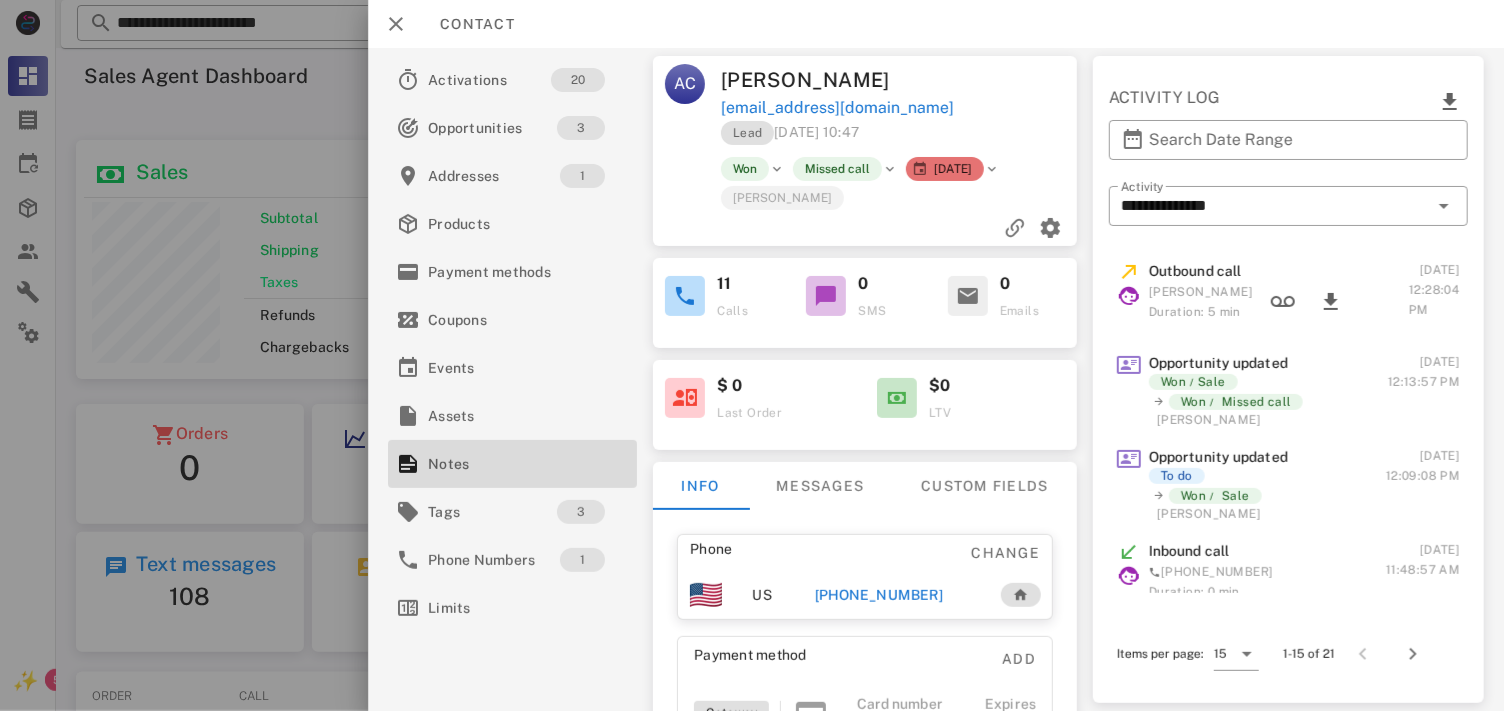click on "Duration: 5 min" at bounding box center (1201, 312) 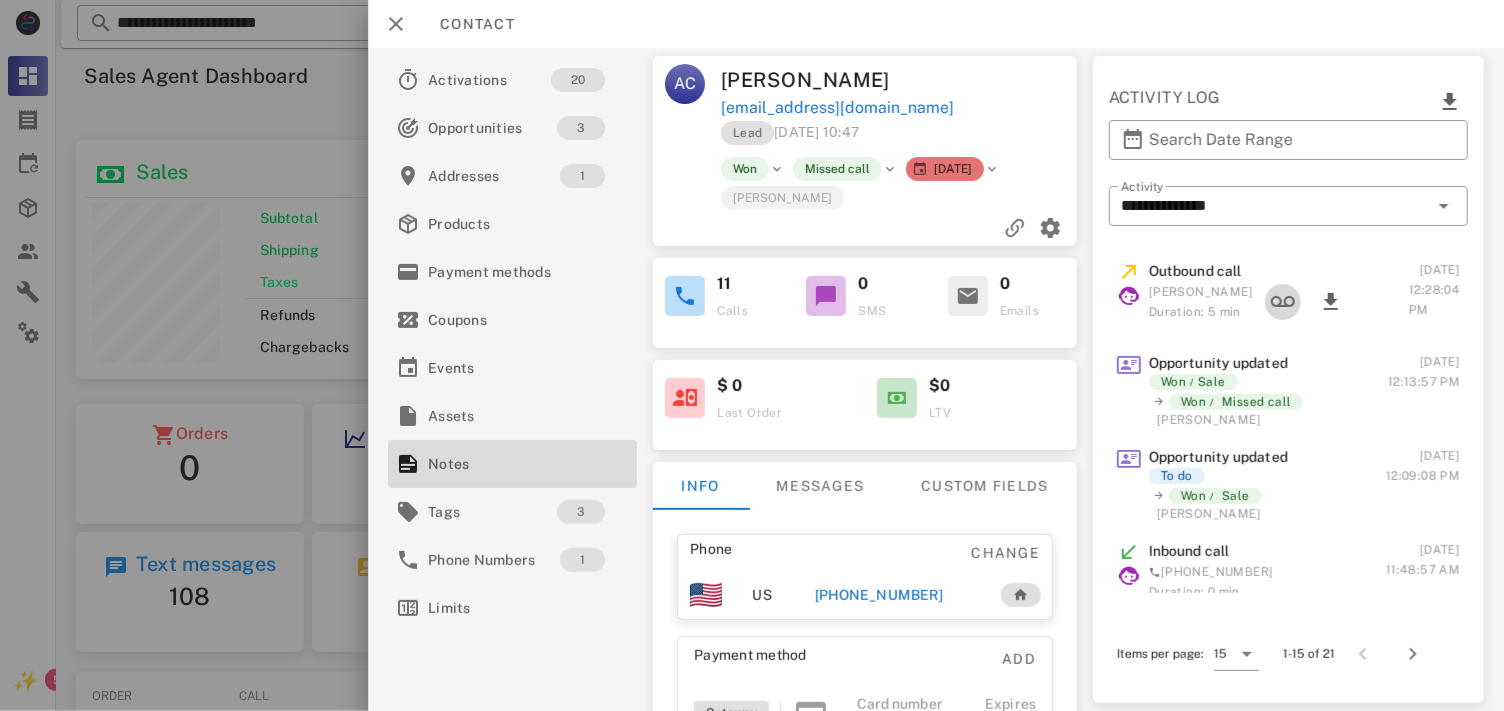 click at bounding box center [1283, 302] 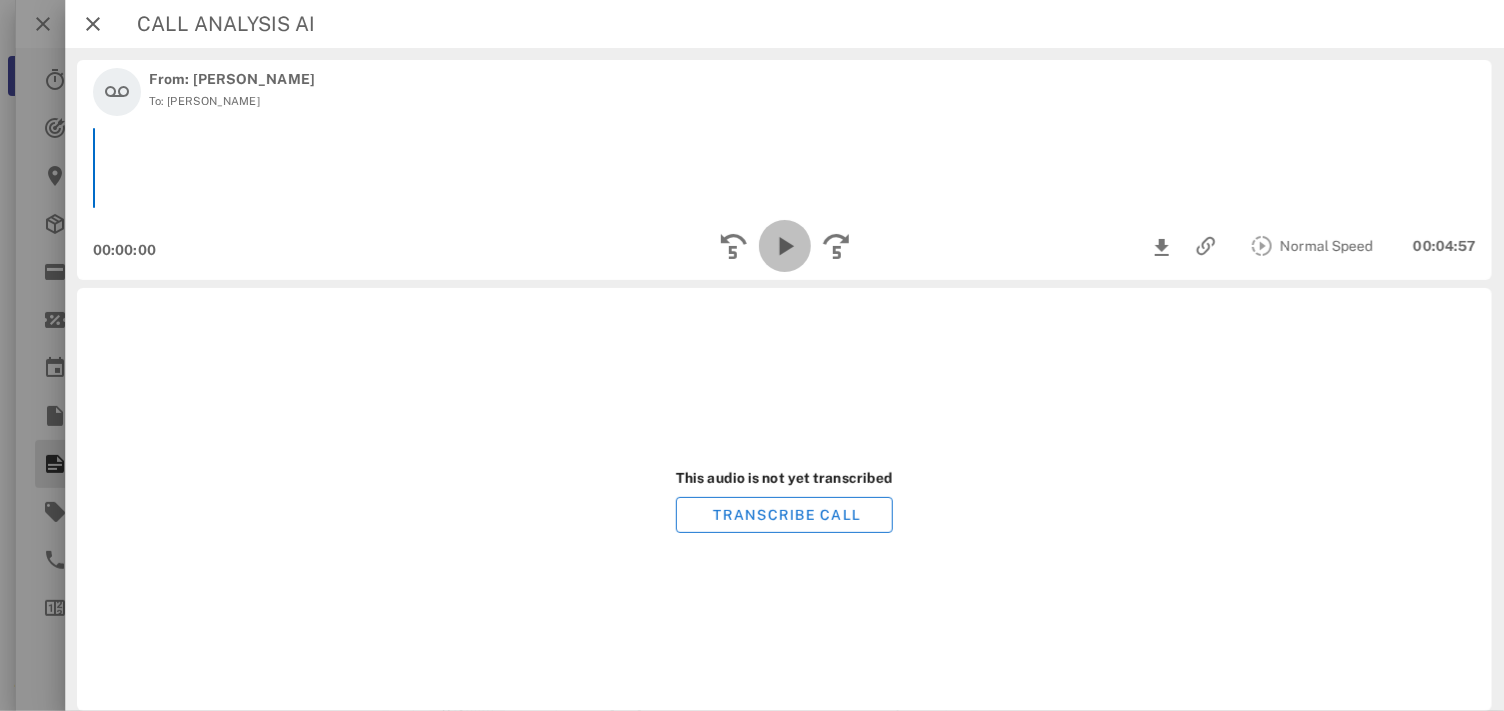 click at bounding box center [784, 246] 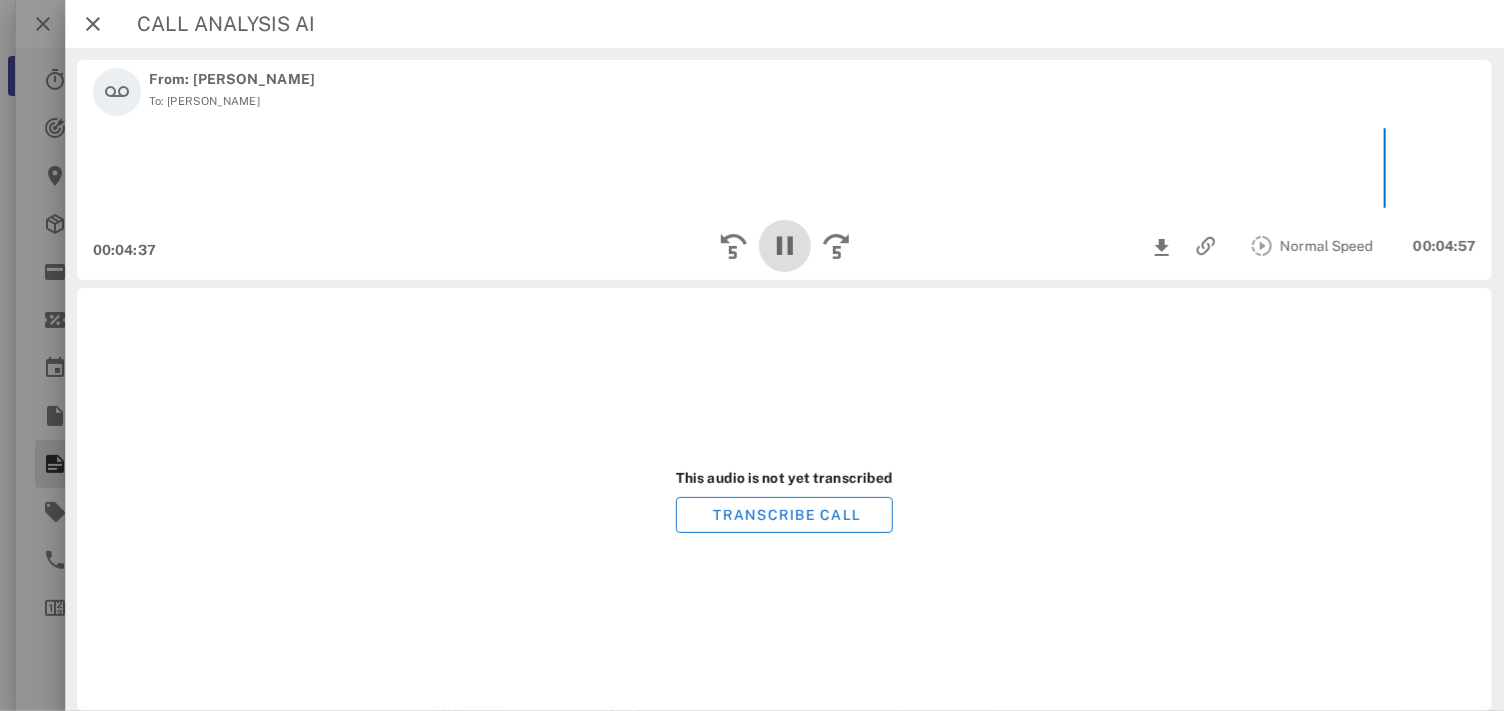 click at bounding box center (784, 246) 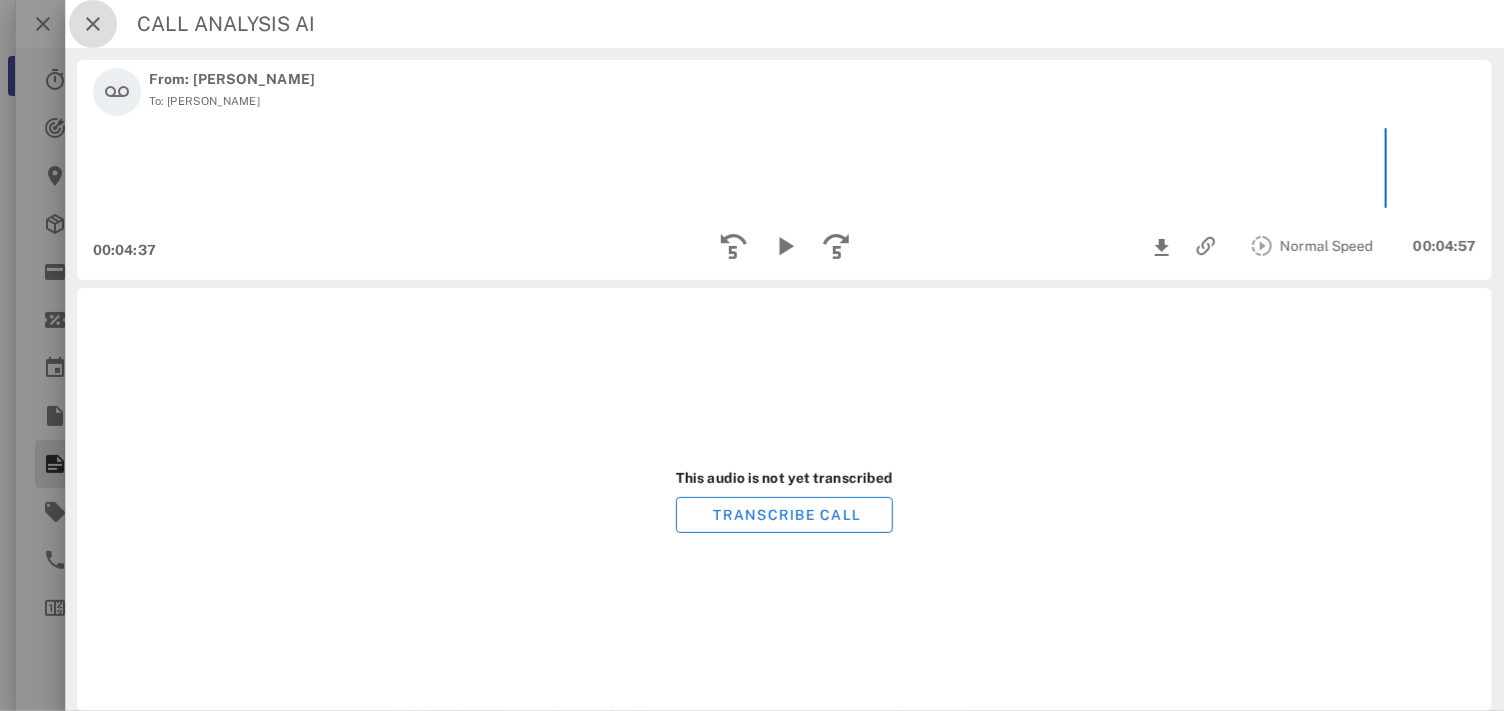 click at bounding box center (93, 24) 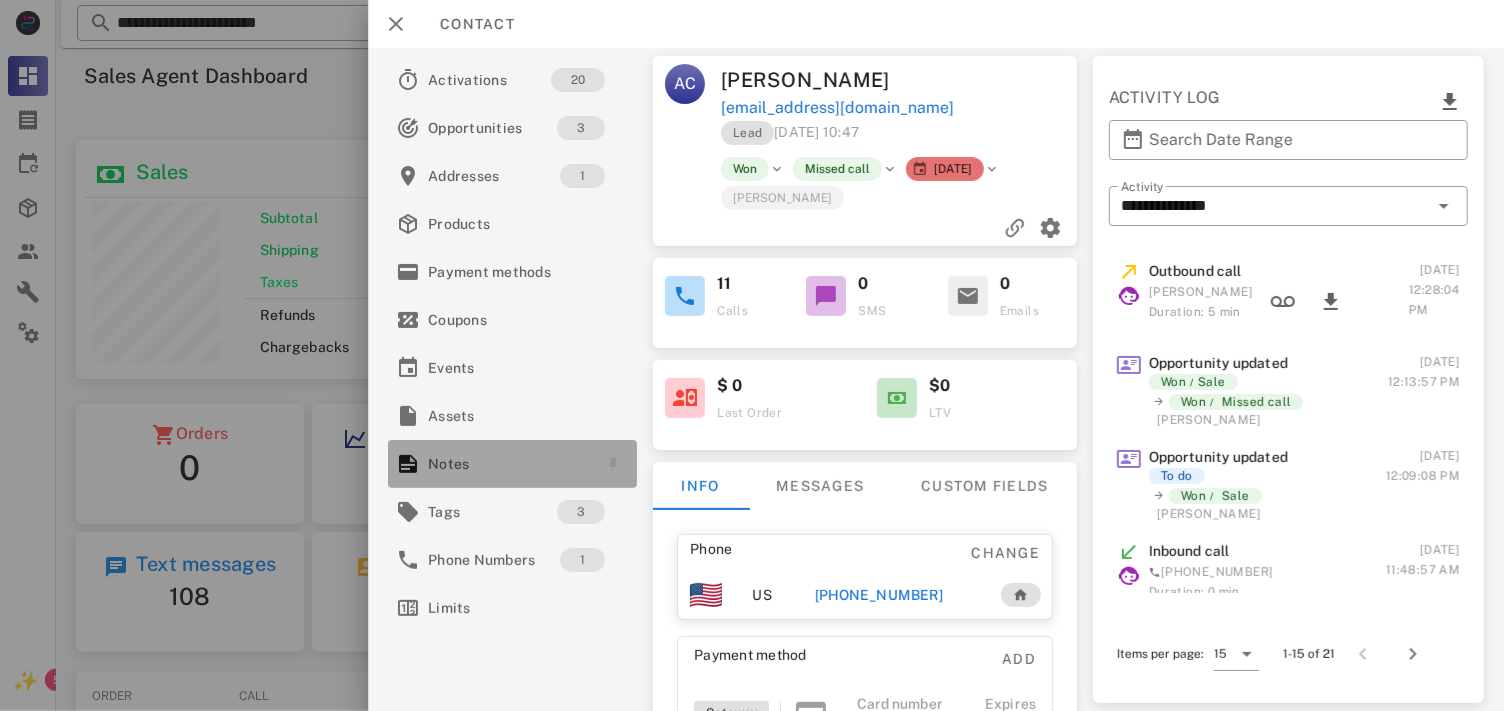 click on "Notes" at bounding box center [508, 464] 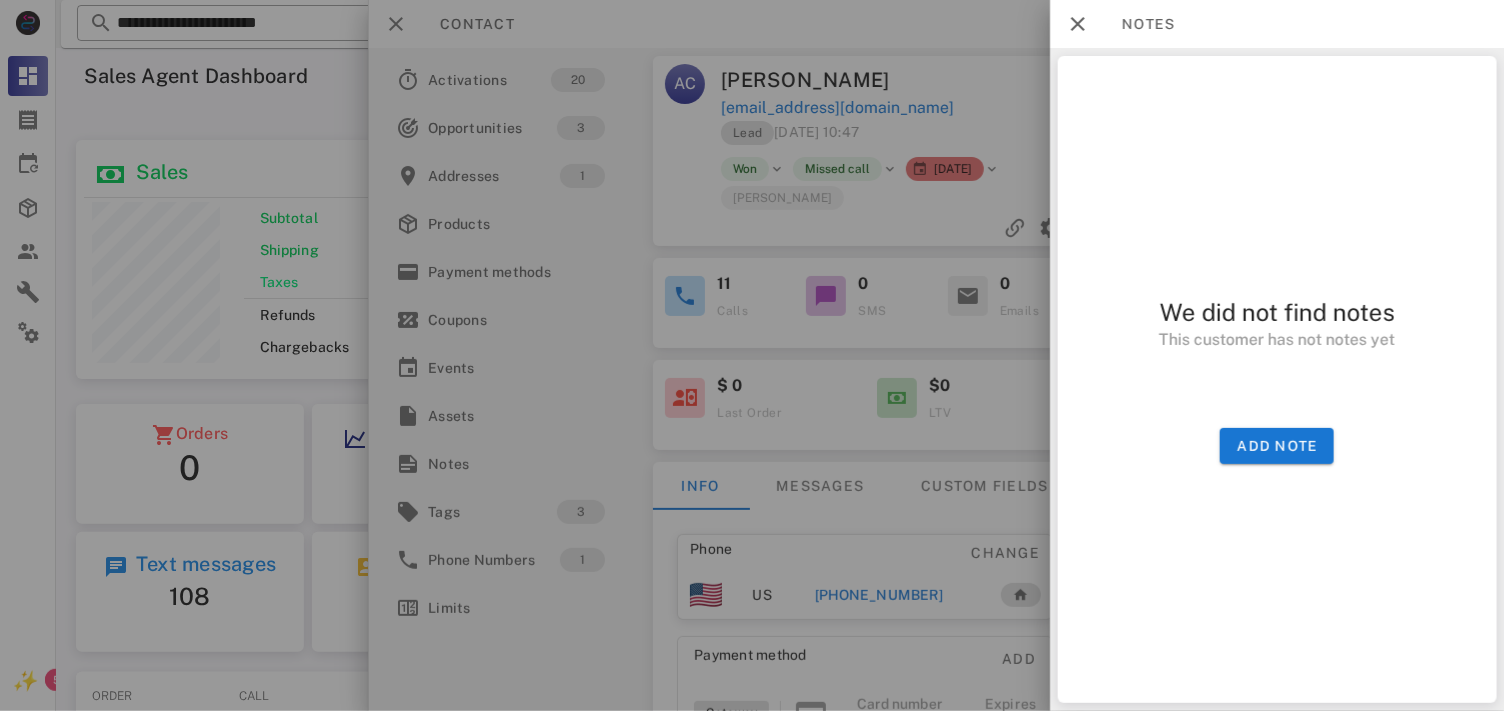 click on "We did not find notes This customer has not notes yet Add note" at bounding box center [1277, 379] 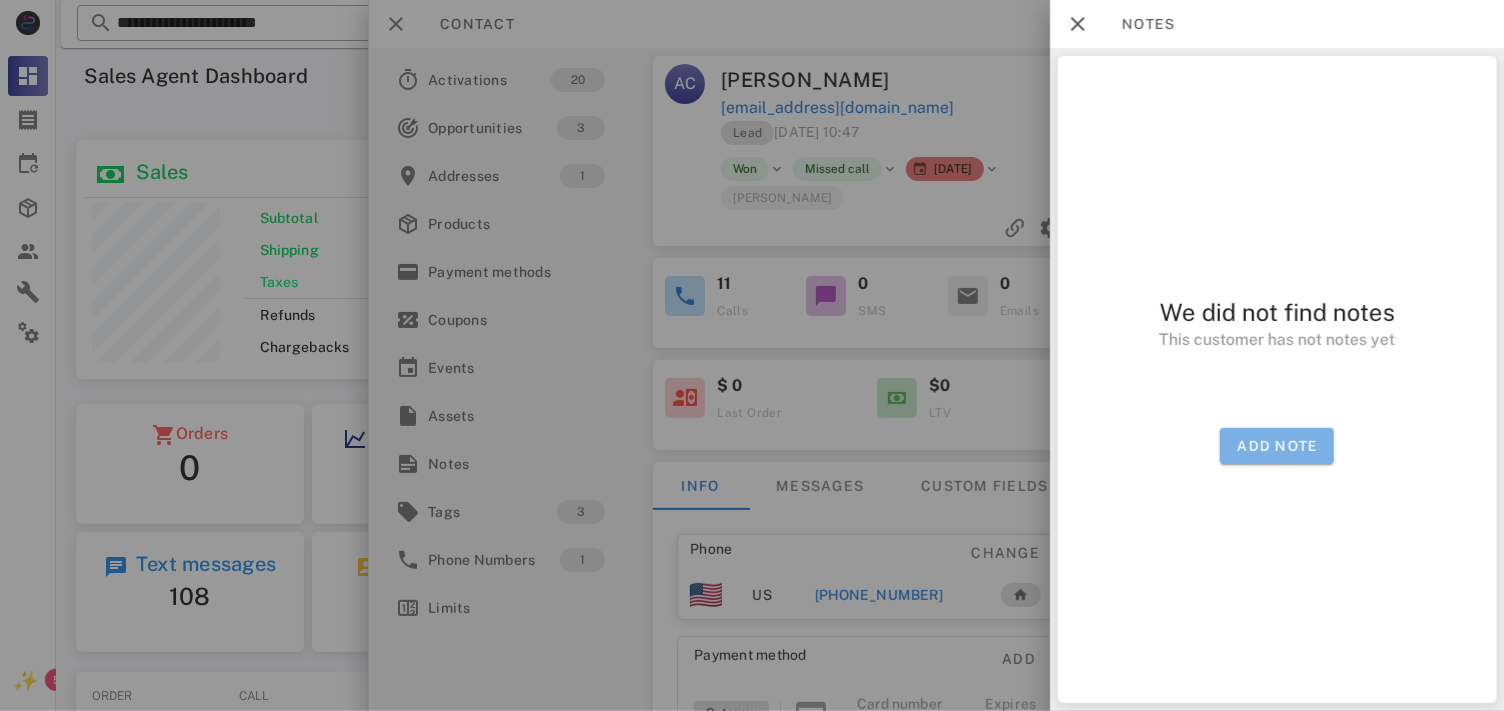 click on "Add note" at bounding box center [1277, 446] 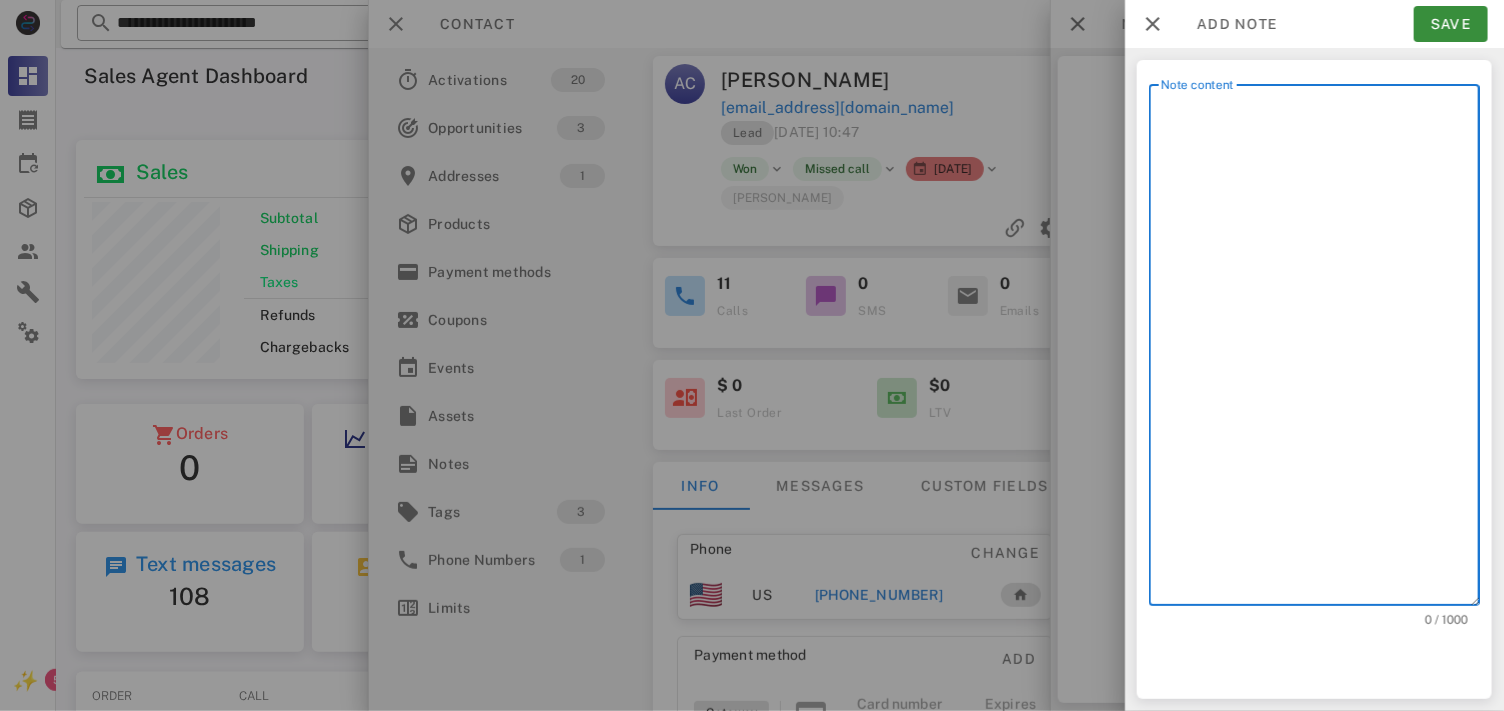 click on "Note content" at bounding box center [1320, 350] 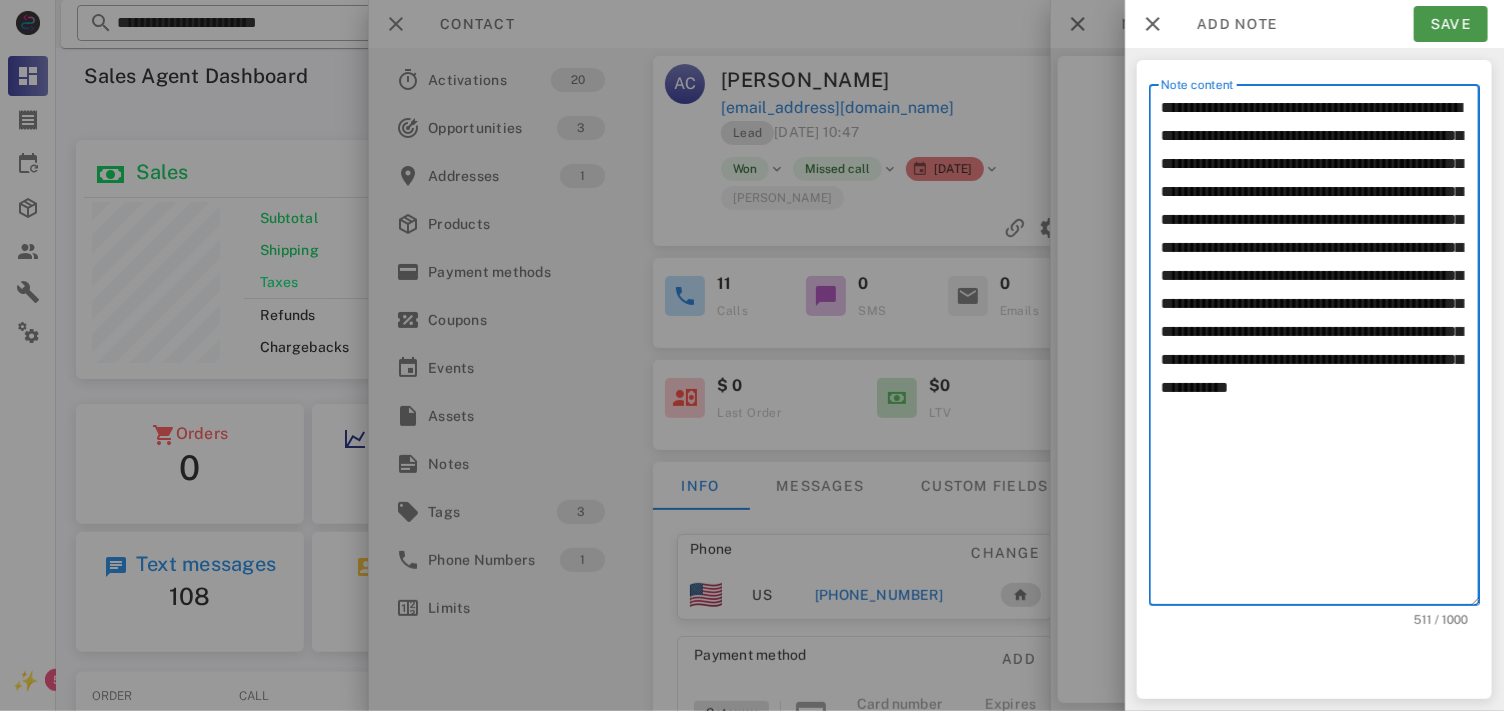 type on "**********" 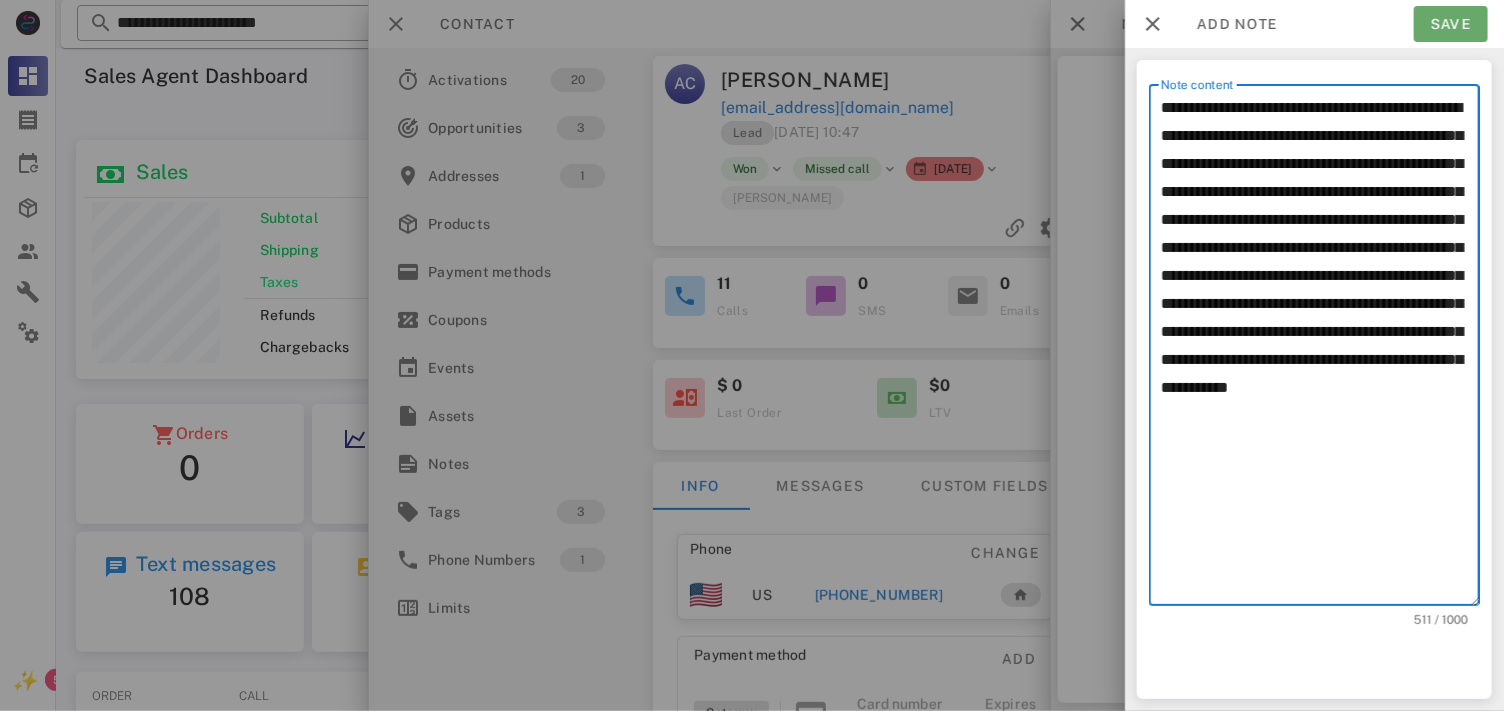 click on "Save" at bounding box center (1451, 24) 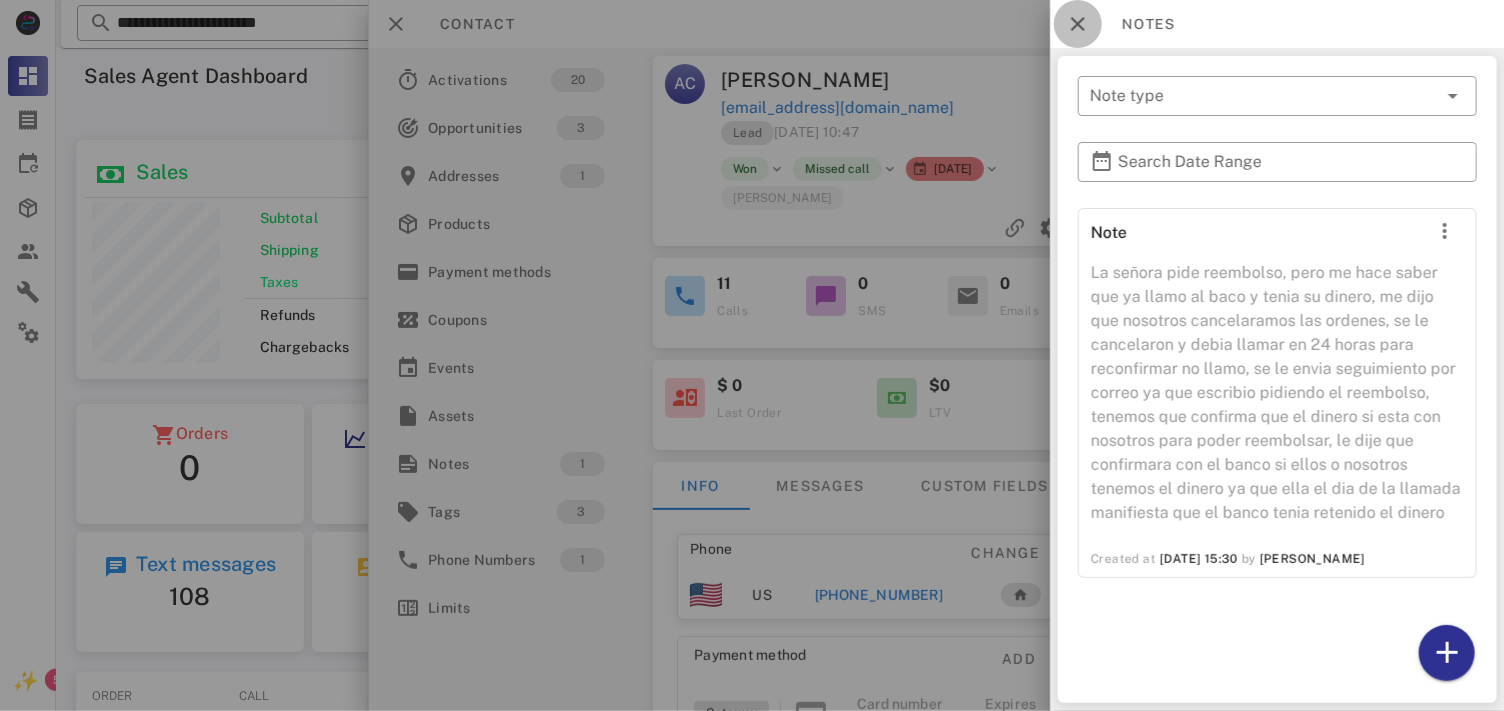click at bounding box center [1078, 24] 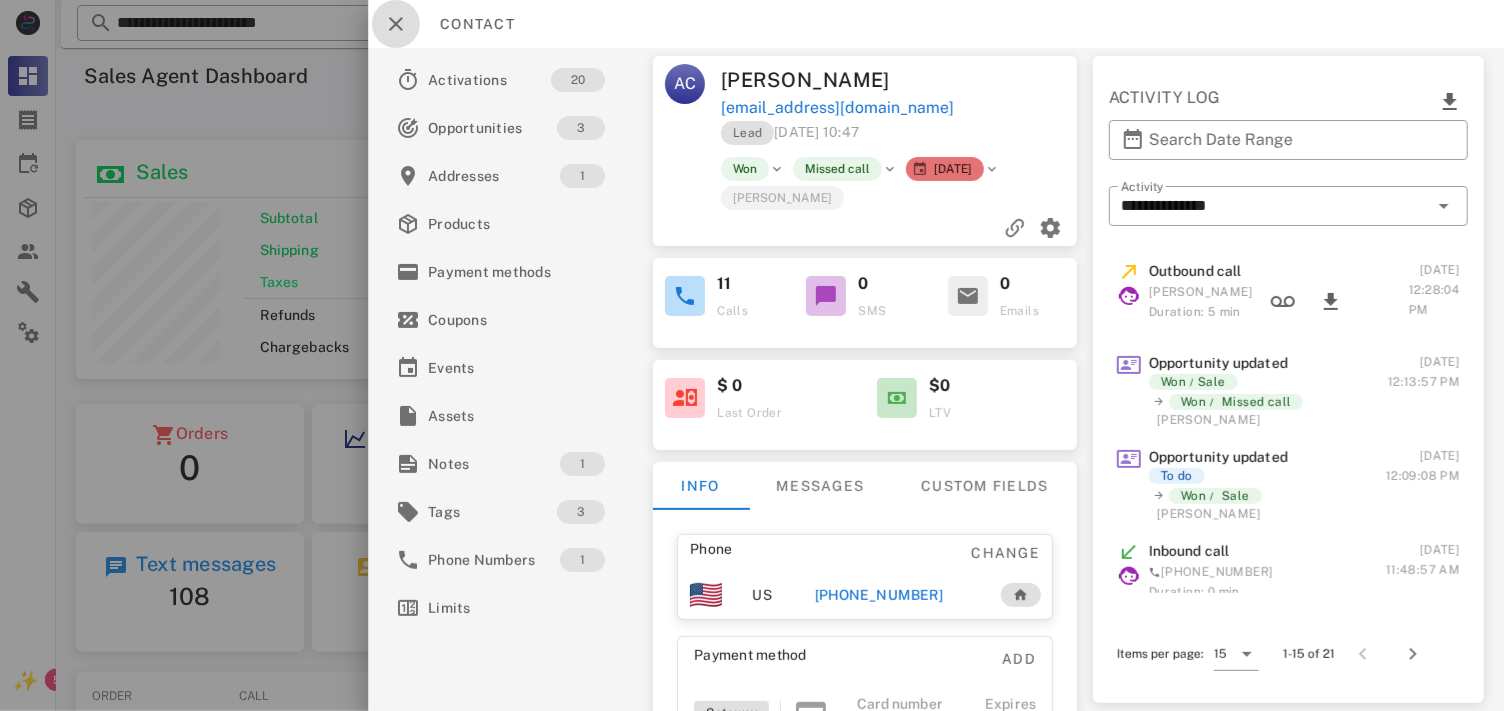 click at bounding box center (396, 24) 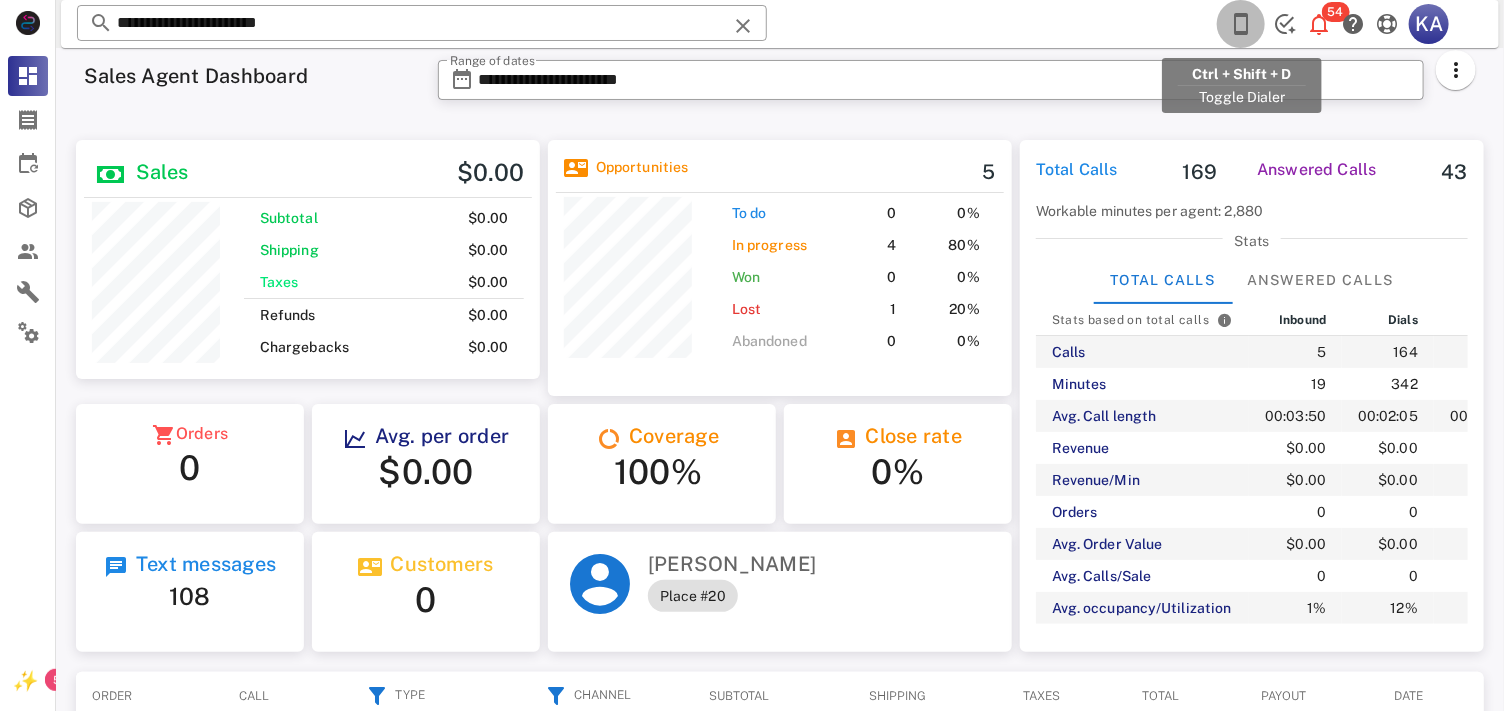 click at bounding box center (1241, 24) 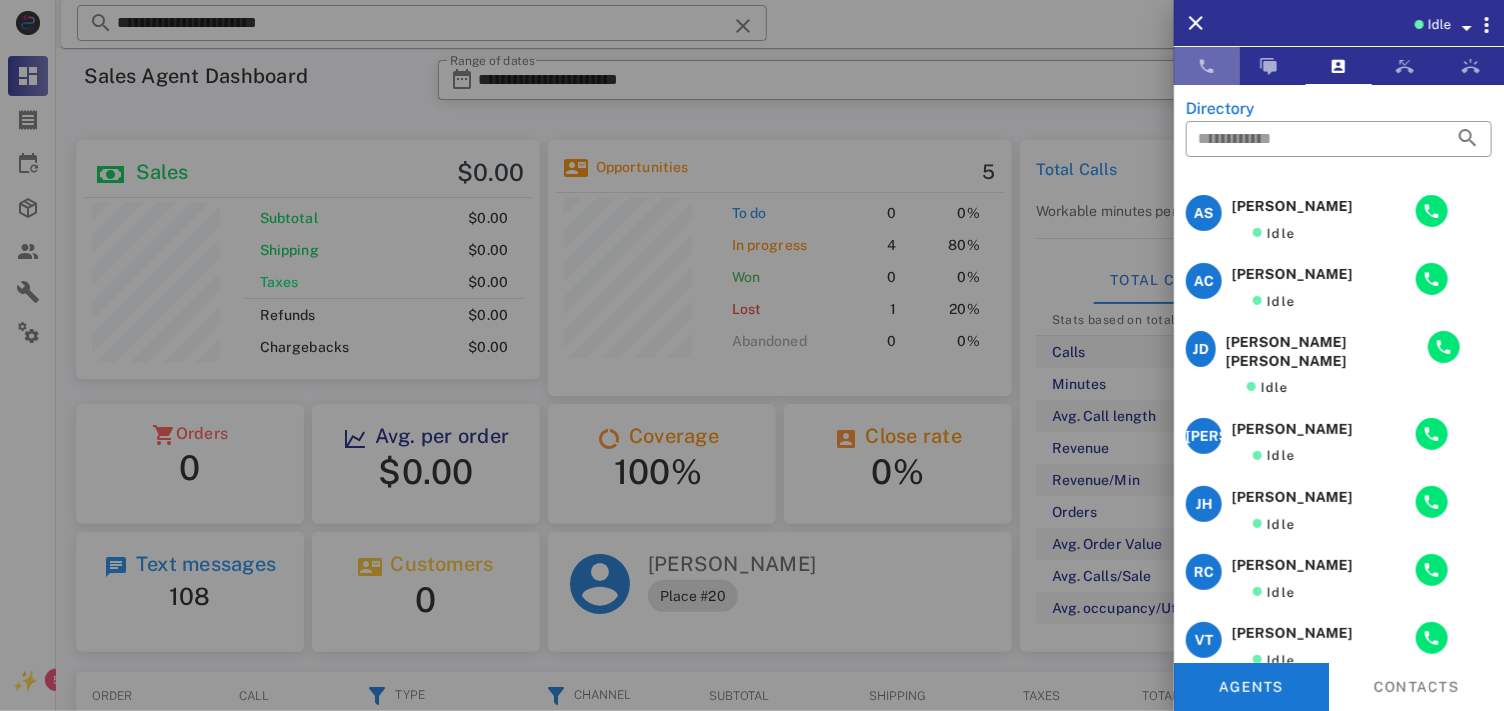 click at bounding box center (1207, 66) 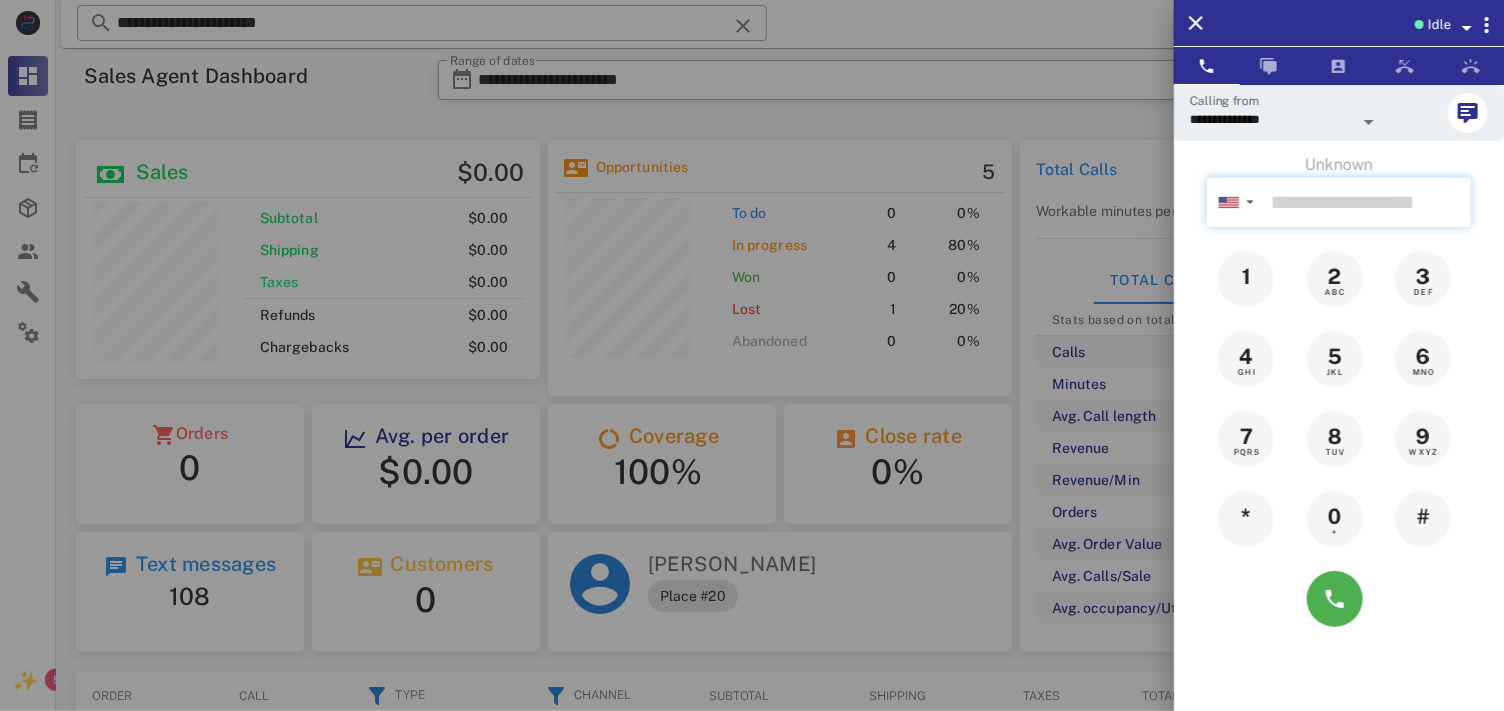 click at bounding box center [1367, 202] 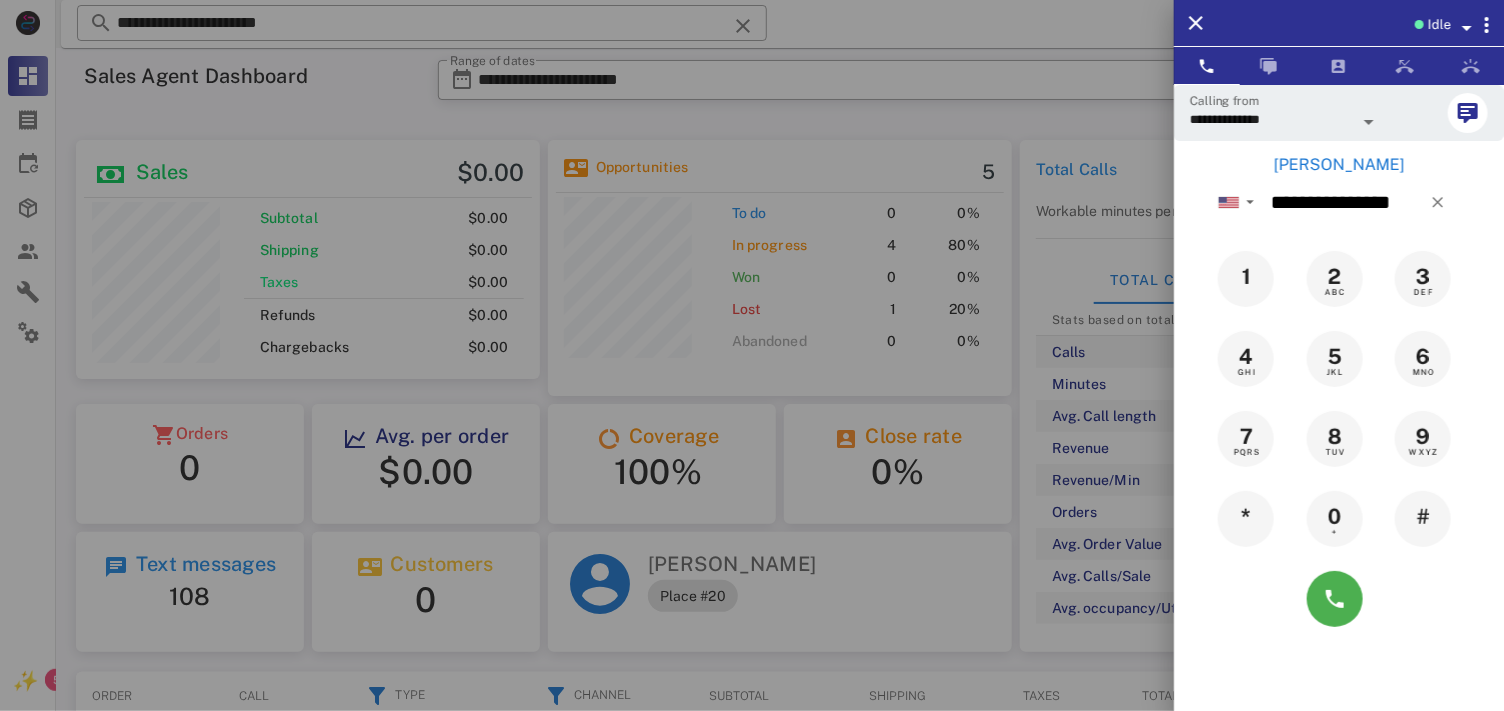click on "[PERSON_NAME]" at bounding box center [1339, 165] 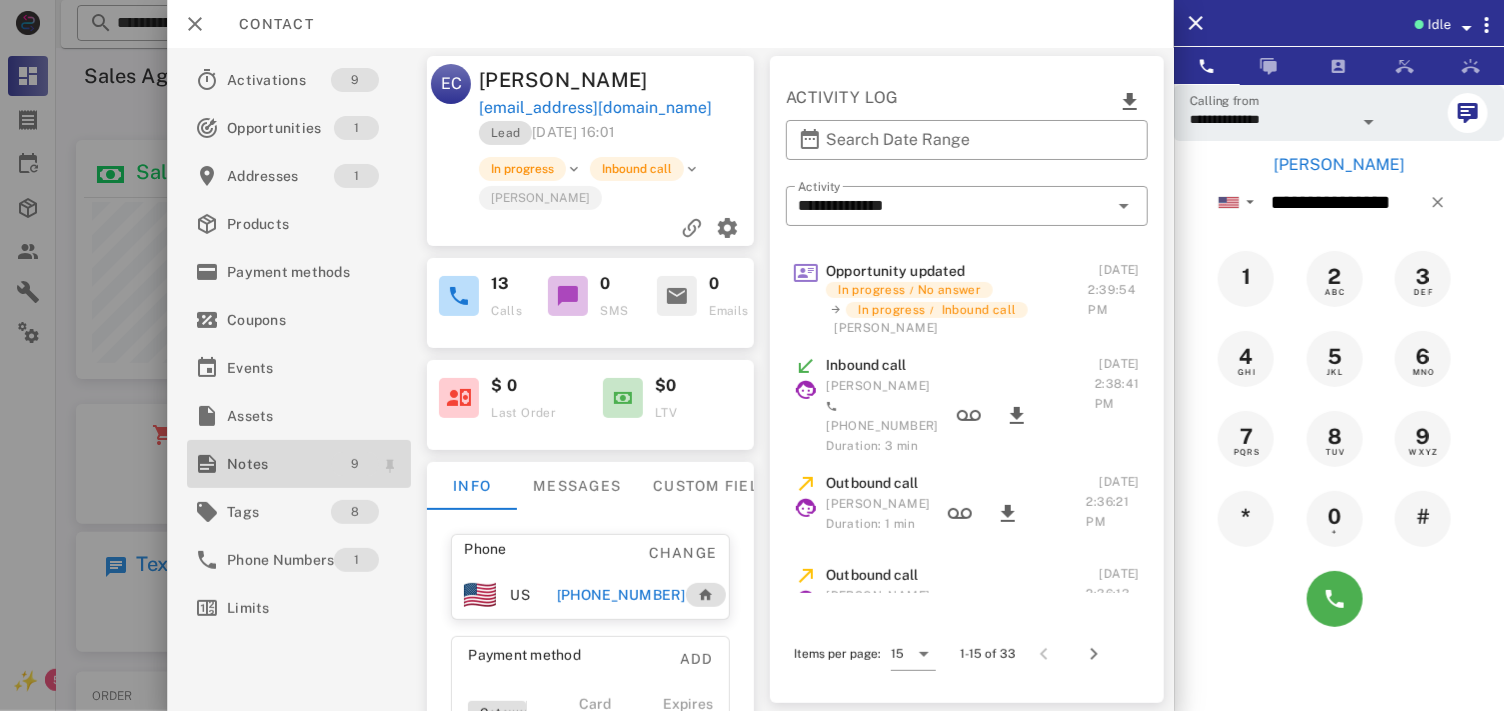 click on "9" at bounding box center (355, 464) 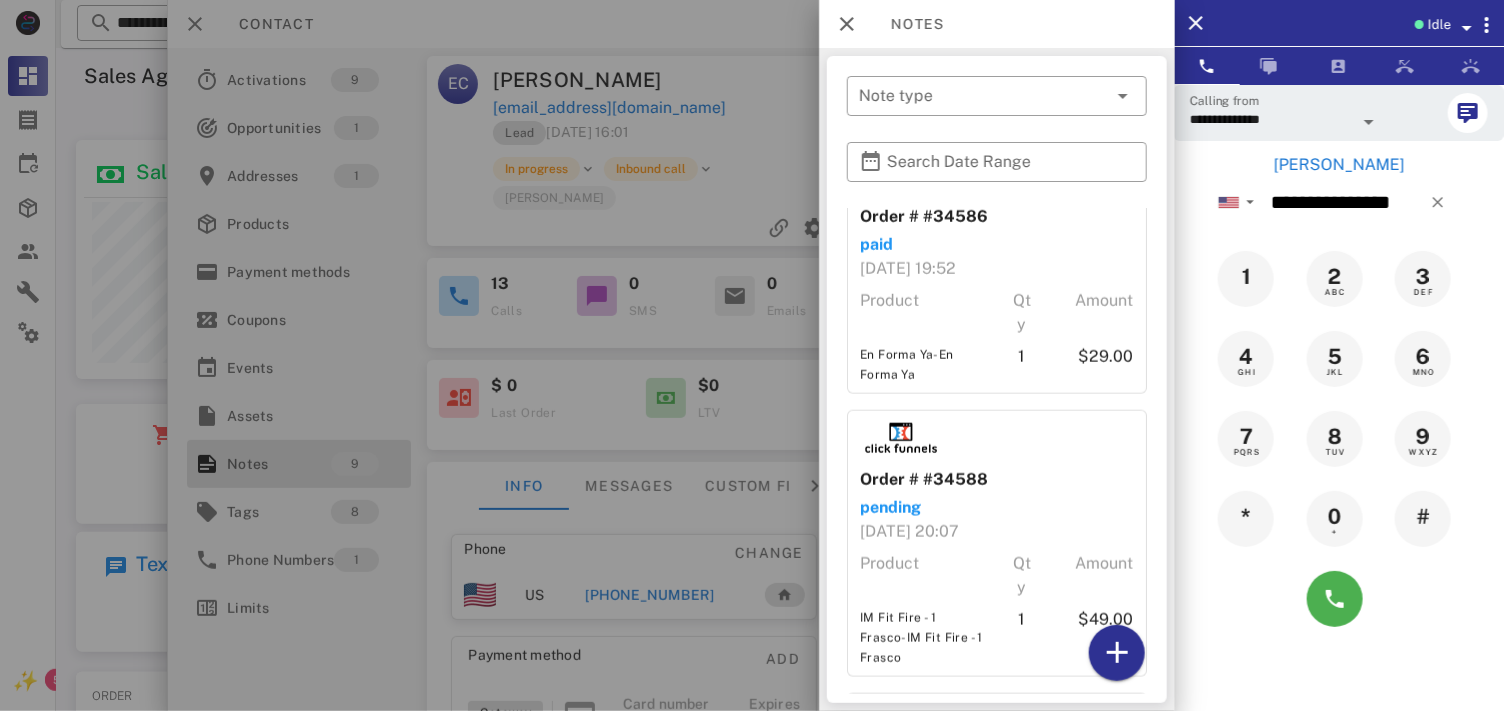 scroll, scrollTop: 1563, scrollLeft: 0, axis: vertical 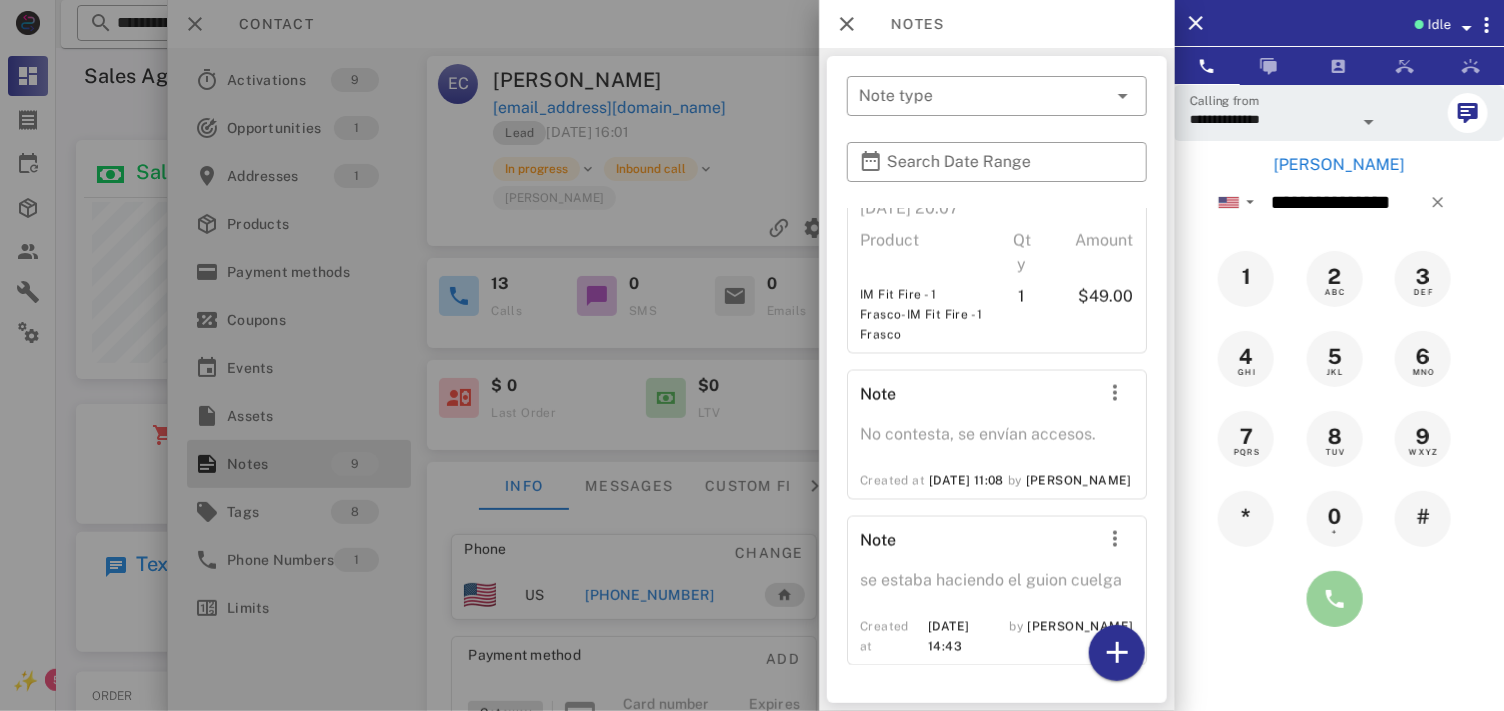 click at bounding box center [1335, 599] 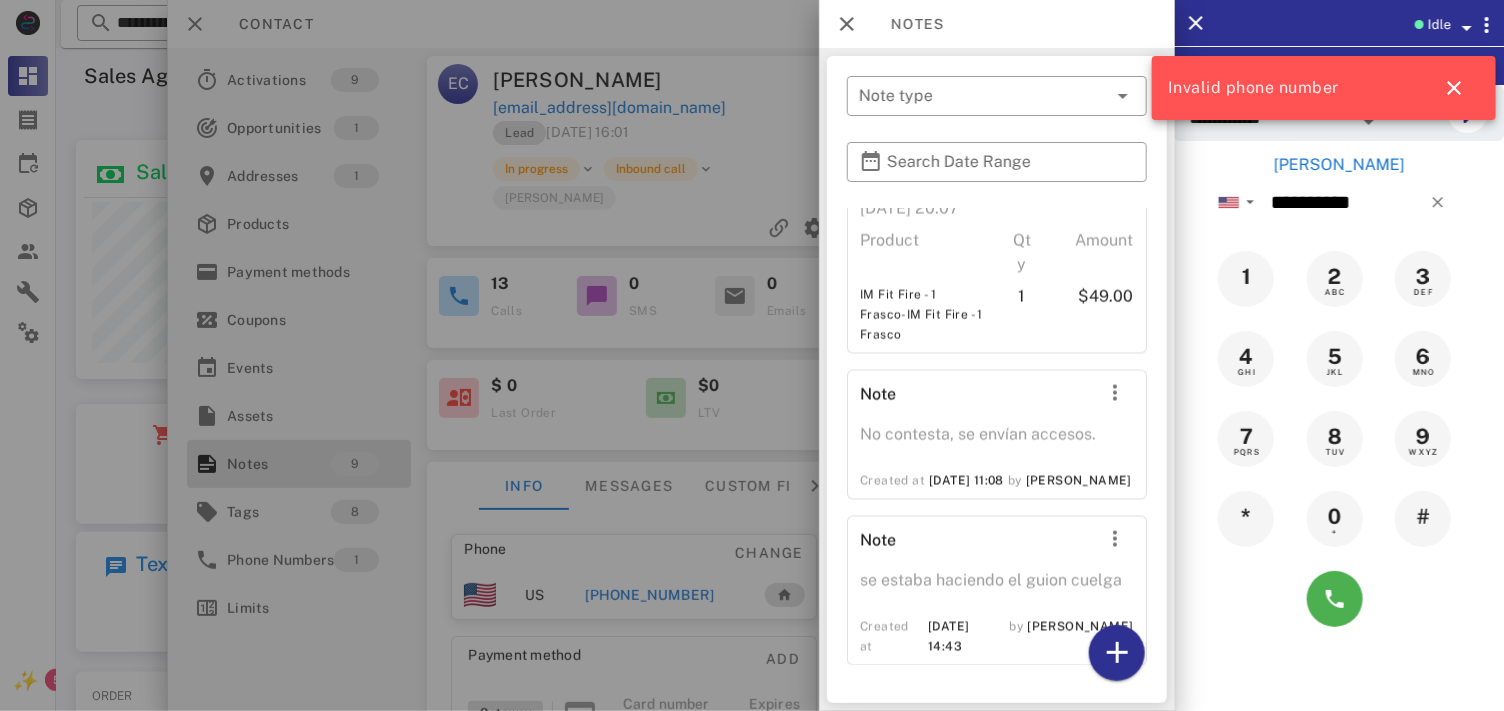 click at bounding box center (752, 355) 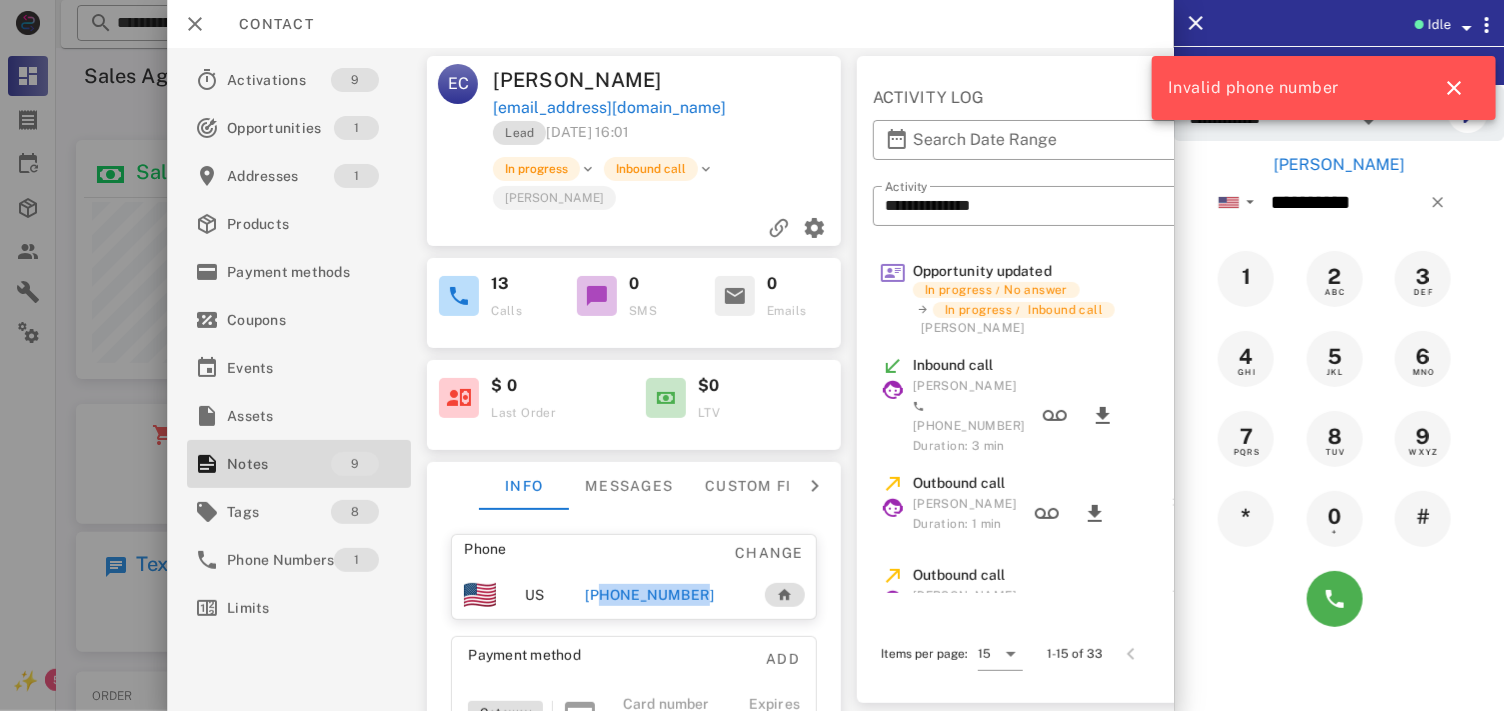 click on "[PHONE_NUMBER]" at bounding box center [664, 595] 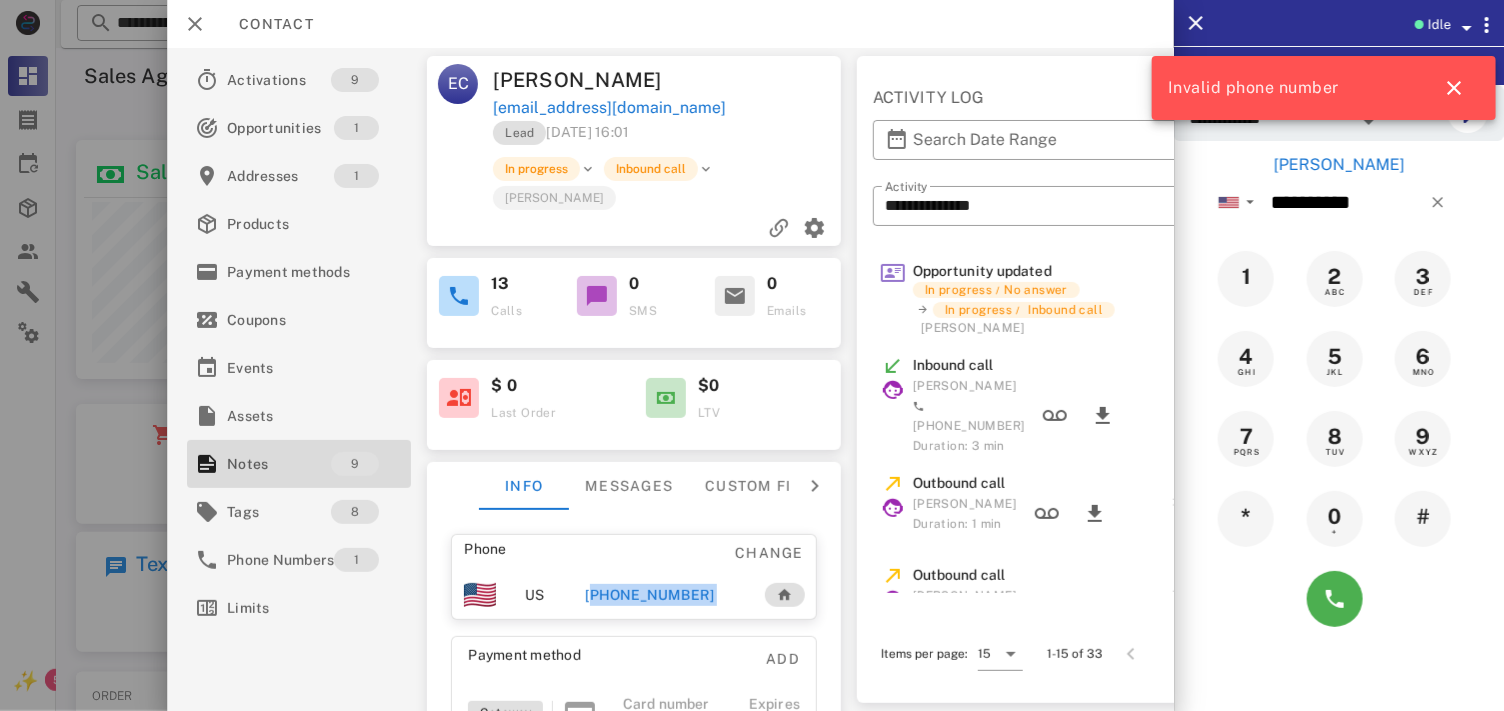 click on "[PHONE_NUMBER]" at bounding box center (649, 595) 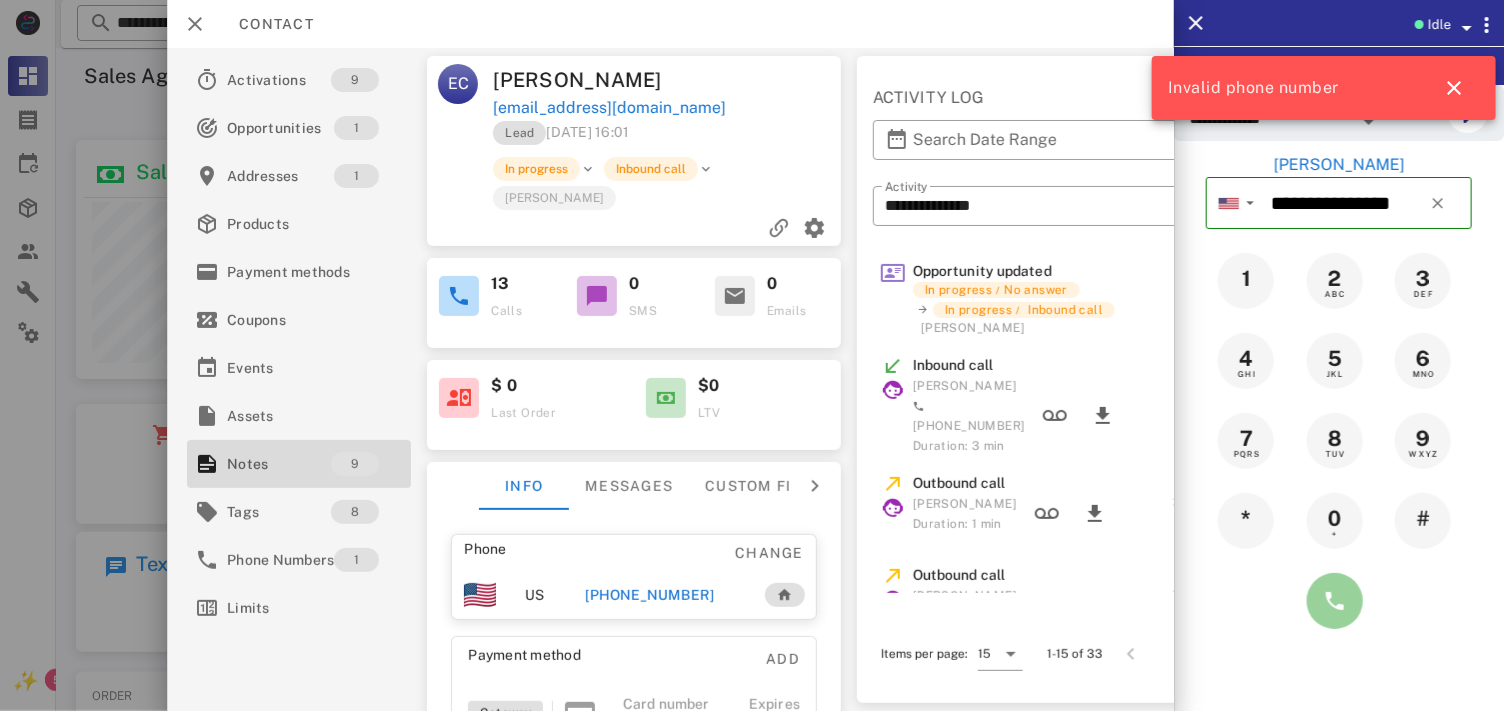 click at bounding box center [1335, 601] 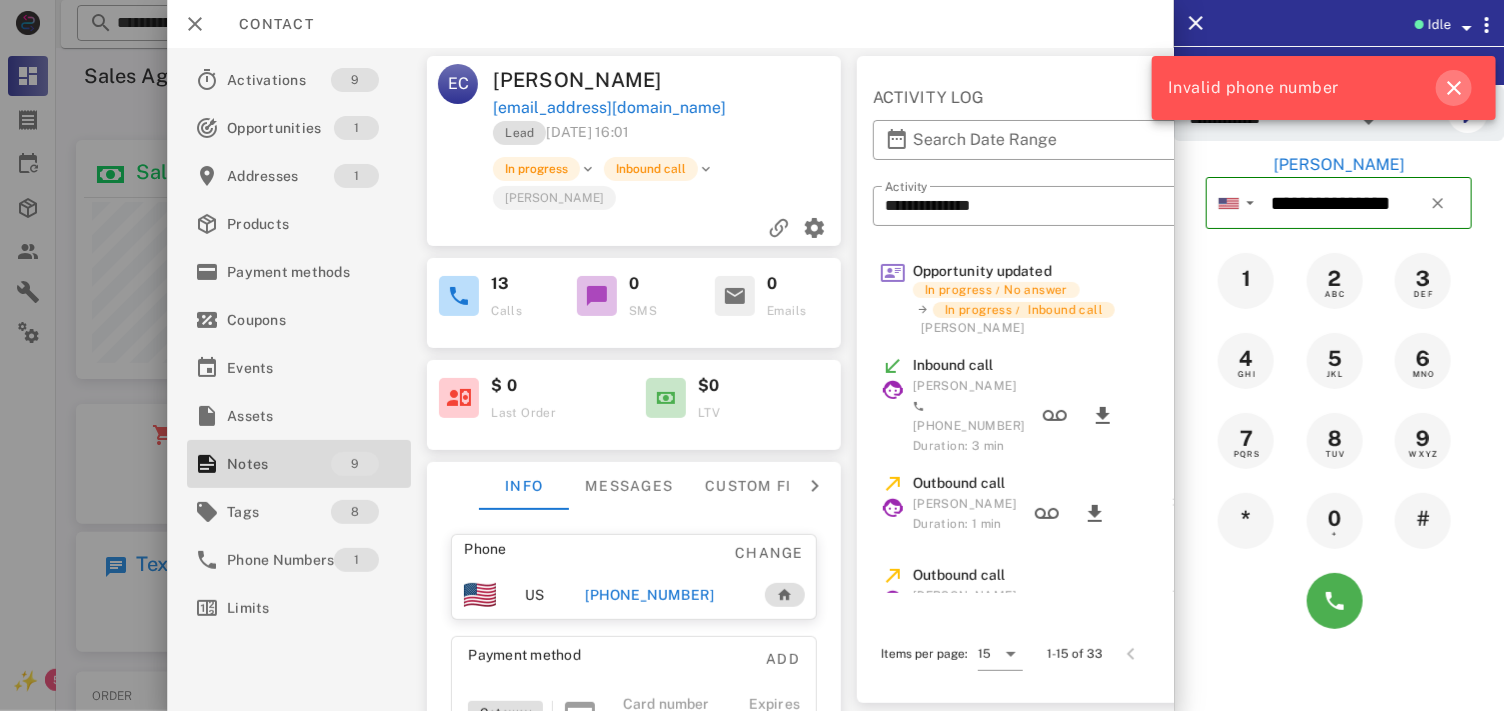 click at bounding box center [1454, 88] 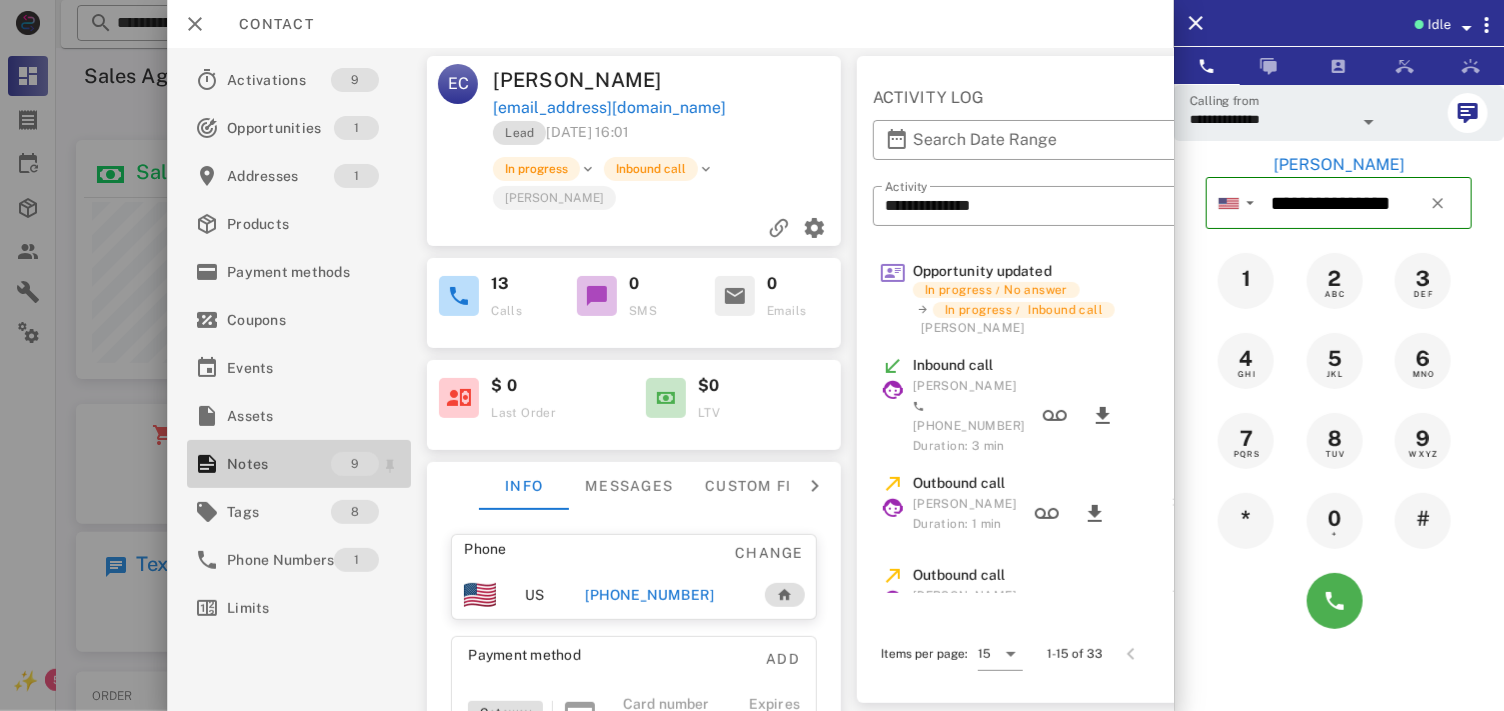 click on "9" at bounding box center [355, 464] 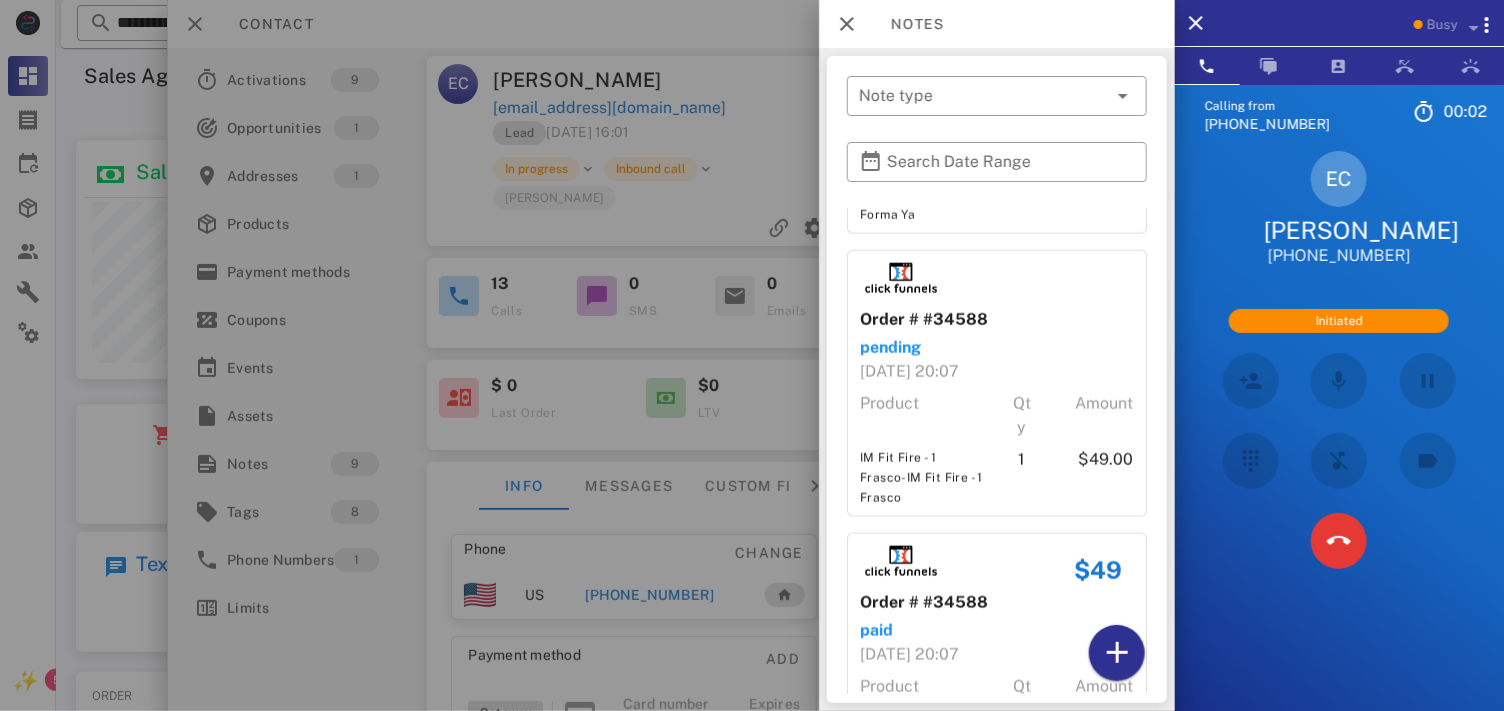 scroll, scrollTop: 1563, scrollLeft: 0, axis: vertical 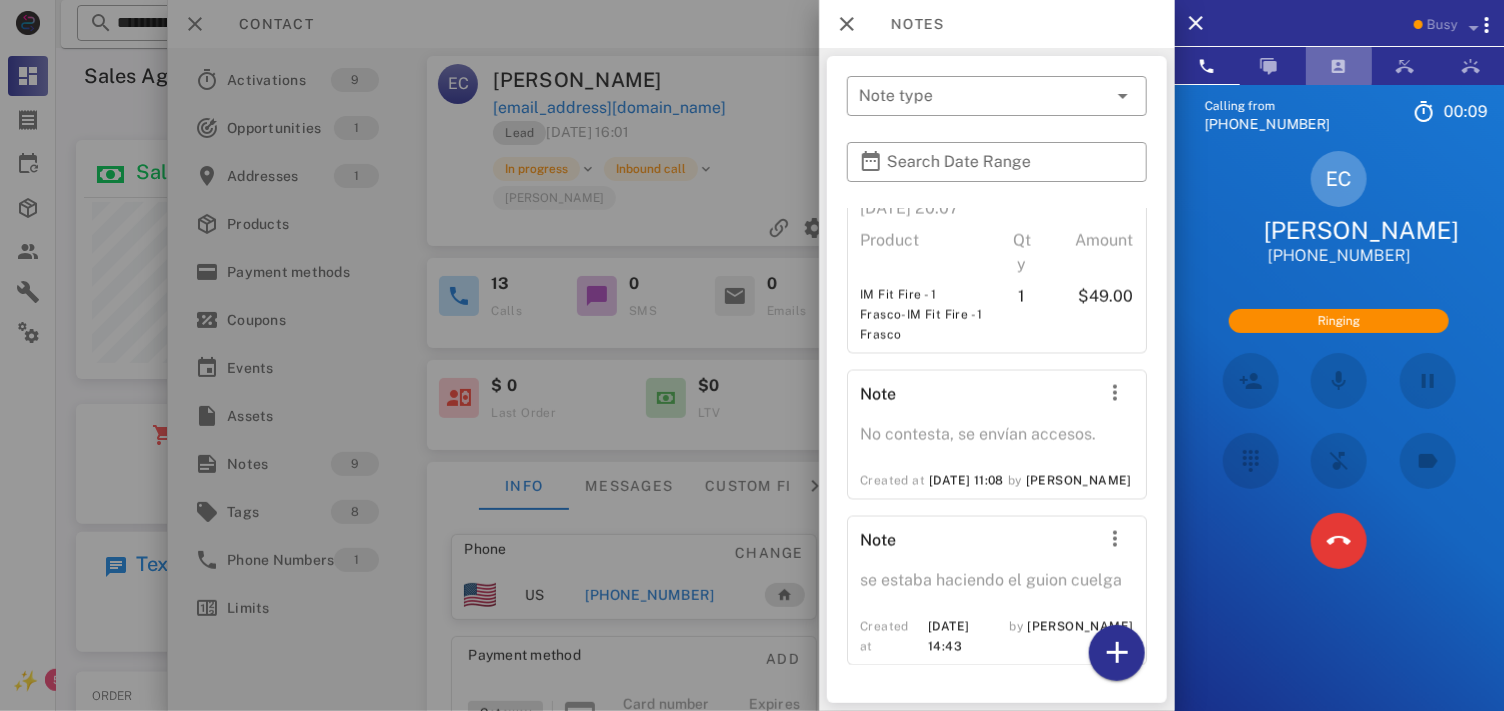 click at bounding box center [1339, 66] 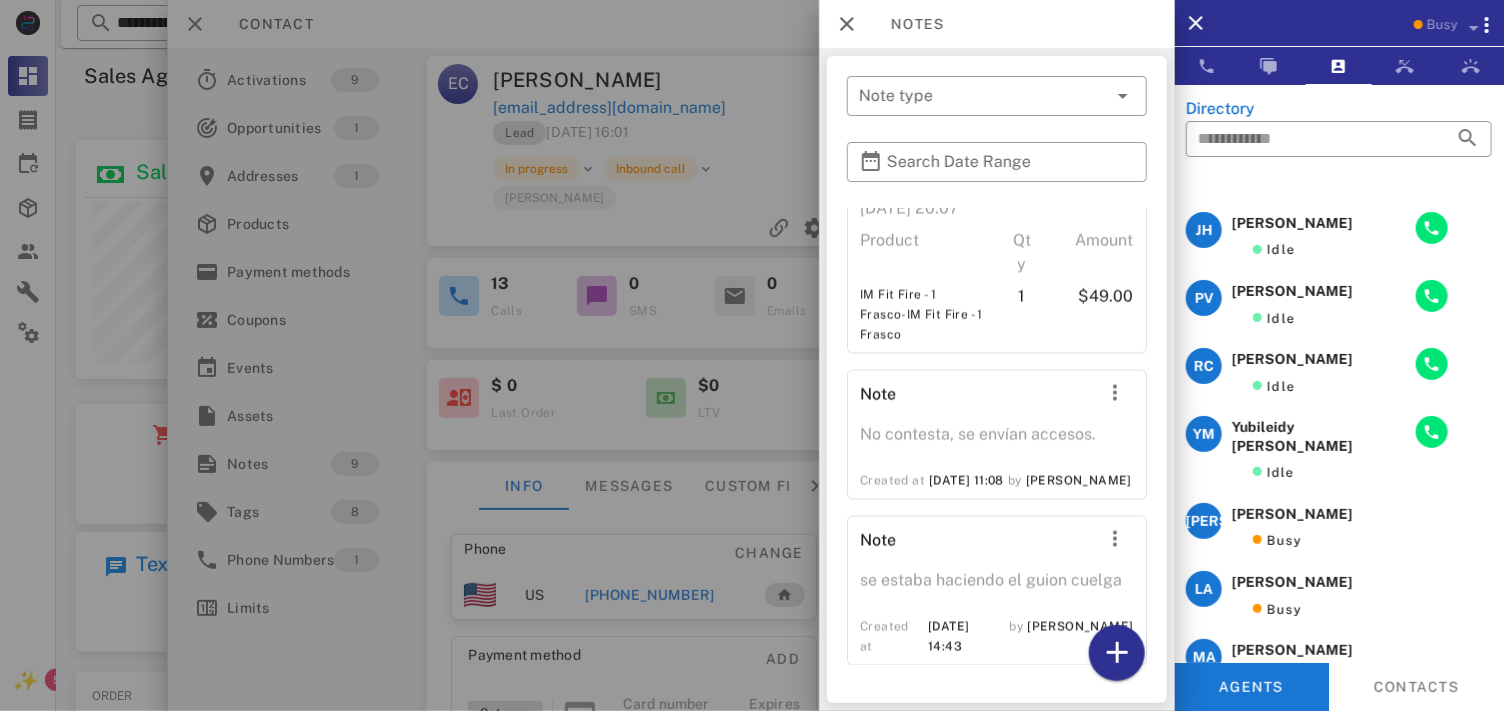 scroll, scrollTop: 0, scrollLeft: 0, axis: both 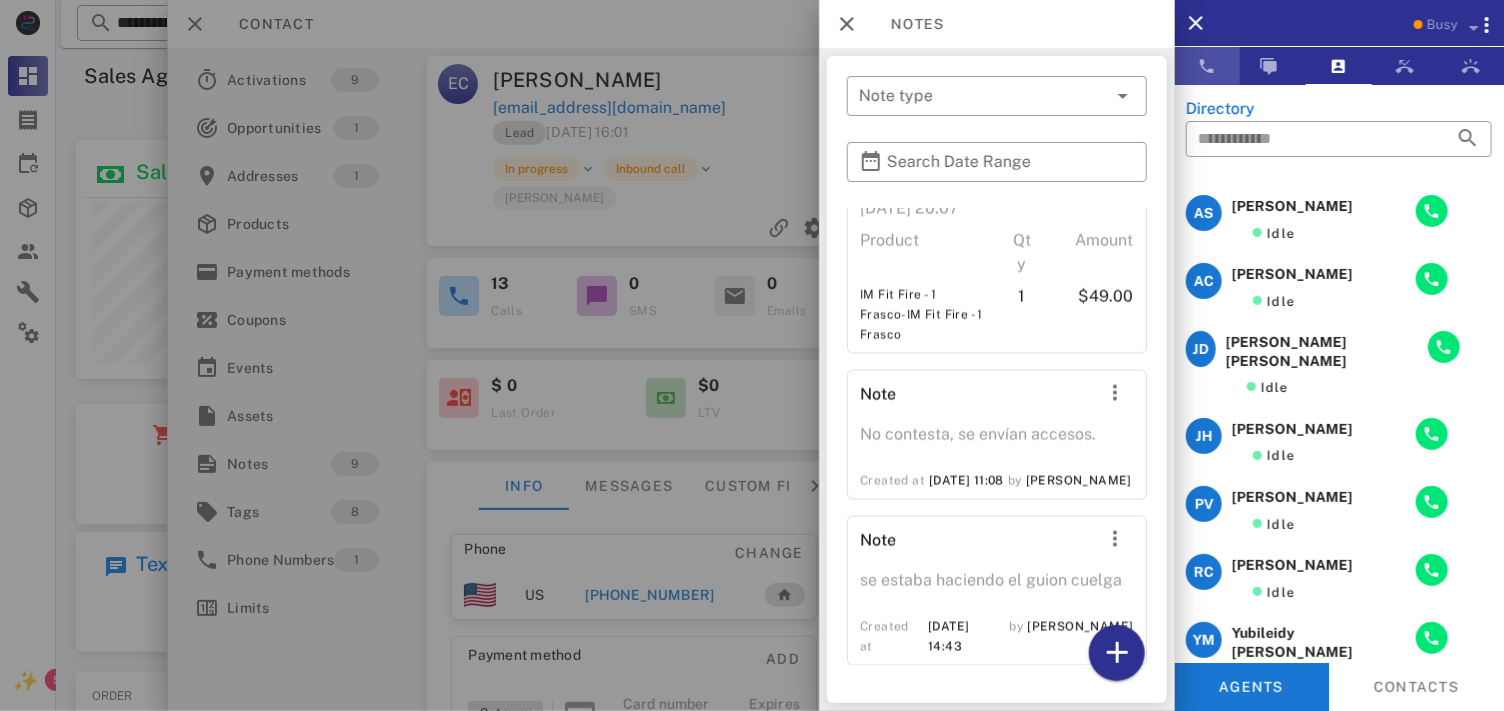 click at bounding box center (1207, 66) 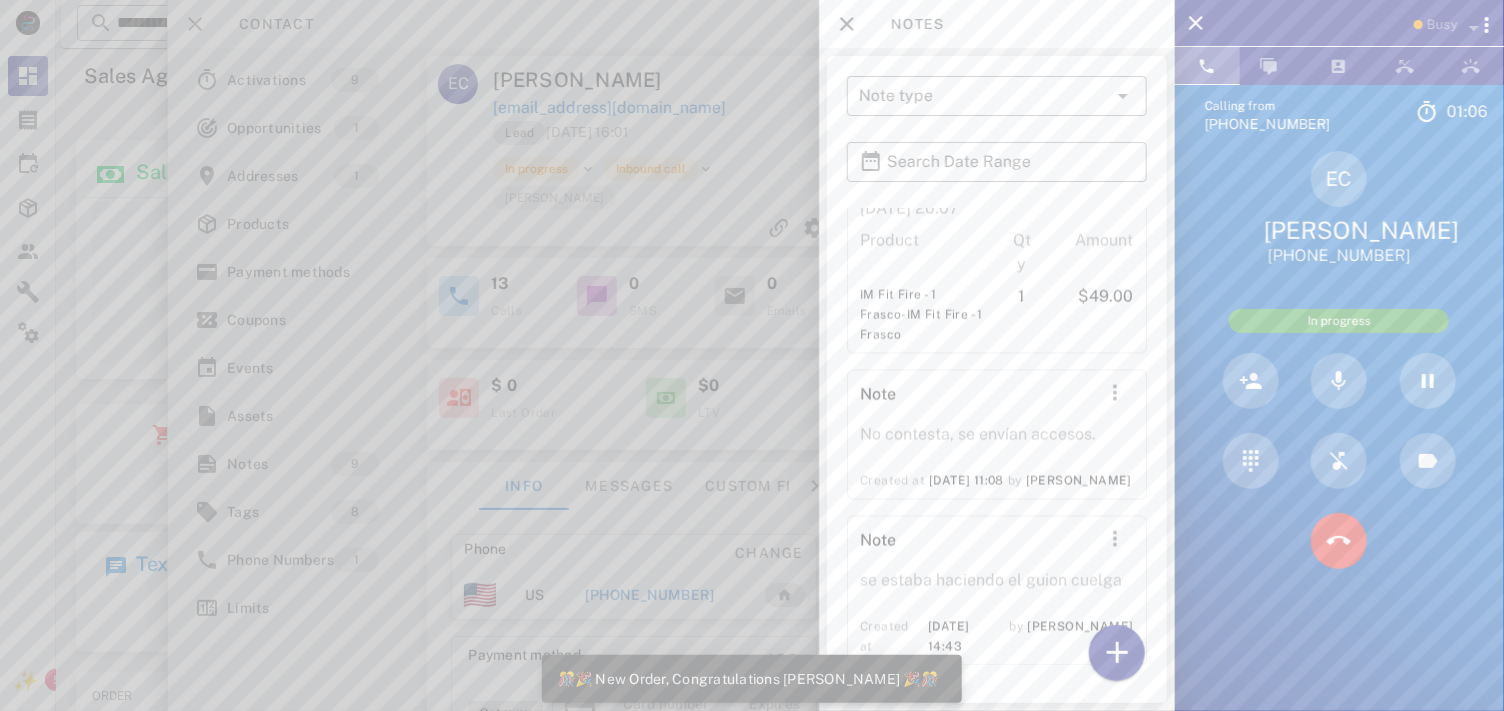 scroll, scrollTop: 999761, scrollLeft: 999535, axis: both 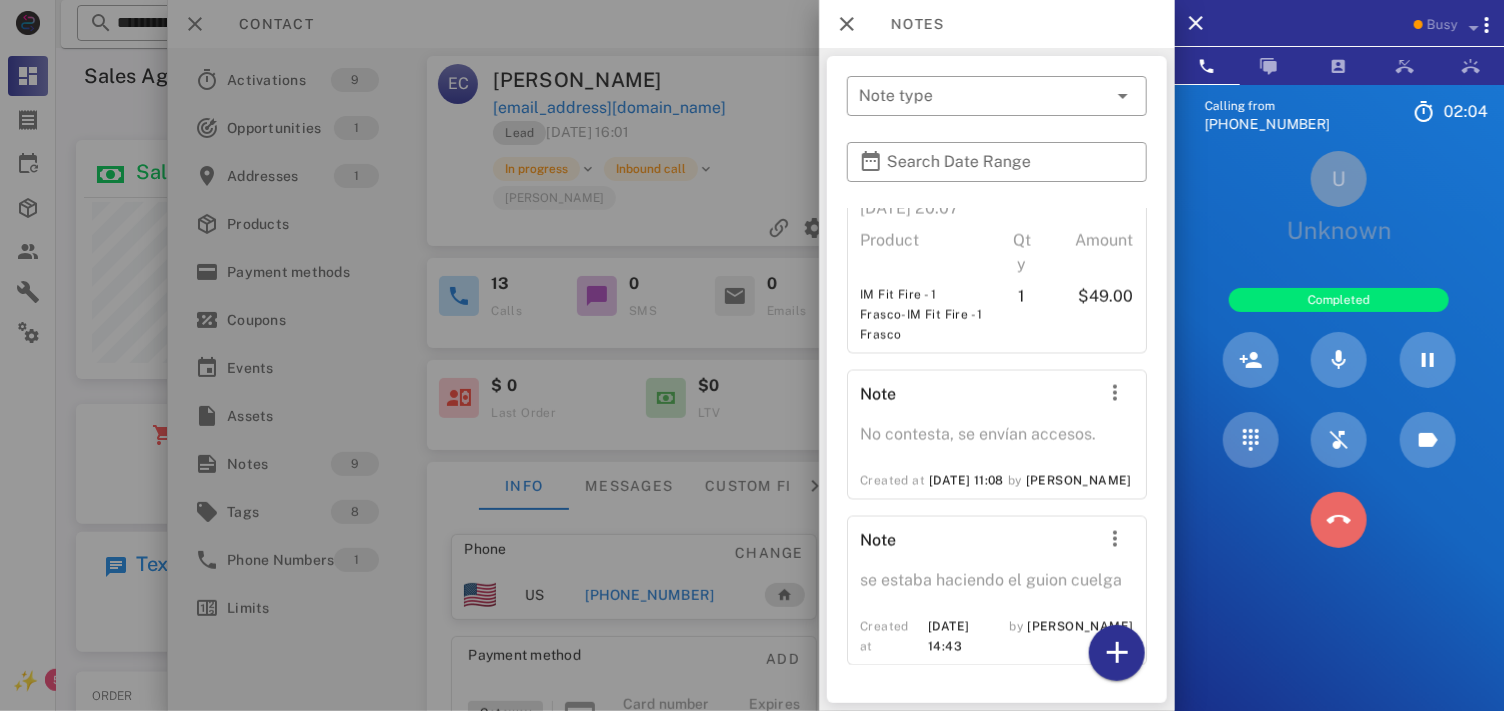 click at bounding box center [1339, 520] 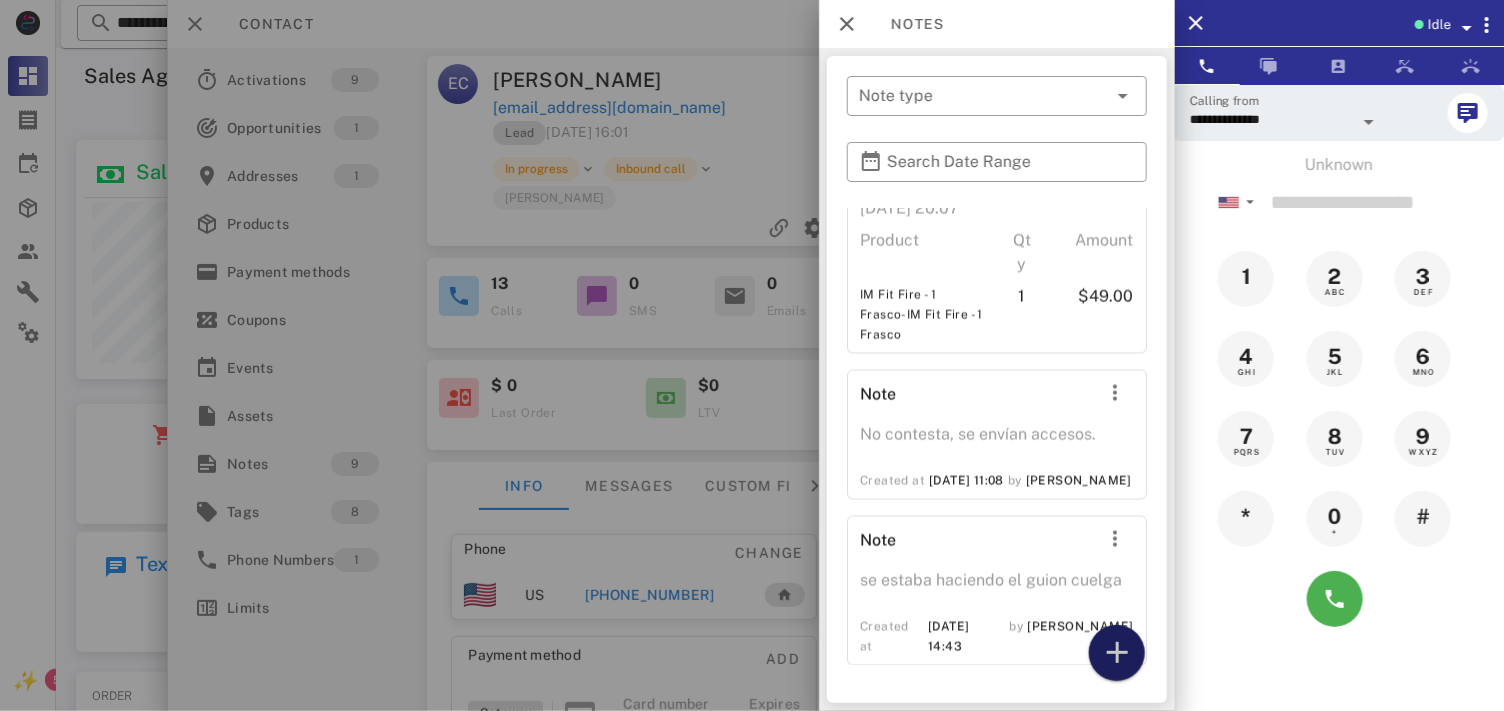 click at bounding box center (1116, 653) 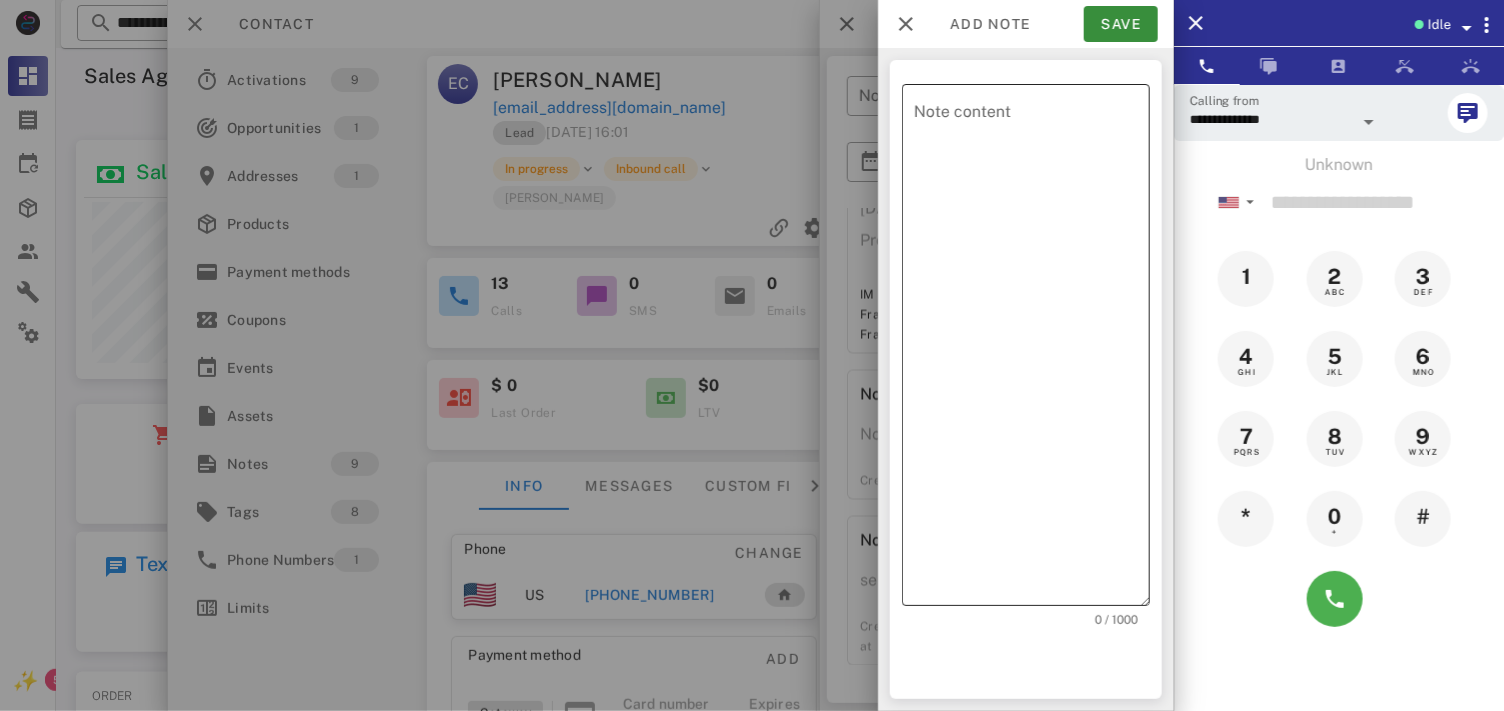click on "Note content" at bounding box center (1032, 350) 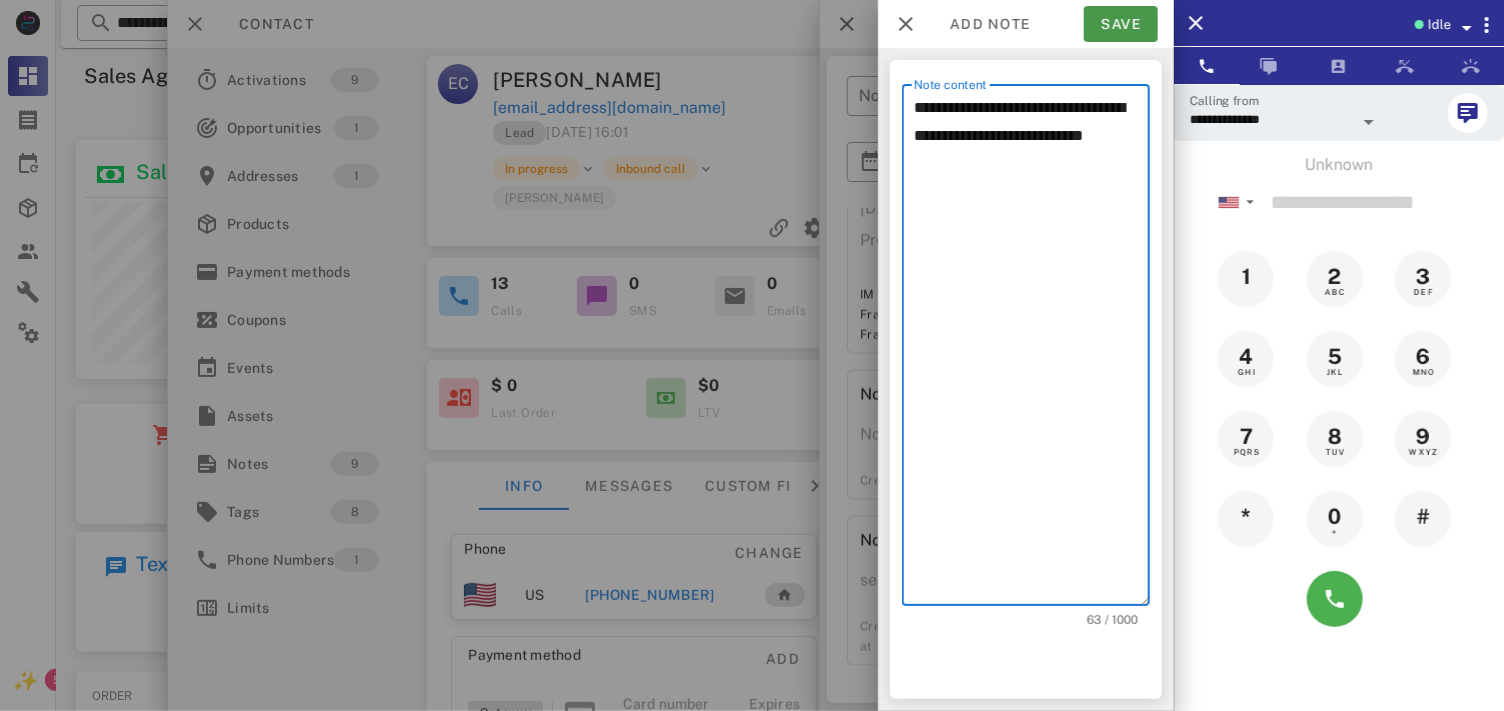 type on "**********" 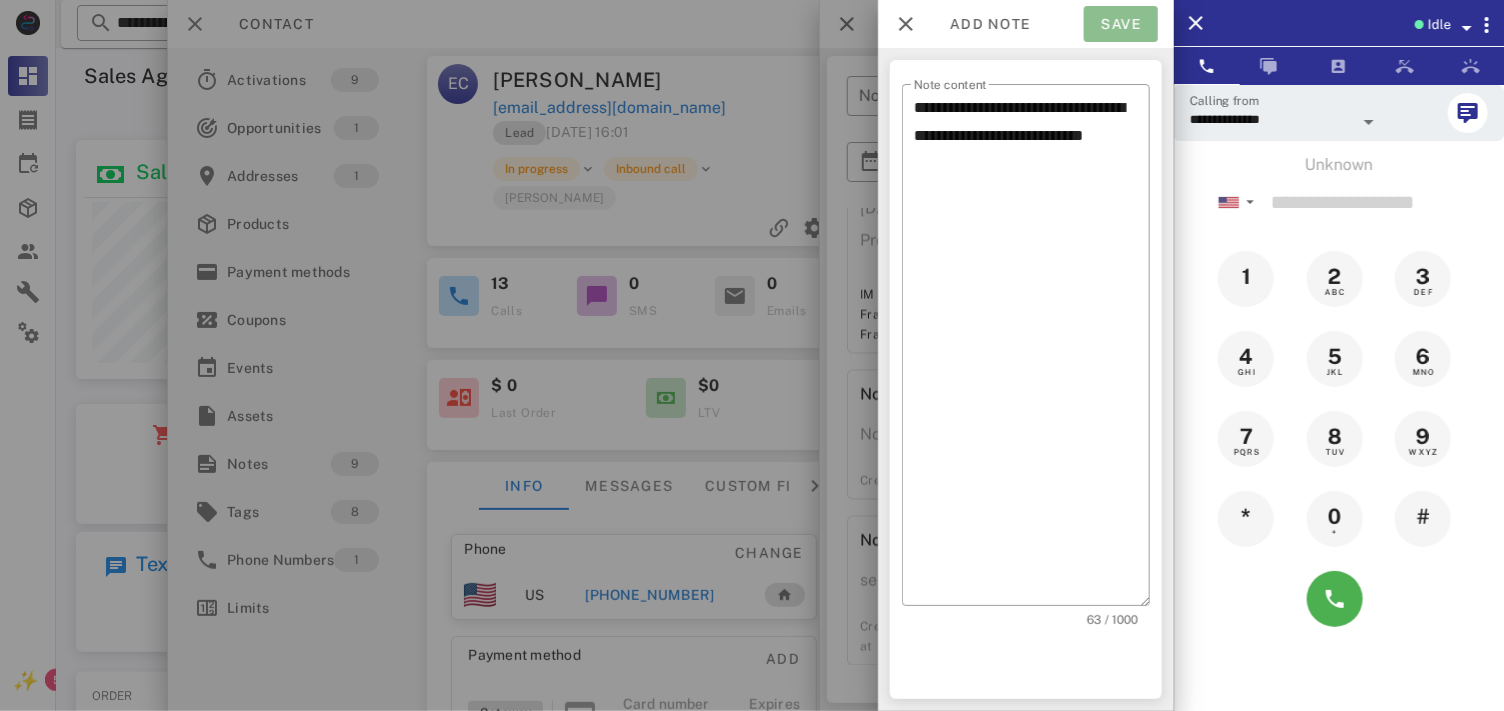 click on "Save" at bounding box center (1121, 24) 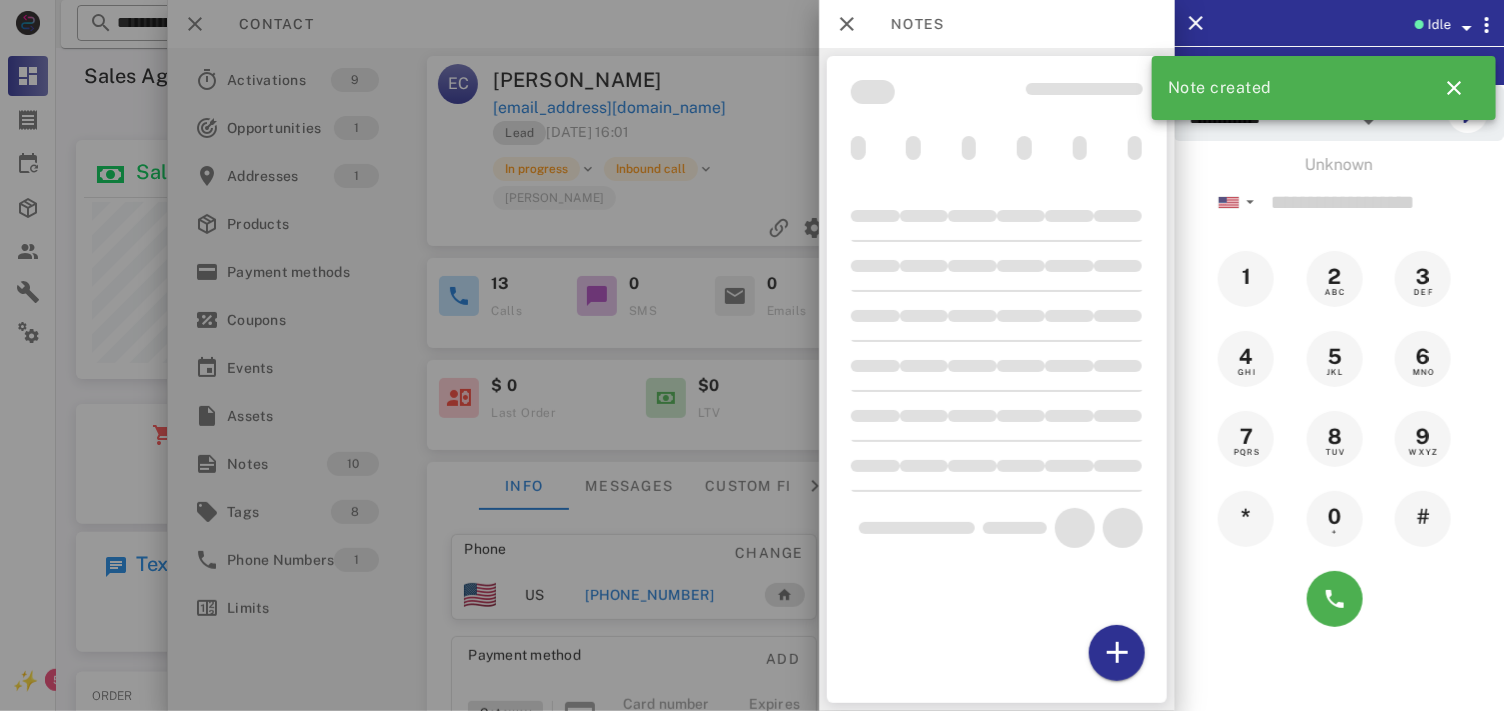click at bounding box center (752, 355) 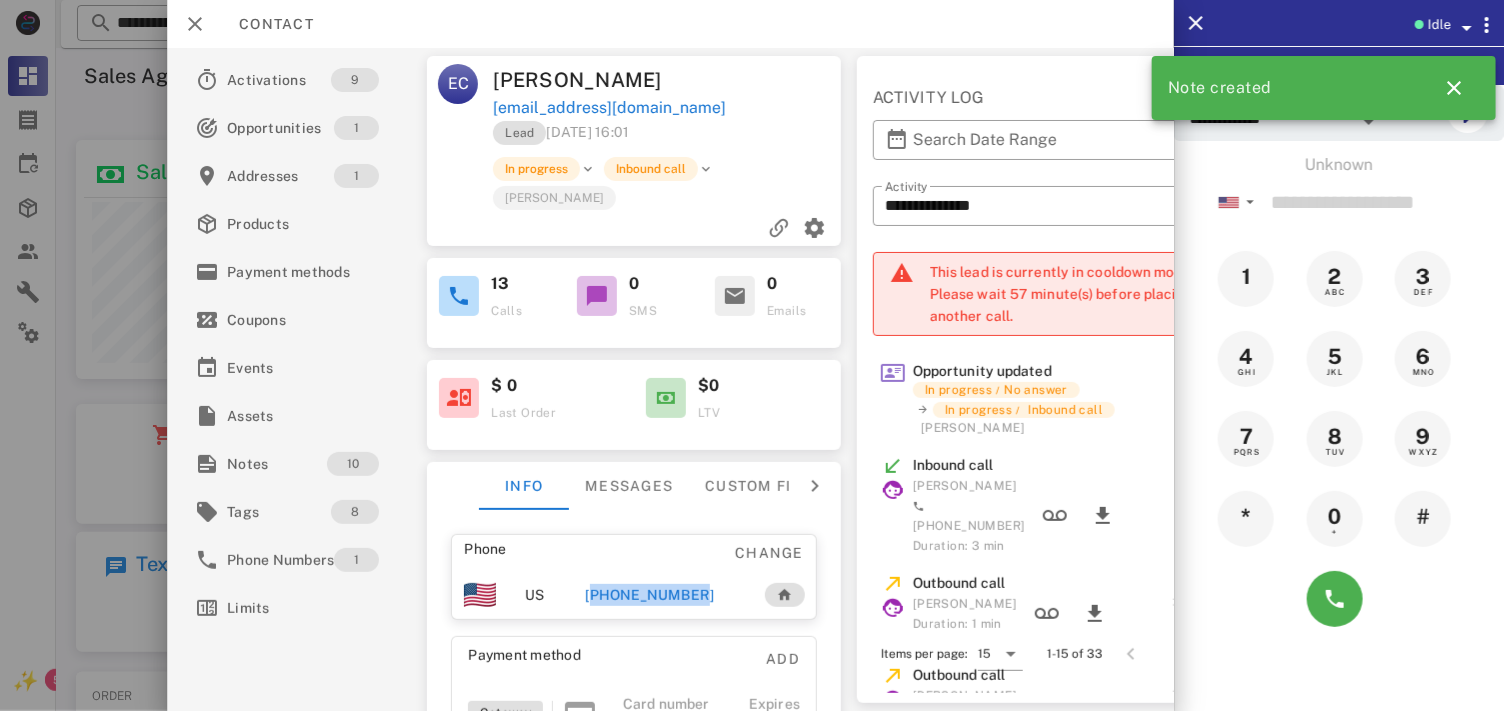 drag, startPoint x: 698, startPoint y: 591, endPoint x: 584, endPoint y: 584, distance: 114.21471 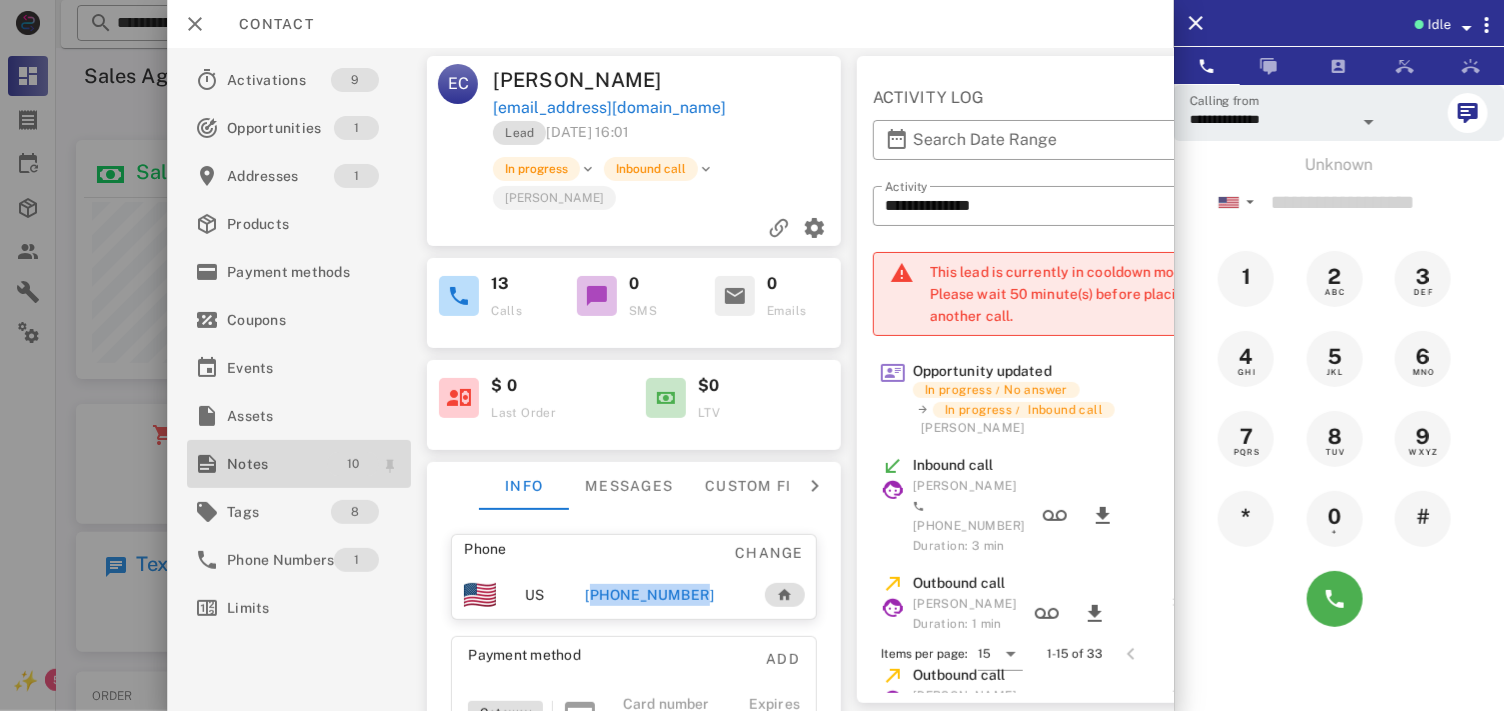 click on "10" at bounding box center (353, 464) 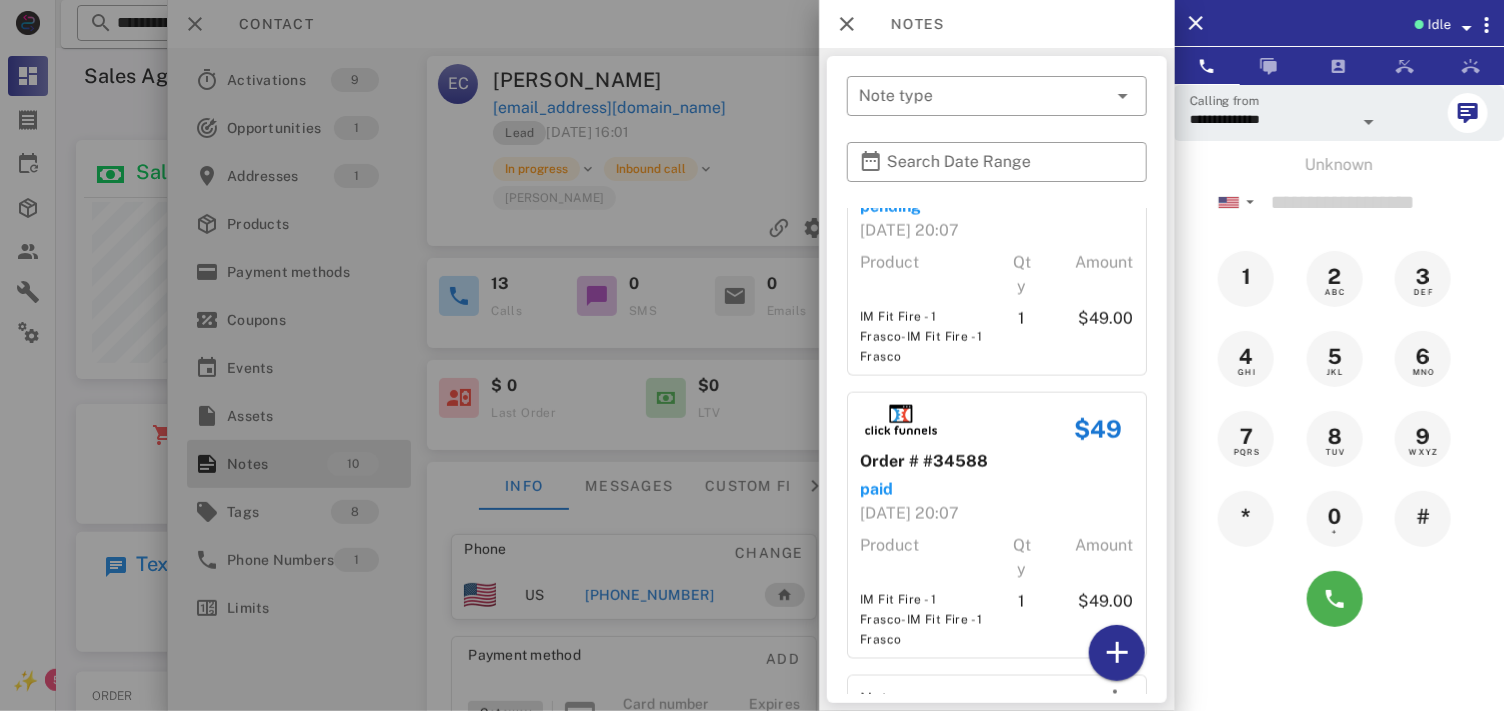scroll, scrollTop: 1703, scrollLeft: 0, axis: vertical 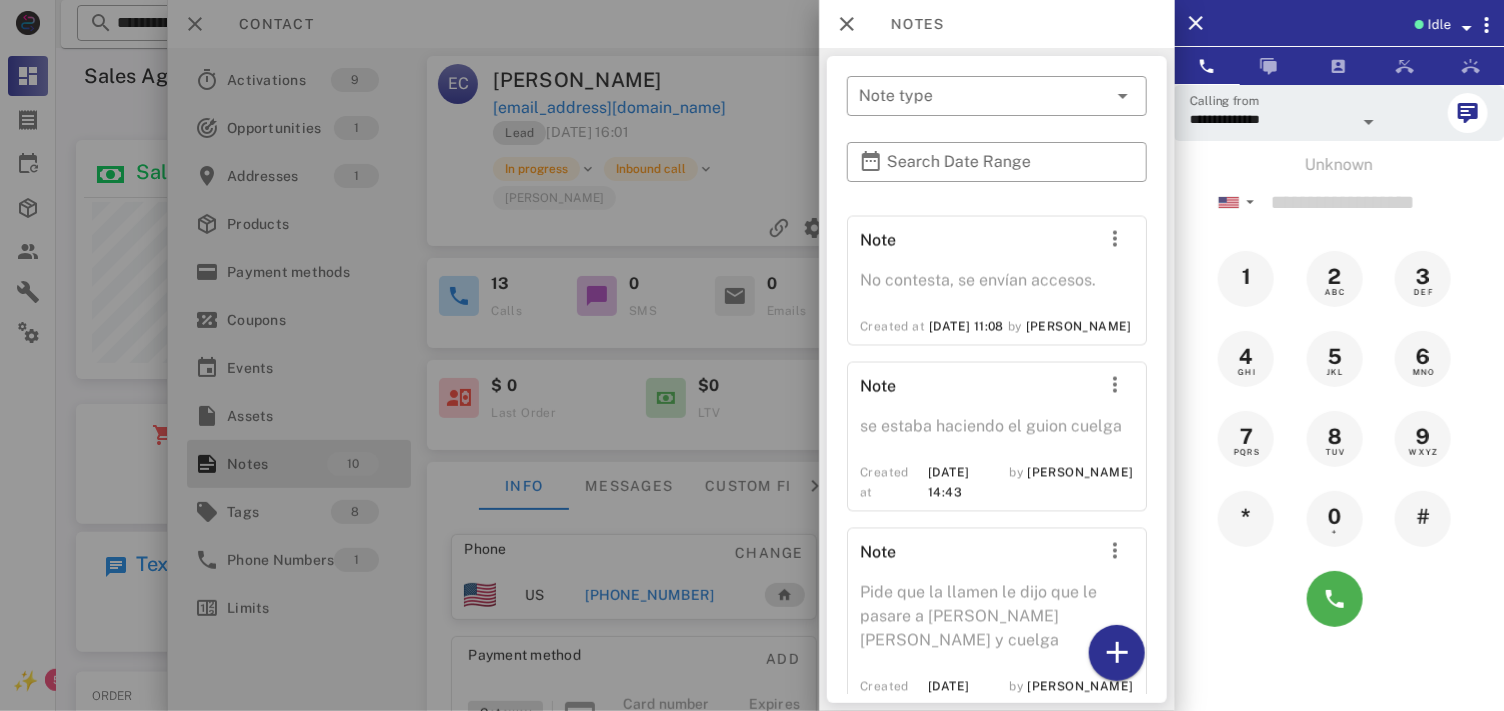 click at bounding box center [752, 355] 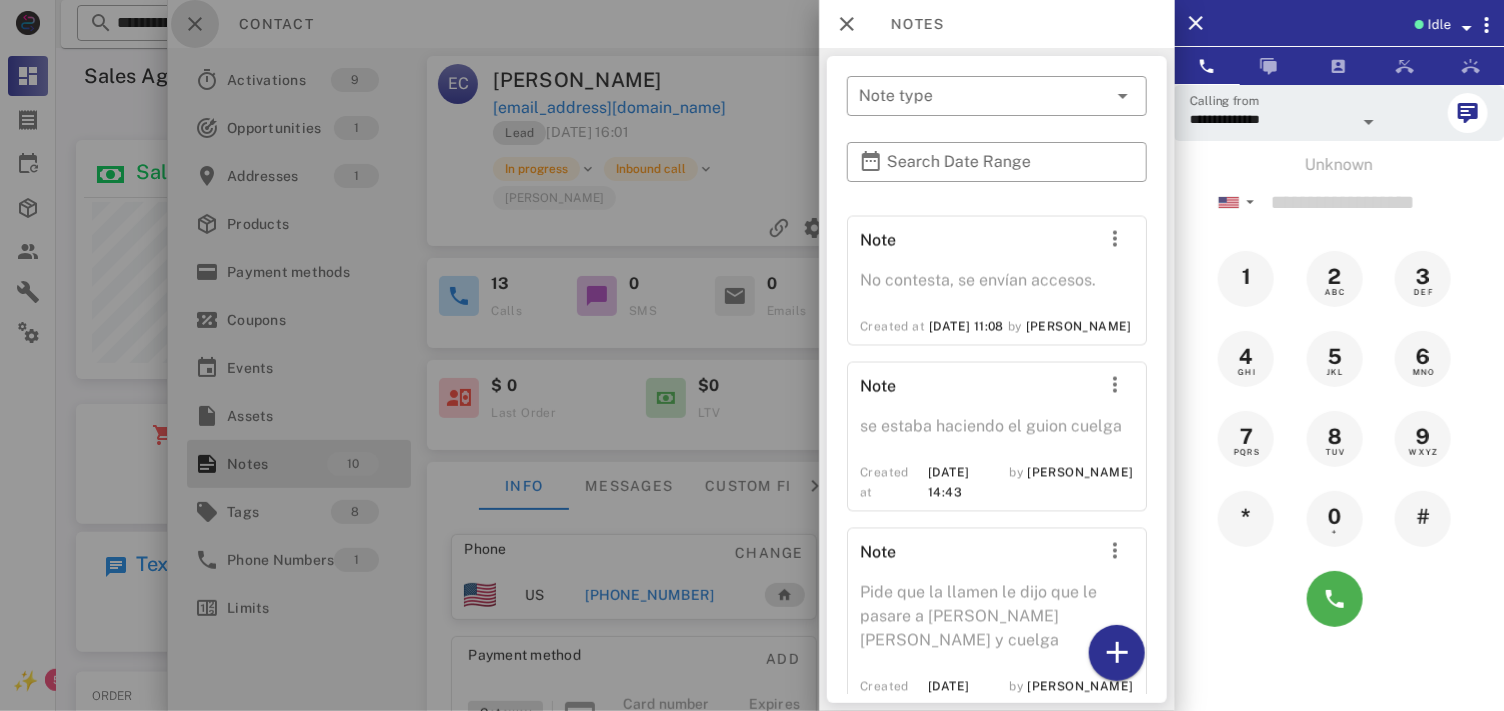 click at bounding box center [195, 24] 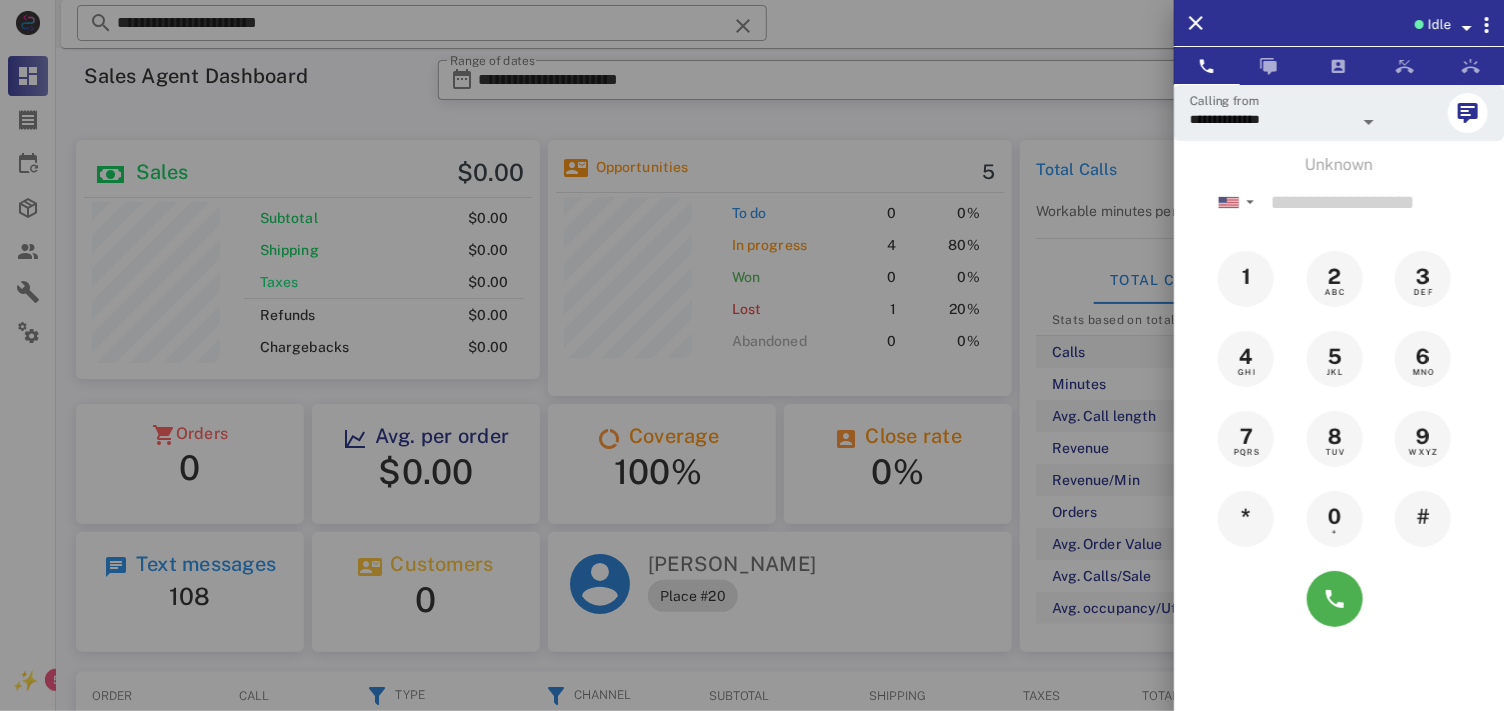 click at bounding box center [752, 355] 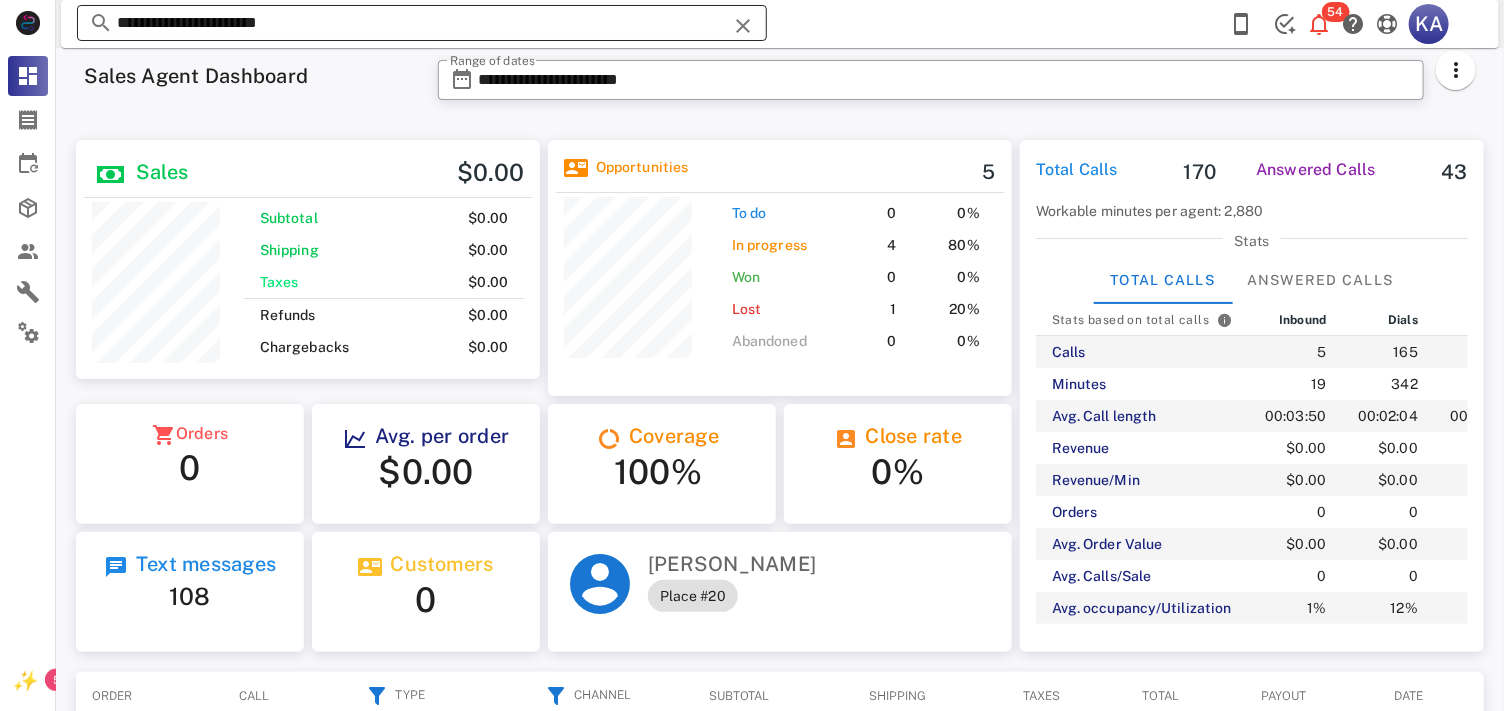 click on "**********" at bounding box center [422, 23] 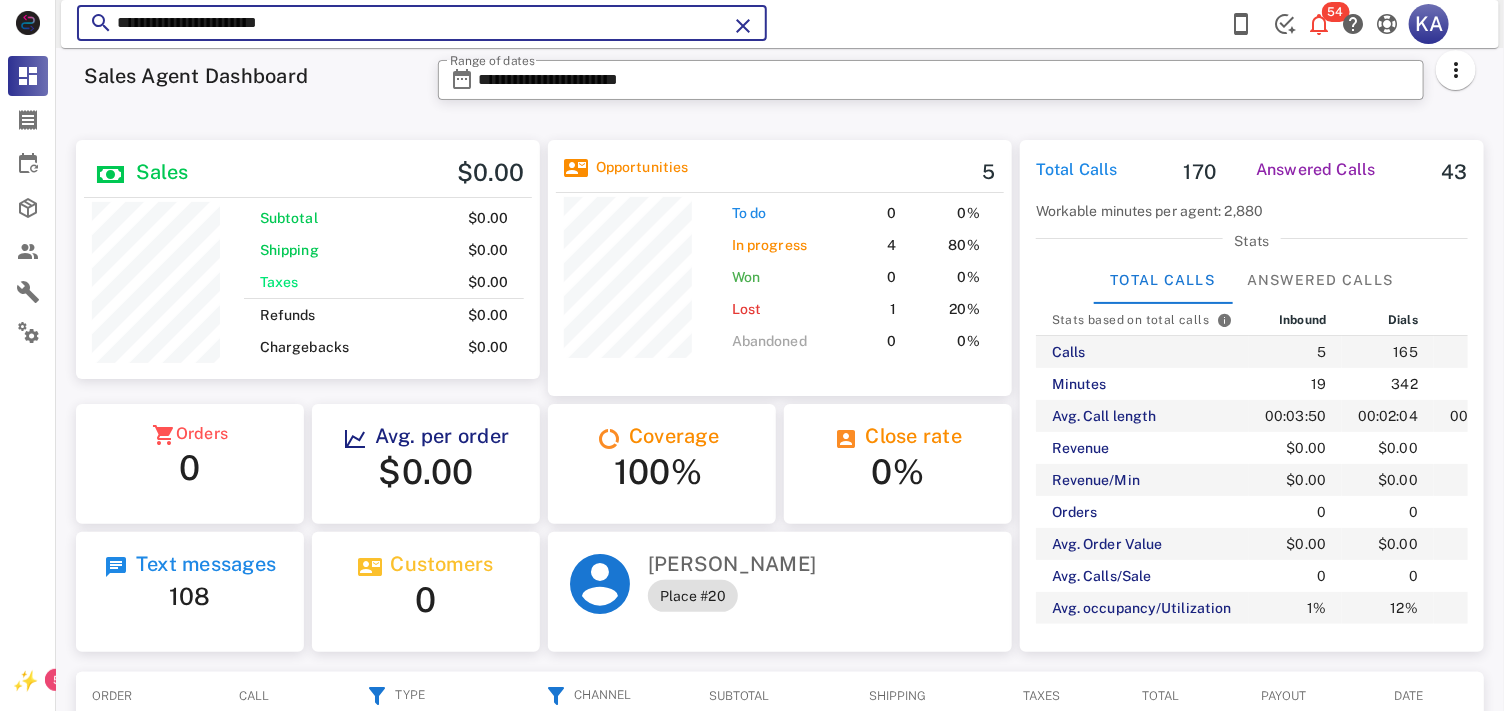 click at bounding box center [743, 26] 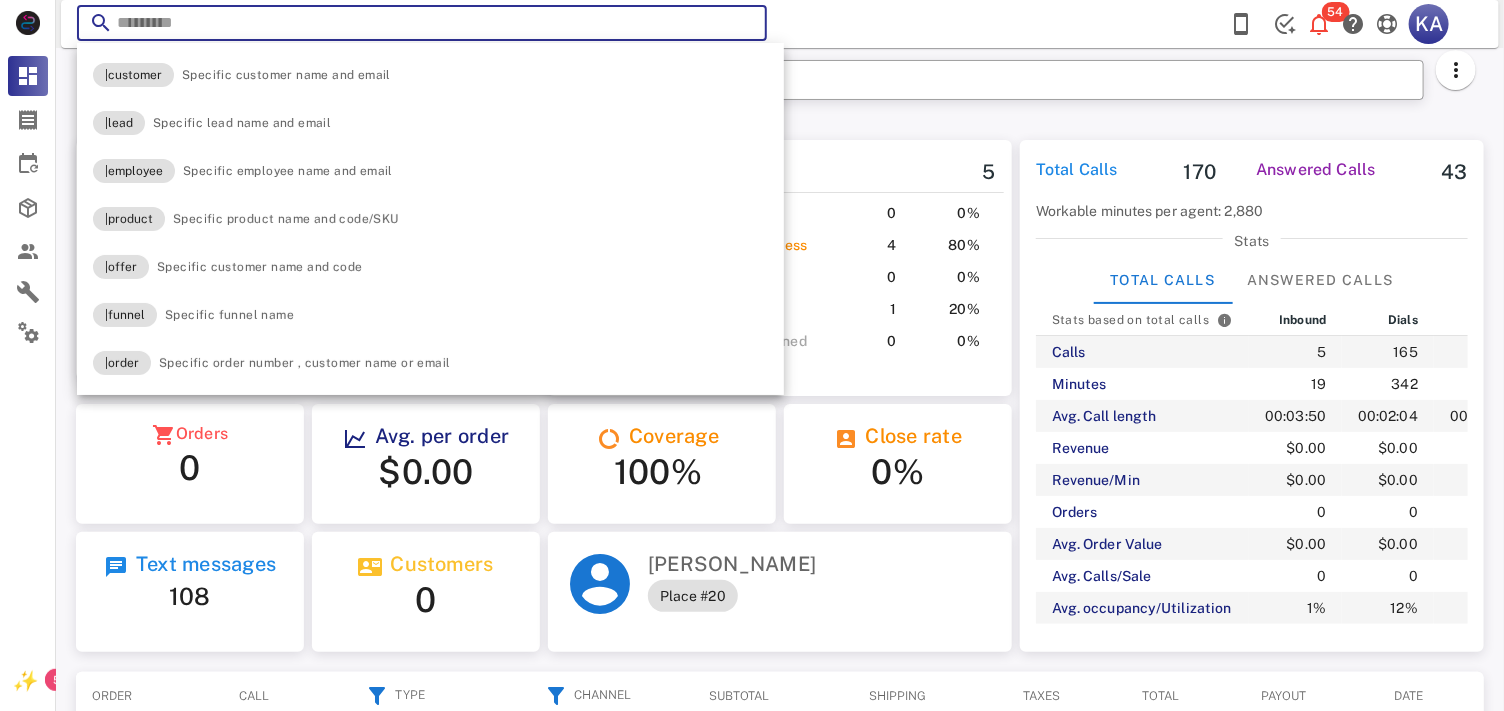paste on "**********" 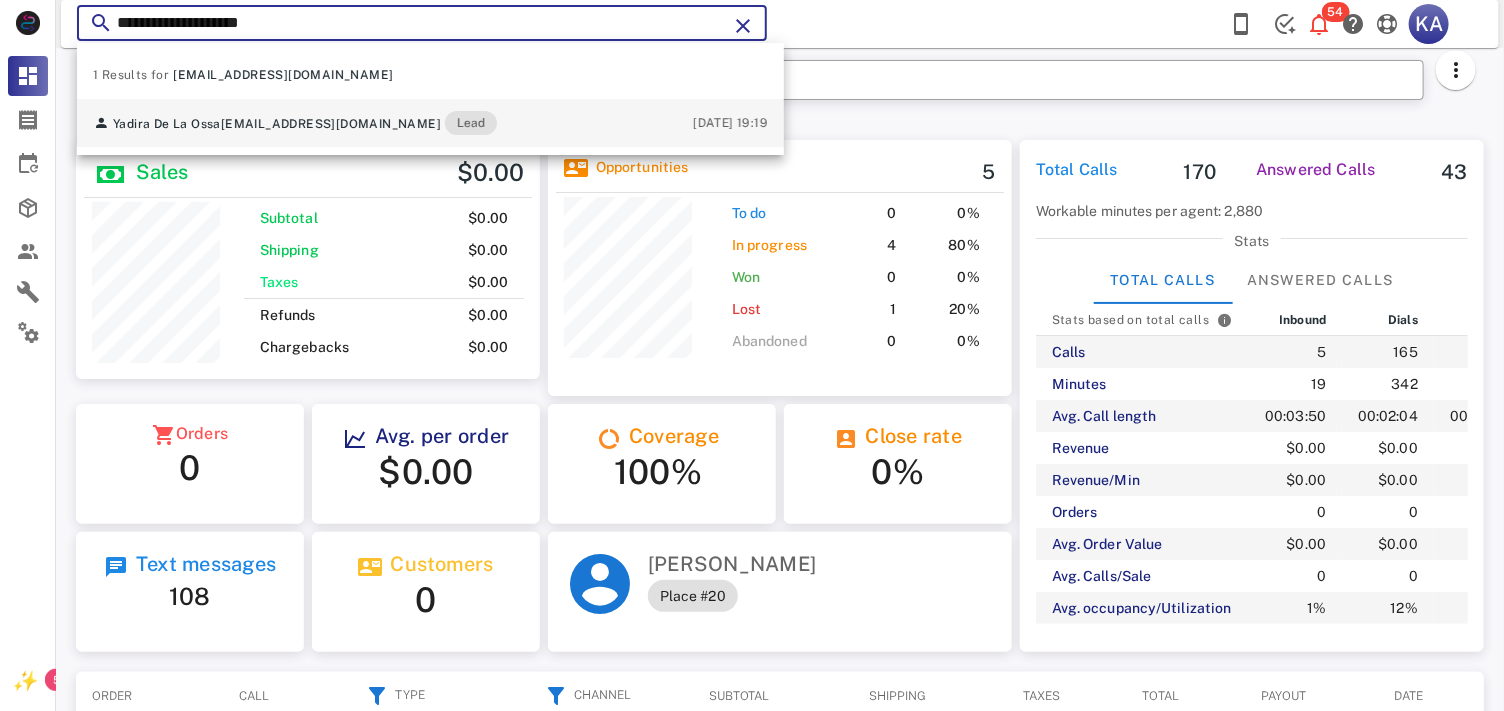 type on "**********" 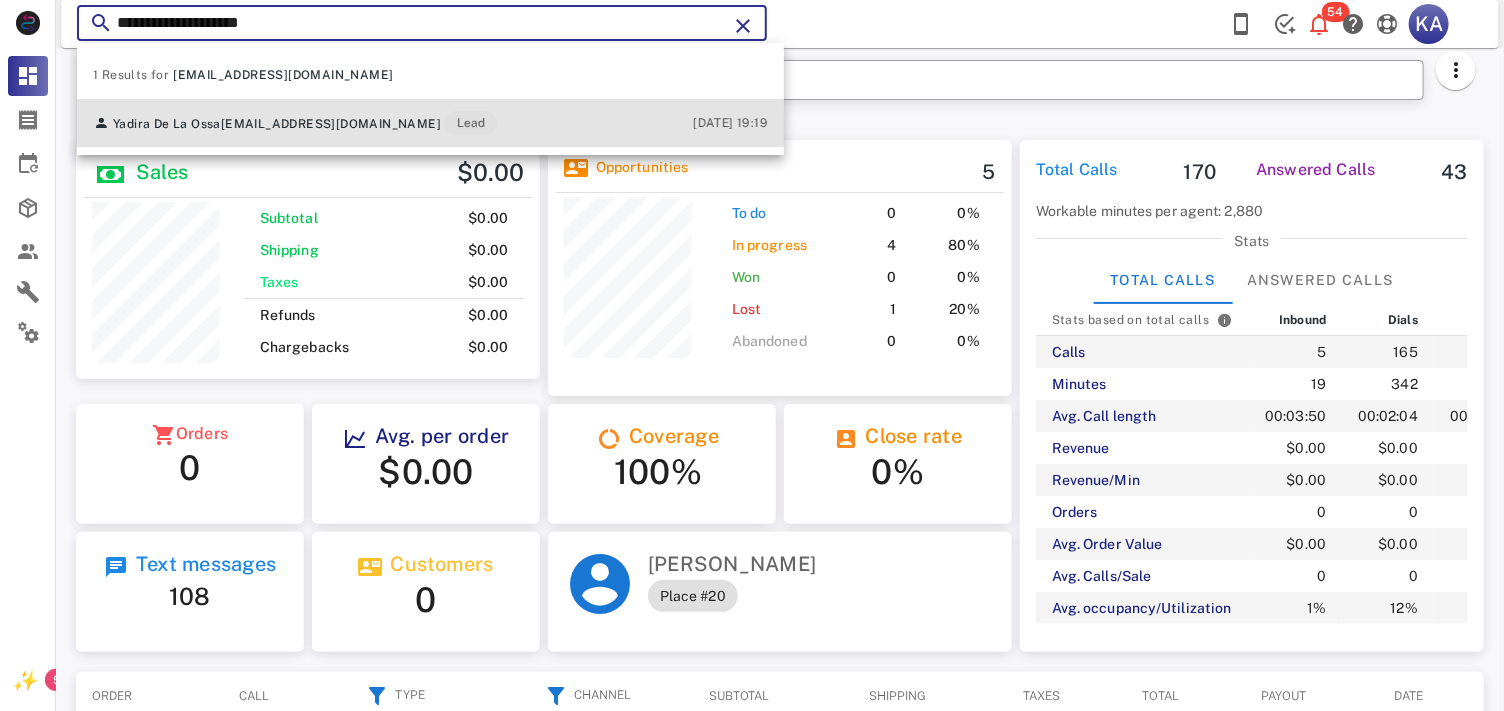 click on "[PERSON_NAME] [GEOGRAPHIC_DATA][PERSON_NAME]   [EMAIL_ADDRESS][DOMAIN_NAME]   Lead   [DATE] 19:19" at bounding box center [430, 123] 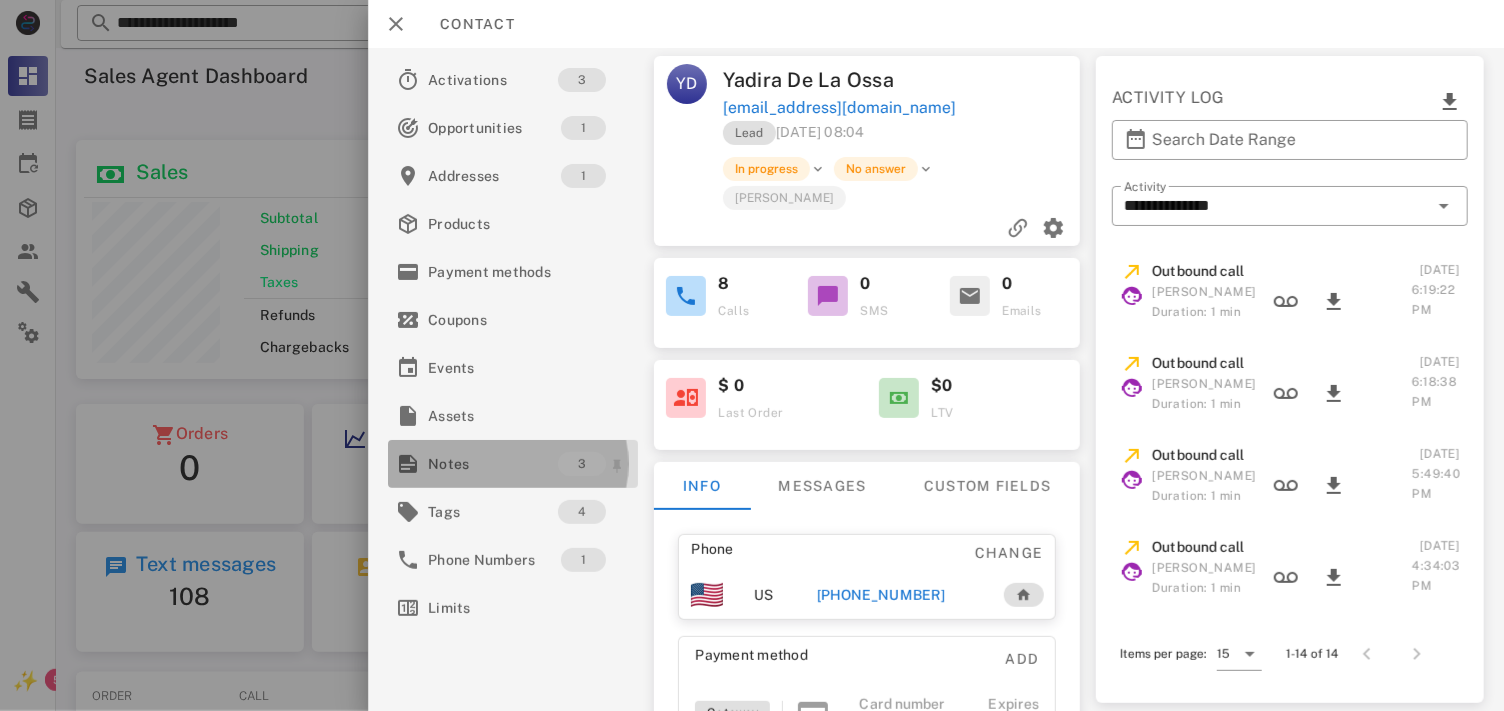 click on "Notes" at bounding box center (493, 464) 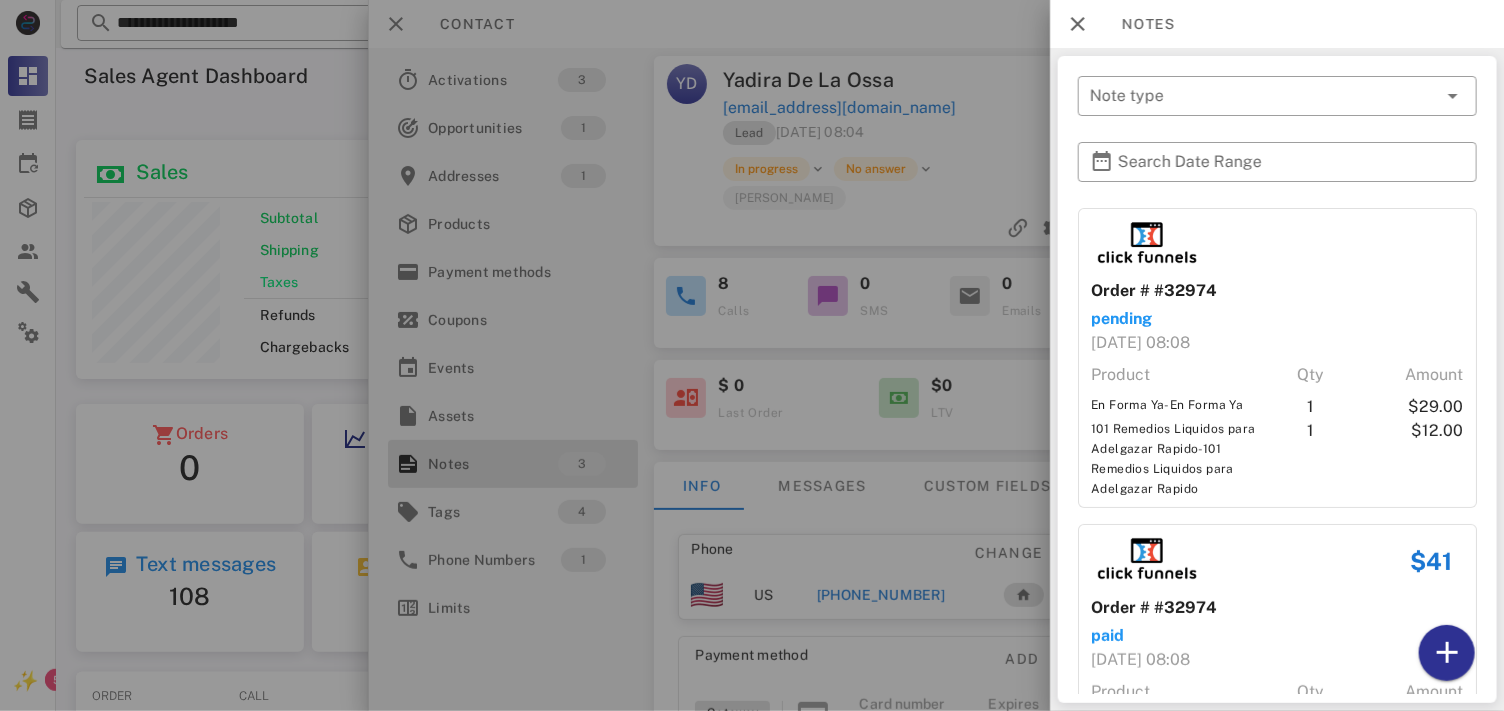 scroll, scrollTop: 301, scrollLeft: 0, axis: vertical 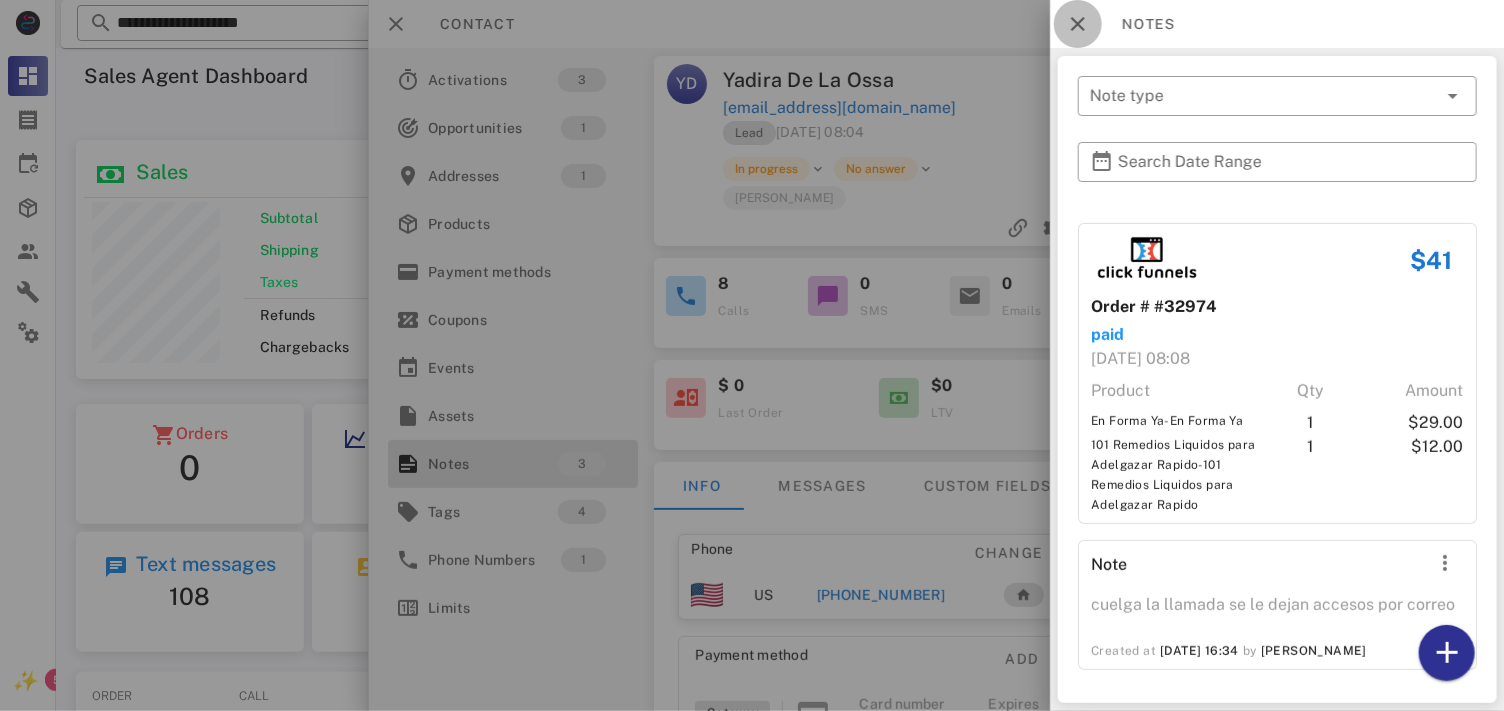 click at bounding box center (1078, 24) 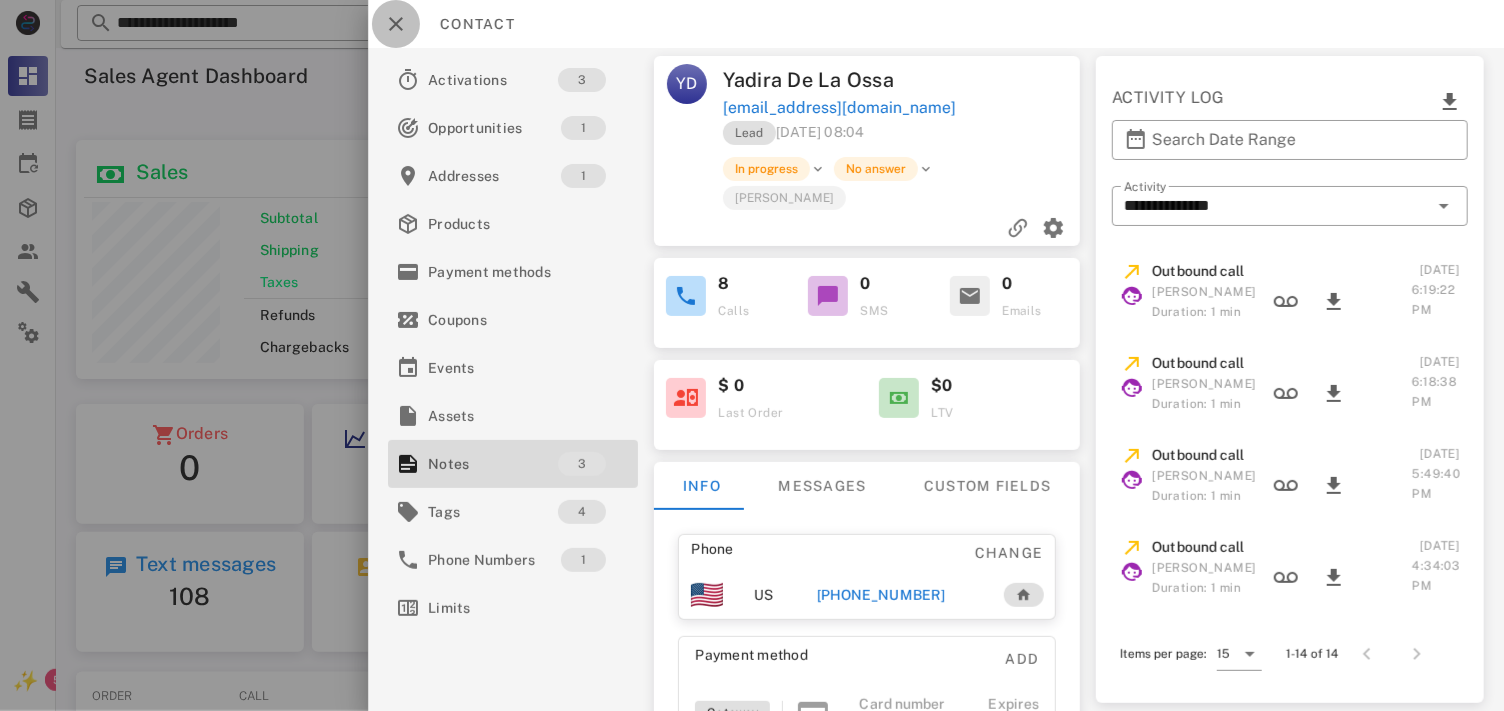 click at bounding box center [396, 24] 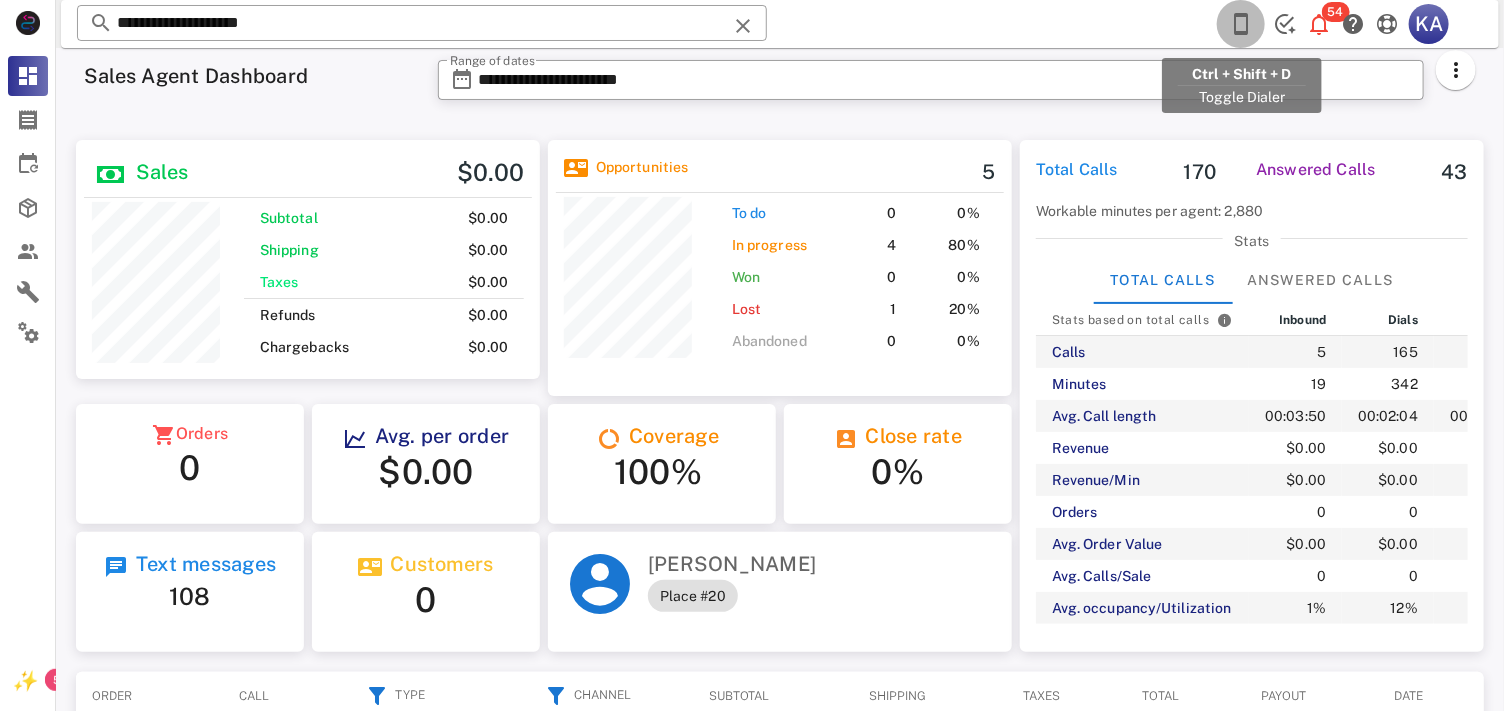 click at bounding box center (1241, 24) 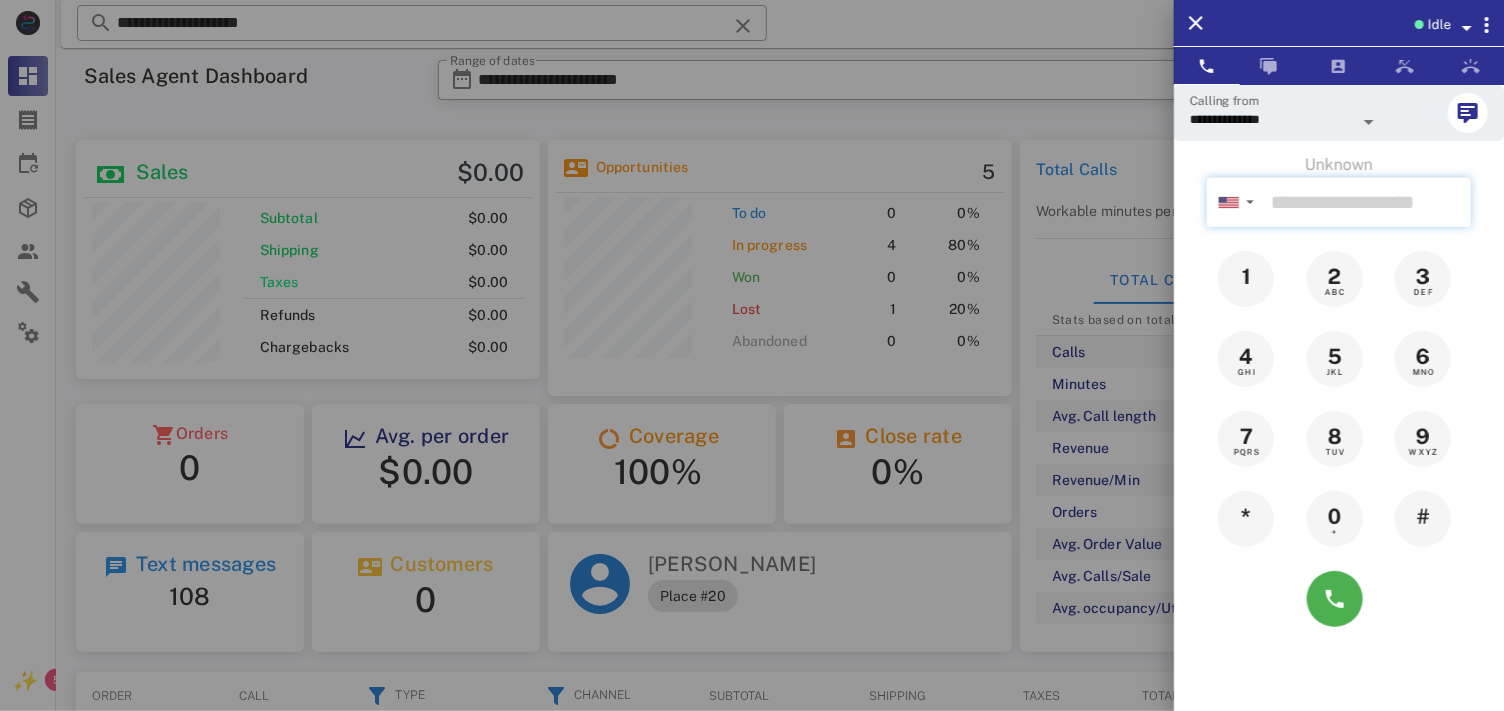 click at bounding box center [1367, 202] 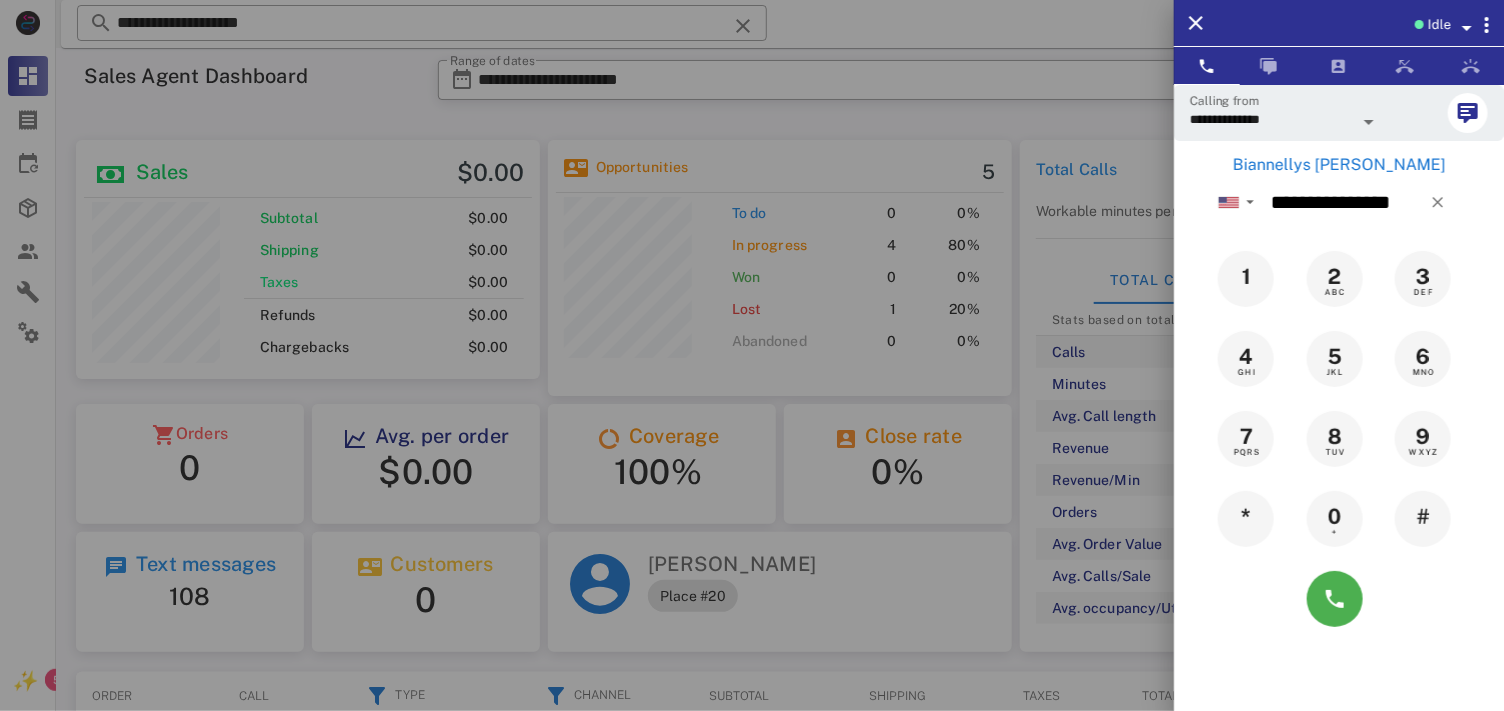 click on "Biannellys [PERSON_NAME]" at bounding box center (1339, 165) 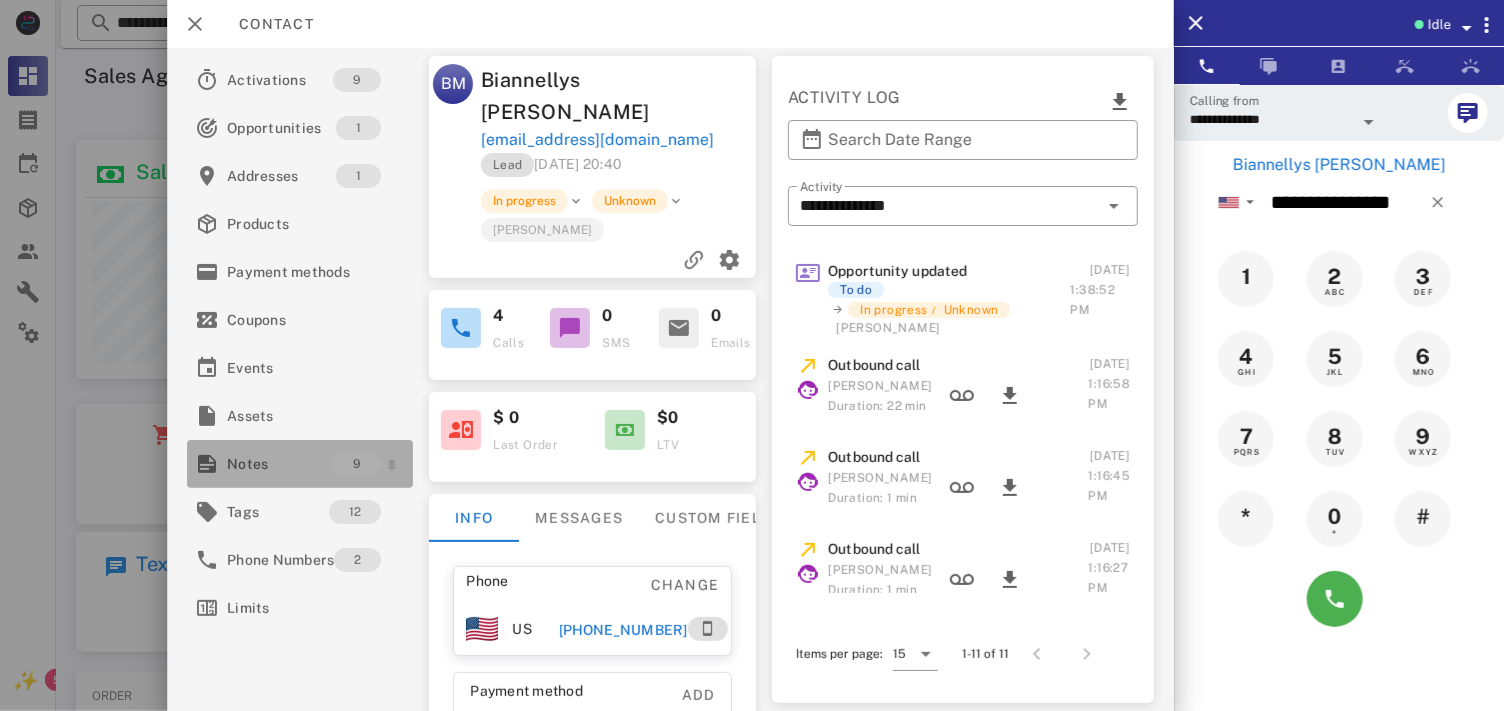 click on "Notes" at bounding box center (280, 464) 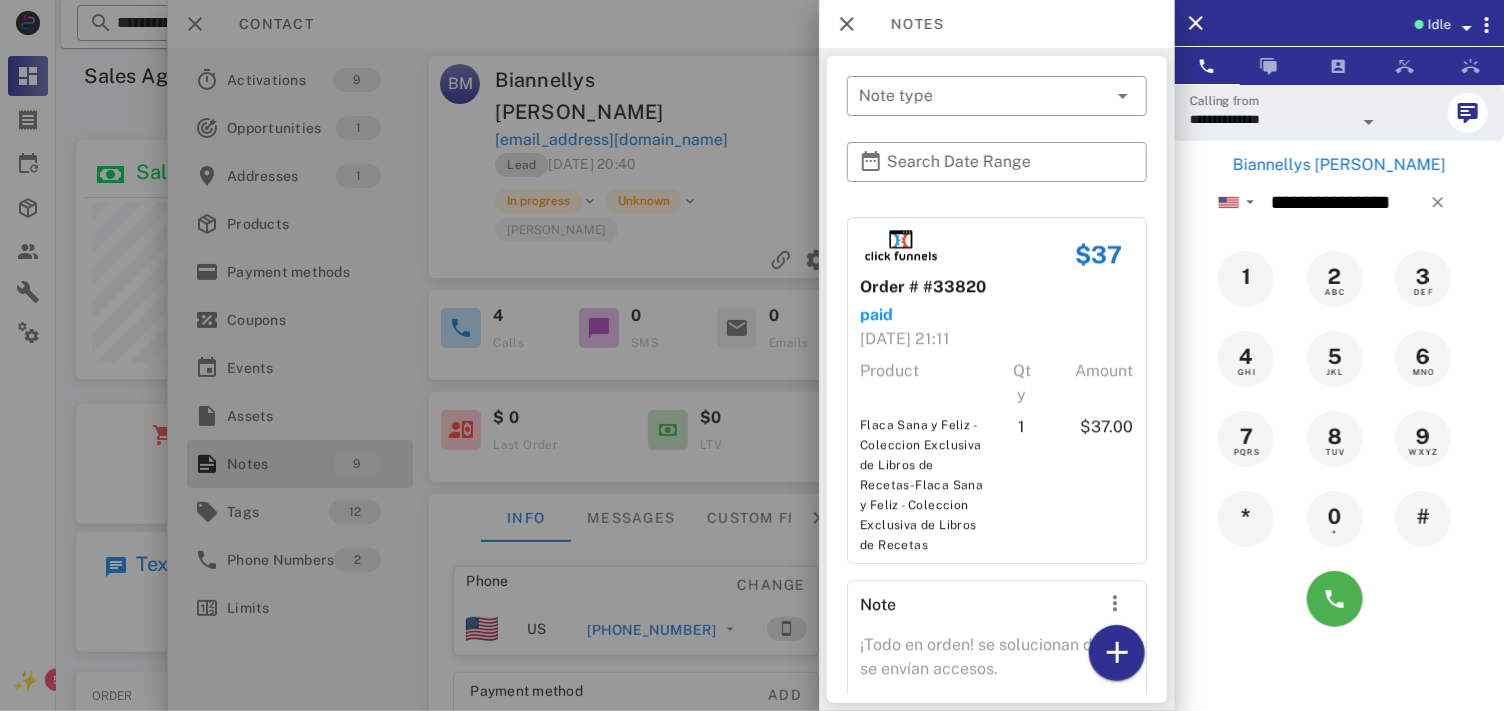 scroll, scrollTop: 2531, scrollLeft: 0, axis: vertical 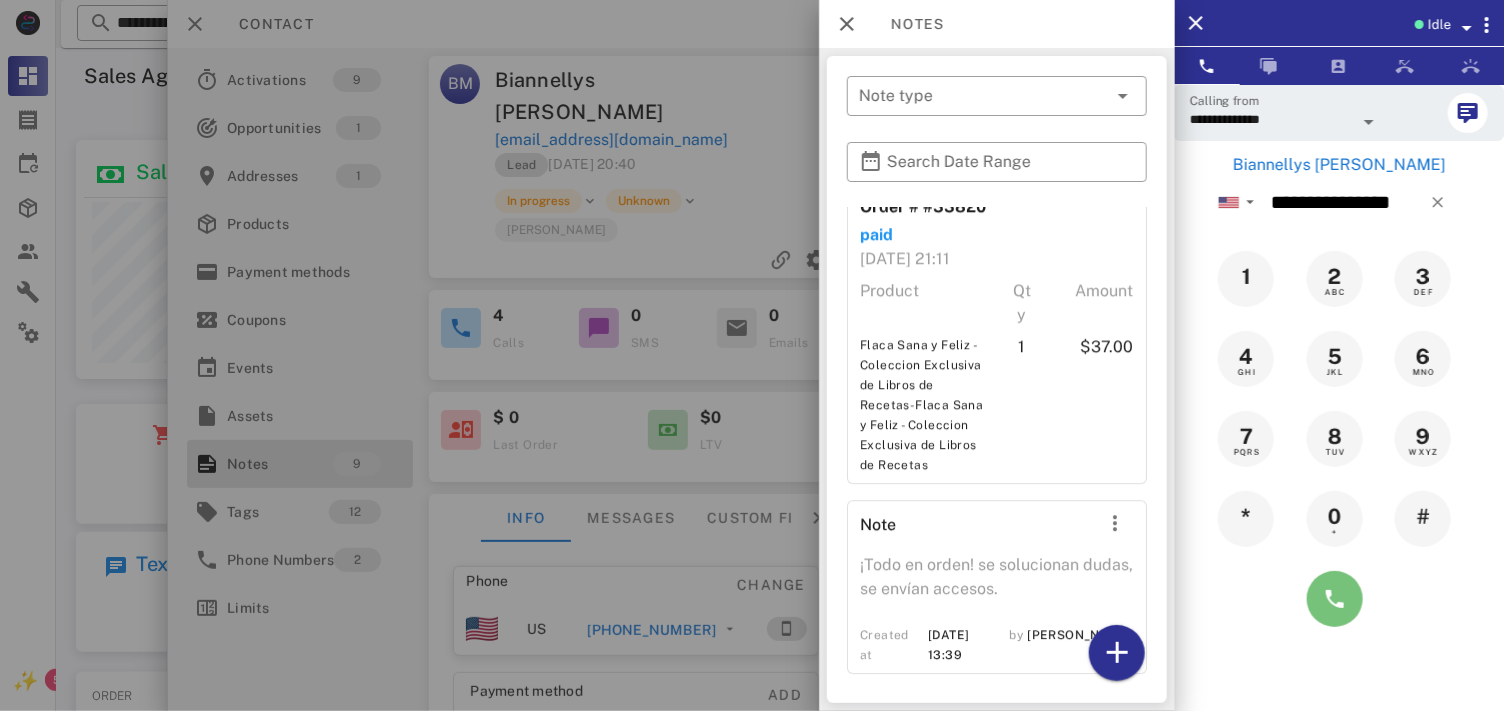 click at bounding box center (1335, 599) 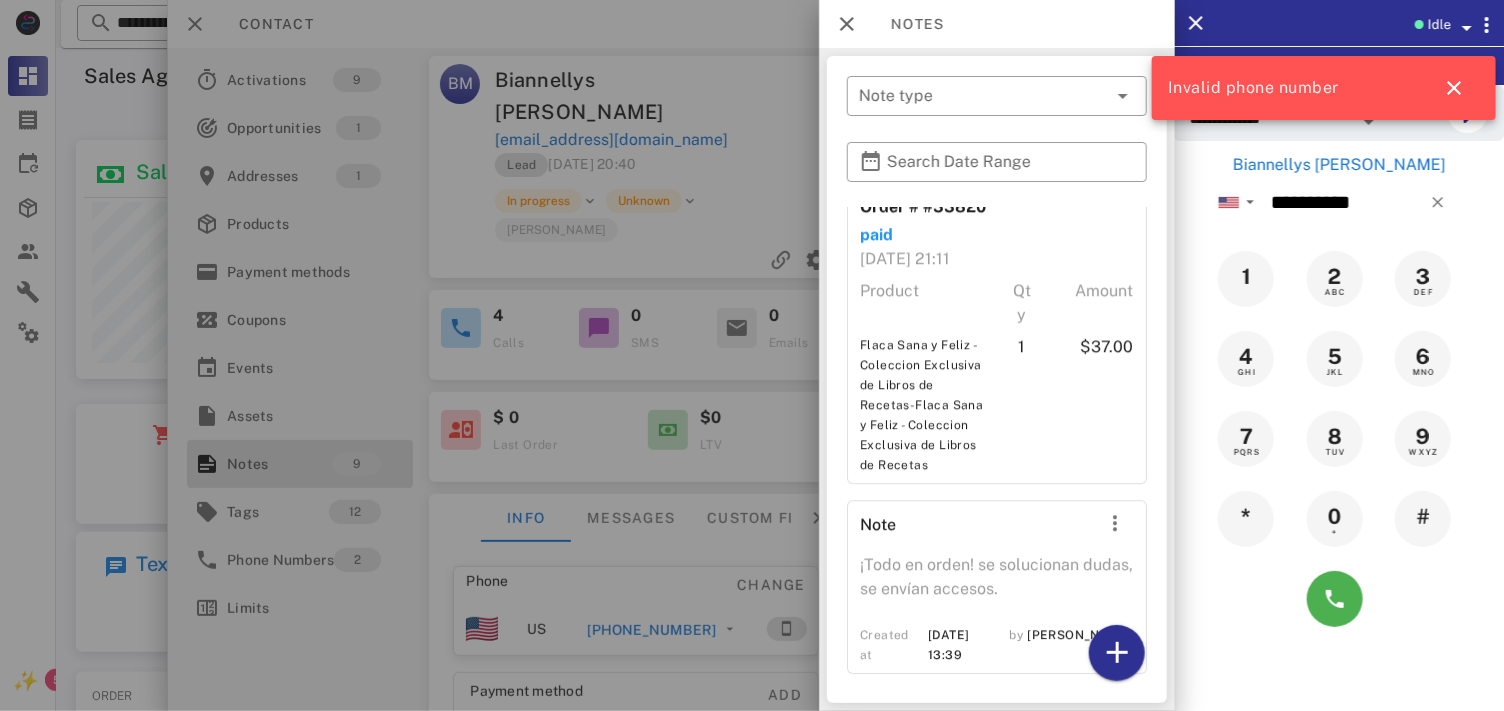 click at bounding box center (752, 355) 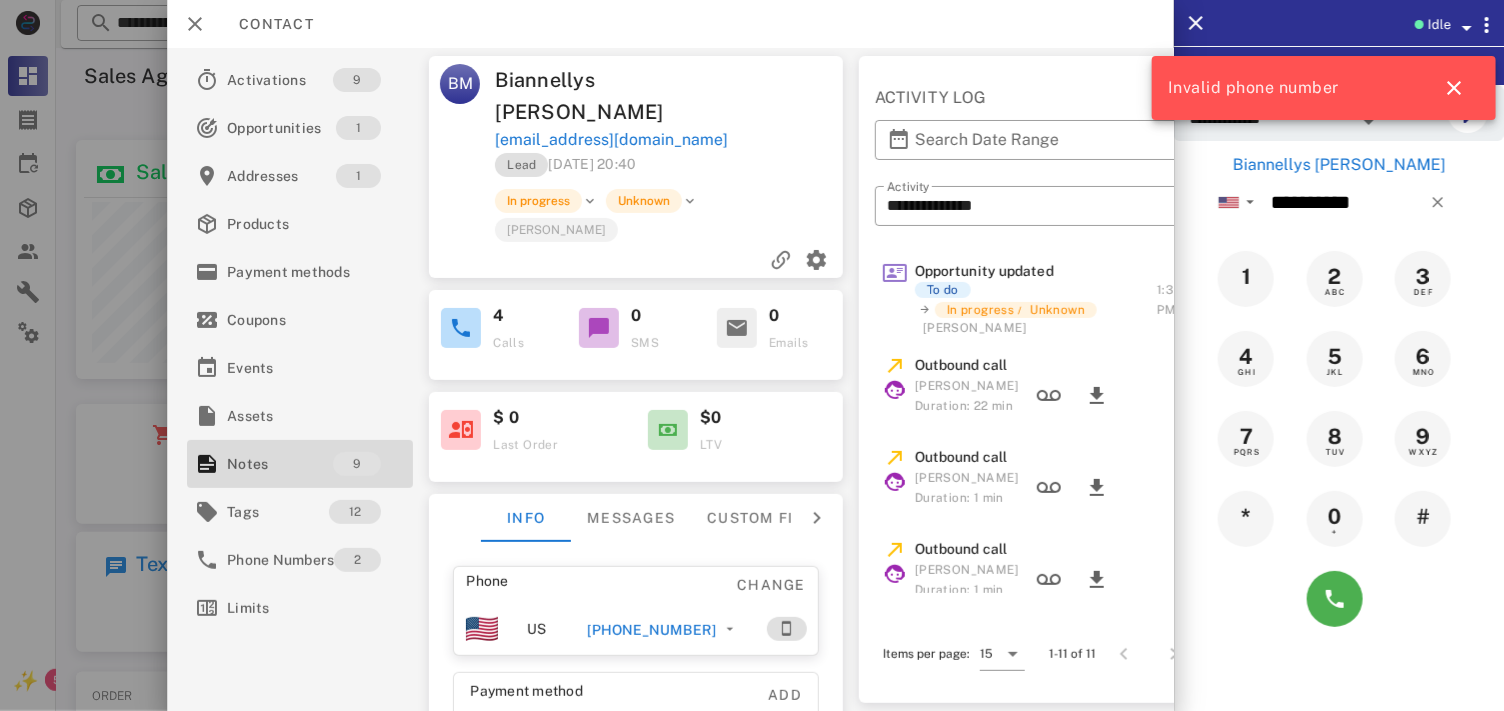 click on "[PHONE_NUMBER]" at bounding box center (651, 630) 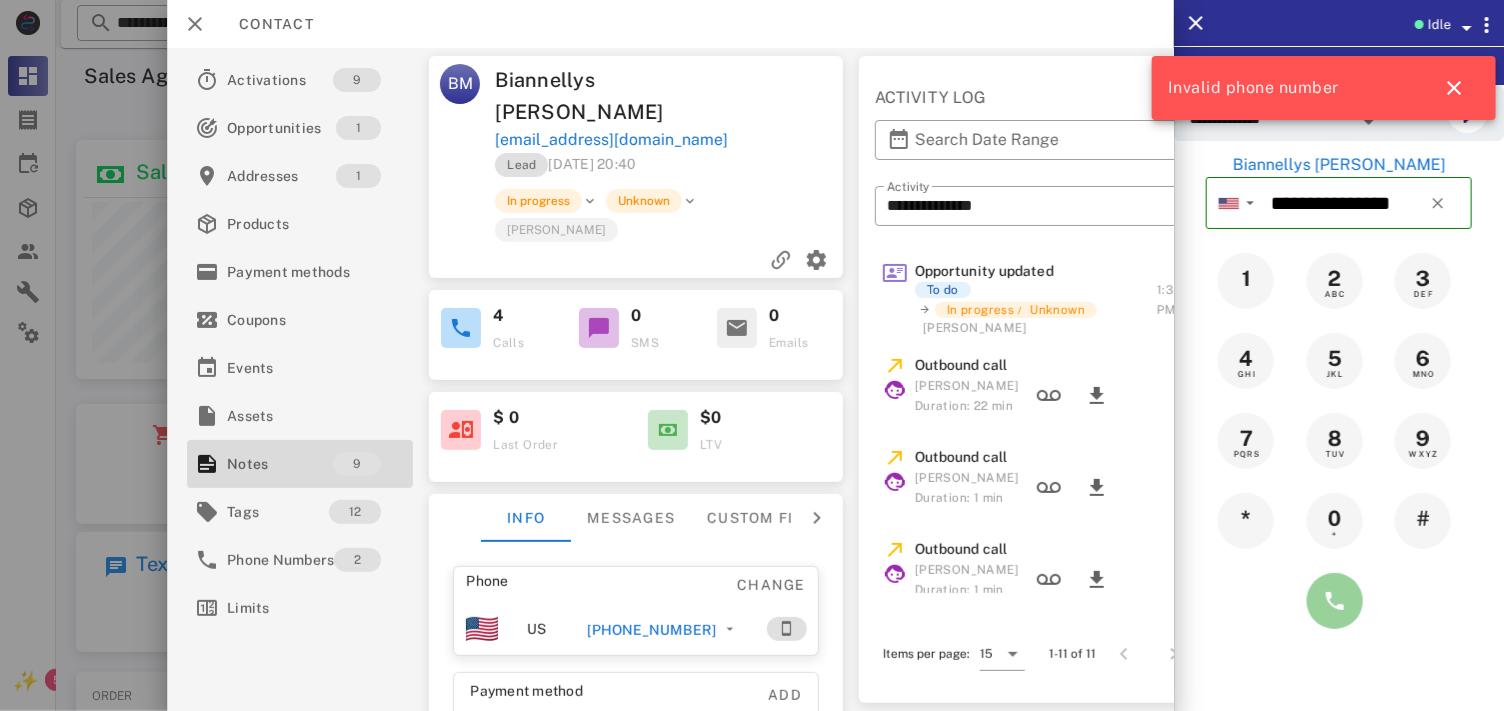 click at bounding box center [1335, 601] 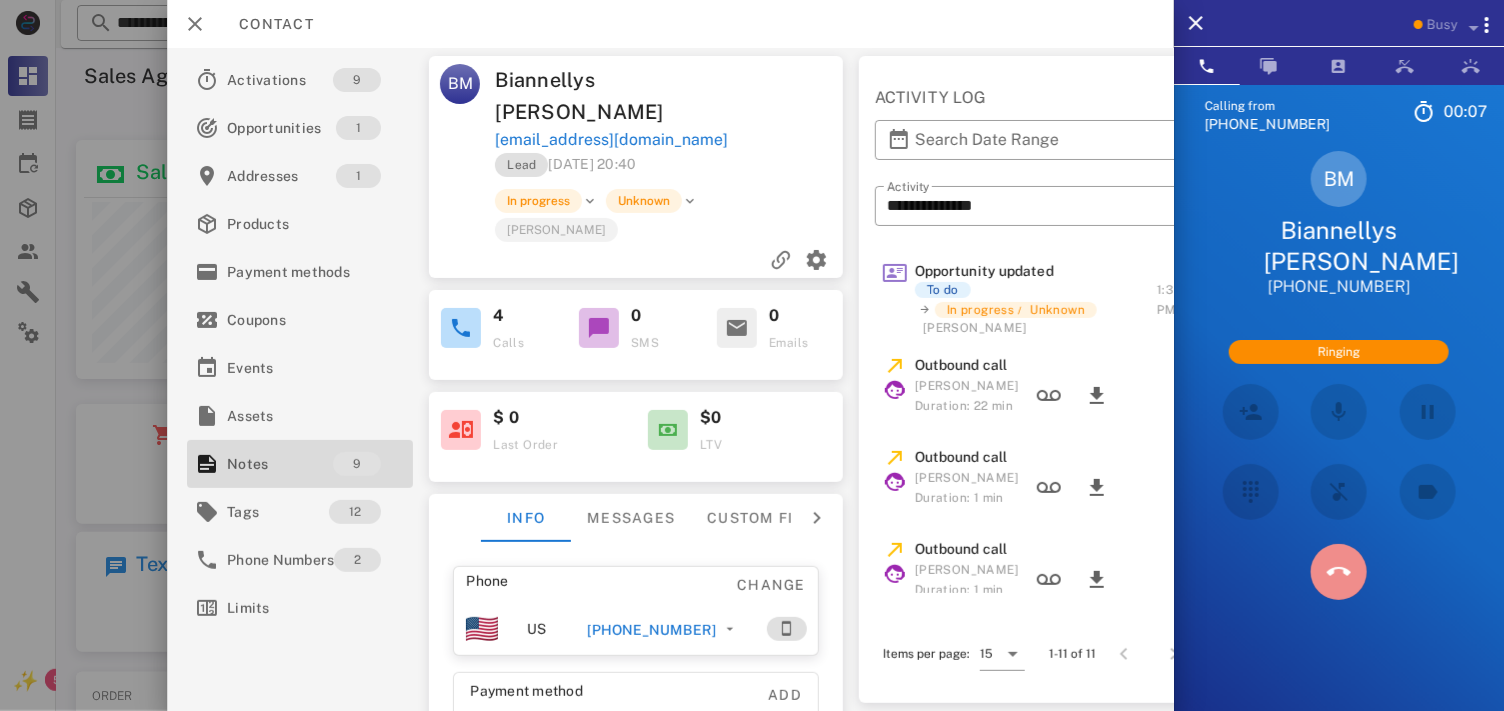 click at bounding box center (1339, 572) 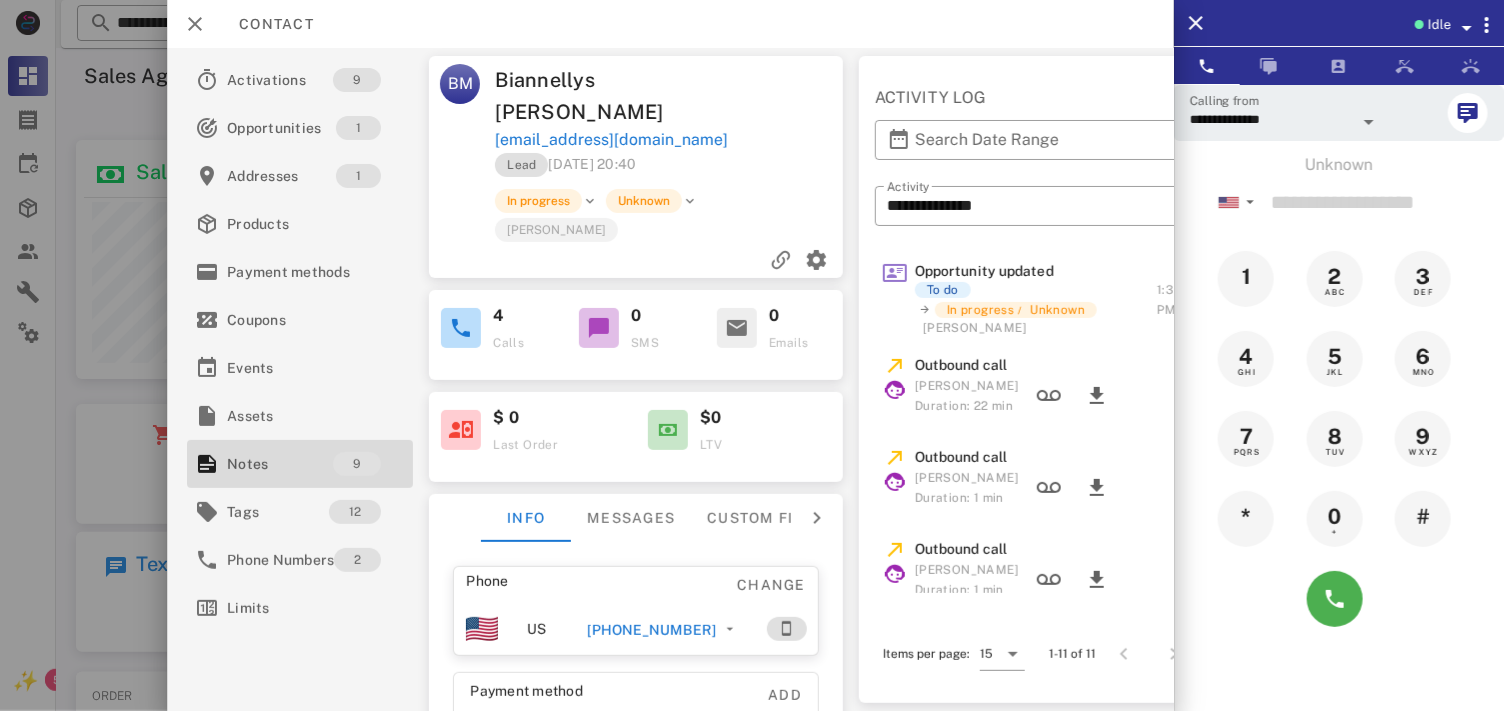 click on "[PHONE_NUMBER]" at bounding box center (651, 630) 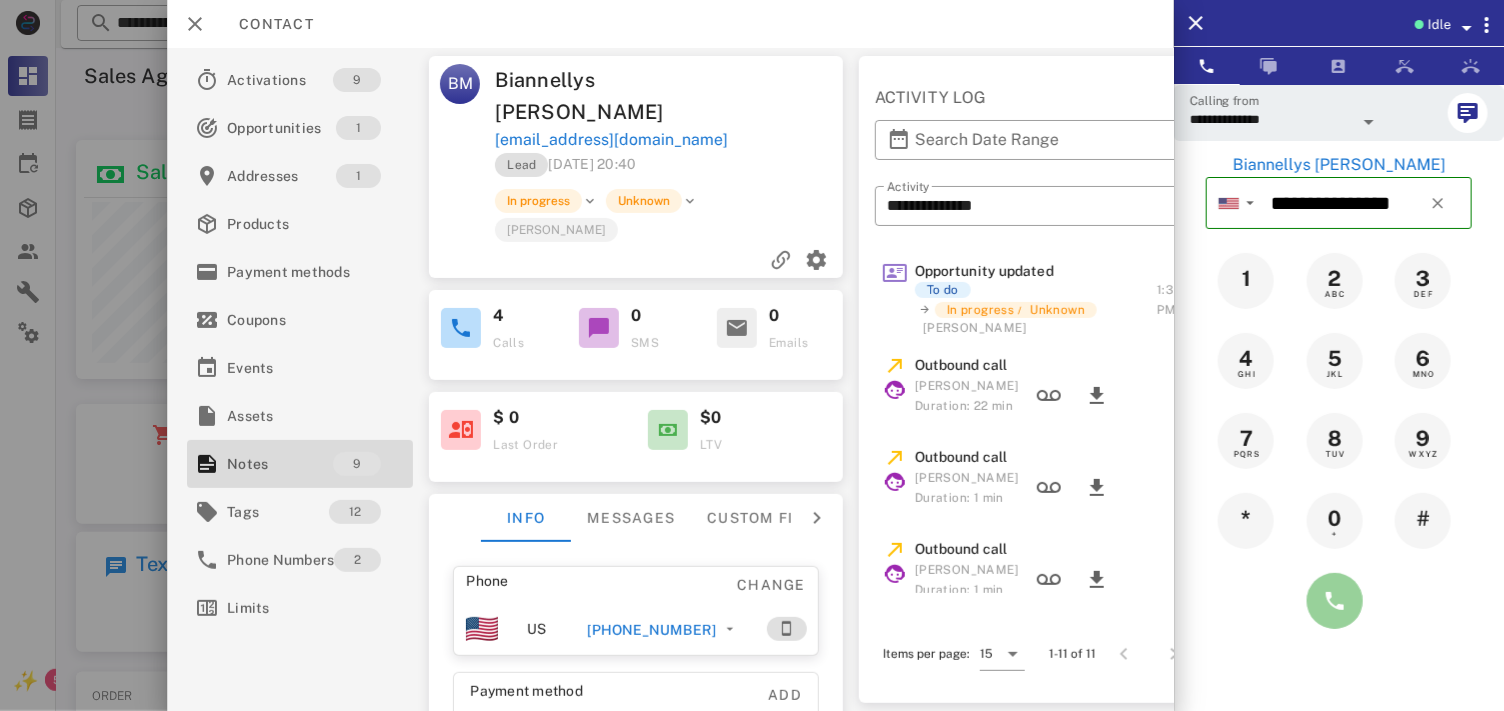 click at bounding box center [1335, 601] 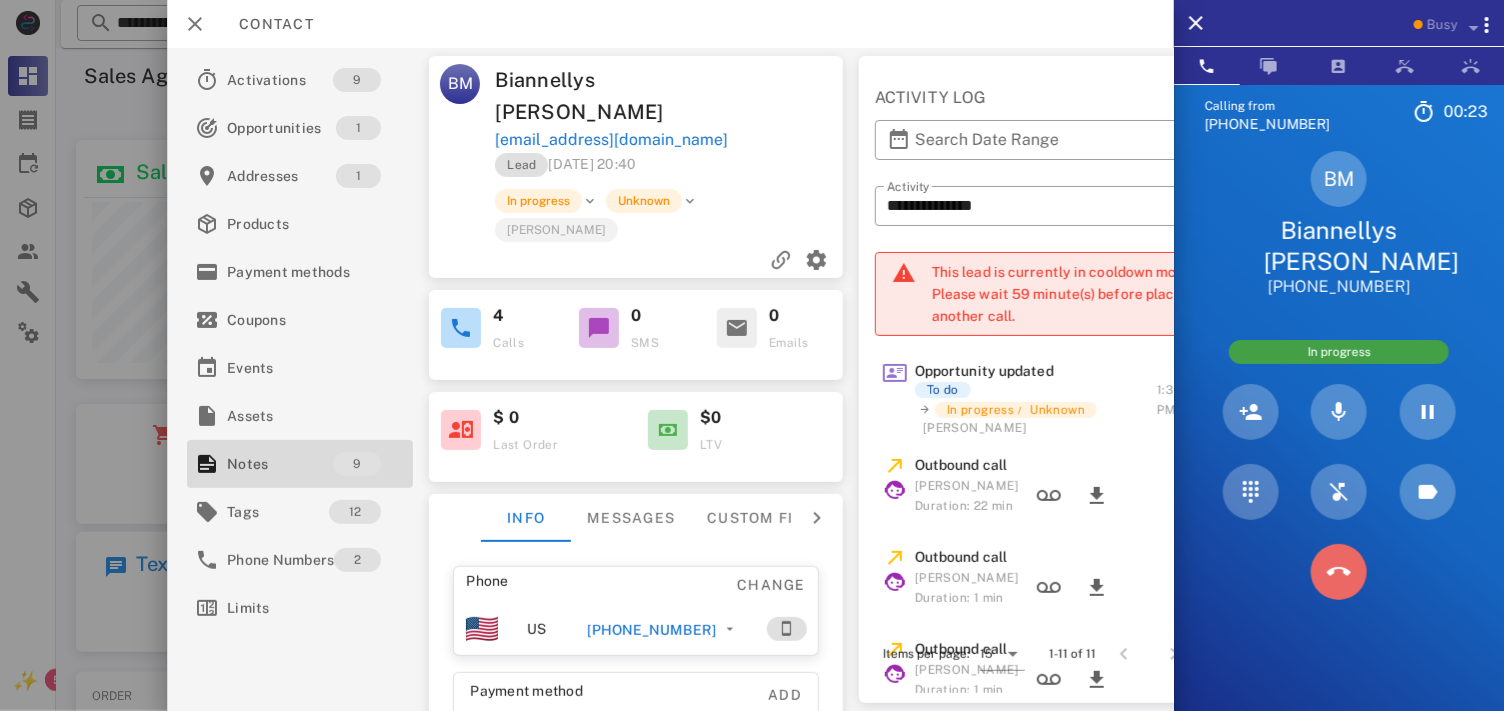 click at bounding box center [1339, 572] 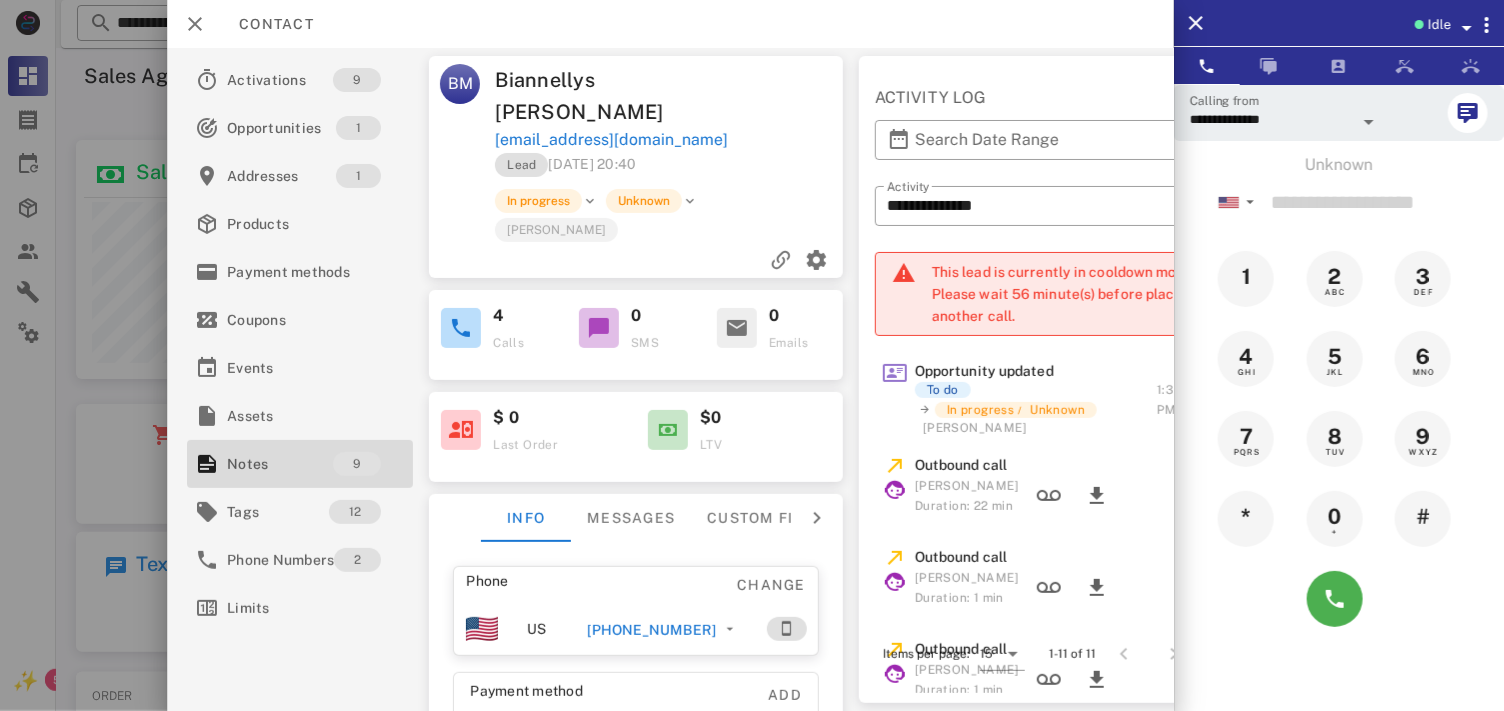 scroll, scrollTop: 999761, scrollLeft: 999535, axis: both 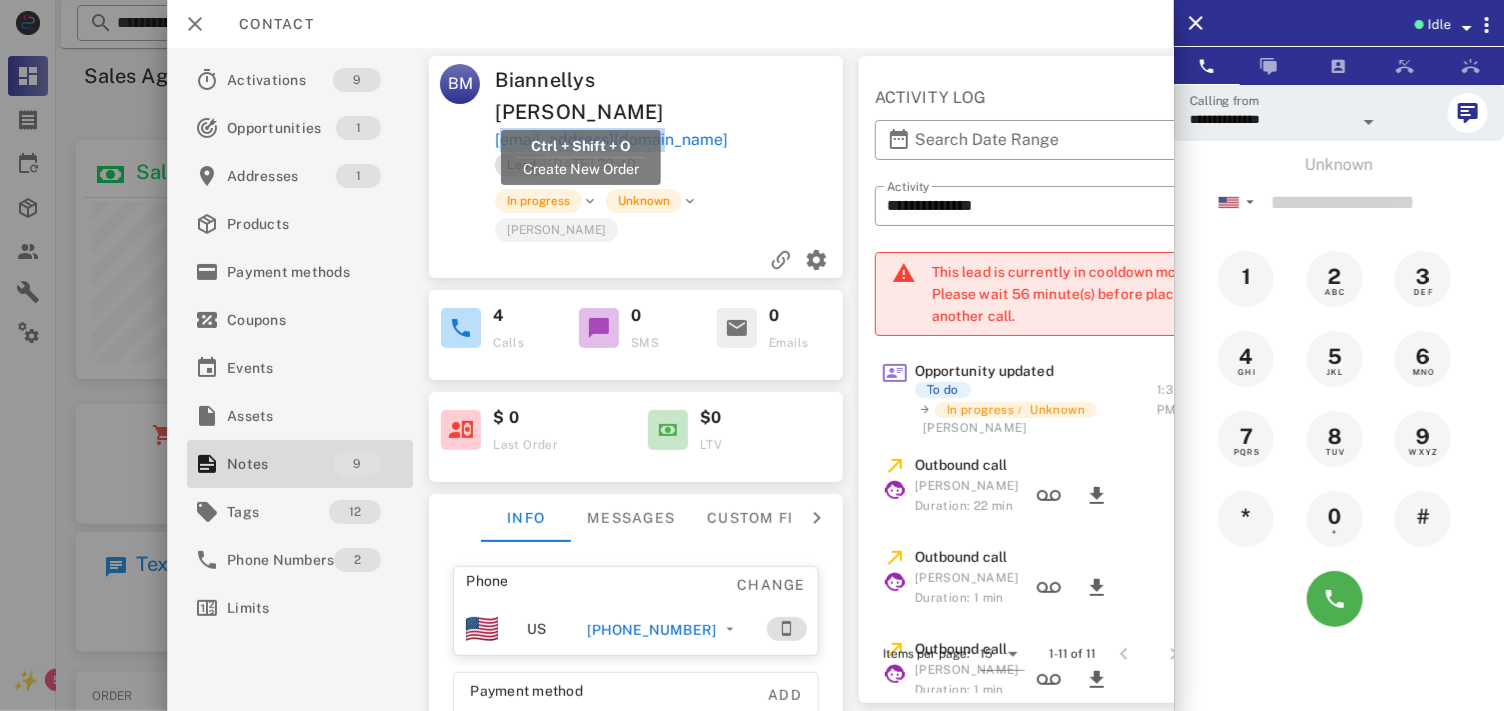 drag, startPoint x: 667, startPoint y: 106, endPoint x: 495, endPoint y: 108, distance: 172.01163 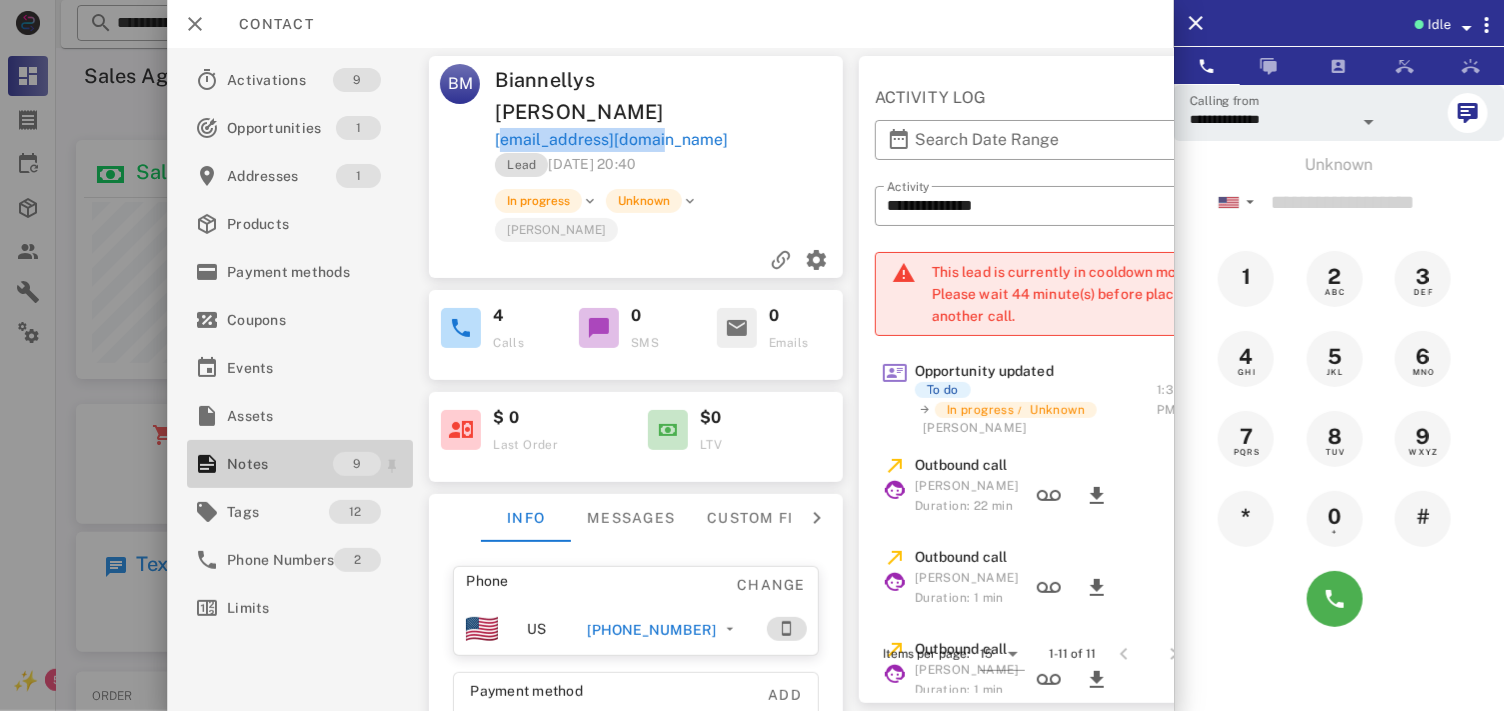 click on "Notes" at bounding box center [280, 464] 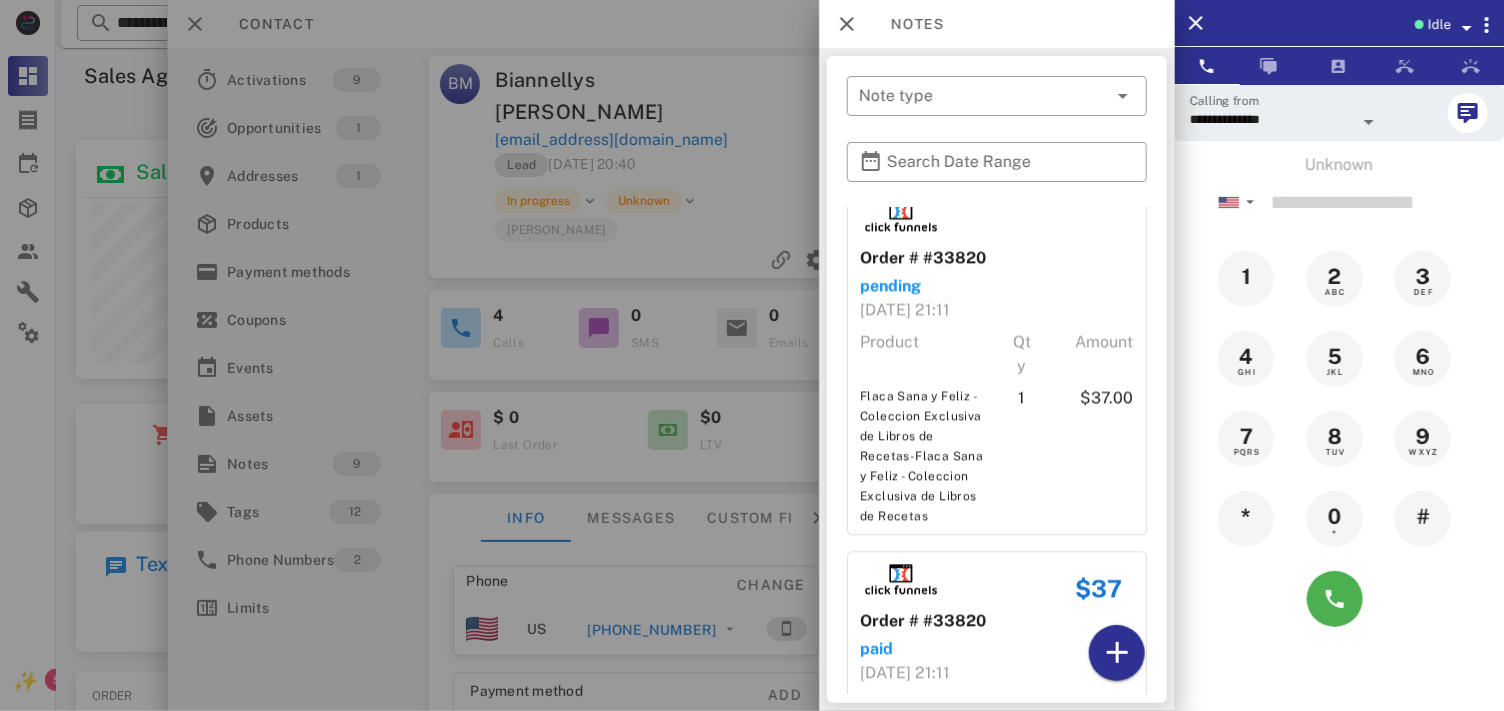 scroll, scrollTop: 2531, scrollLeft: 0, axis: vertical 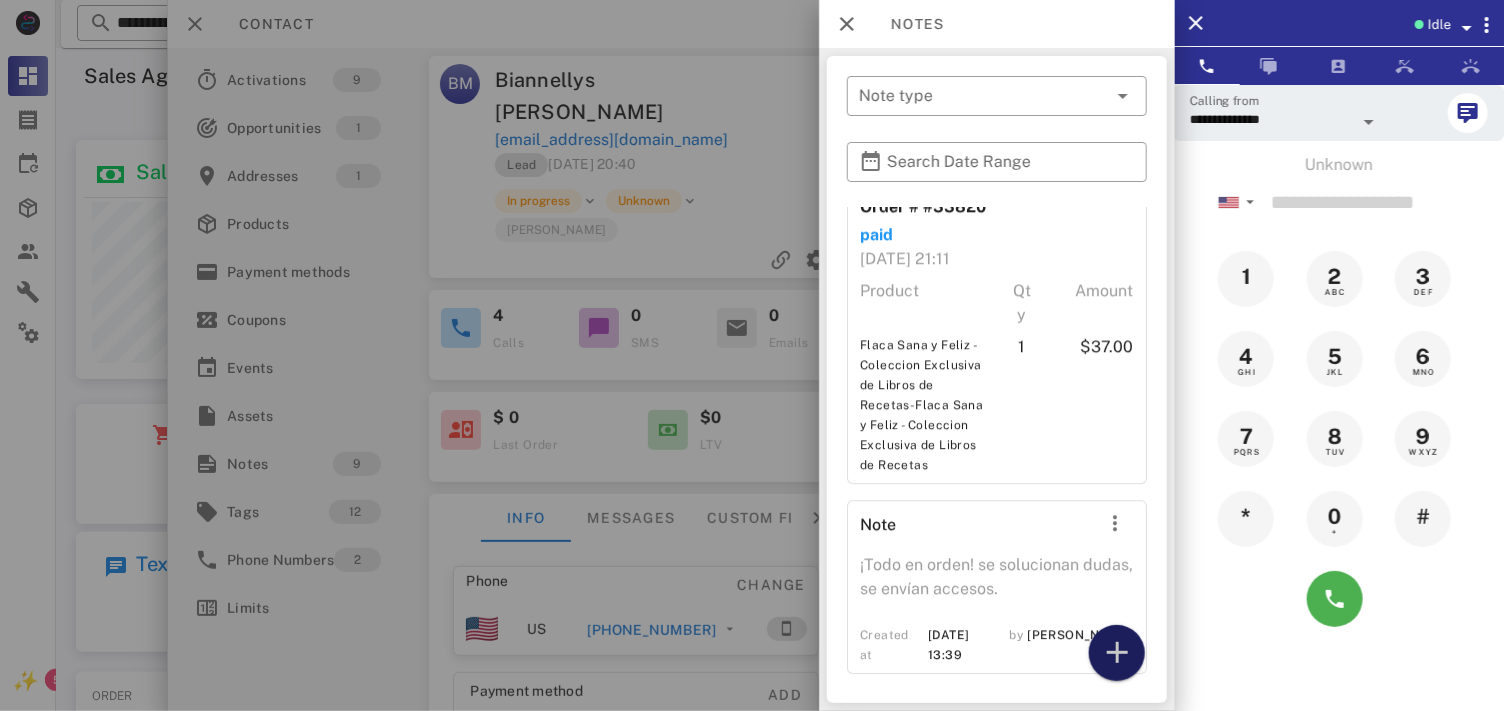 click at bounding box center [1116, 653] 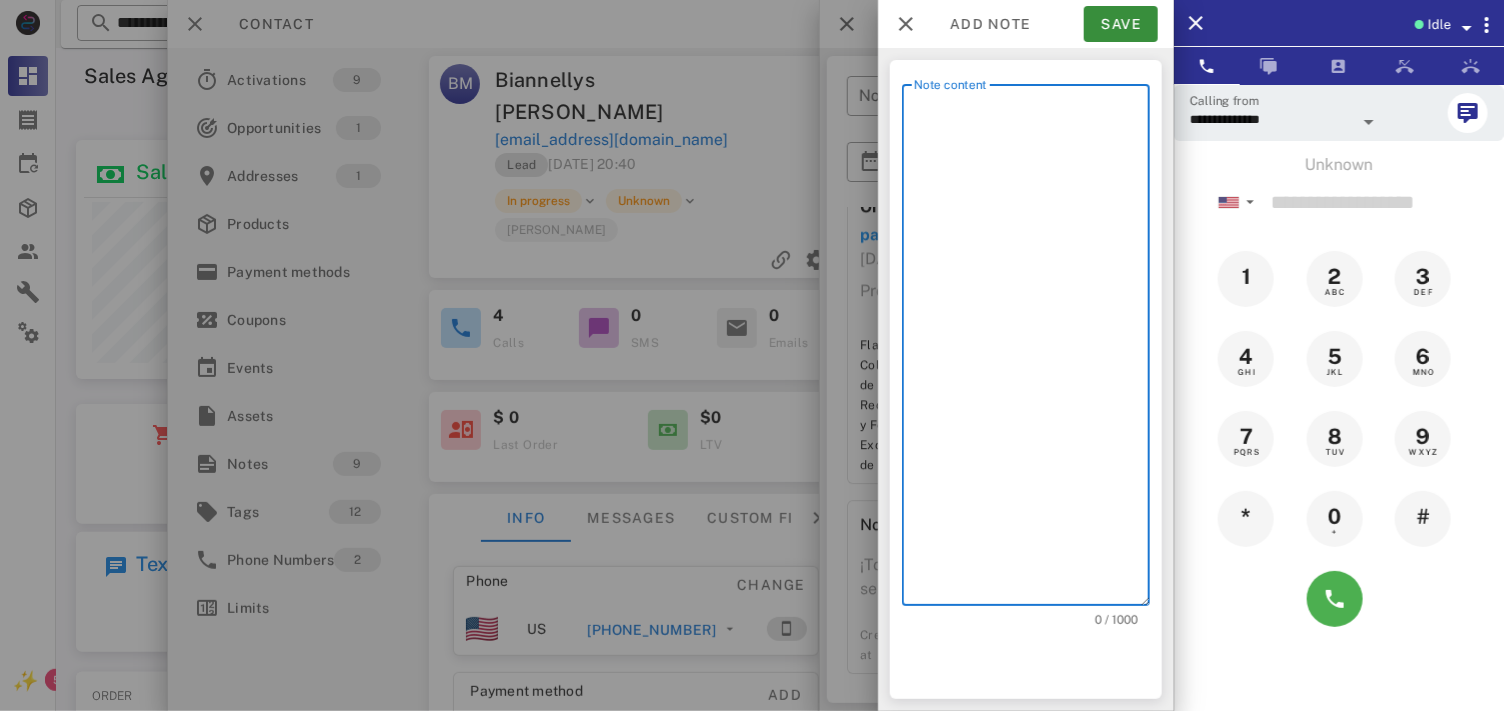 click on "Note content" at bounding box center (1032, 350) 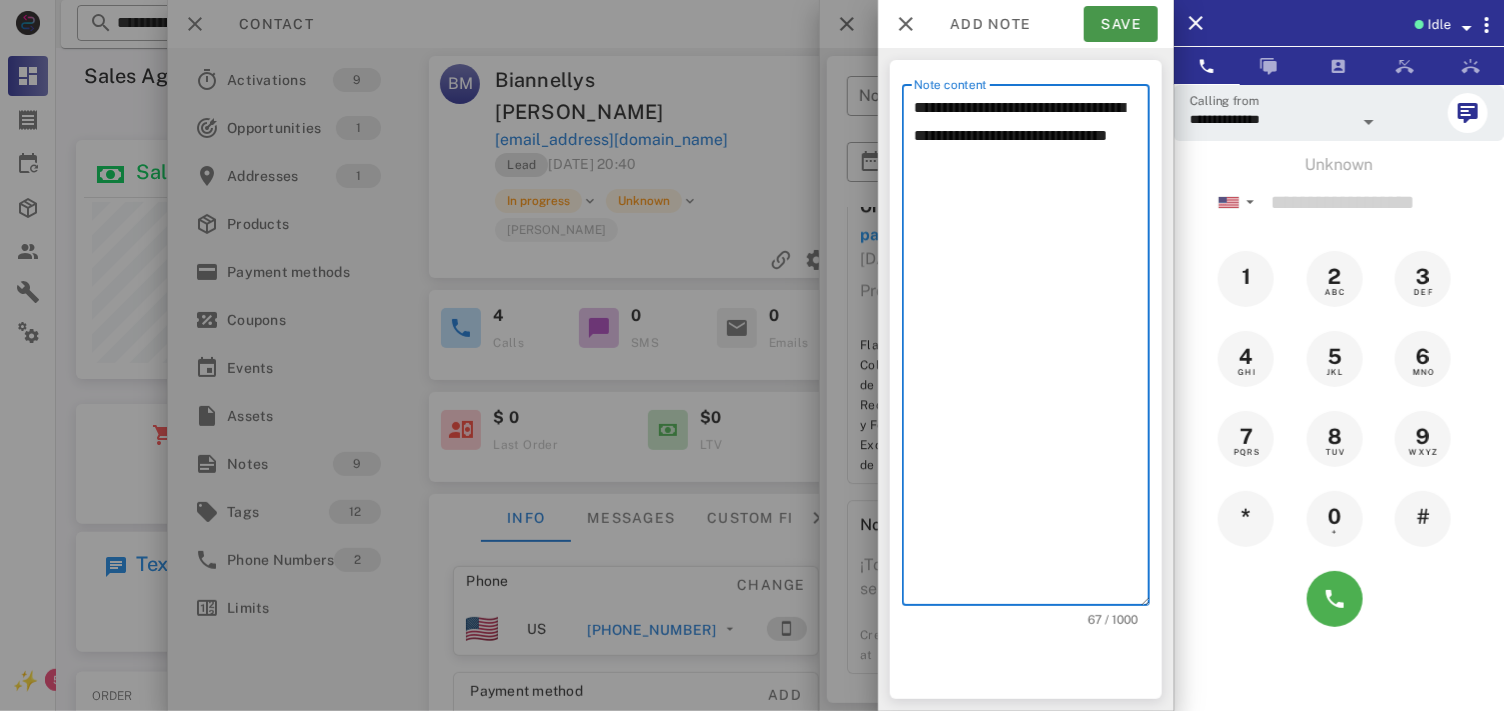 type on "**********" 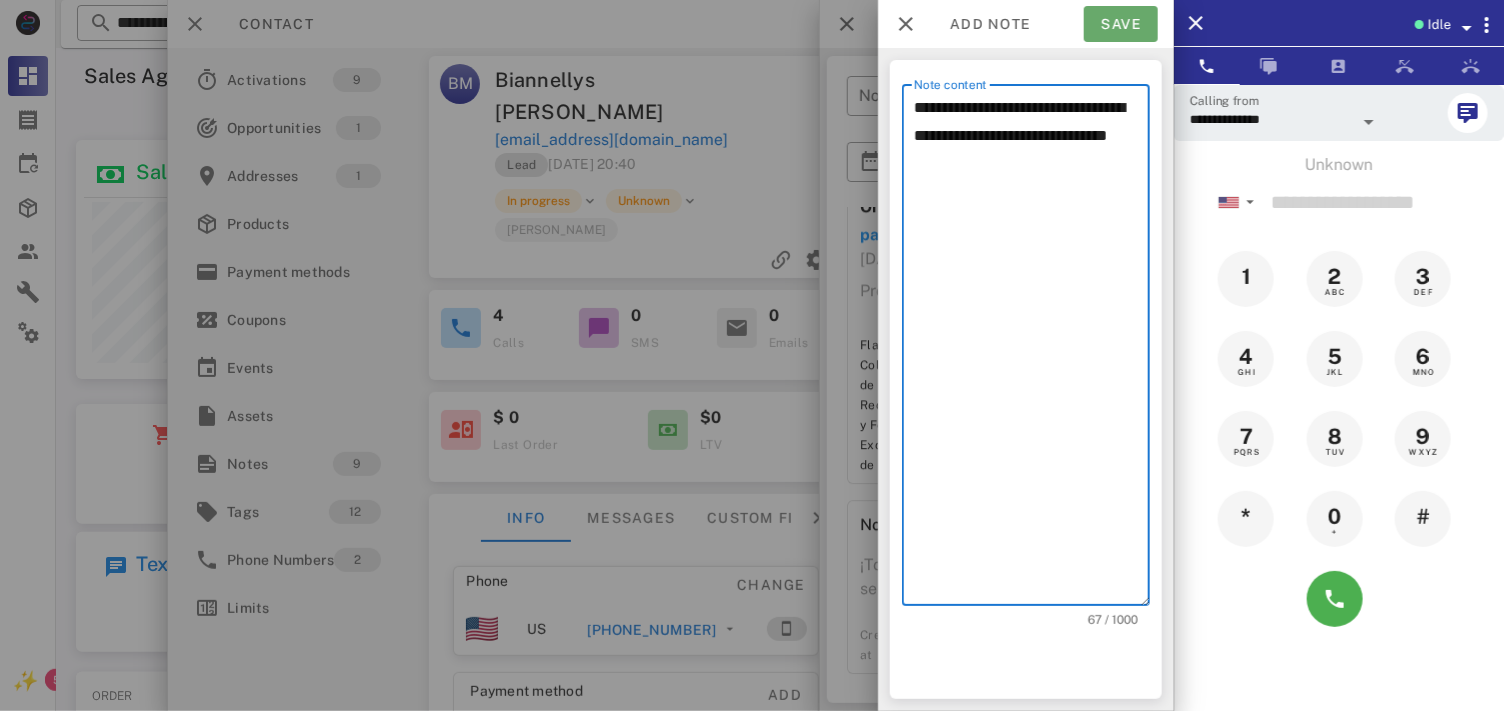 click on "Save" at bounding box center (1121, 24) 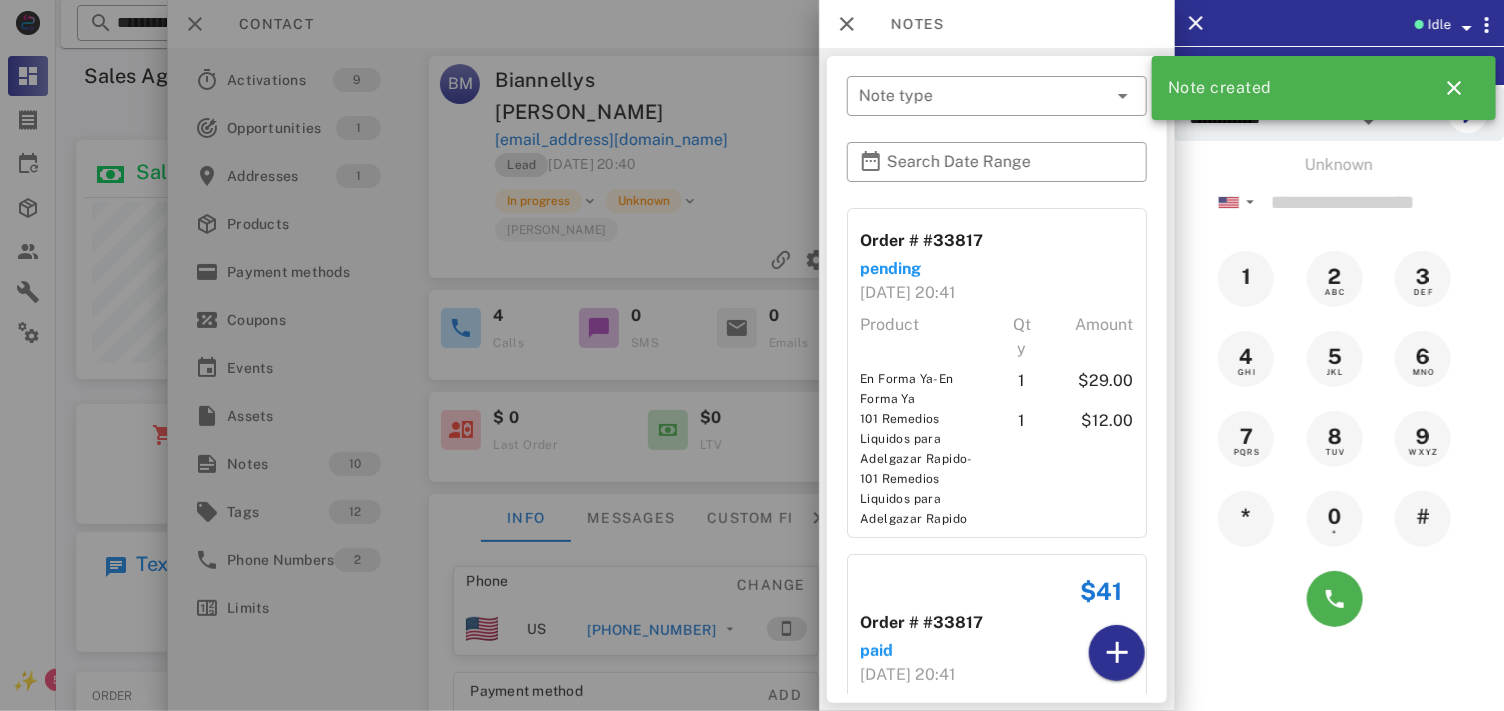 click at bounding box center (752, 355) 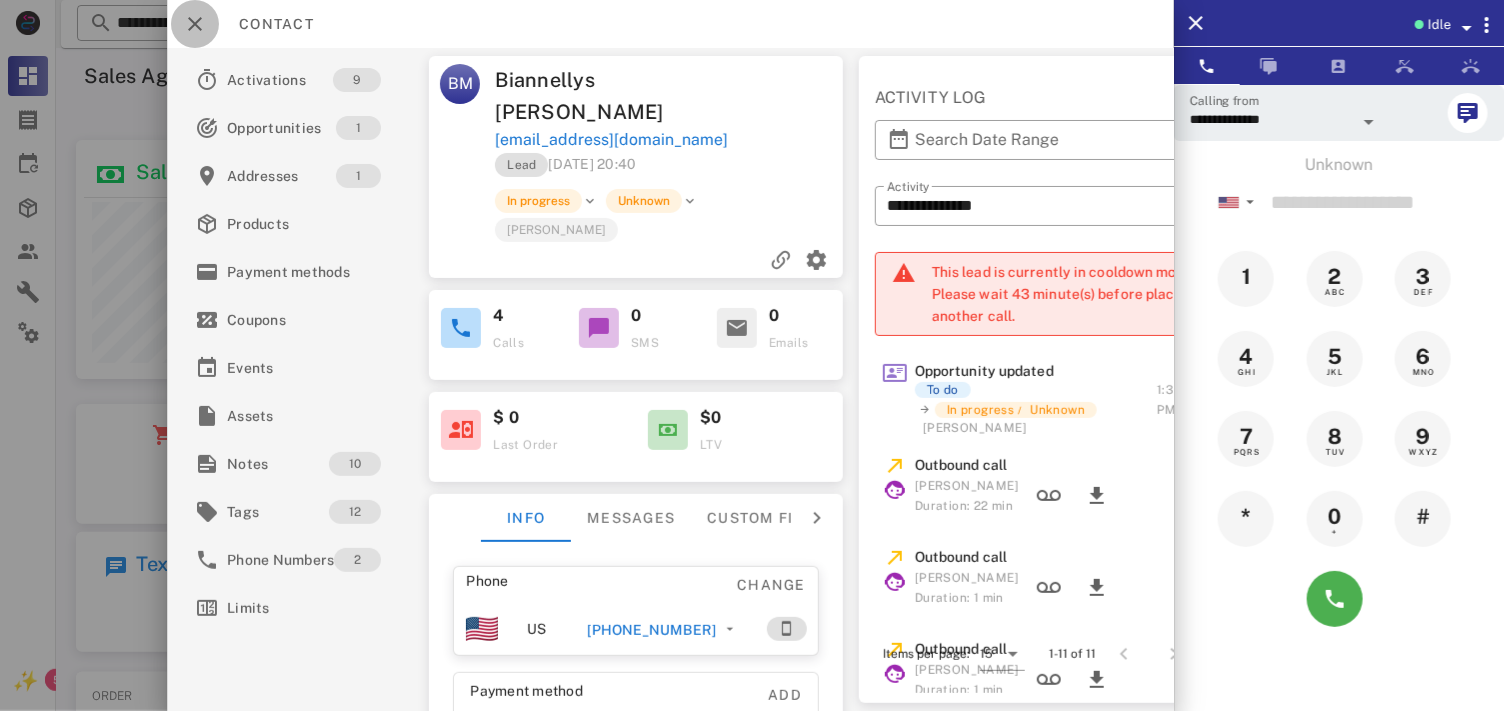 click at bounding box center (195, 24) 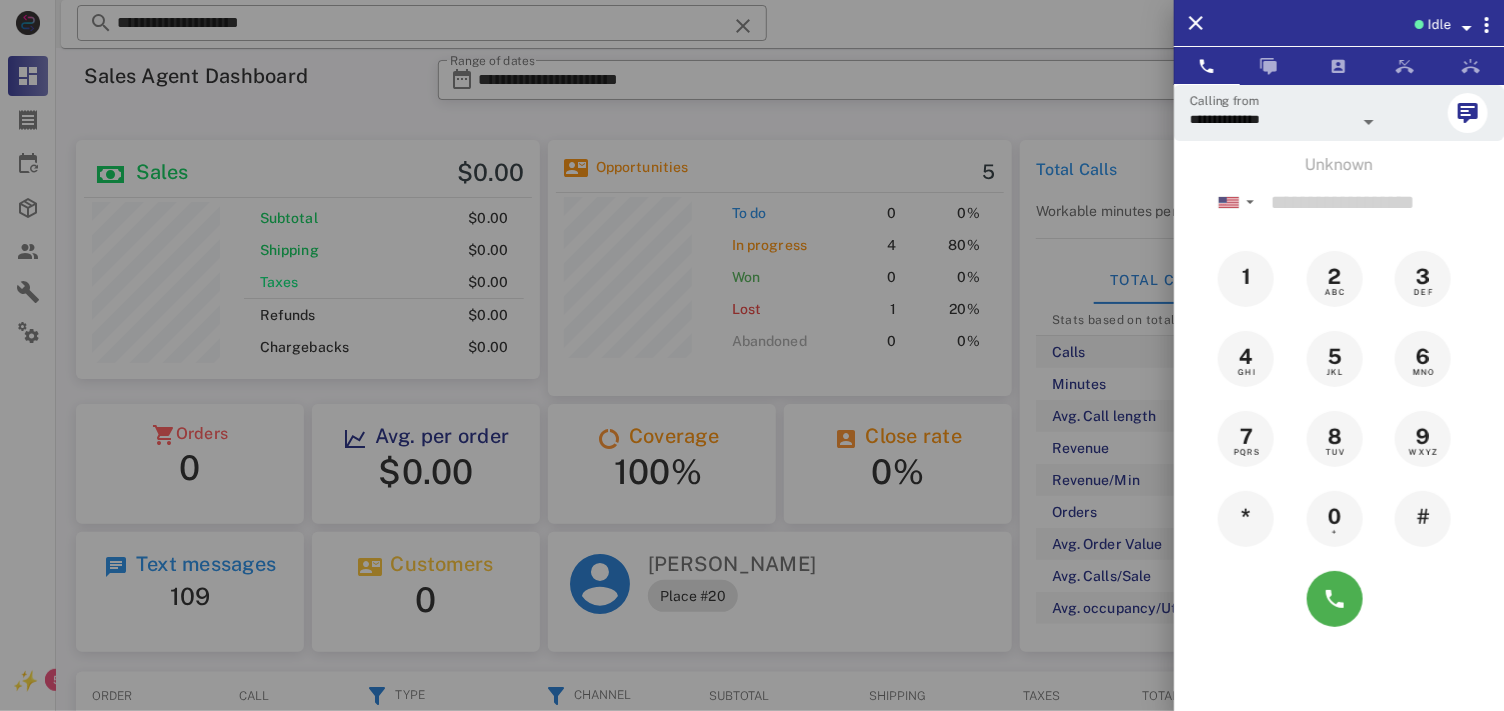 click at bounding box center [752, 355] 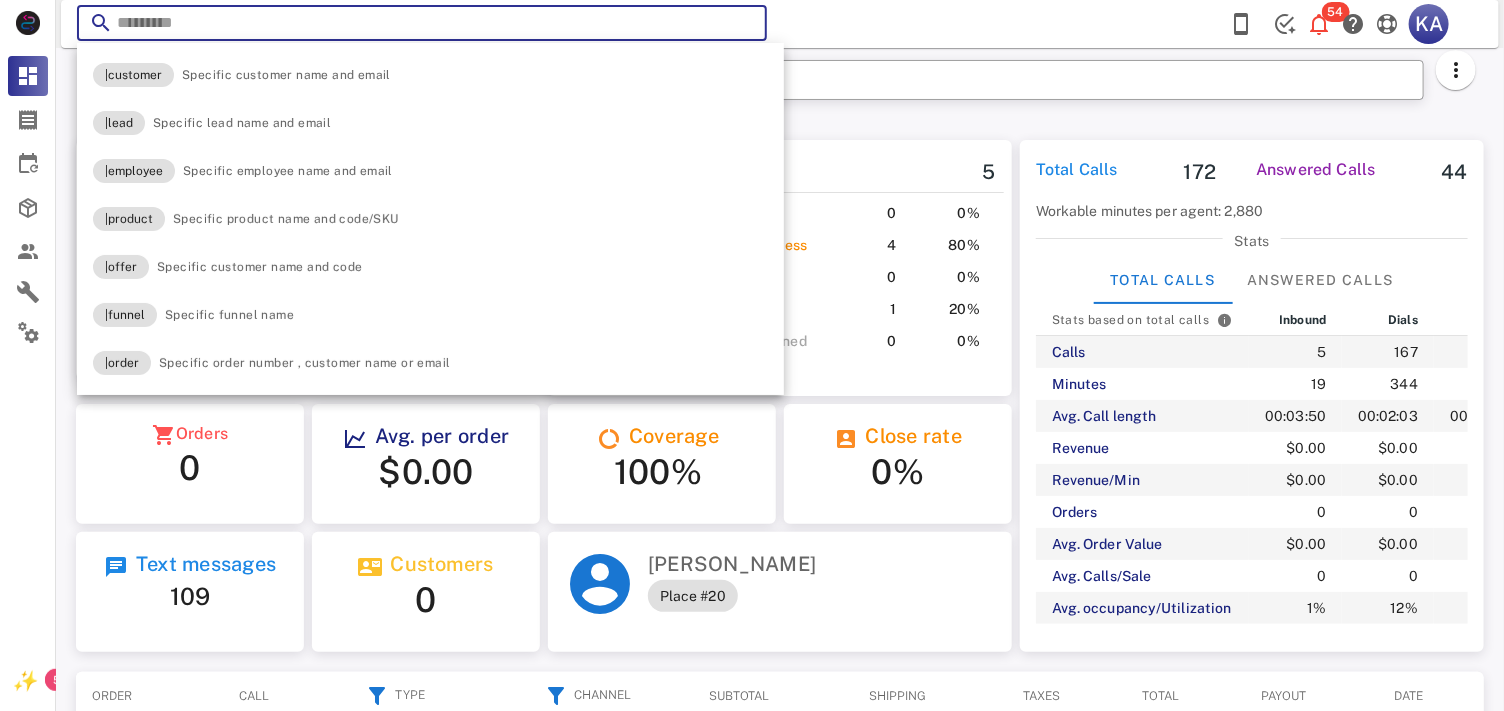 paste on "**********" 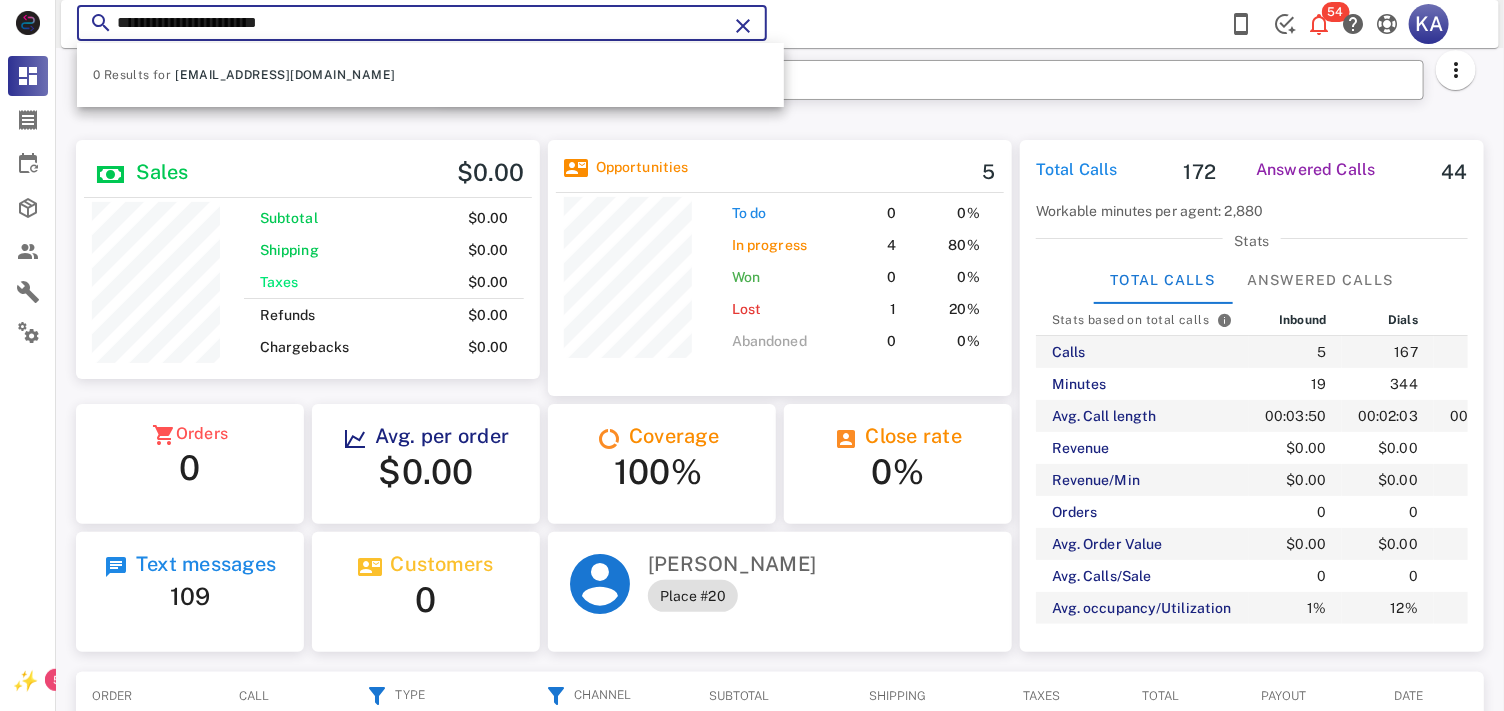 click at bounding box center [743, 26] 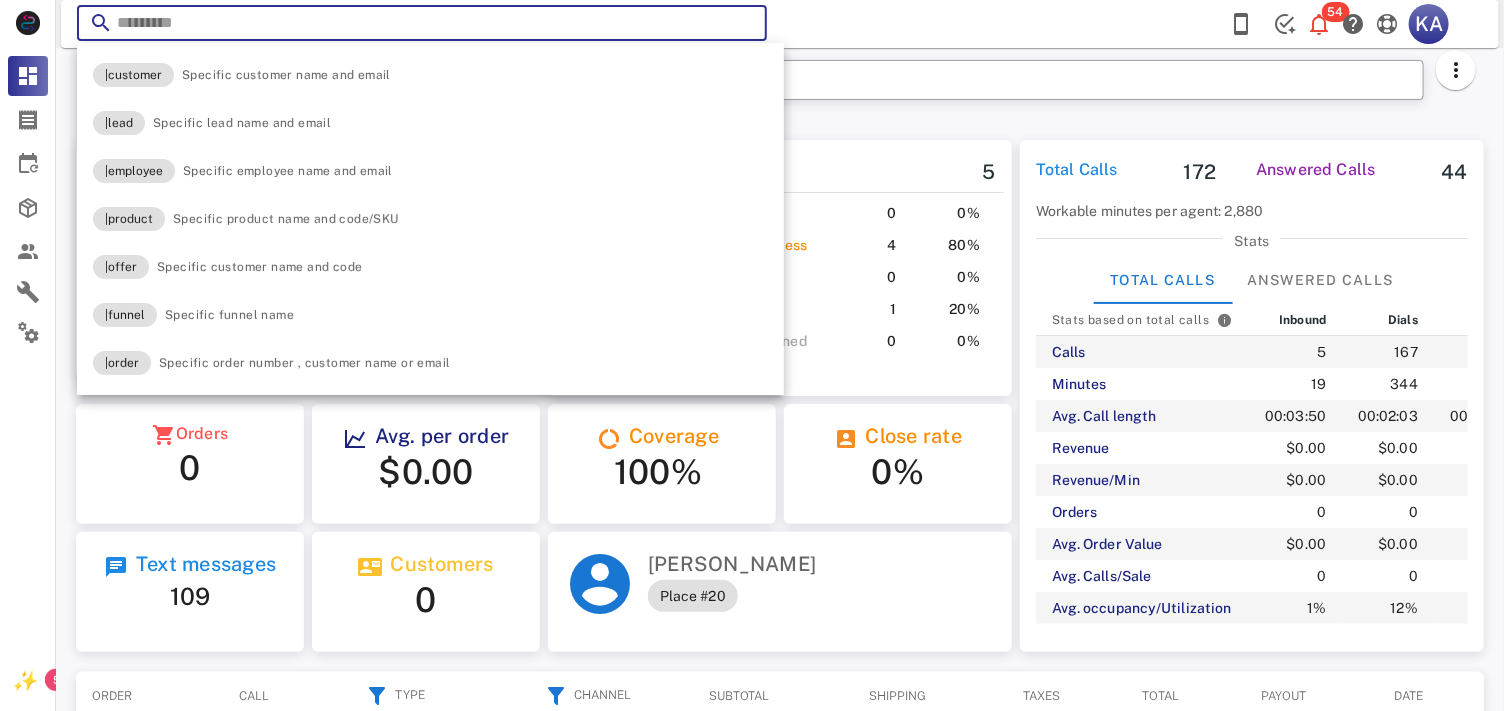 scroll, scrollTop: 999737, scrollLeft: 999535, axis: both 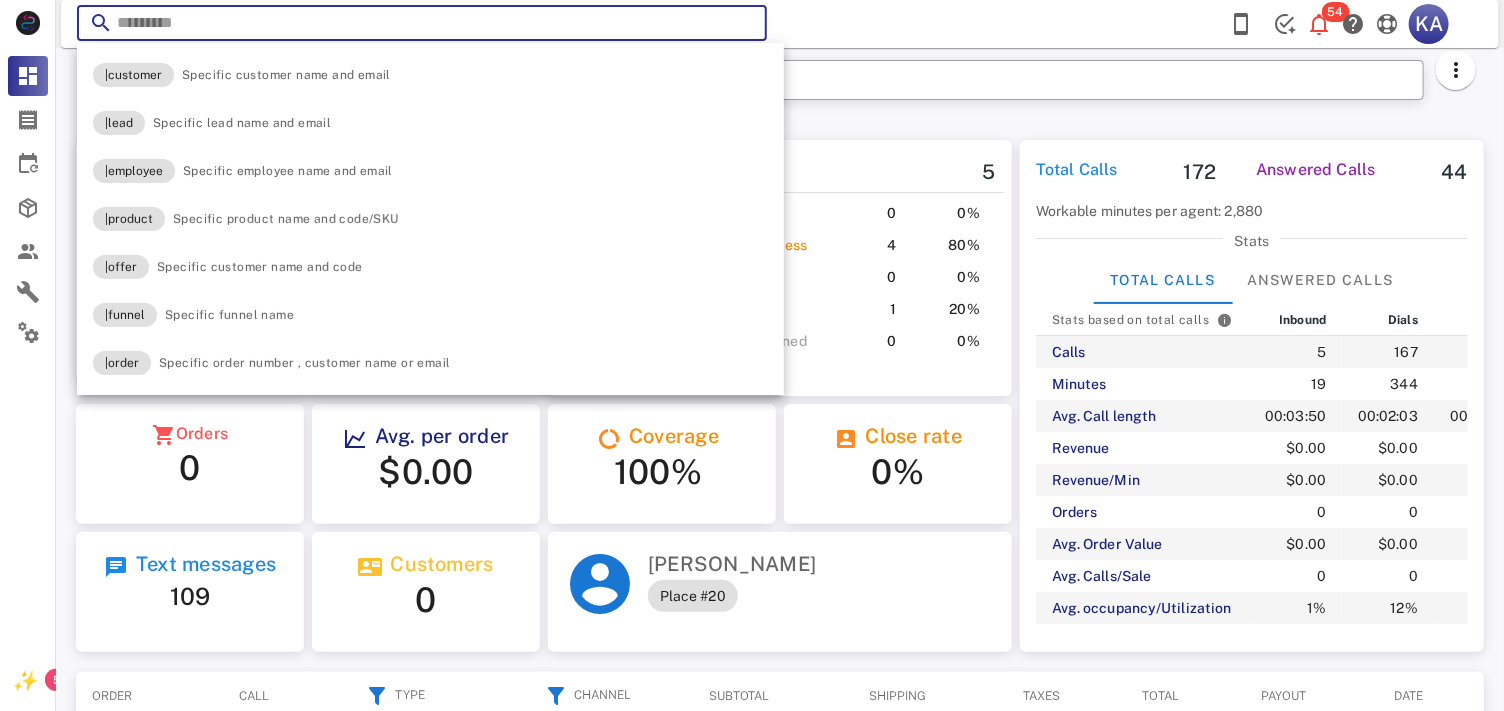 click at bounding box center (422, 23) 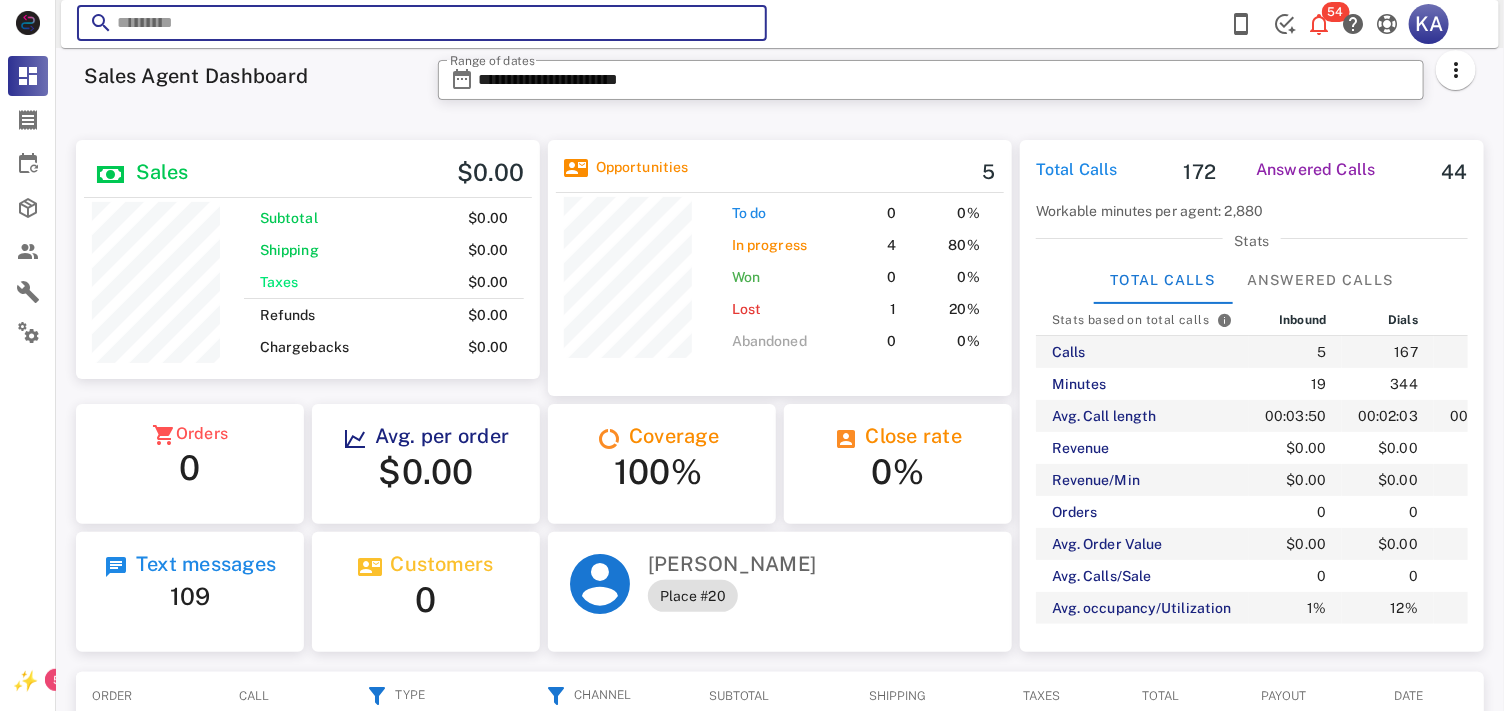 paste on "**********" 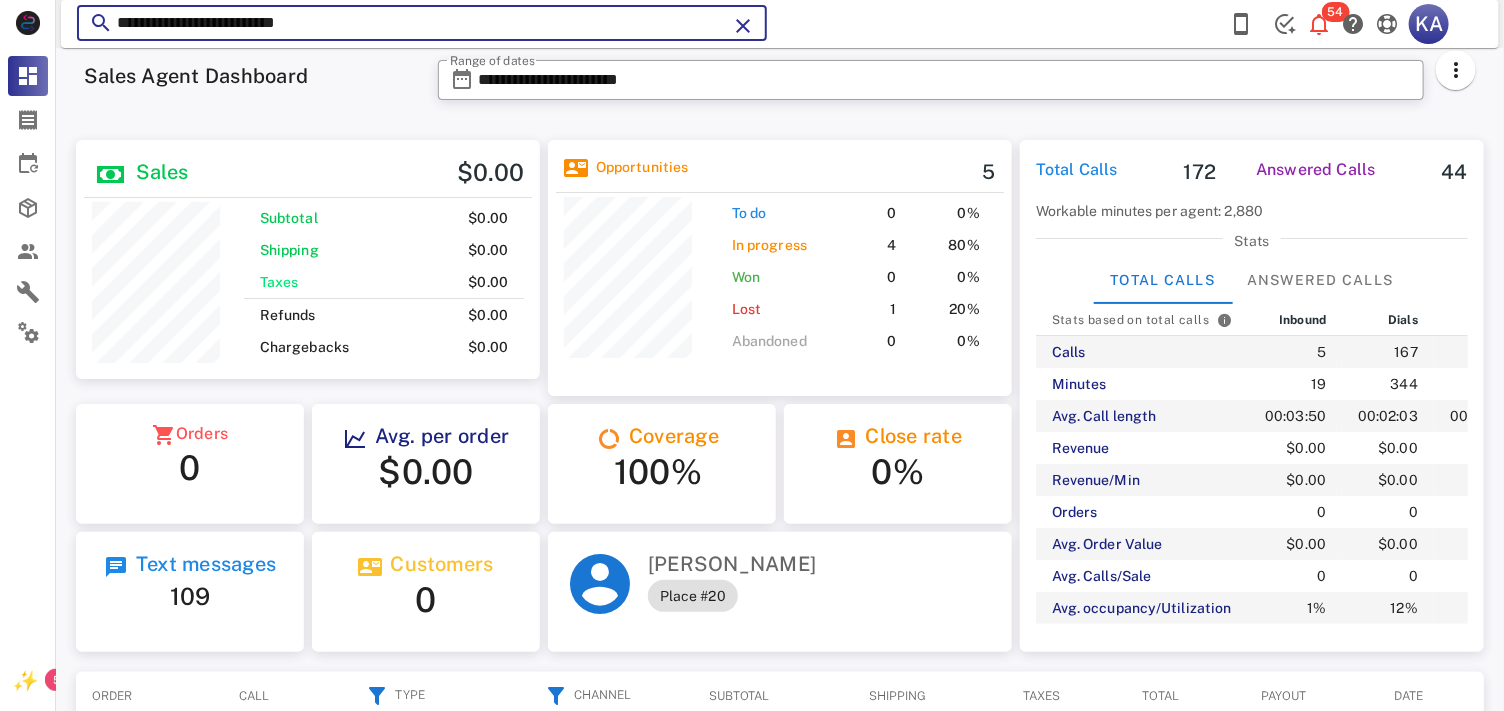 type on "**********" 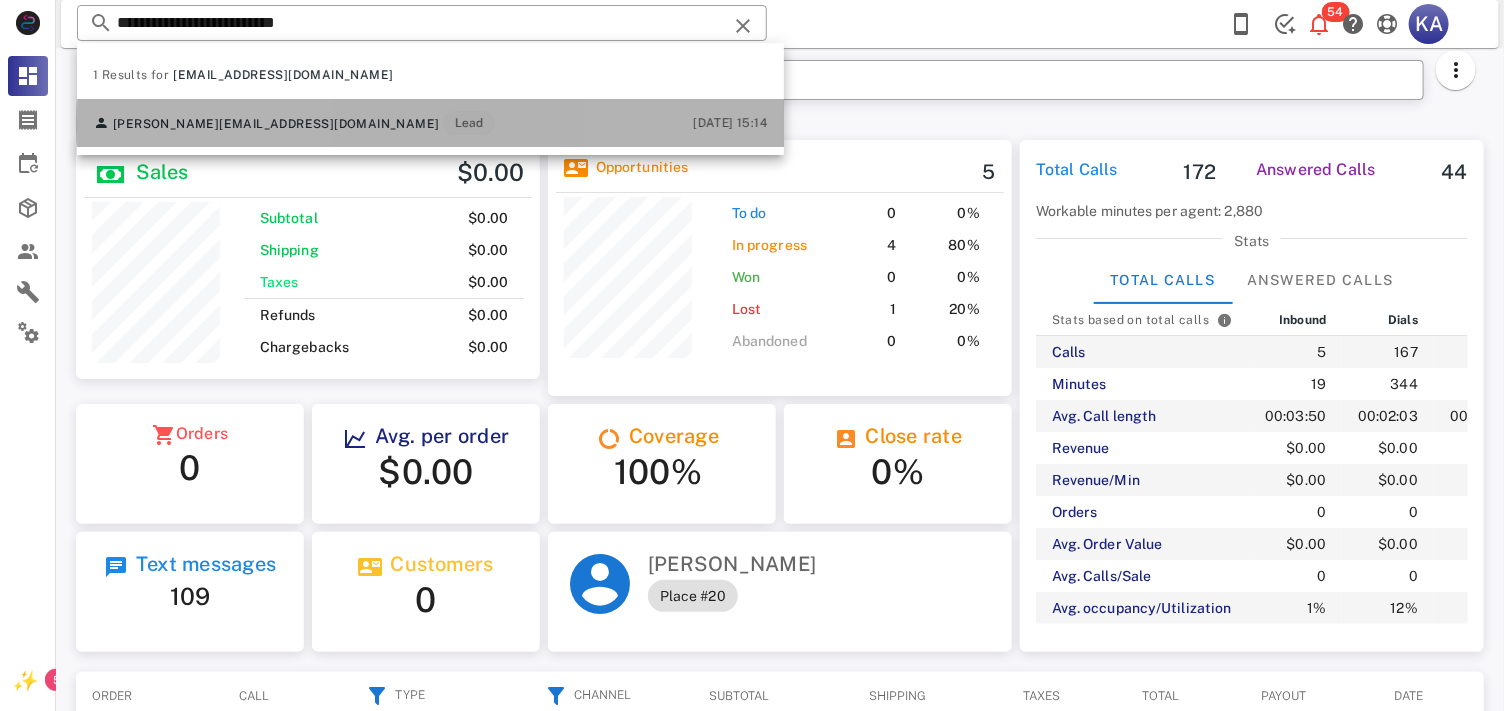 click on "[PERSON_NAME]   [EMAIL_ADDRESS][DOMAIN_NAME]   Lead   [DATE] 15:14" at bounding box center (430, 123) 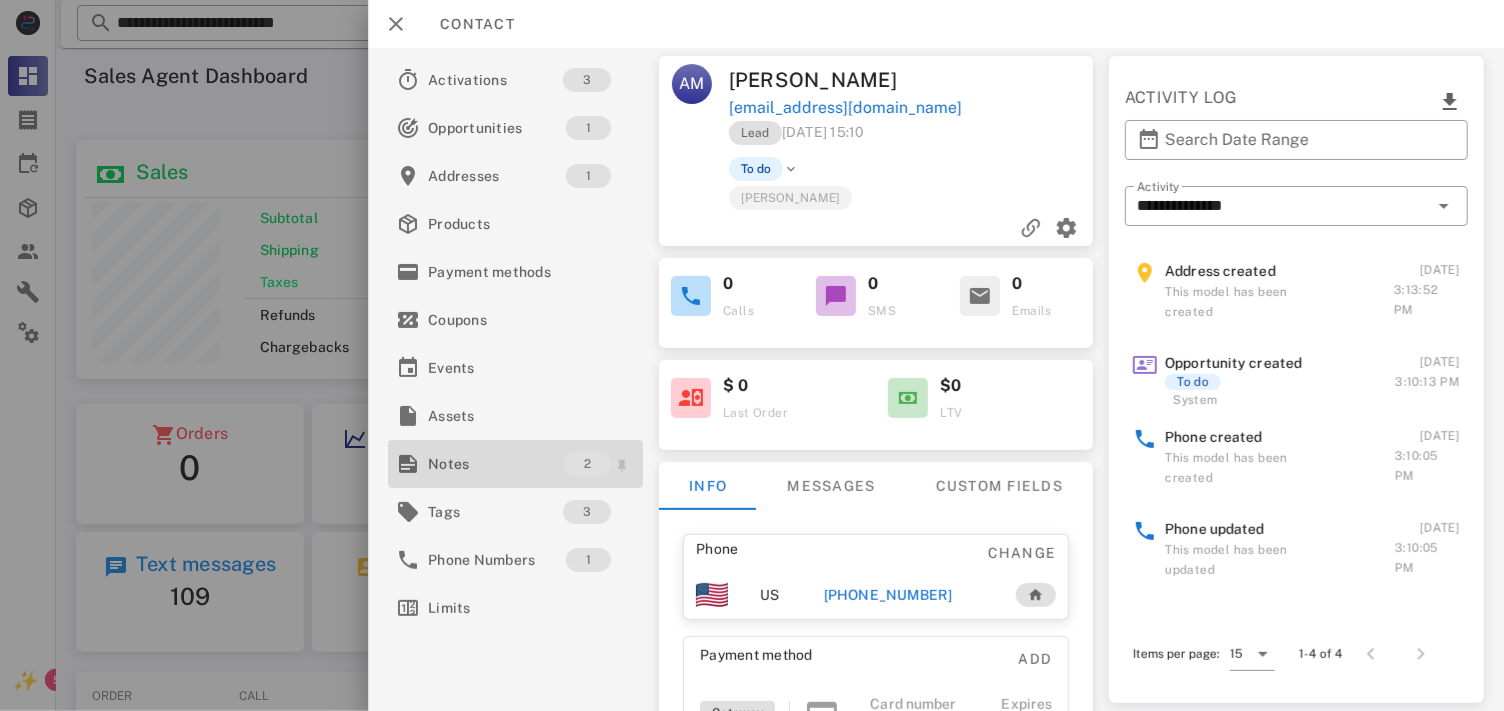 click on "Notes" at bounding box center [496, 464] 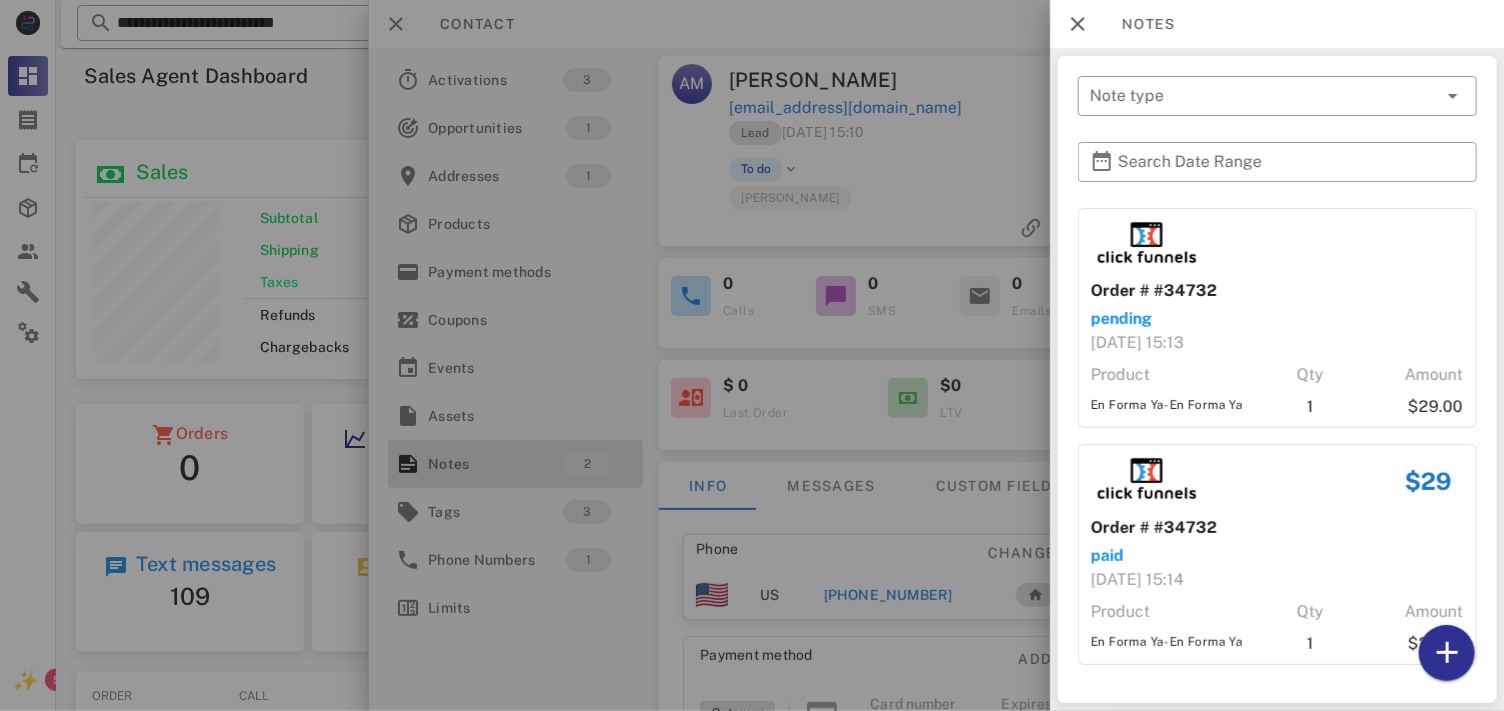 click at bounding box center (752, 355) 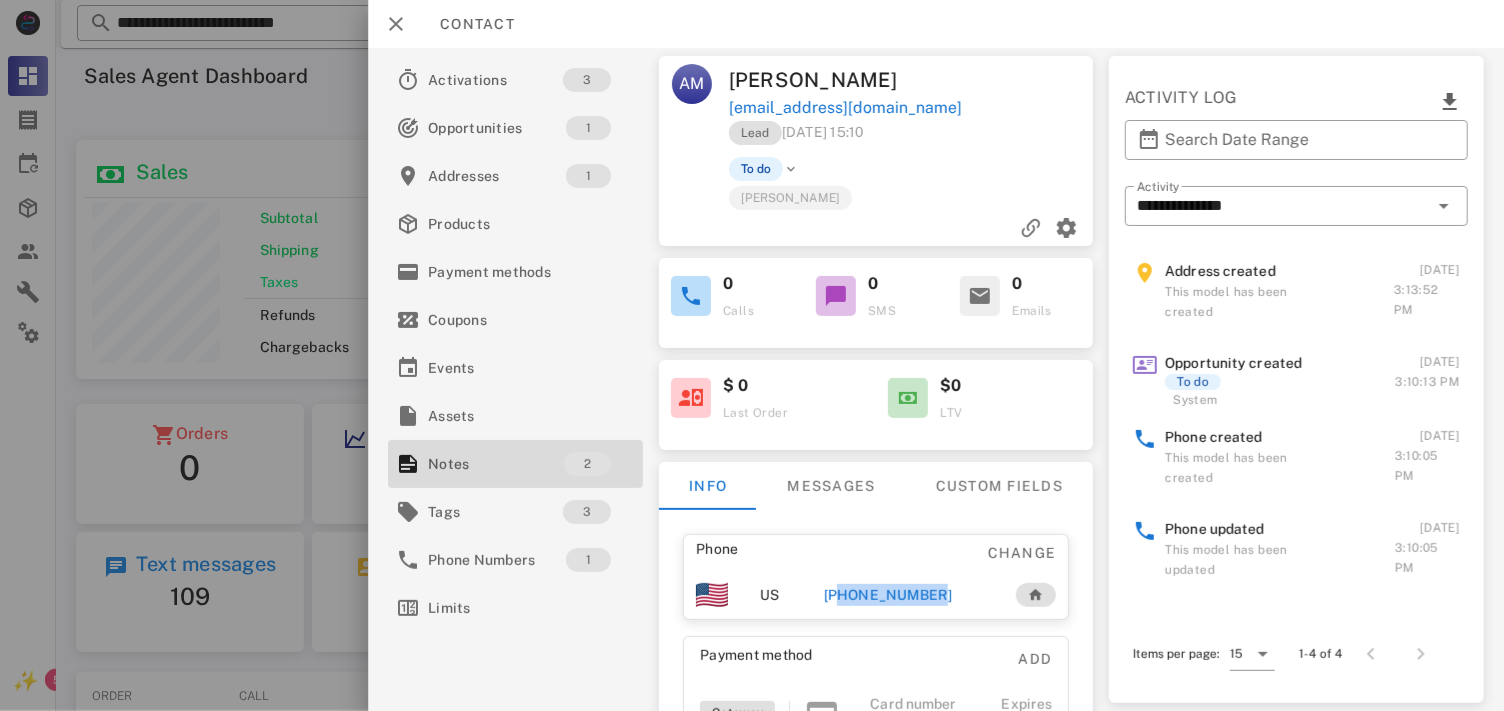 click on "[PHONE_NUMBER]" at bounding box center (888, 595) 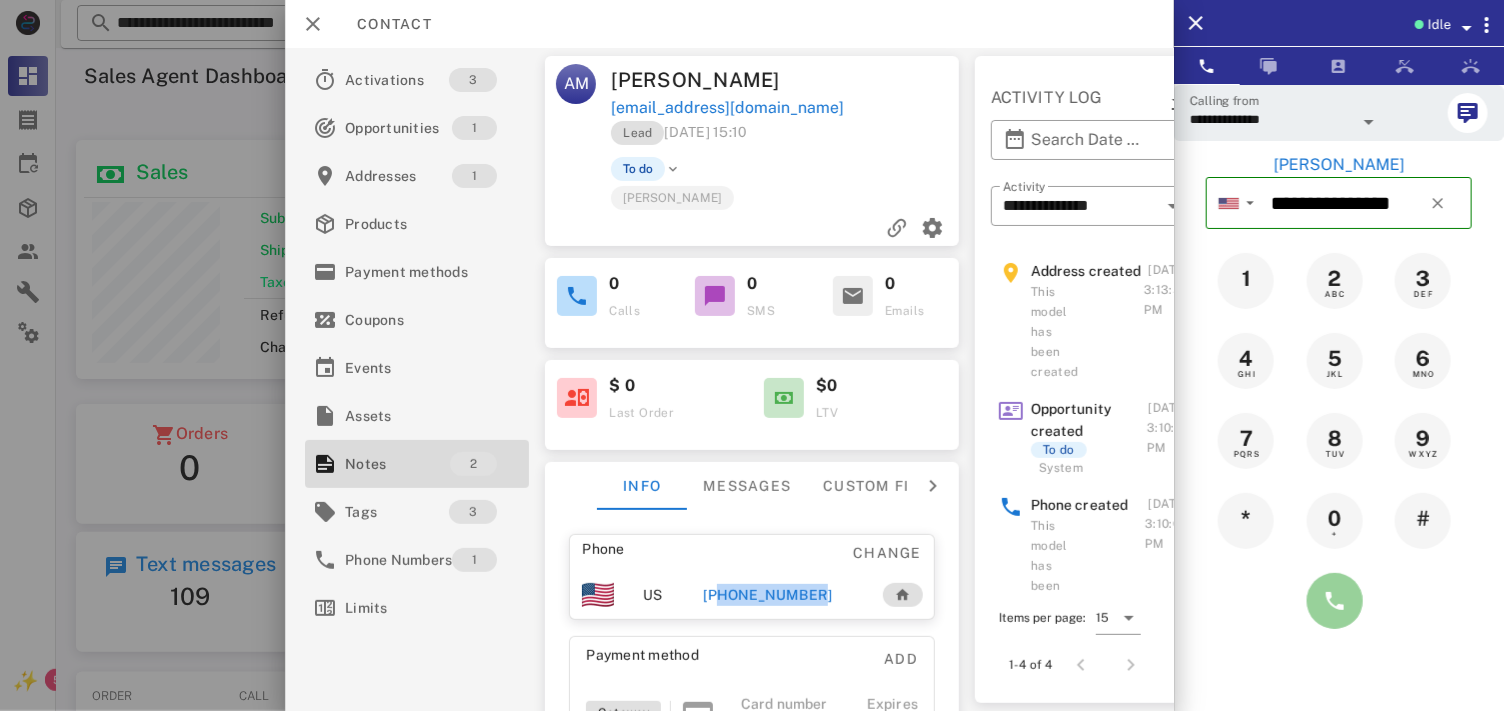 click at bounding box center (1335, 601) 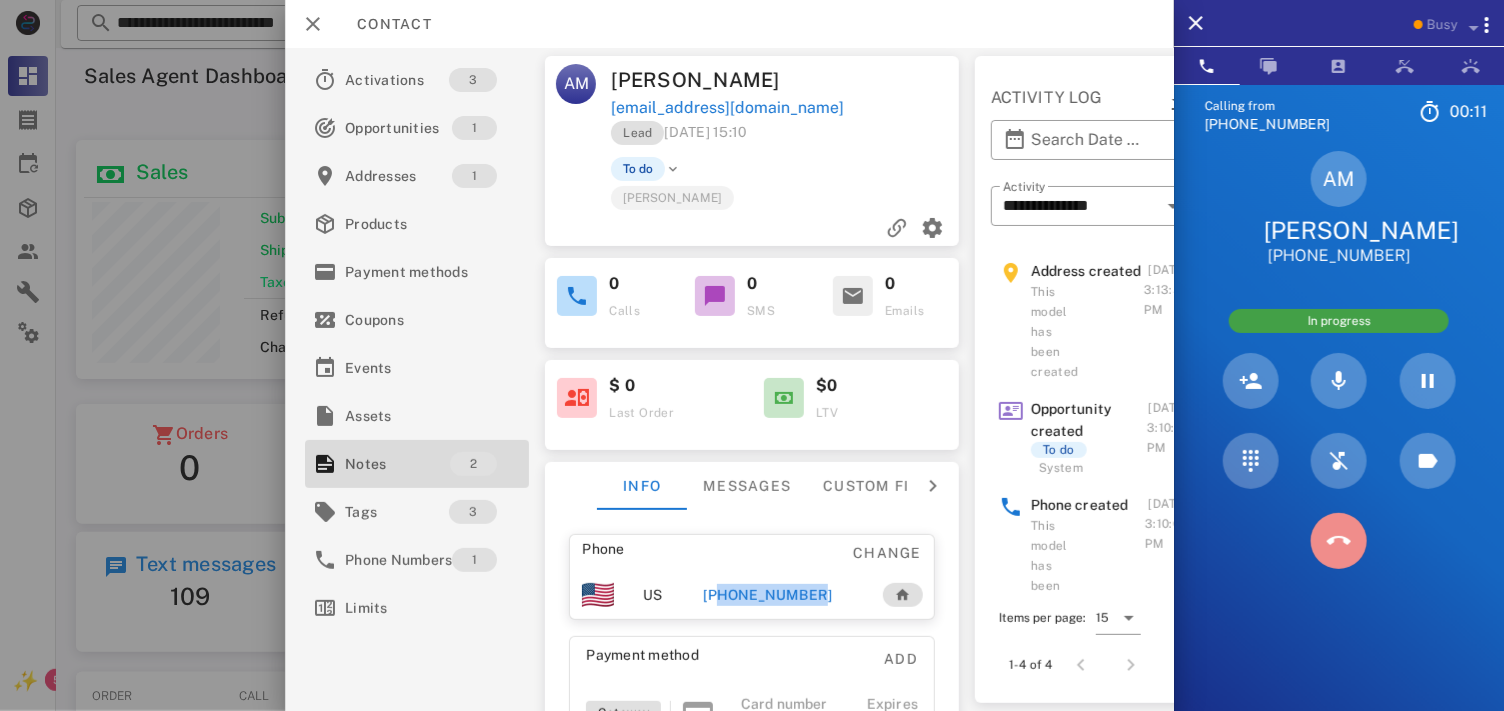 click at bounding box center [1339, 541] 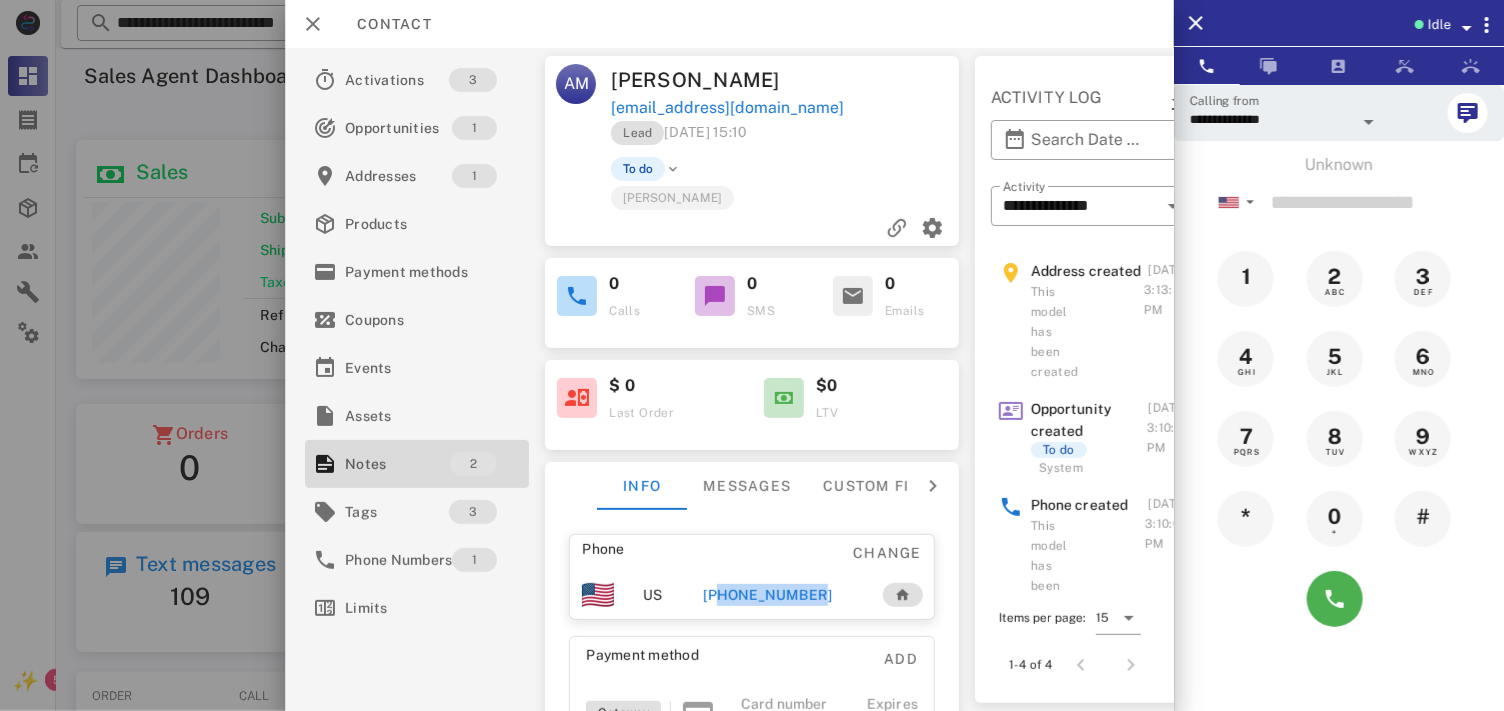 click on "[PHONE_NUMBER]" at bounding box center (768, 595) 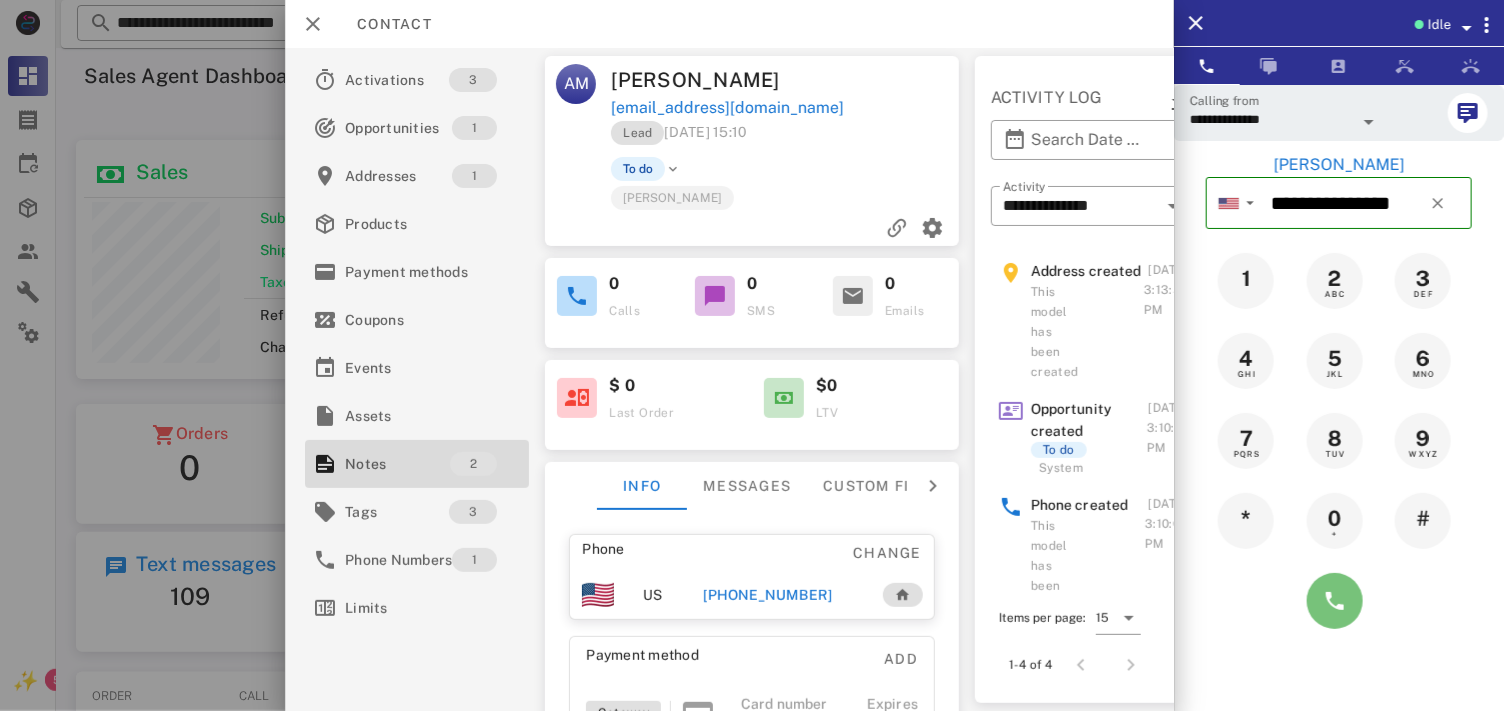 click at bounding box center [1335, 601] 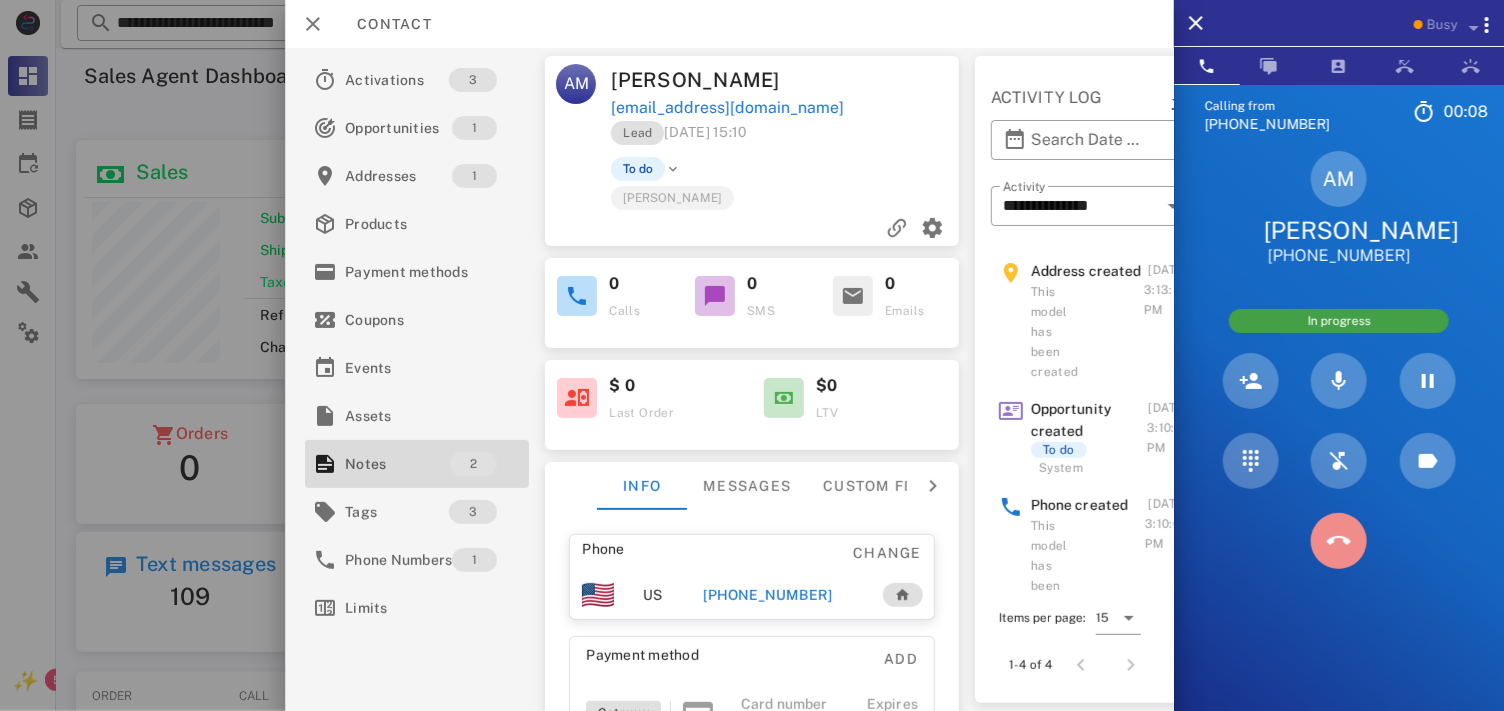 click at bounding box center (1339, 541) 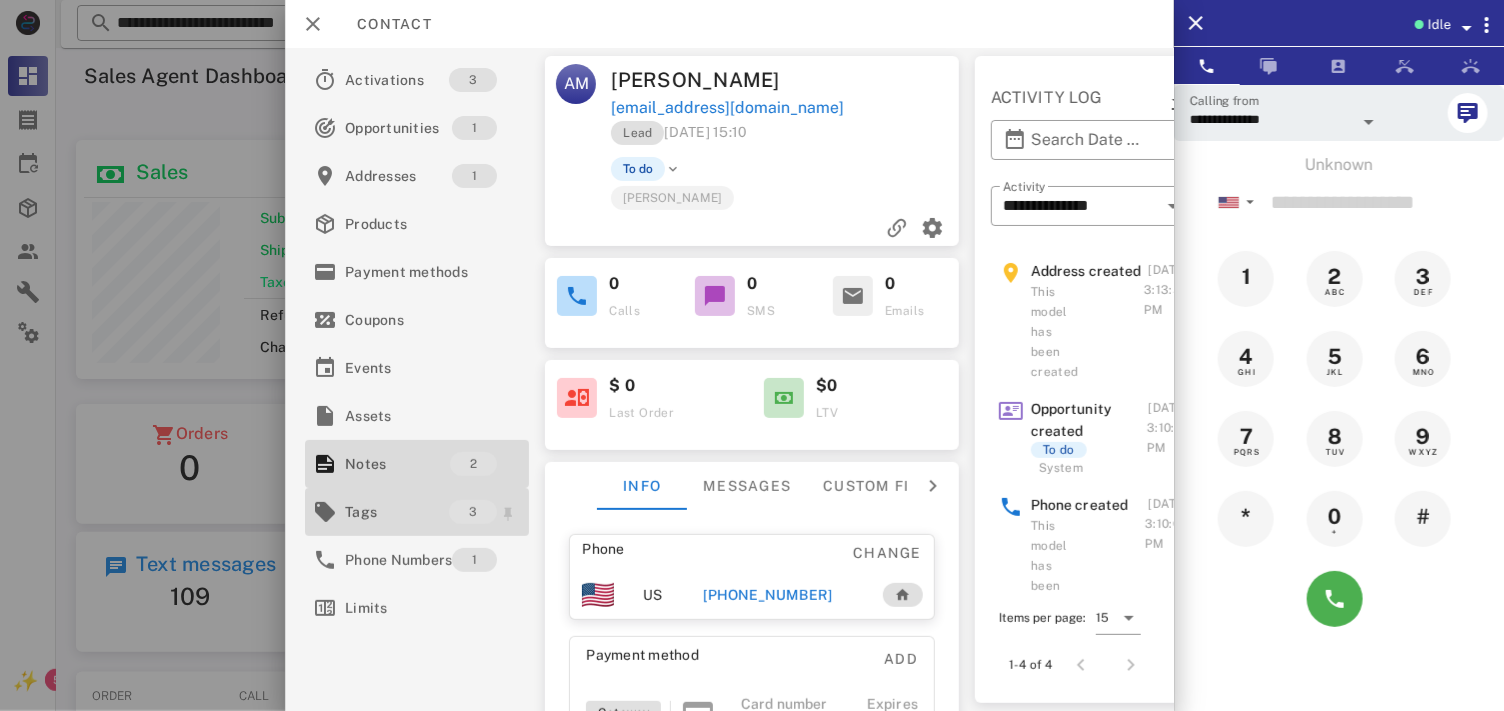 click on "Tags" at bounding box center (397, 512) 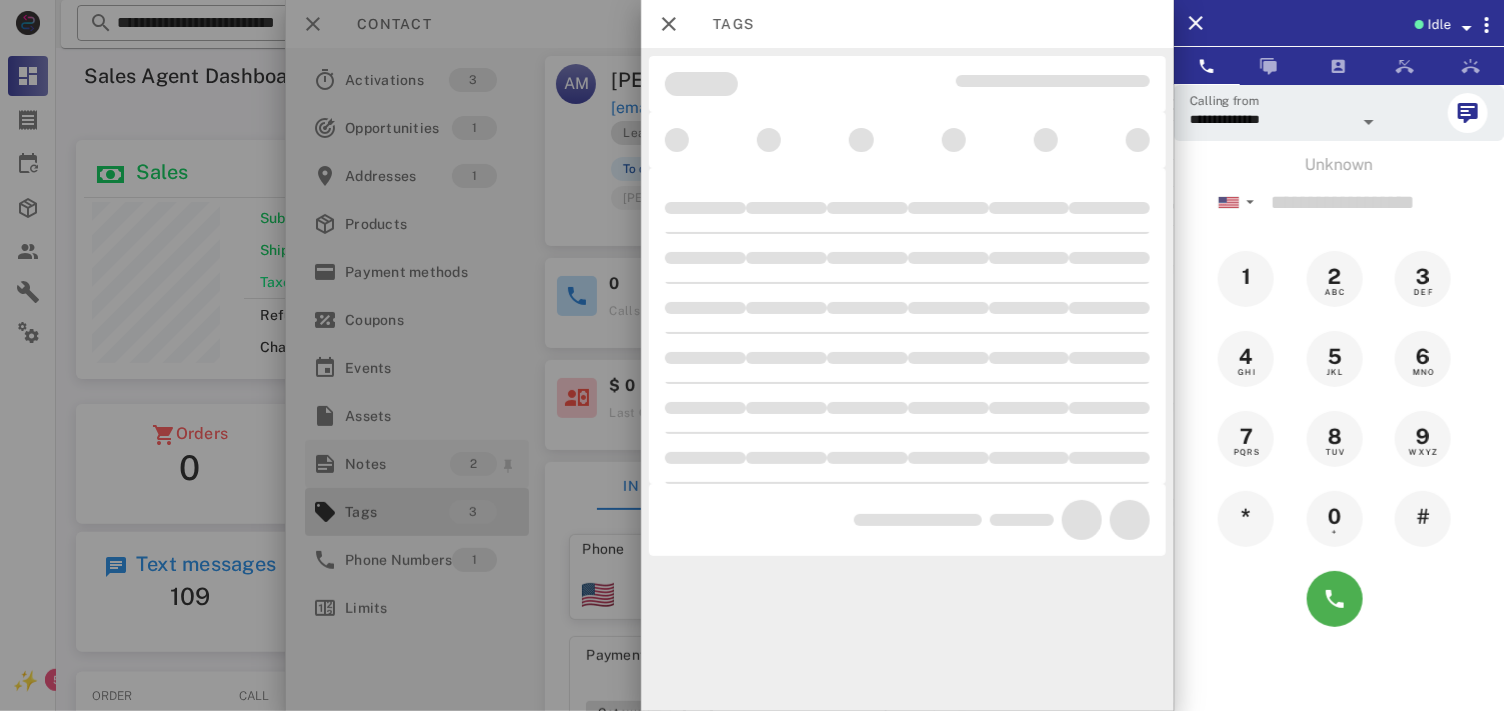 click at bounding box center [752, 355] 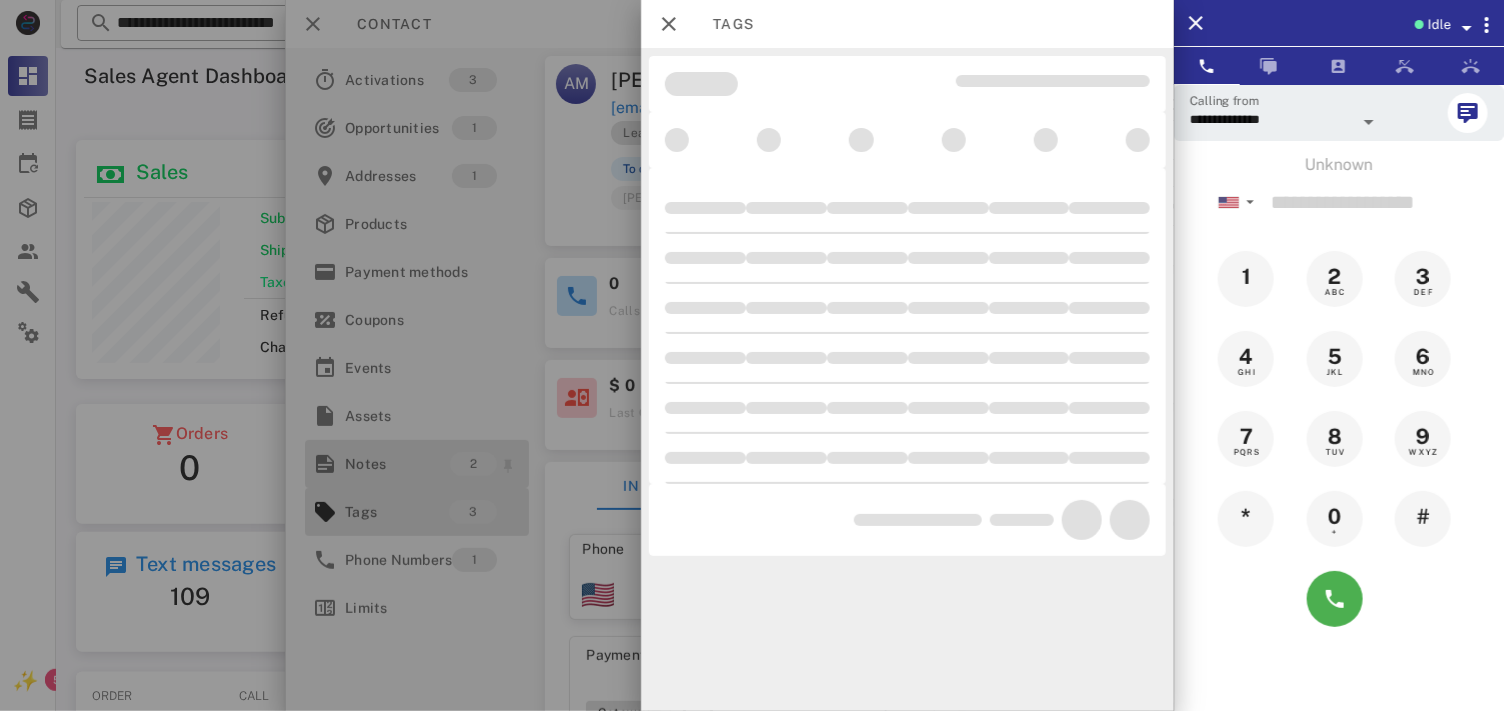 click on "Notes" at bounding box center [397, 464] 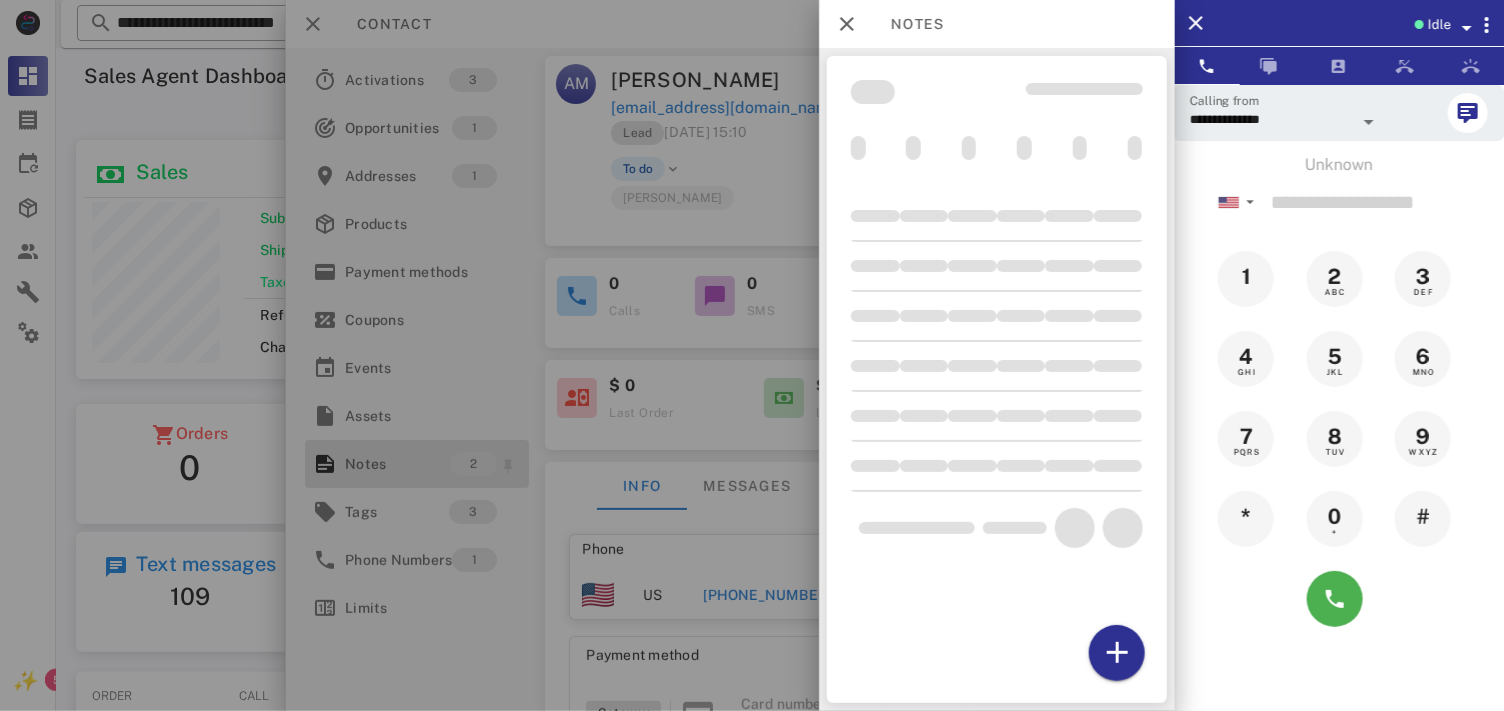 click at bounding box center [752, 355] 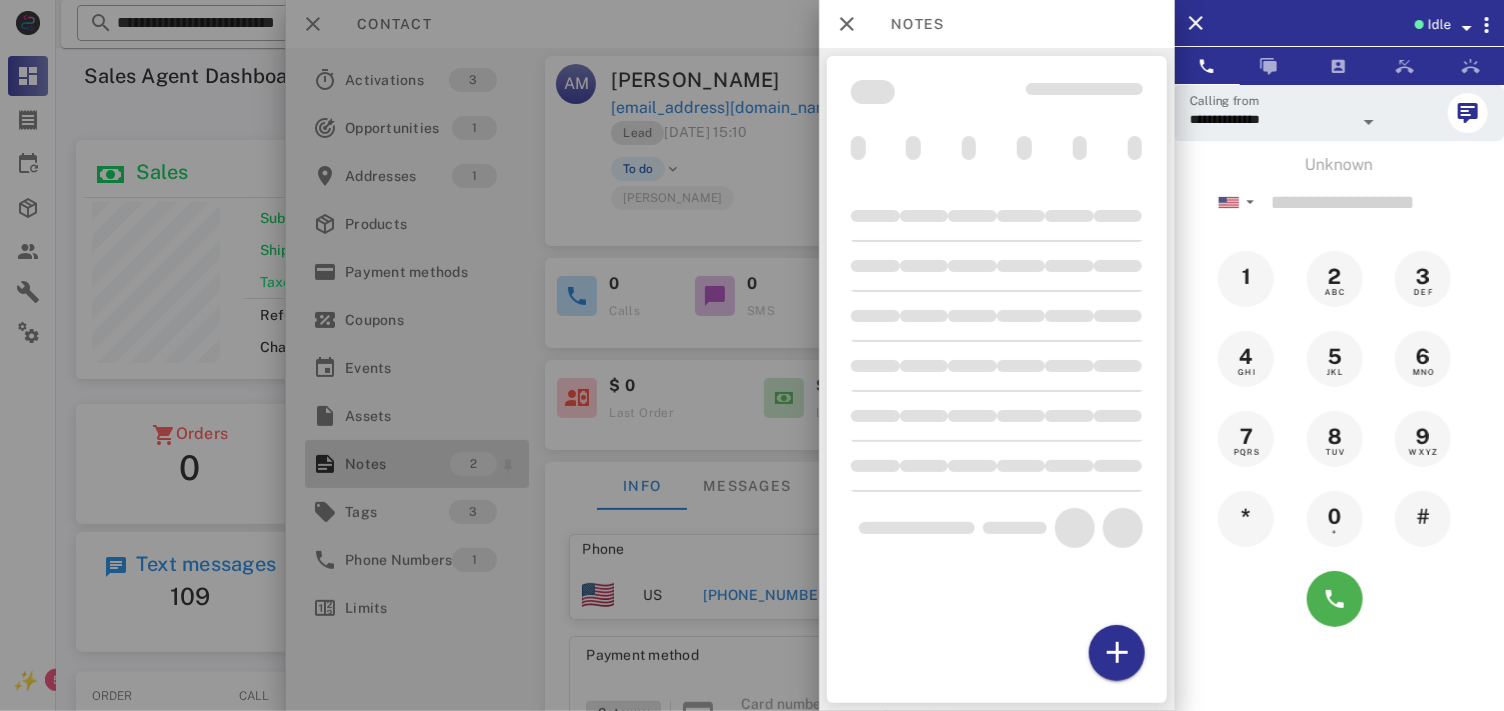 click on "Notes" at bounding box center [397, 464] 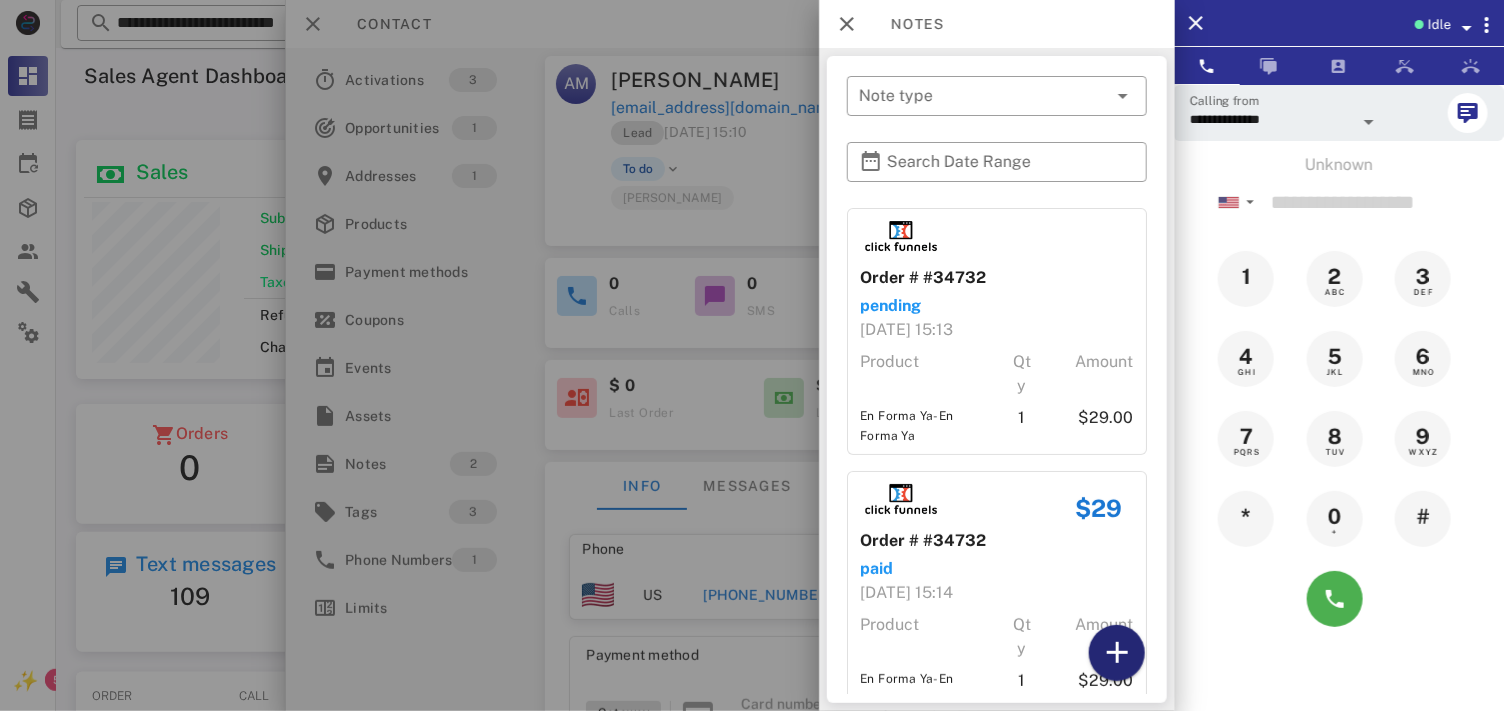 click at bounding box center [1116, 653] 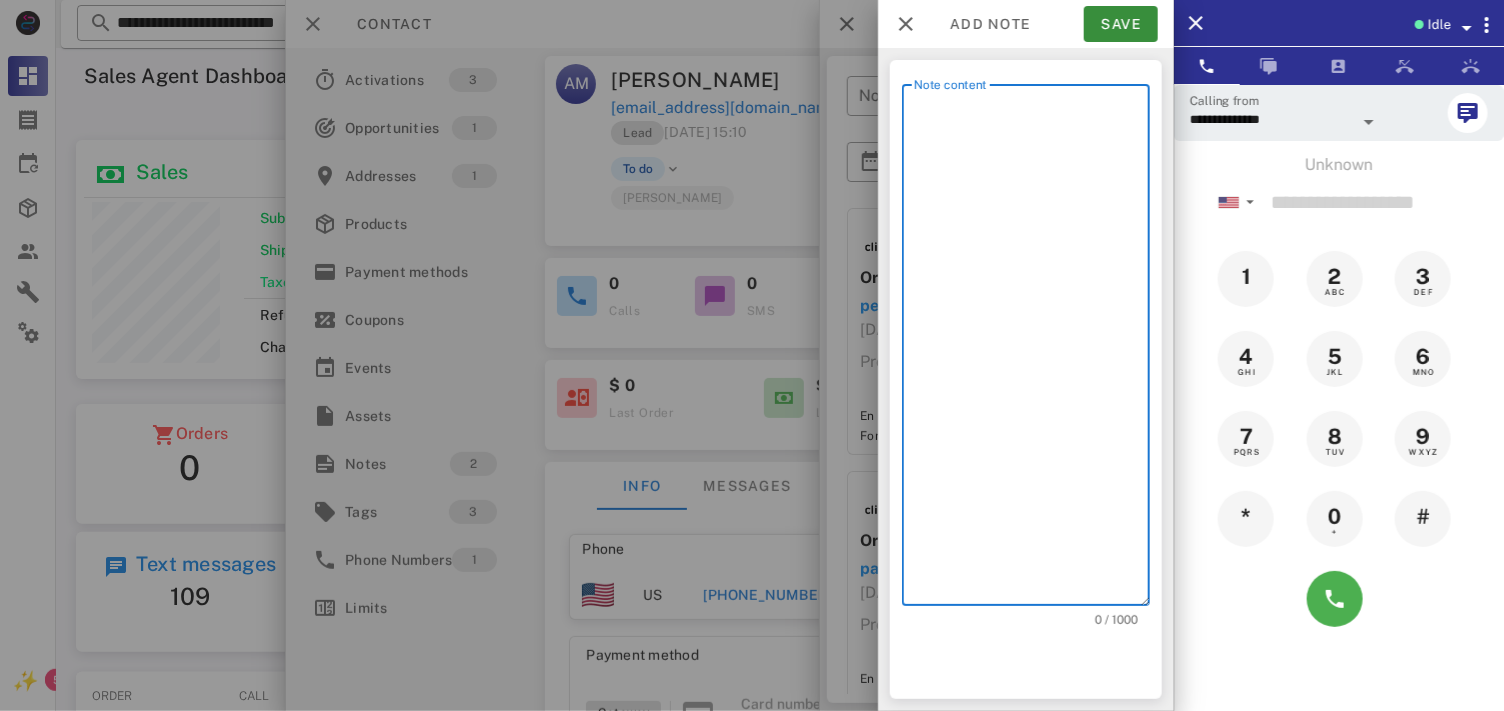 click on "Note content" at bounding box center [1032, 350] 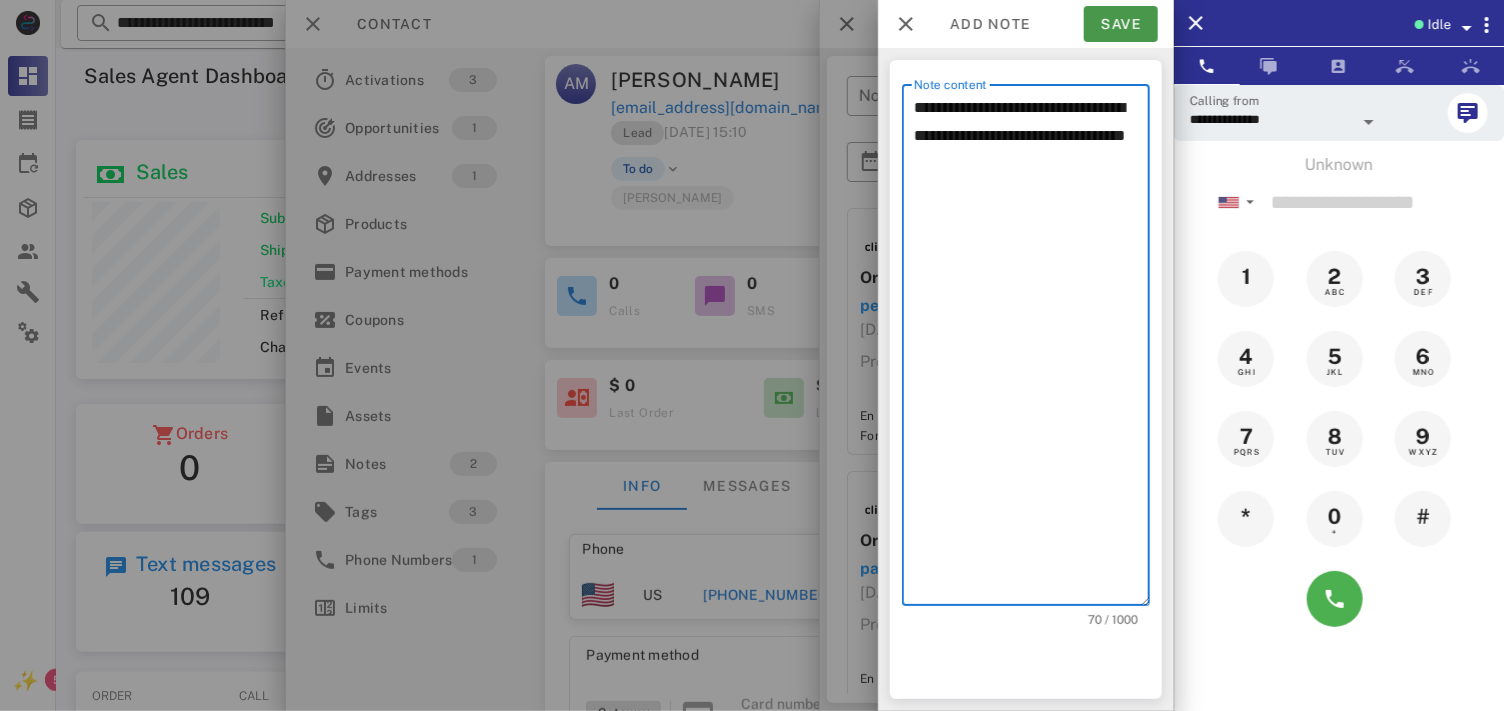 type on "**********" 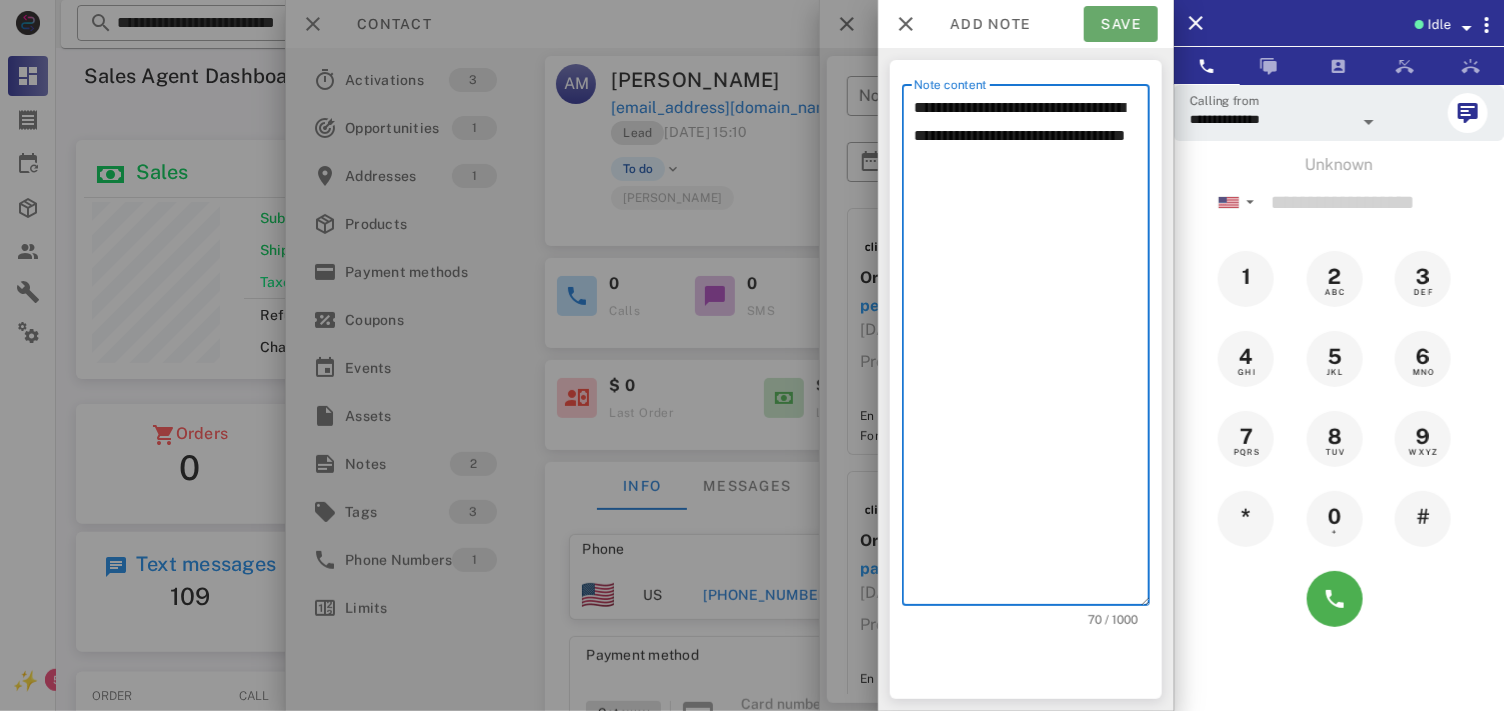 click on "Save" at bounding box center (1121, 24) 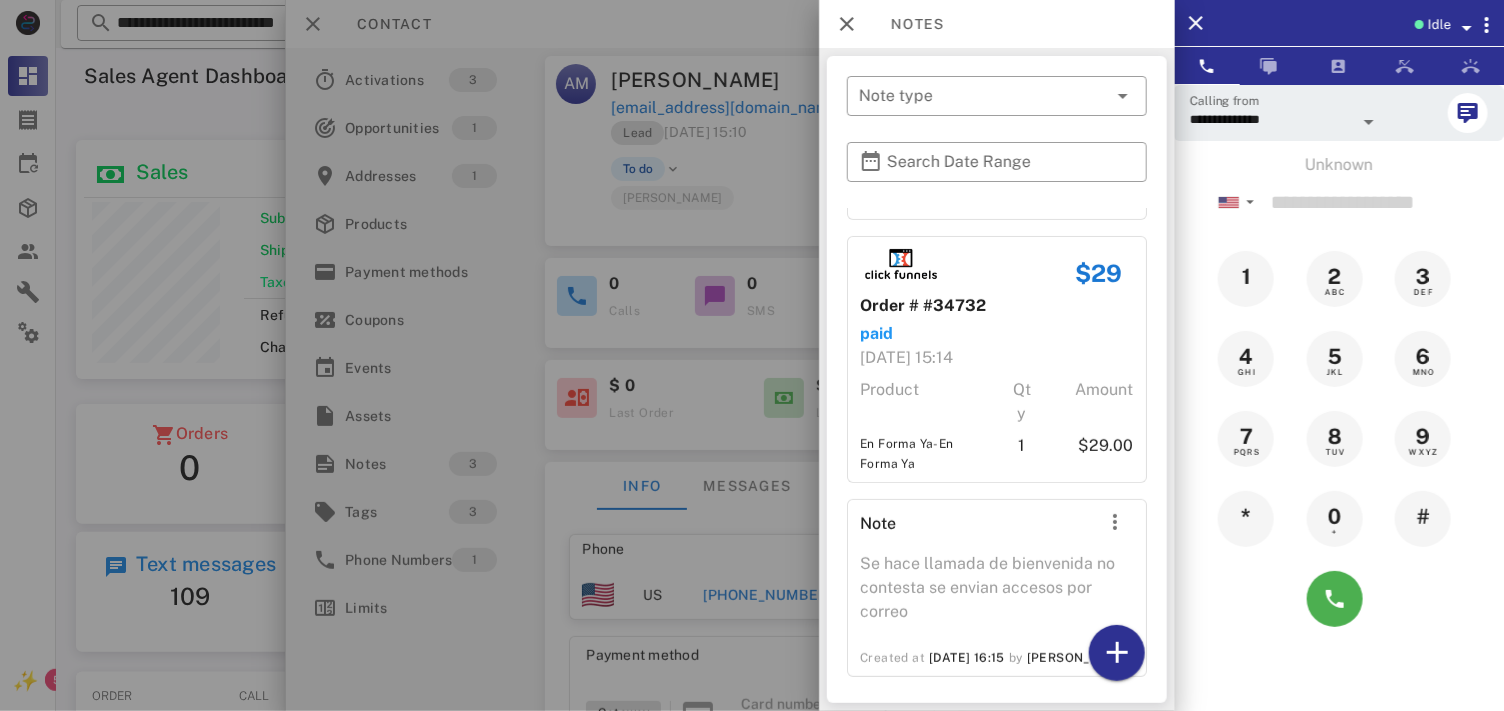 scroll, scrollTop: 243, scrollLeft: 0, axis: vertical 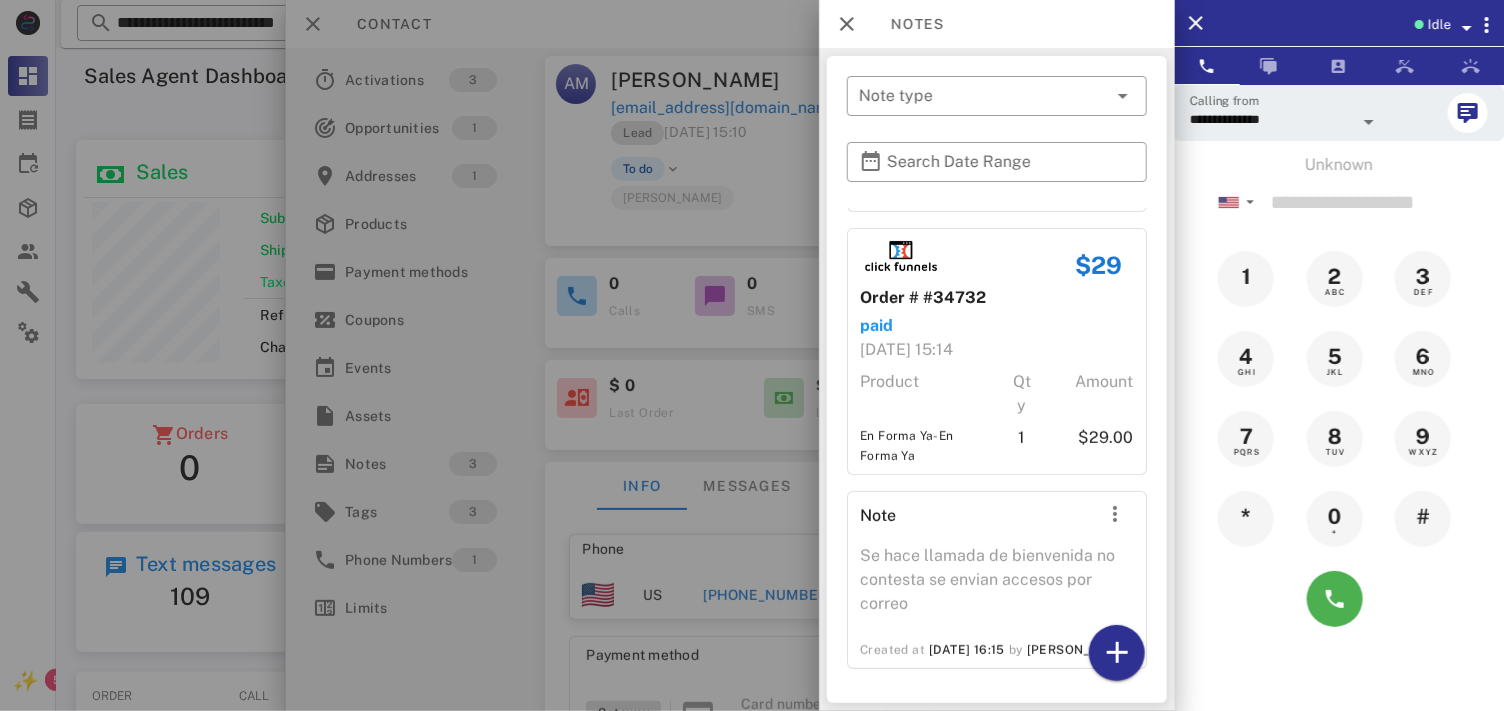 click at bounding box center [752, 355] 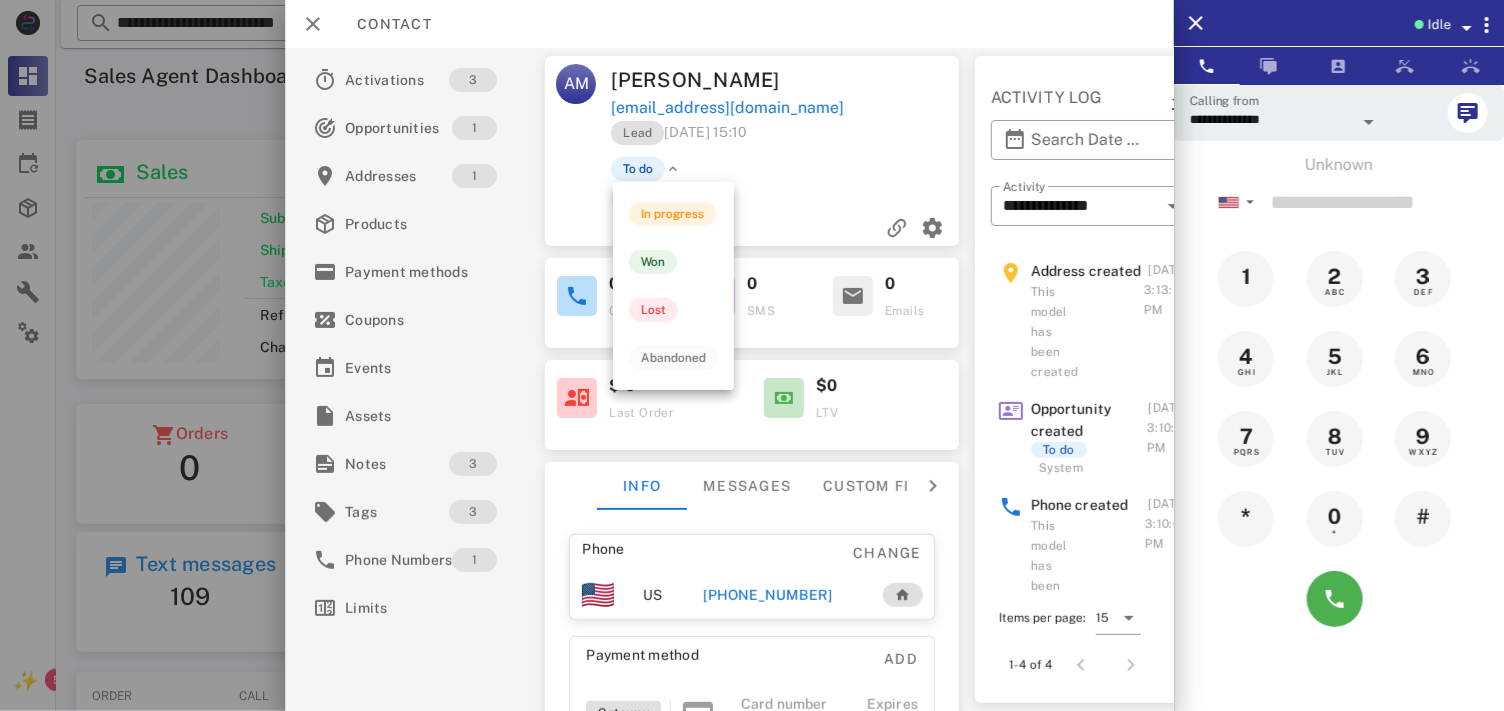 click on "To do" at bounding box center [639, 169] 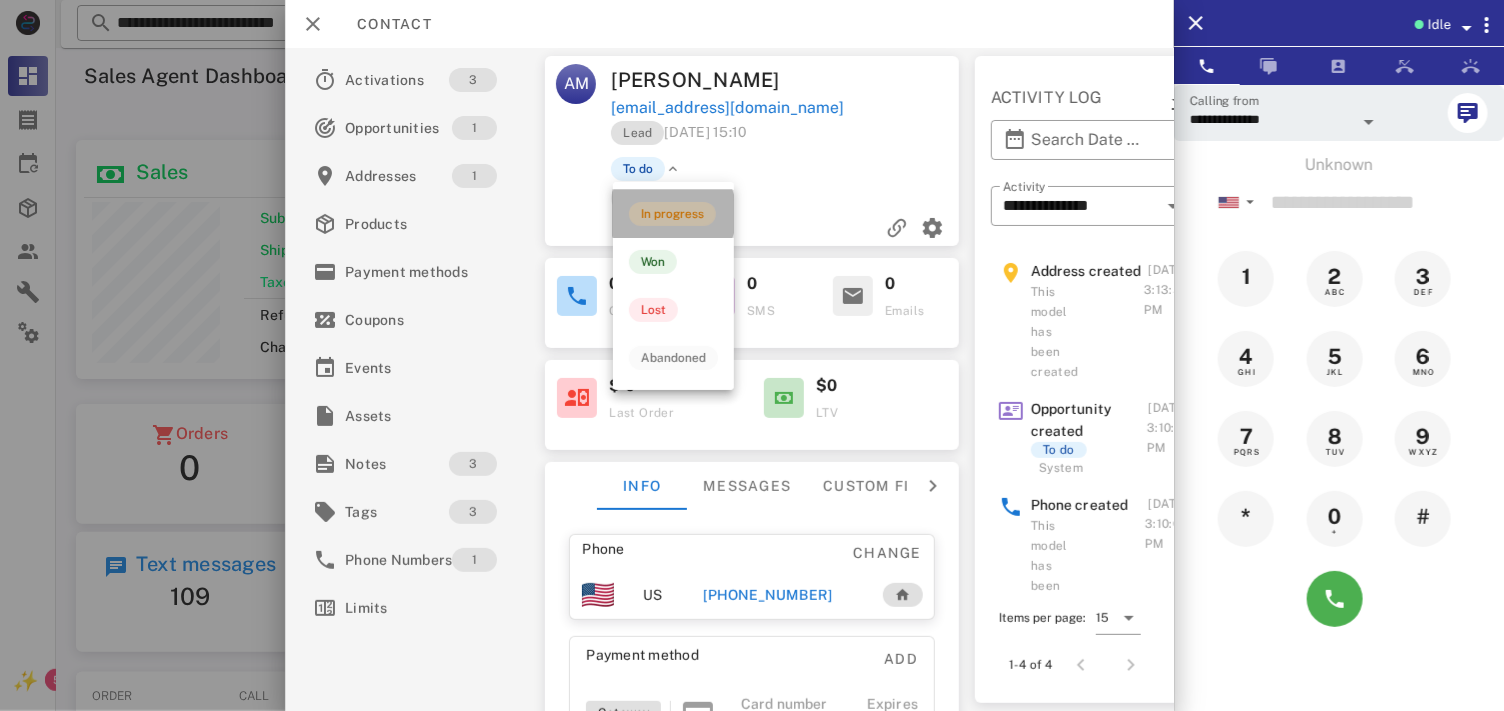 click on "In progress" at bounding box center [672, 214] 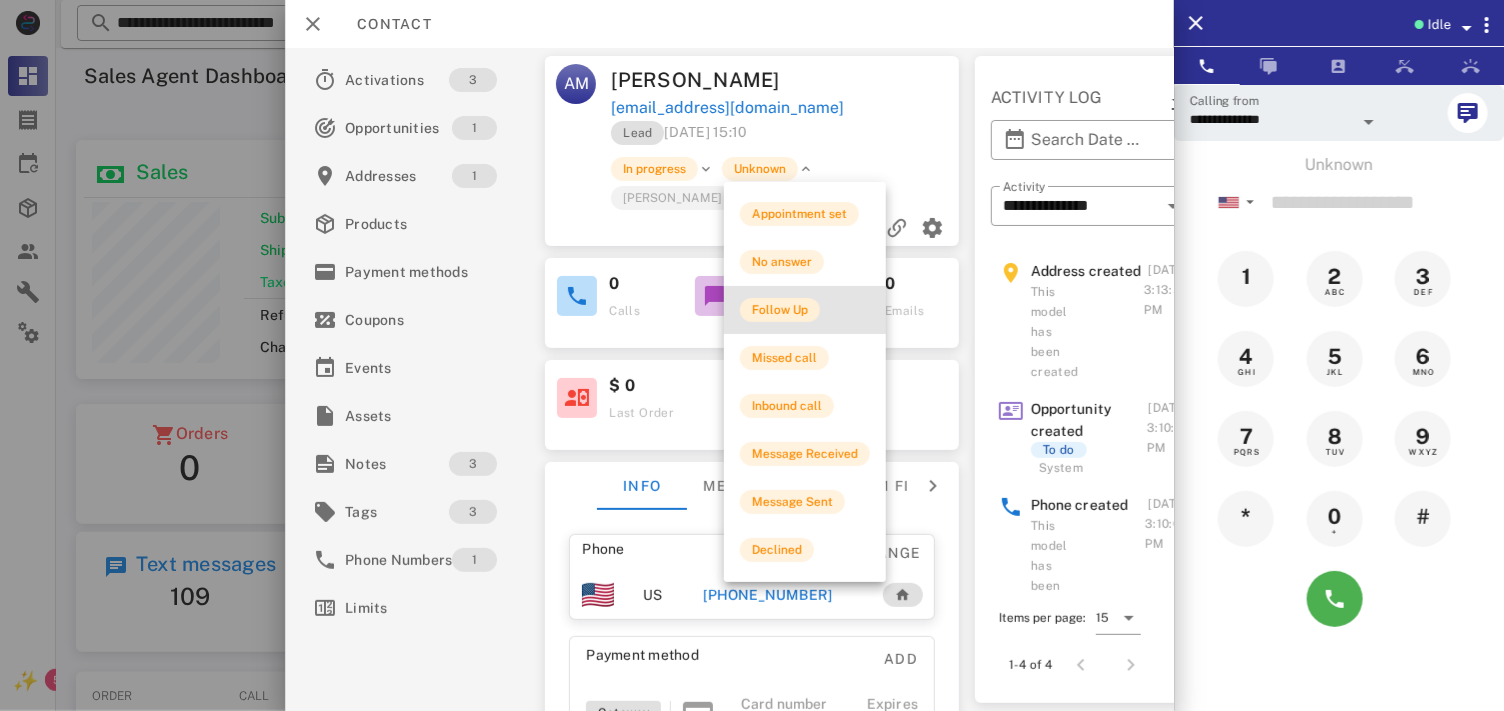 click on "Follow Up" at bounding box center [780, 310] 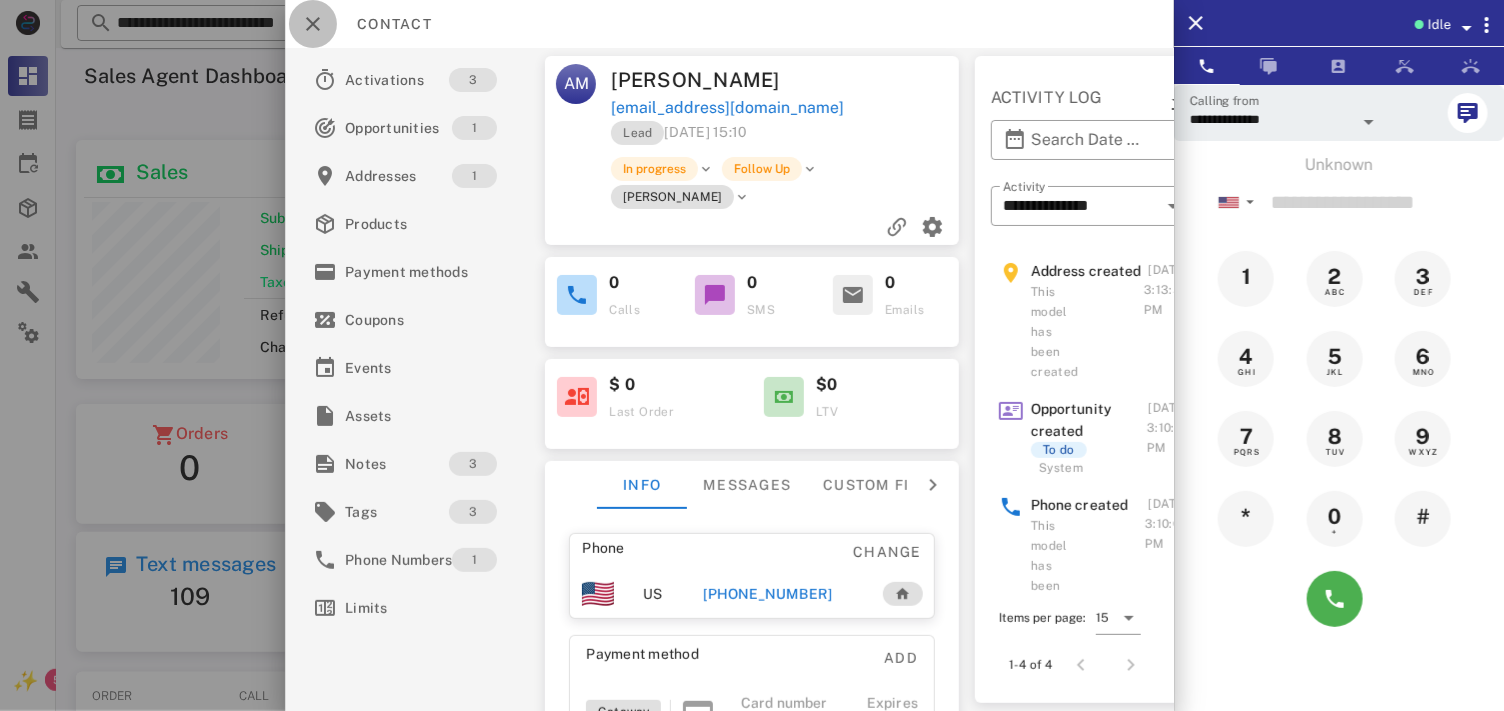 click at bounding box center (313, 24) 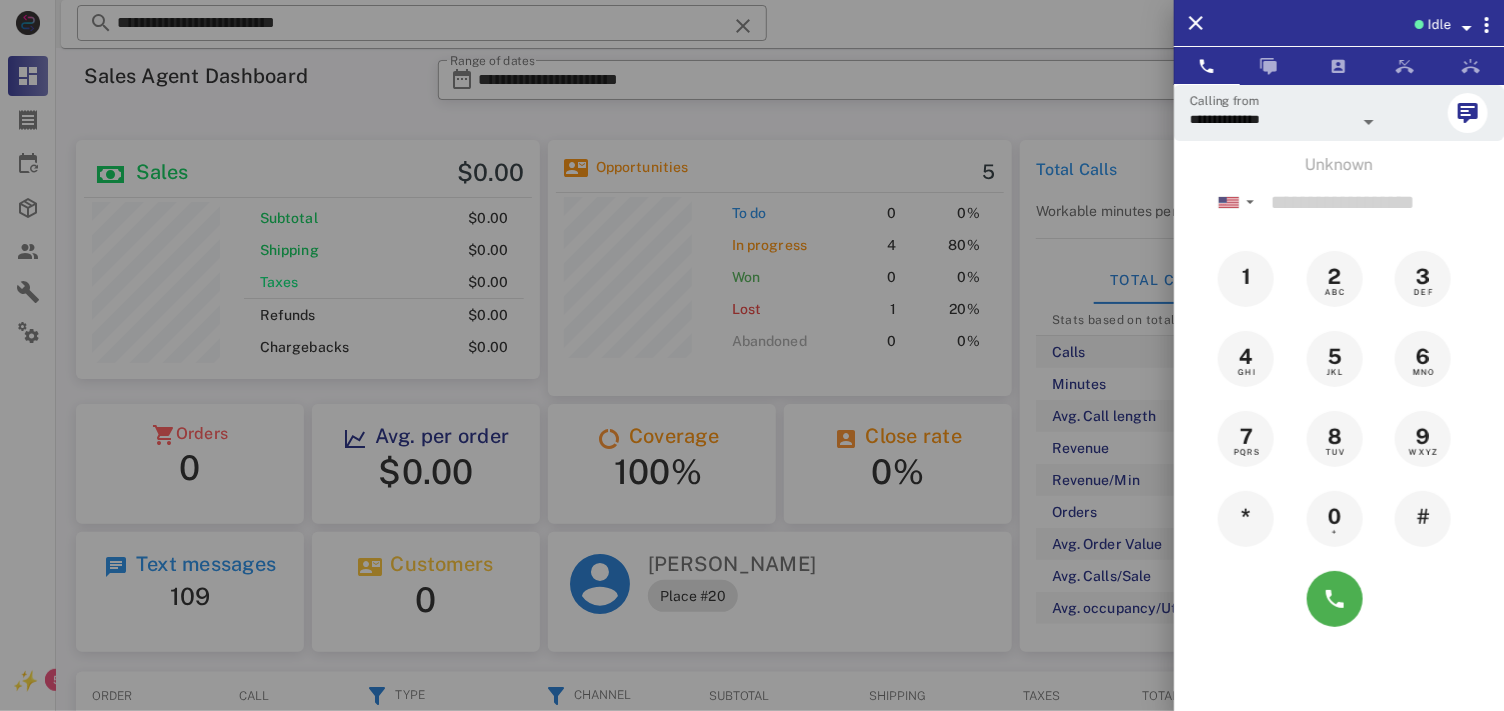 click at bounding box center [752, 355] 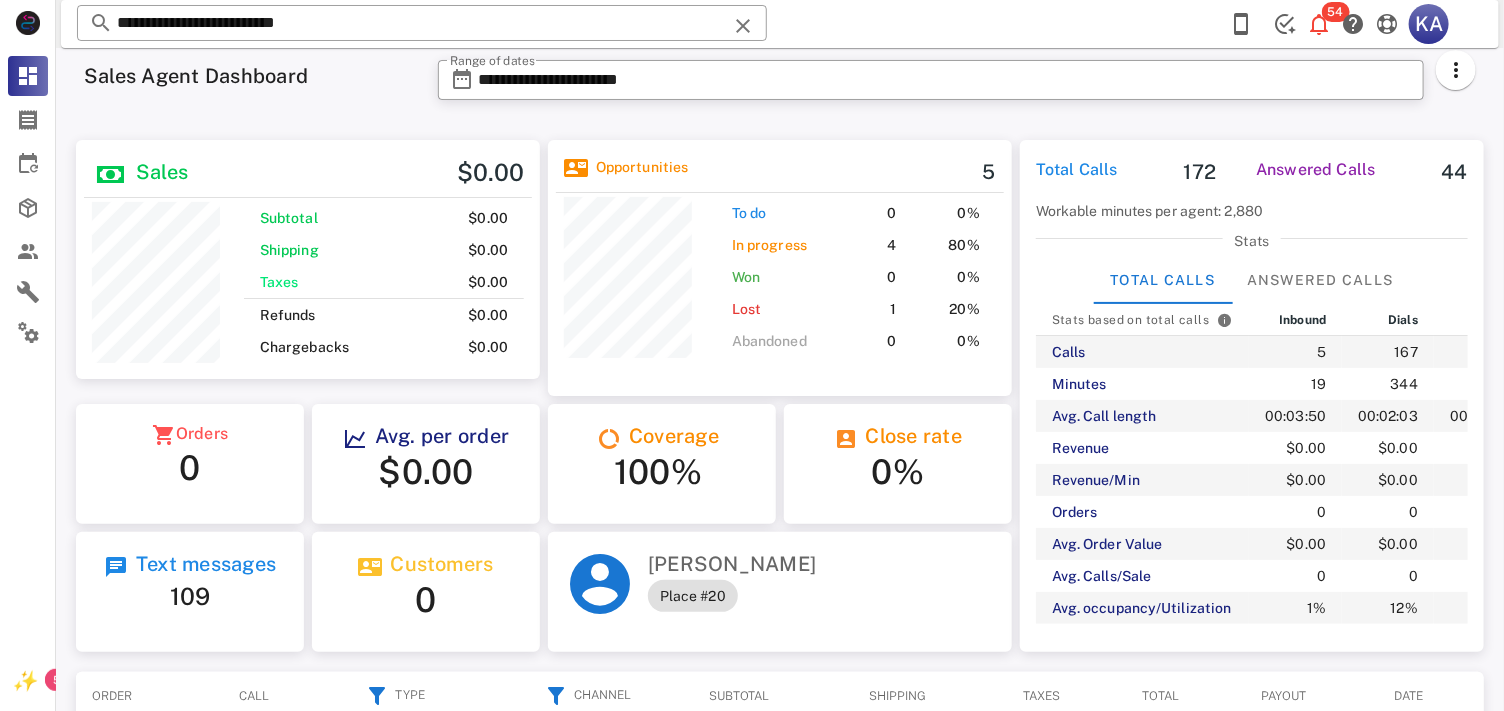 click at bounding box center [743, 26] 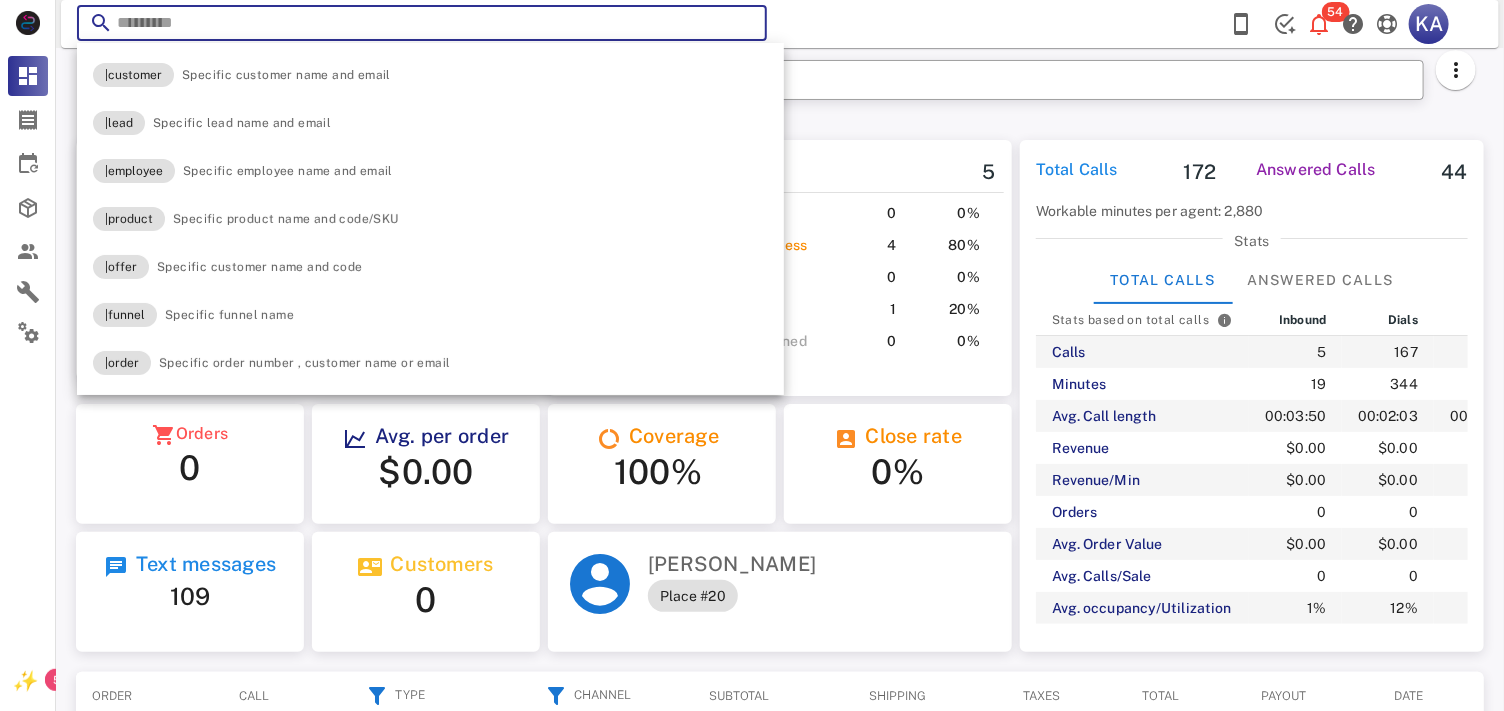 paste on "**********" 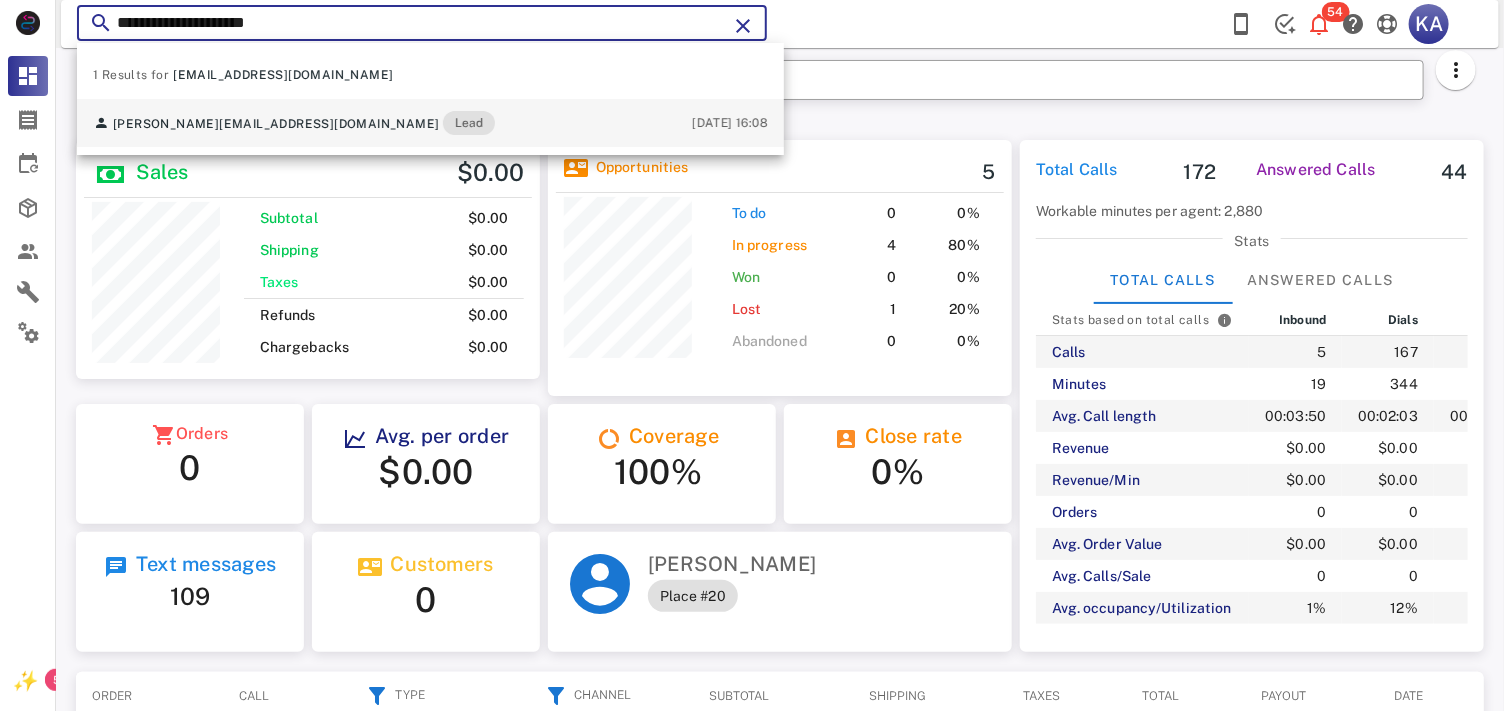 type on "**********" 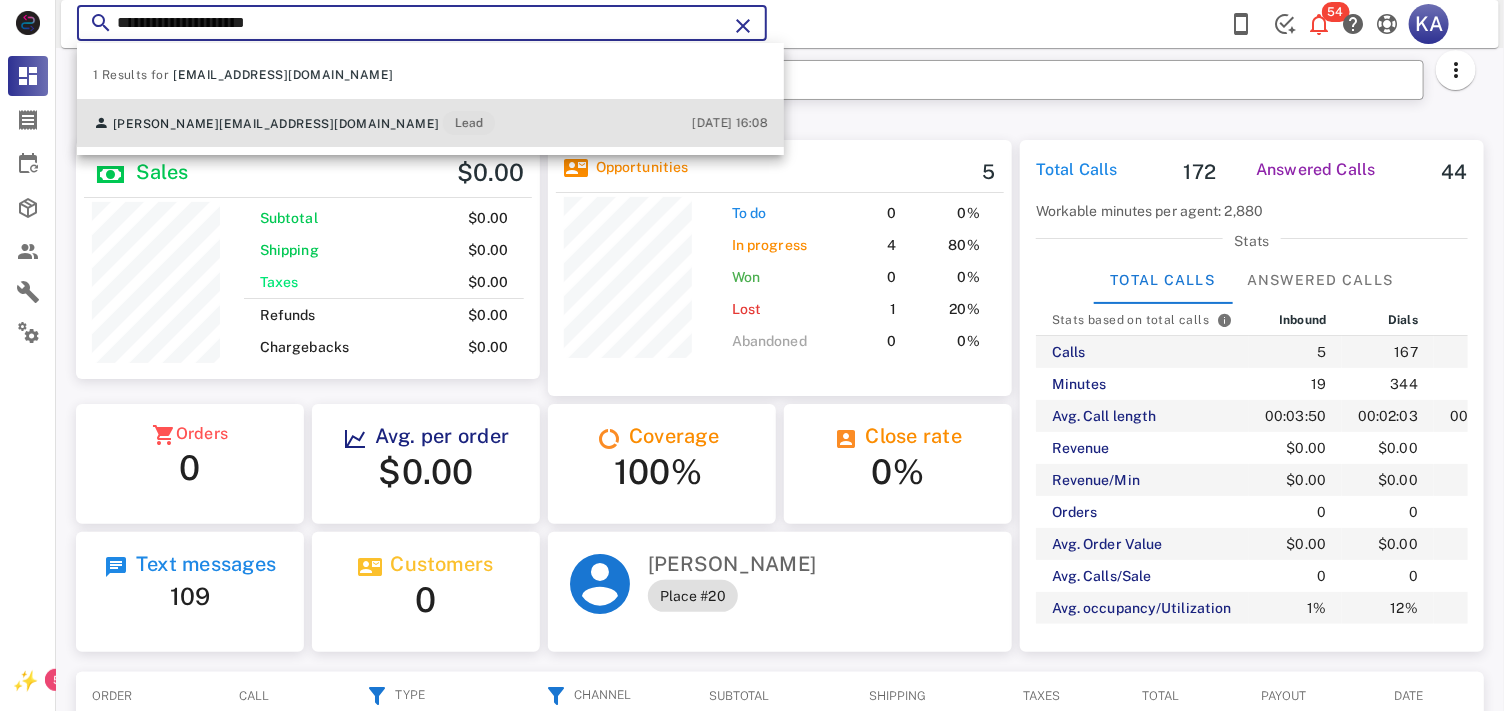 click on "[PERSON_NAME]   [EMAIL_ADDRESS][DOMAIN_NAME]   Lead   [DATE] 16:08" at bounding box center [430, 123] 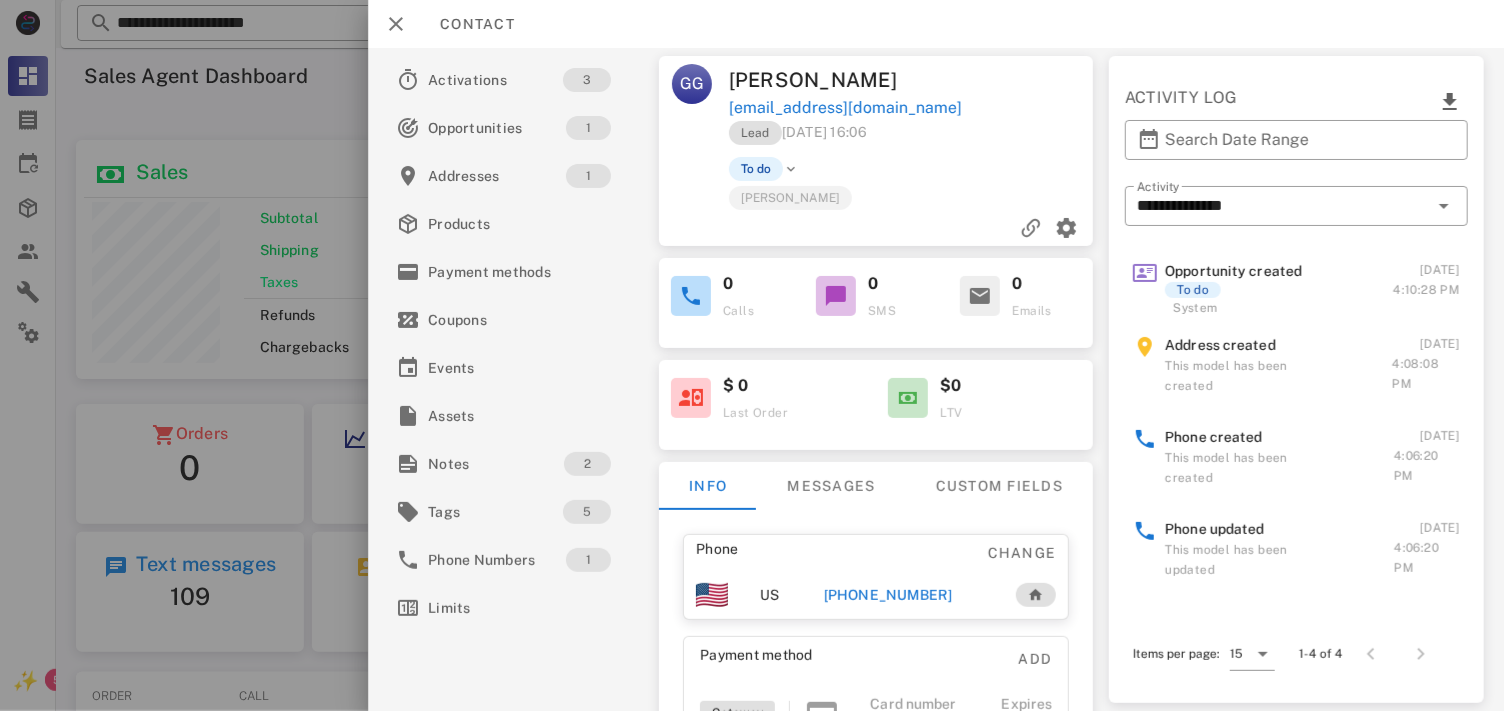 click on "[PHONE_NUMBER]" at bounding box center [888, 595] 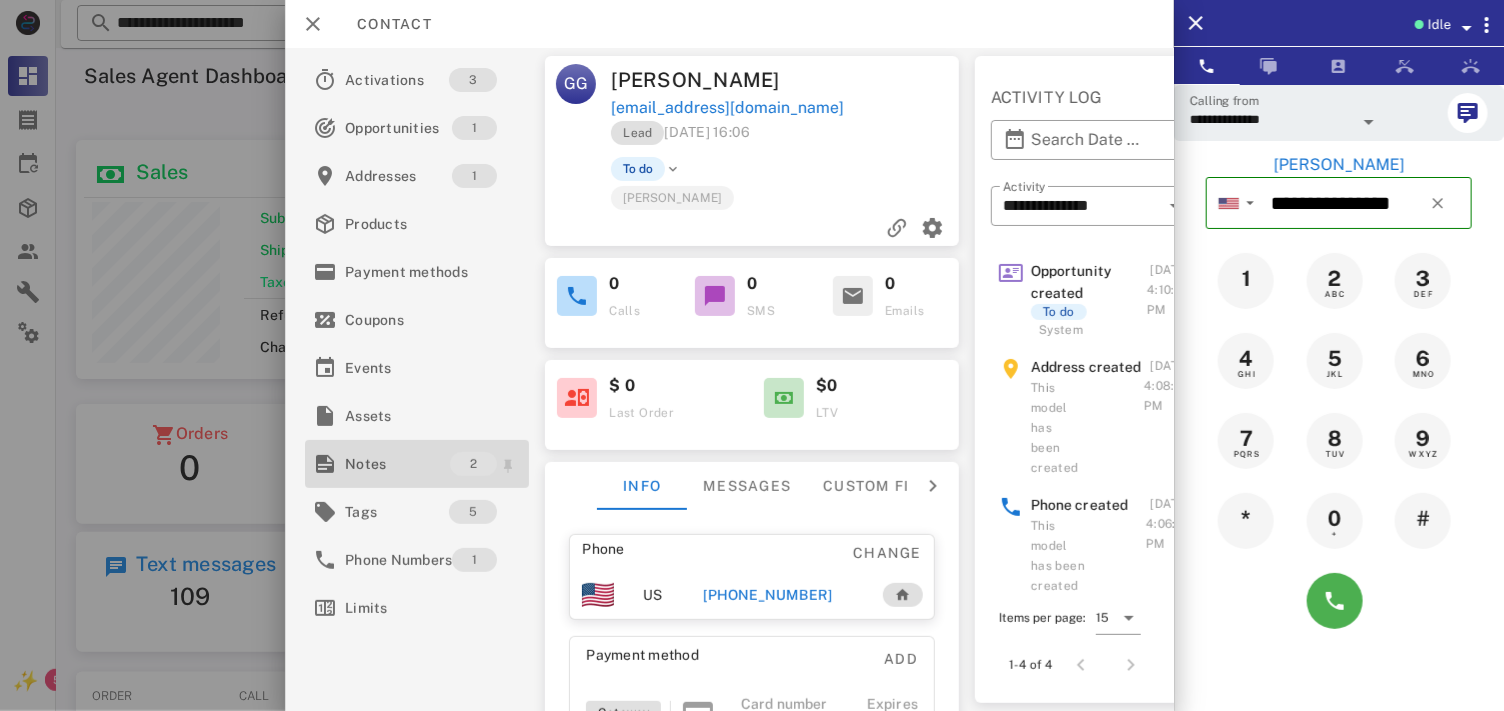 click on "Notes" at bounding box center [397, 464] 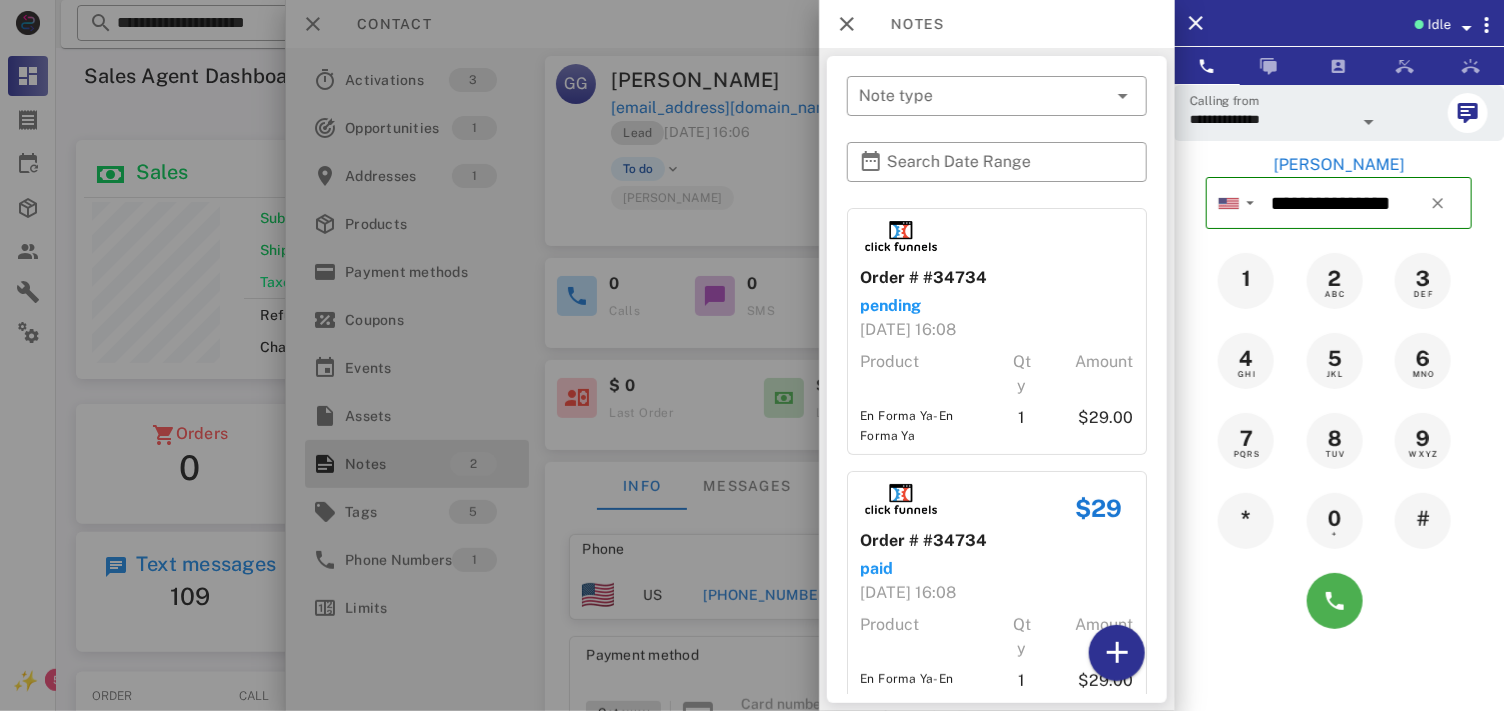 click at bounding box center [752, 355] 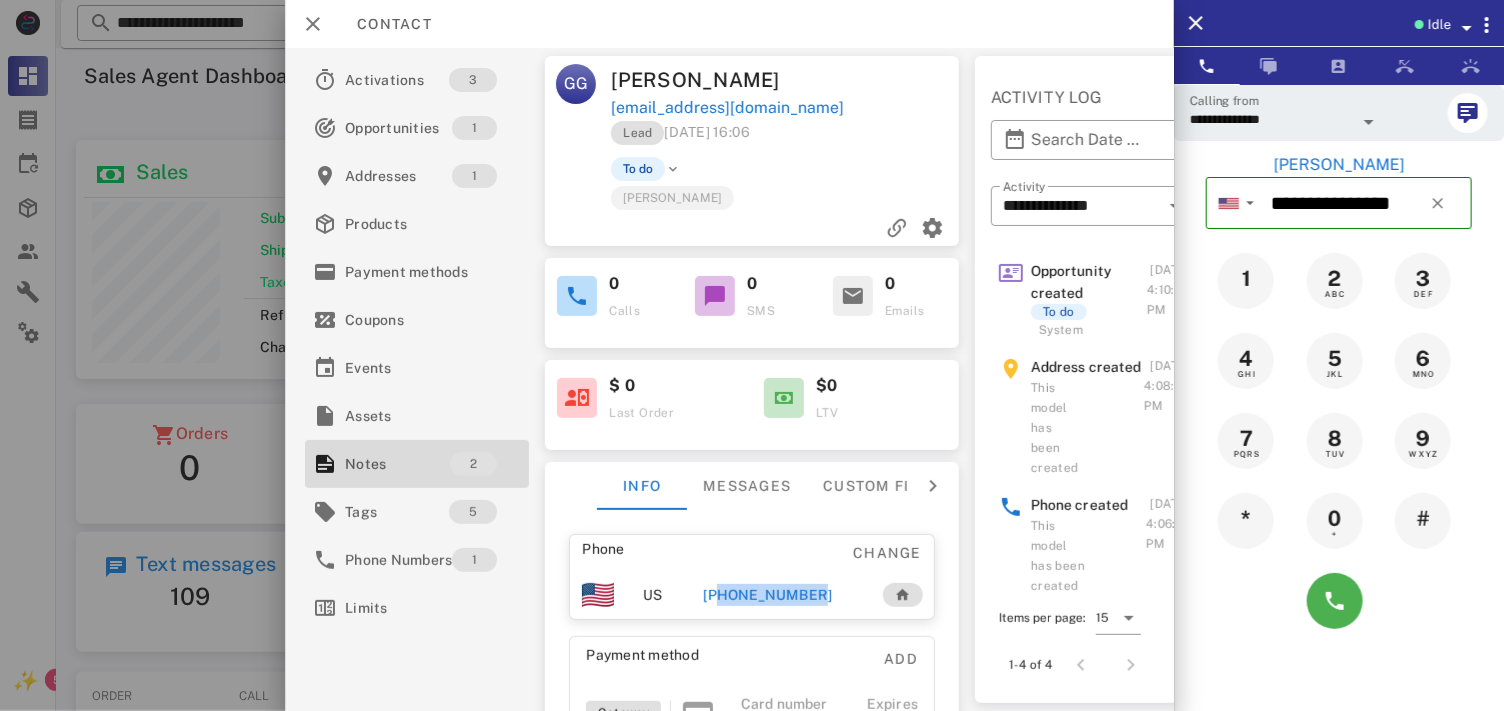click on "[PHONE_NUMBER]" at bounding box center (768, 595) 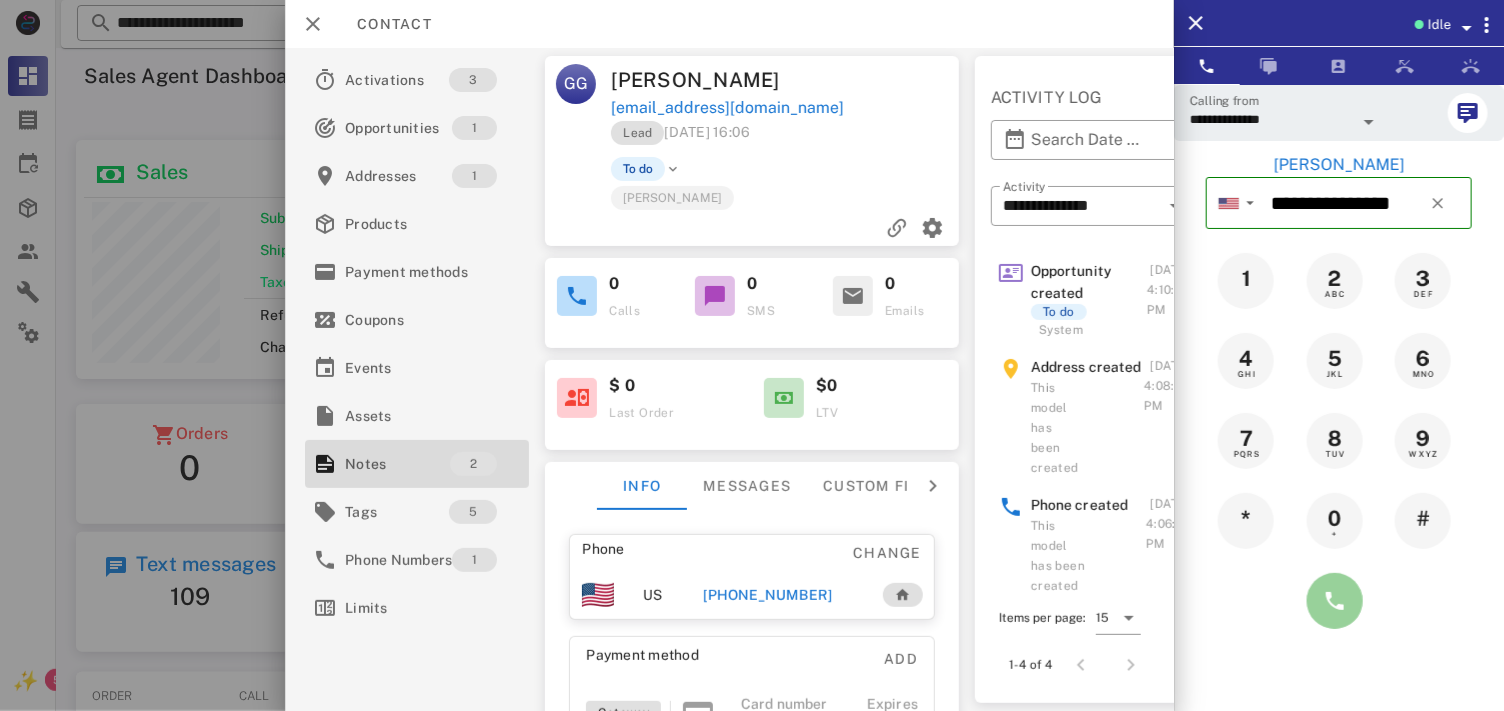 click at bounding box center [1335, 601] 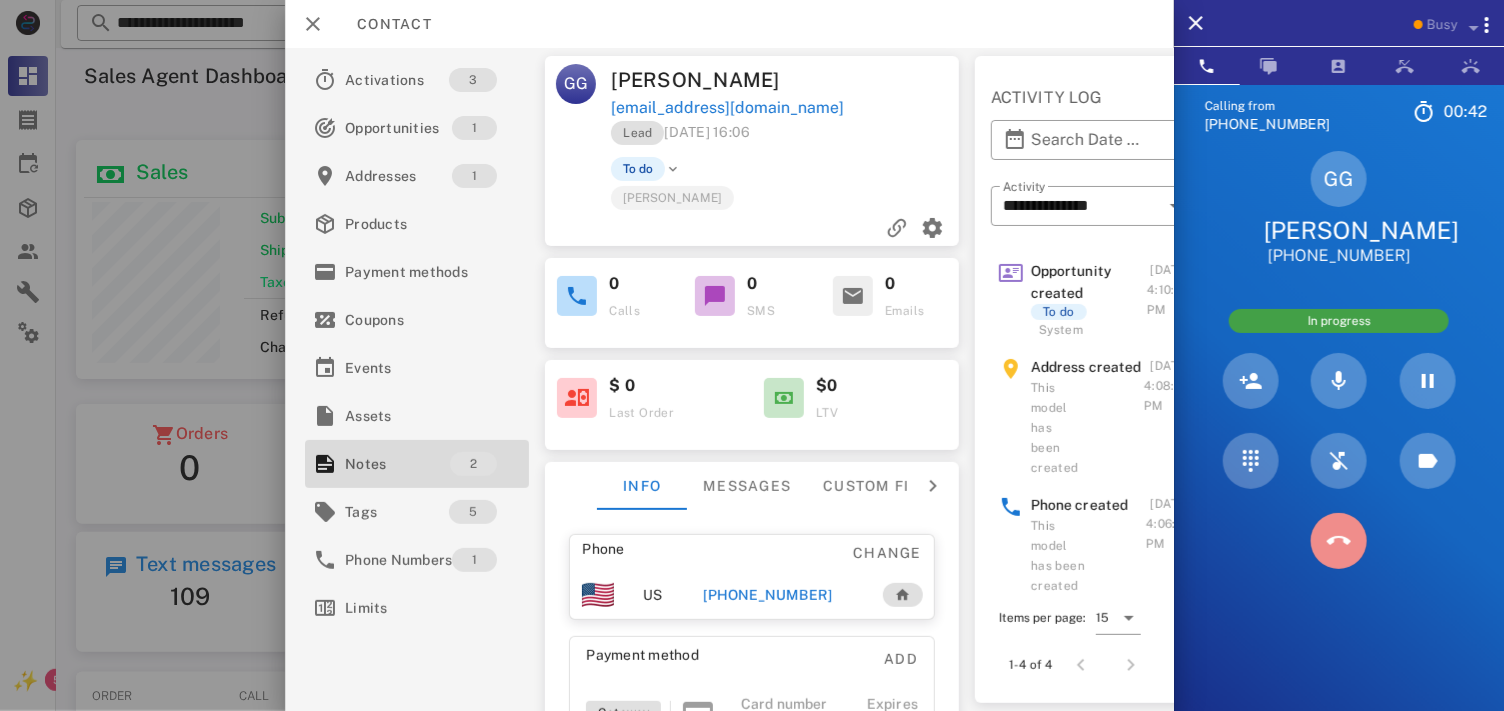 click at bounding box center [1339, 541] 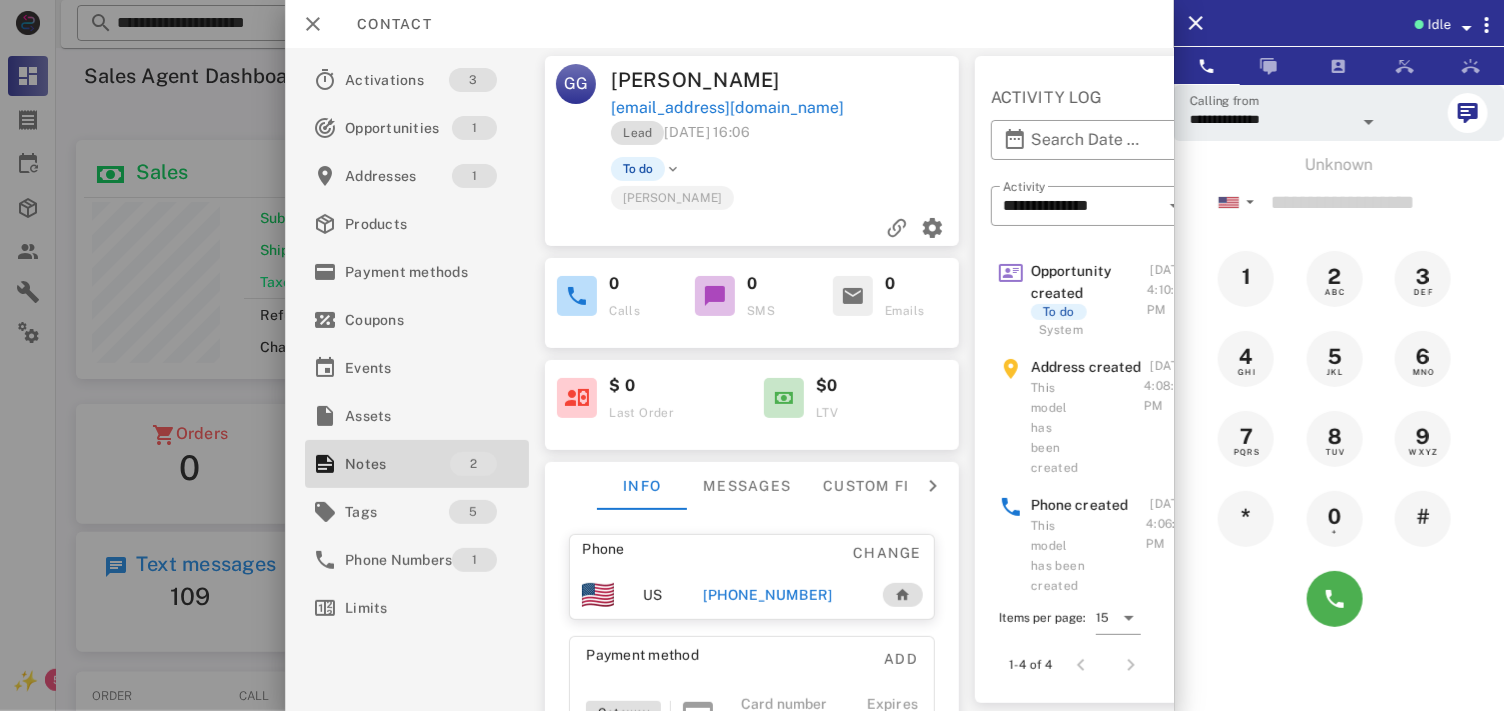 click on "[PHONE_NUMBER]" at bounding box center [768, 595] 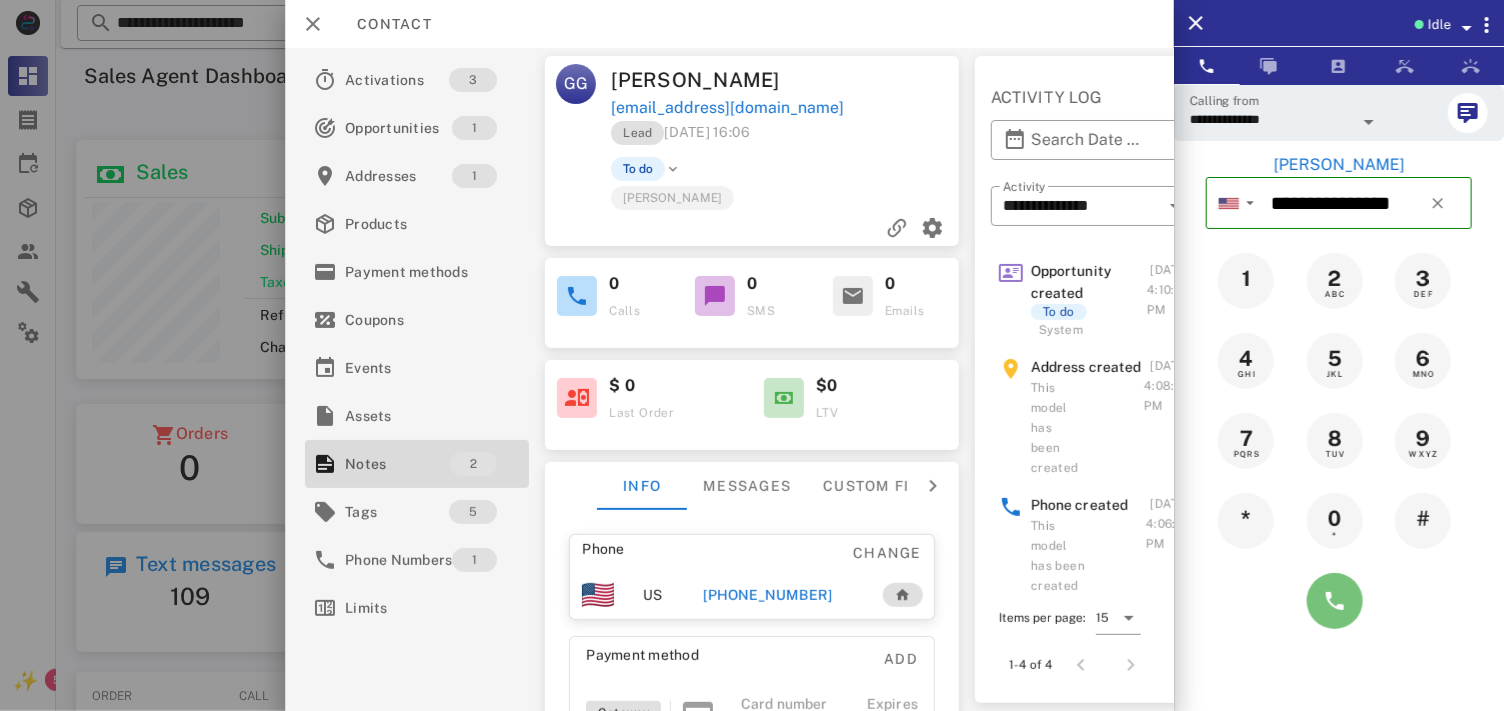 click at bounding box center (1335, 601) 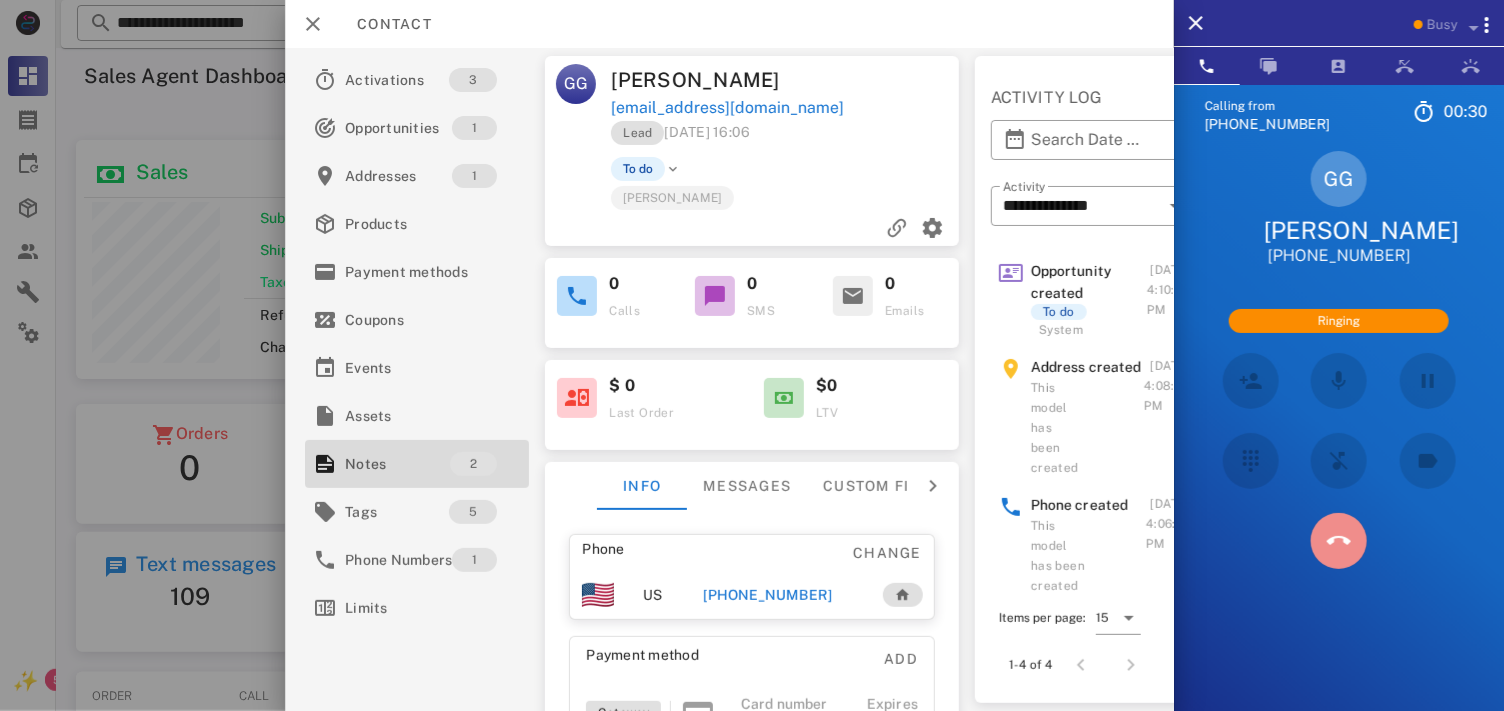 click at bounding box center (1339, 541) 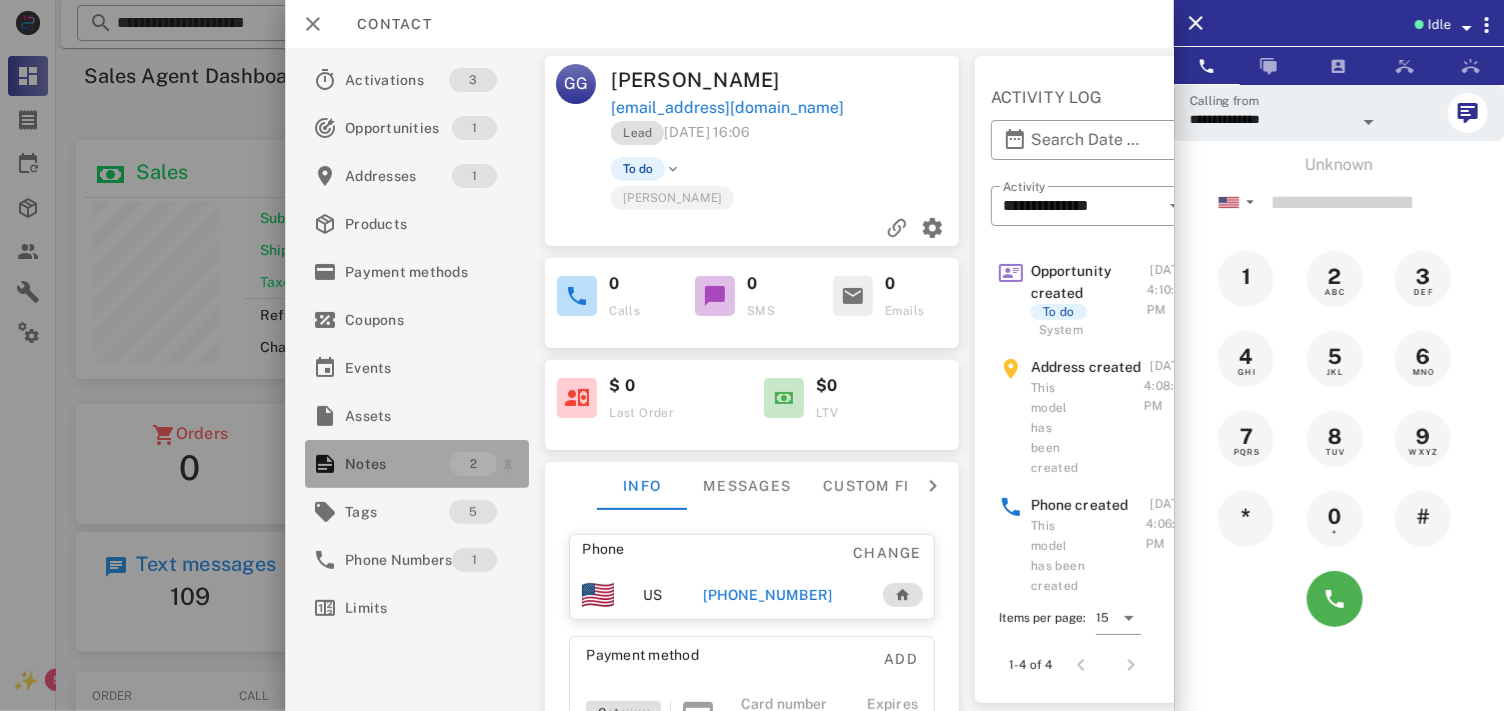 click on "Notes" at bounding box center [397, 464] 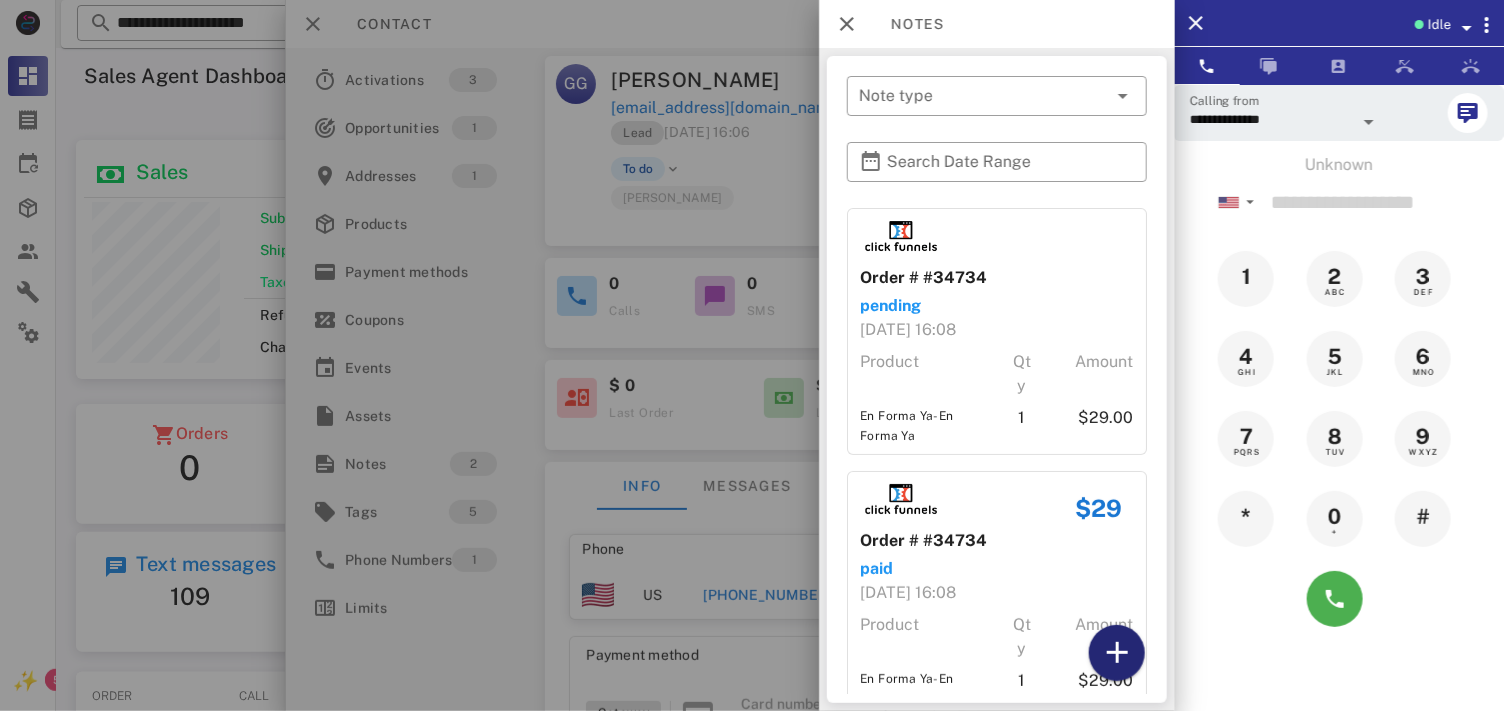 click at bounding box center [1116, 653] 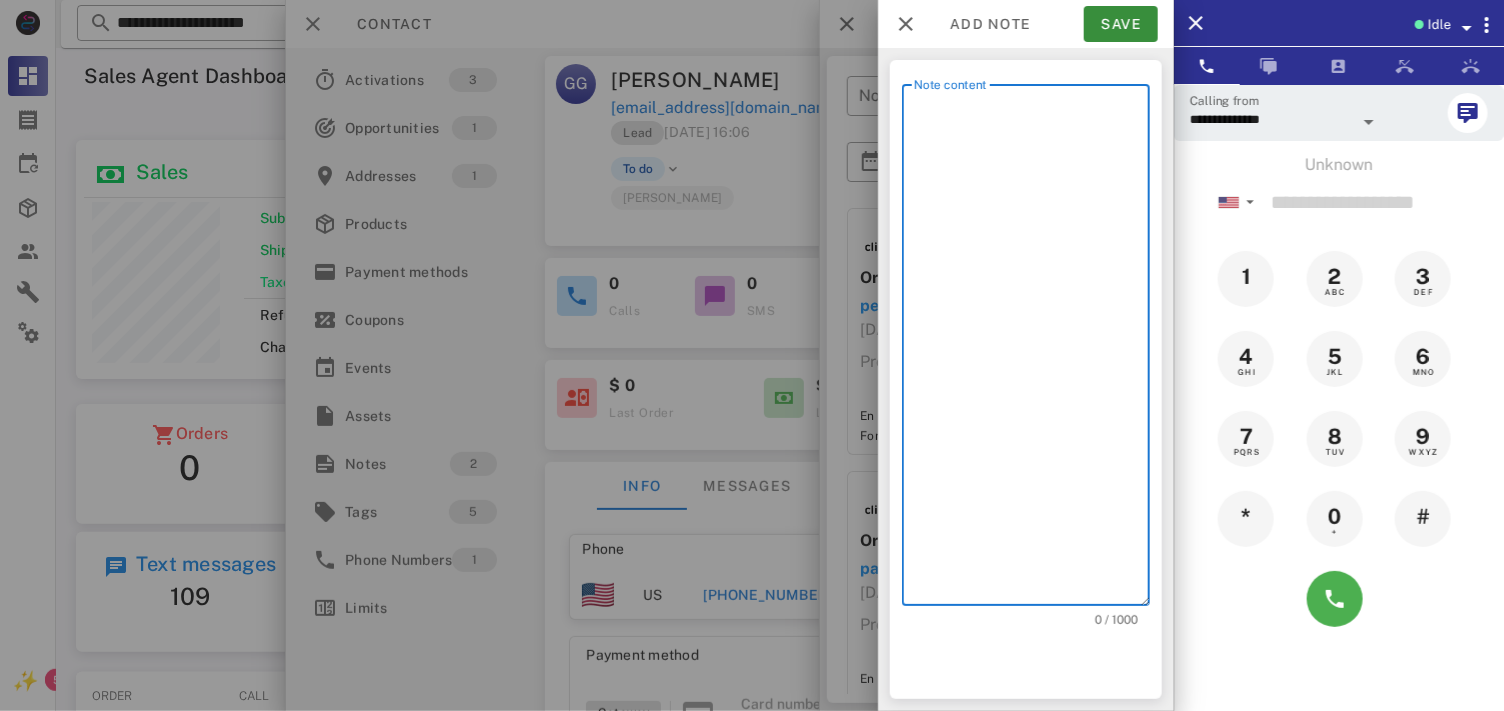 click on "Note content" at bounding box center (1032, 350) 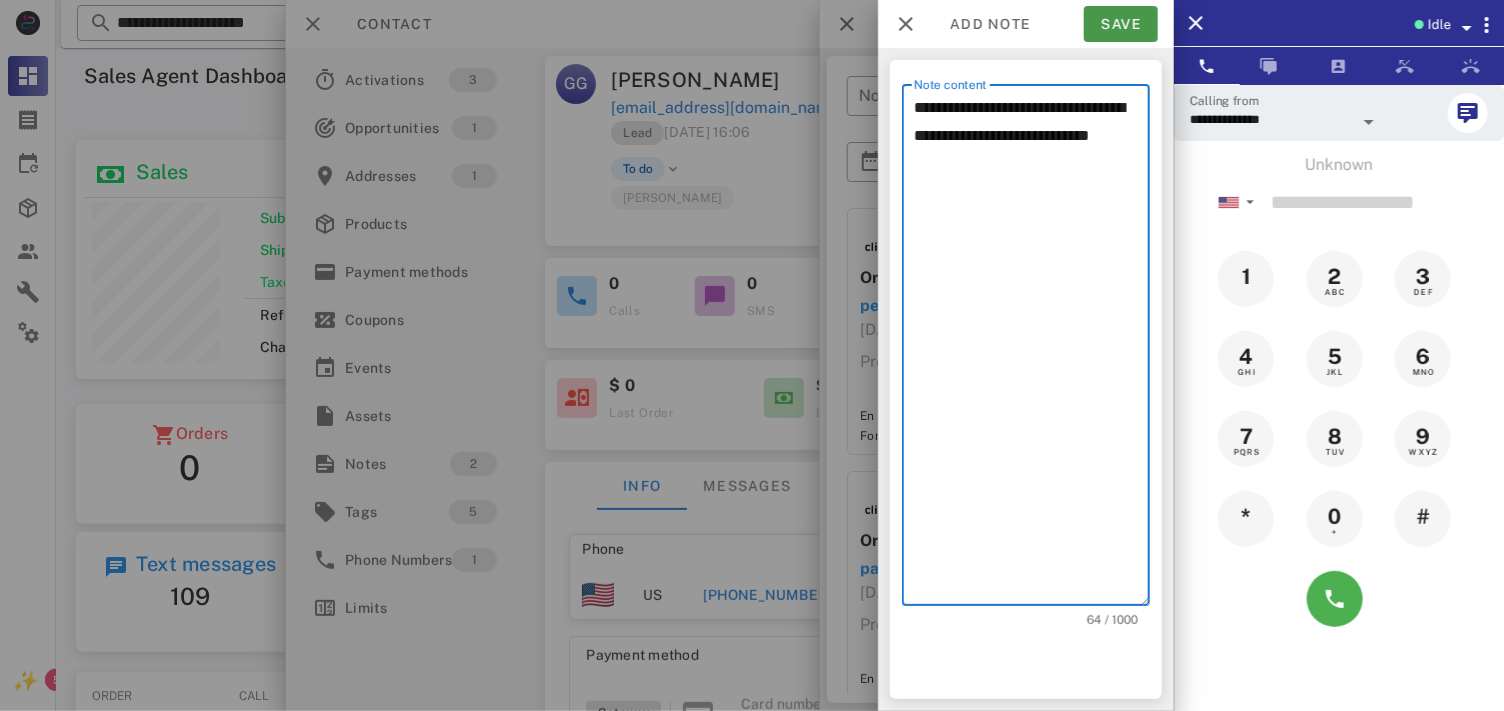 type on "**********" 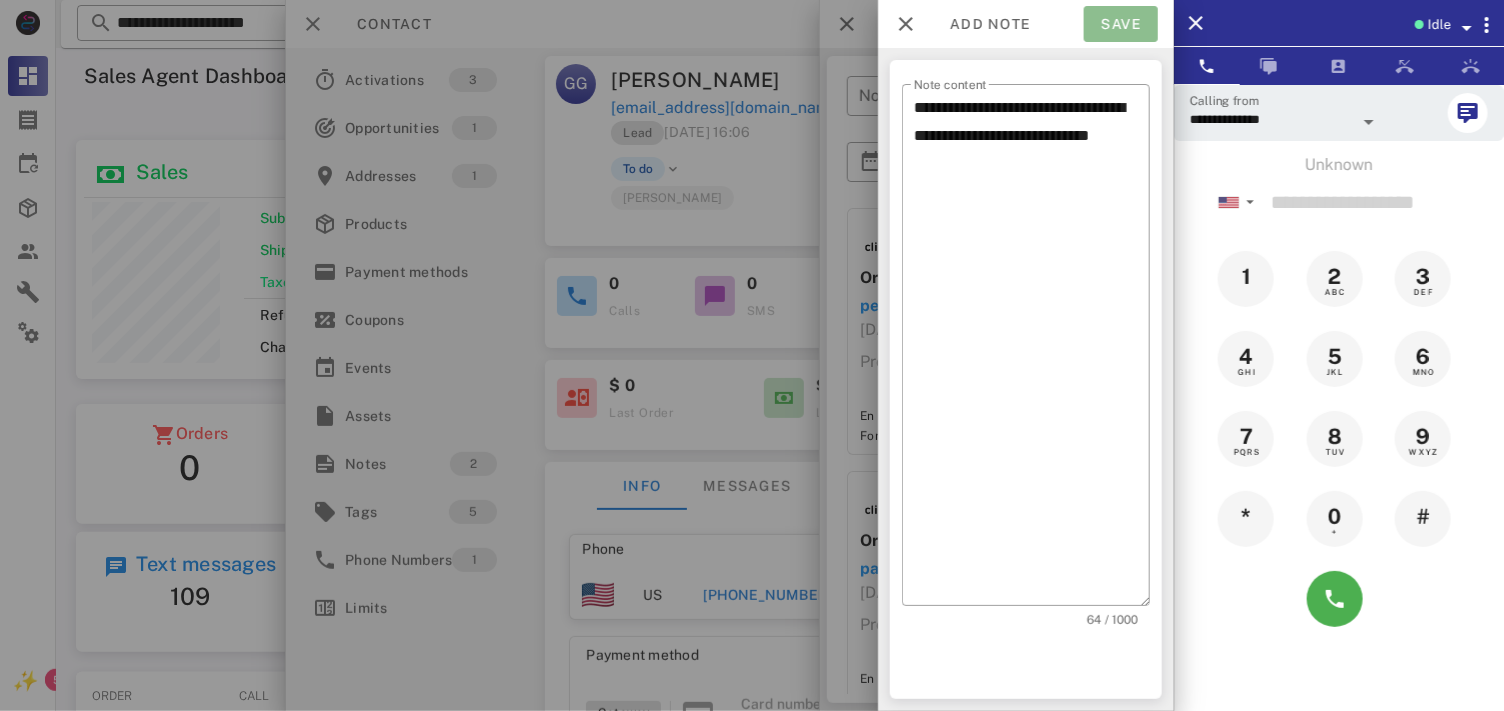 click on "Save" at bounding box center (1121, 24) 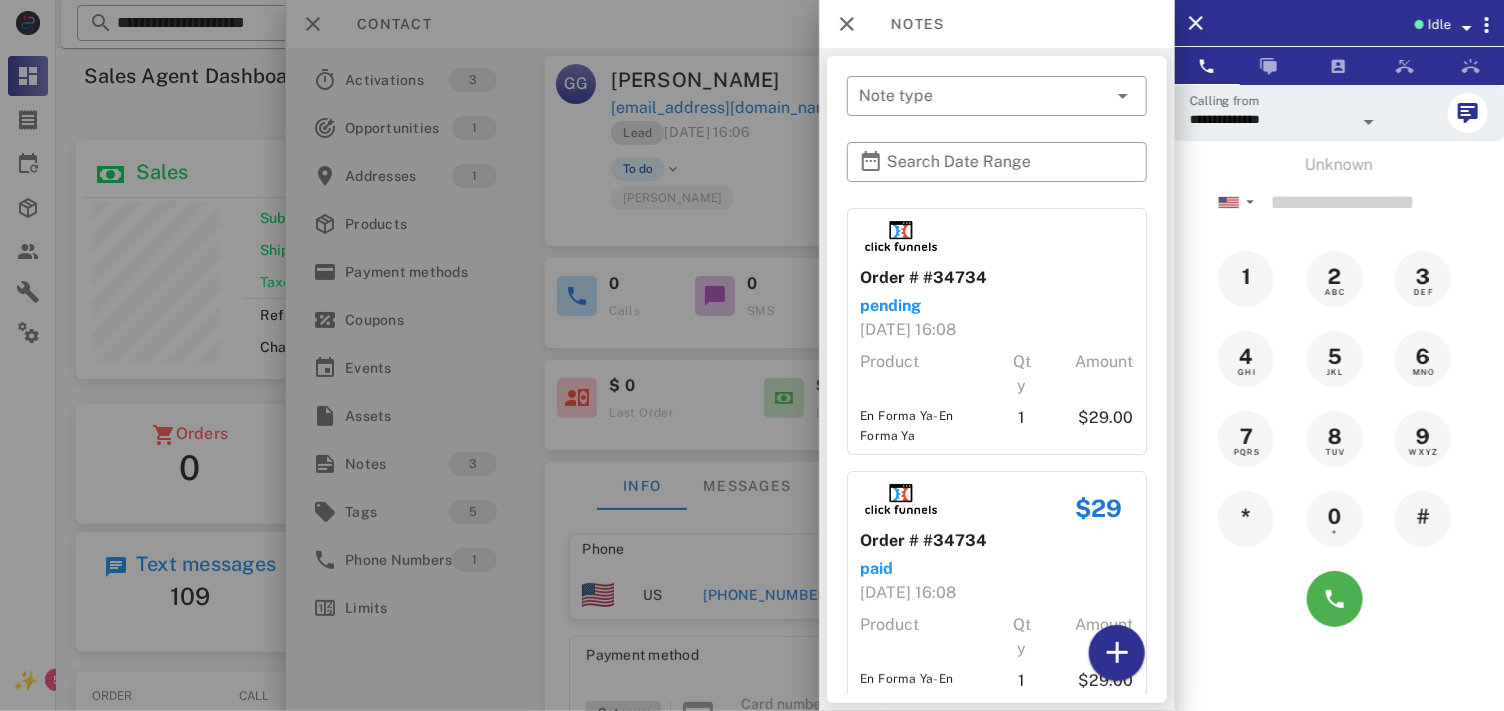 click at bounding box center (752, 355) 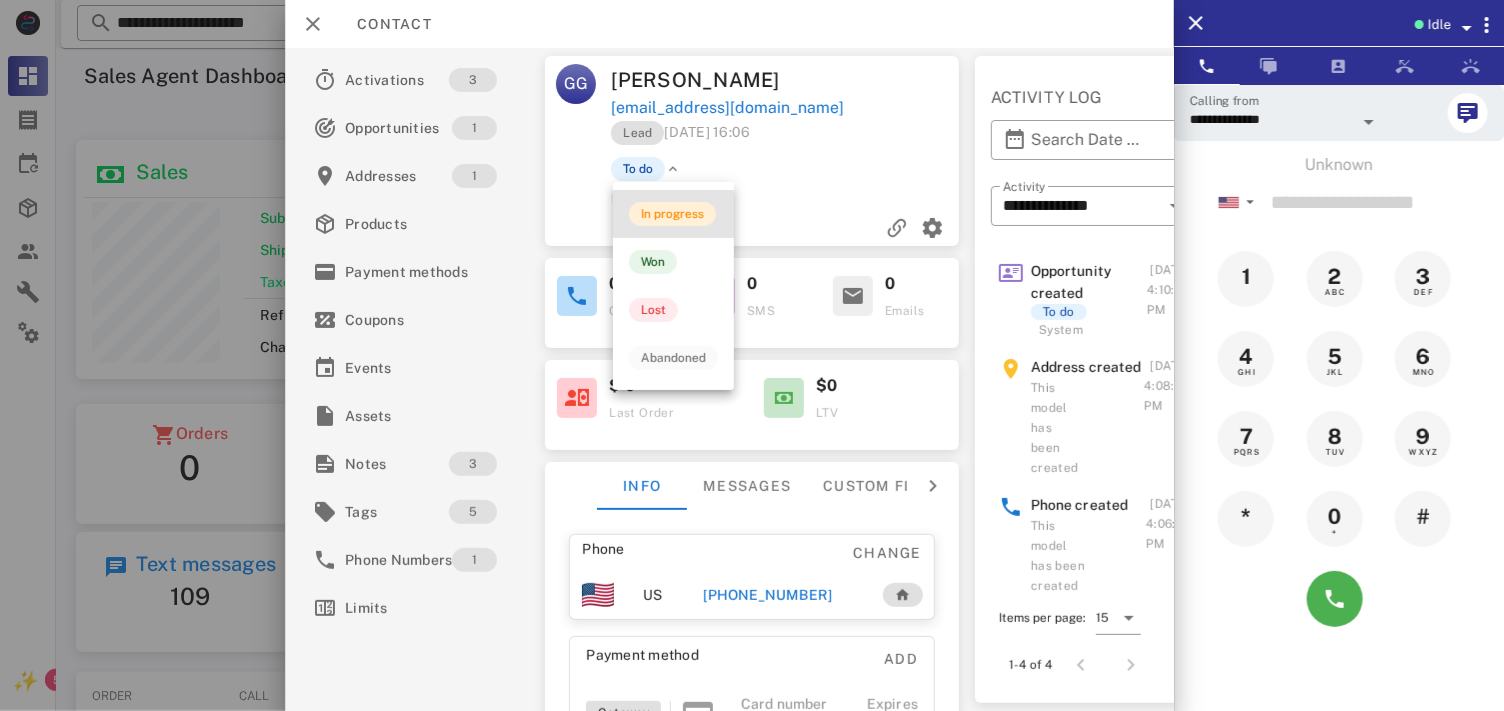 click on "In progress" at bounding box center [672, 214] 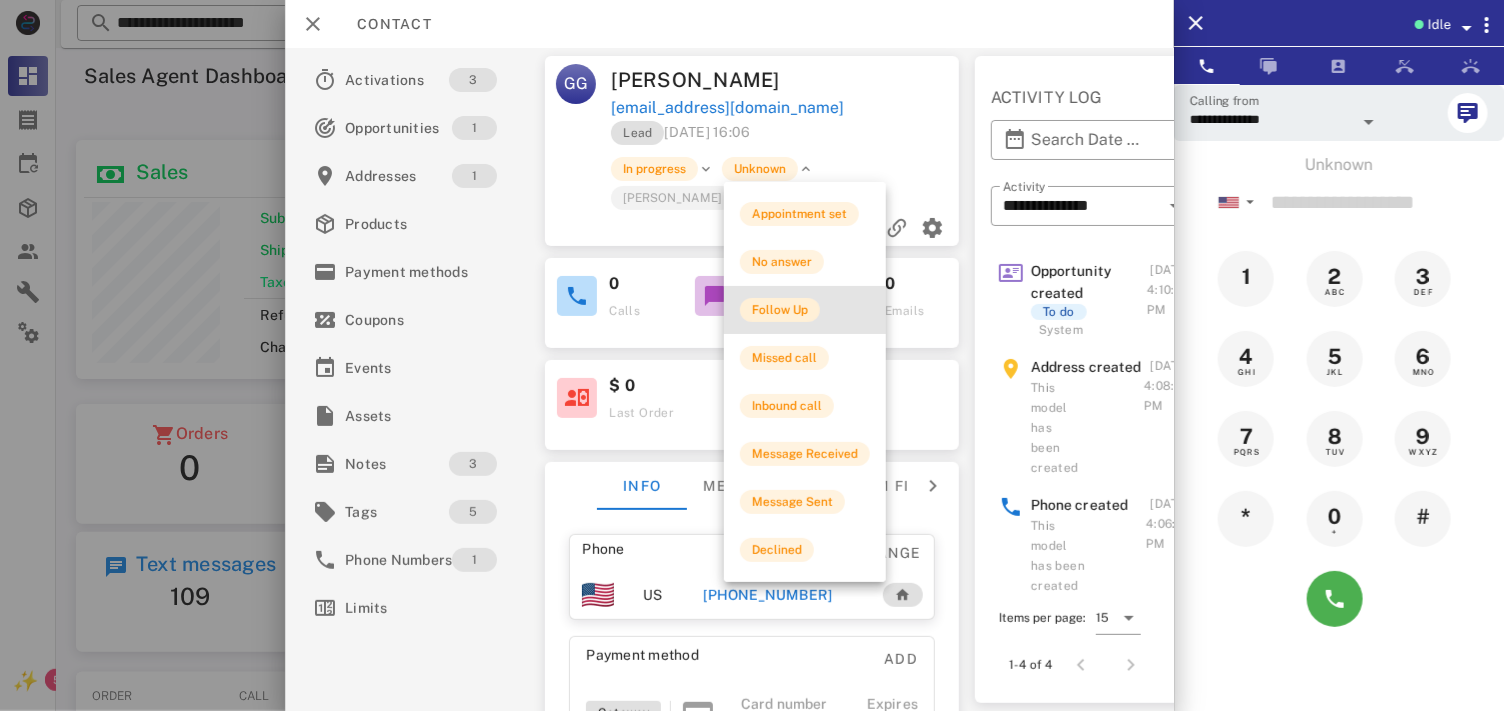 click on "Follow Up" at bounding box center (780, 310) 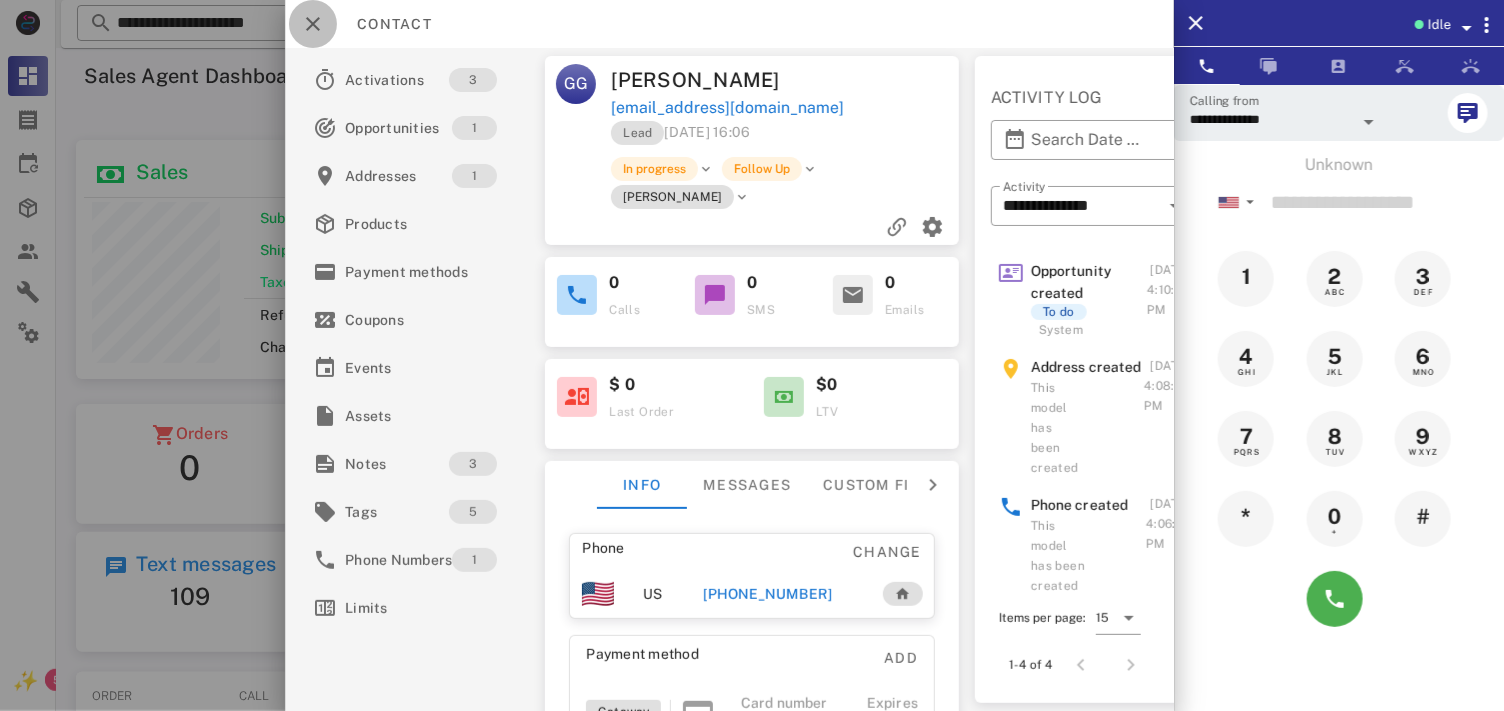 click at bounding box center [313, 24] 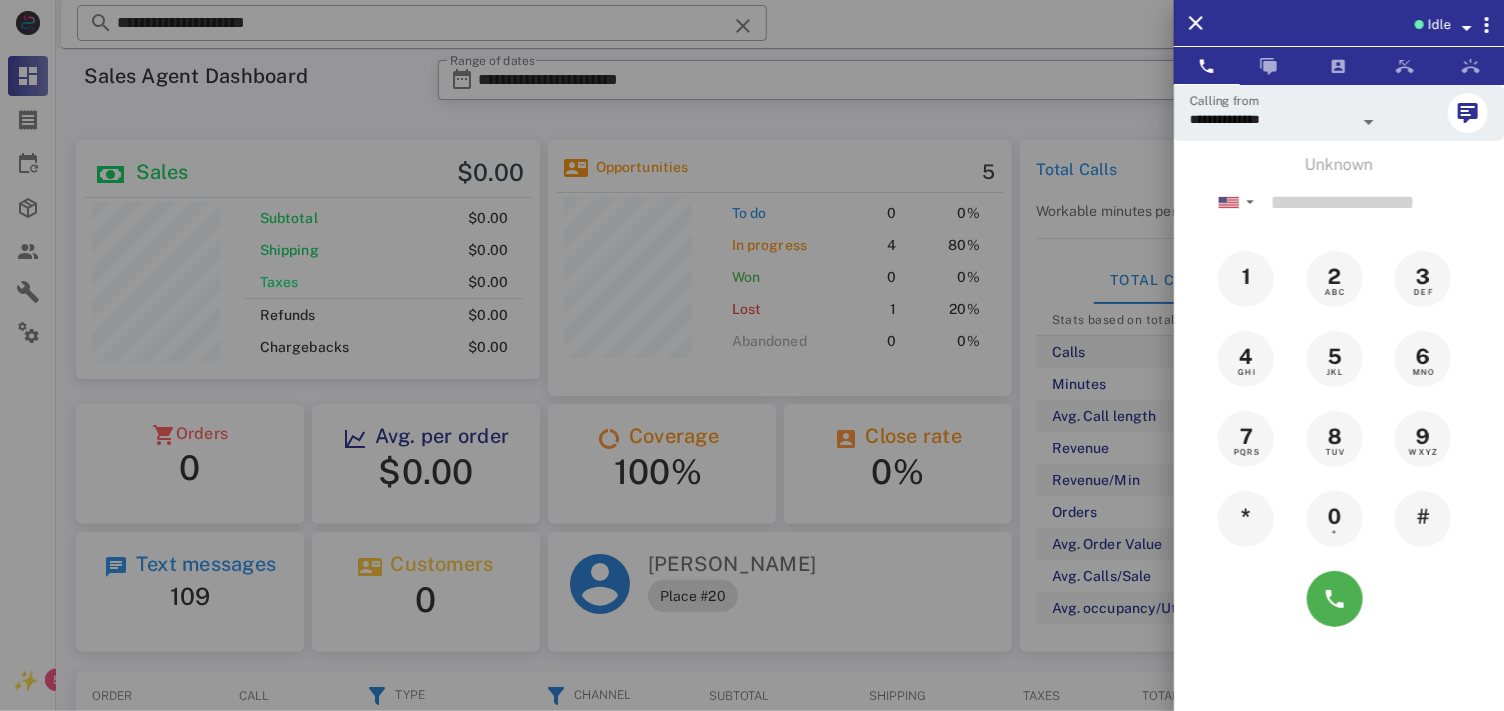 click at bounding box center [752, 355] 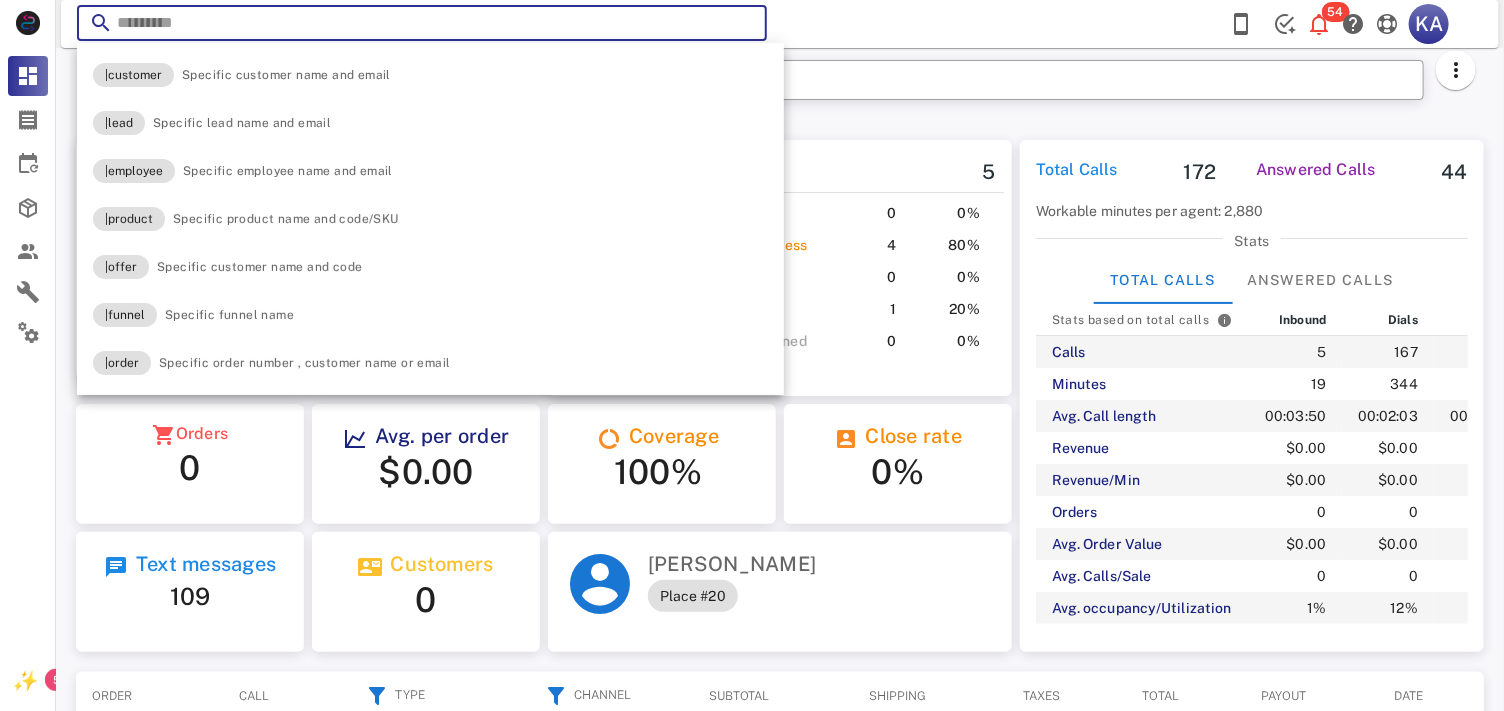 paste on "**********" 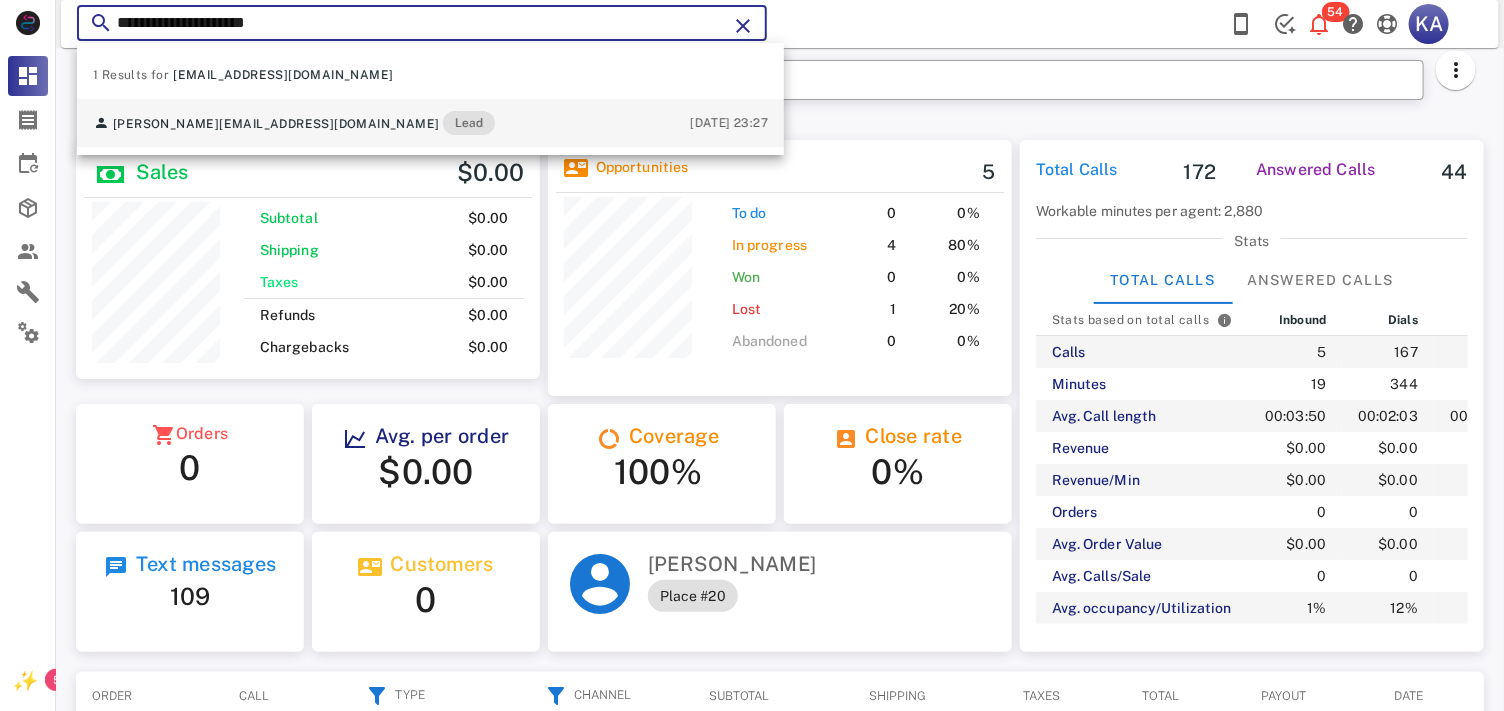 type on "**********" 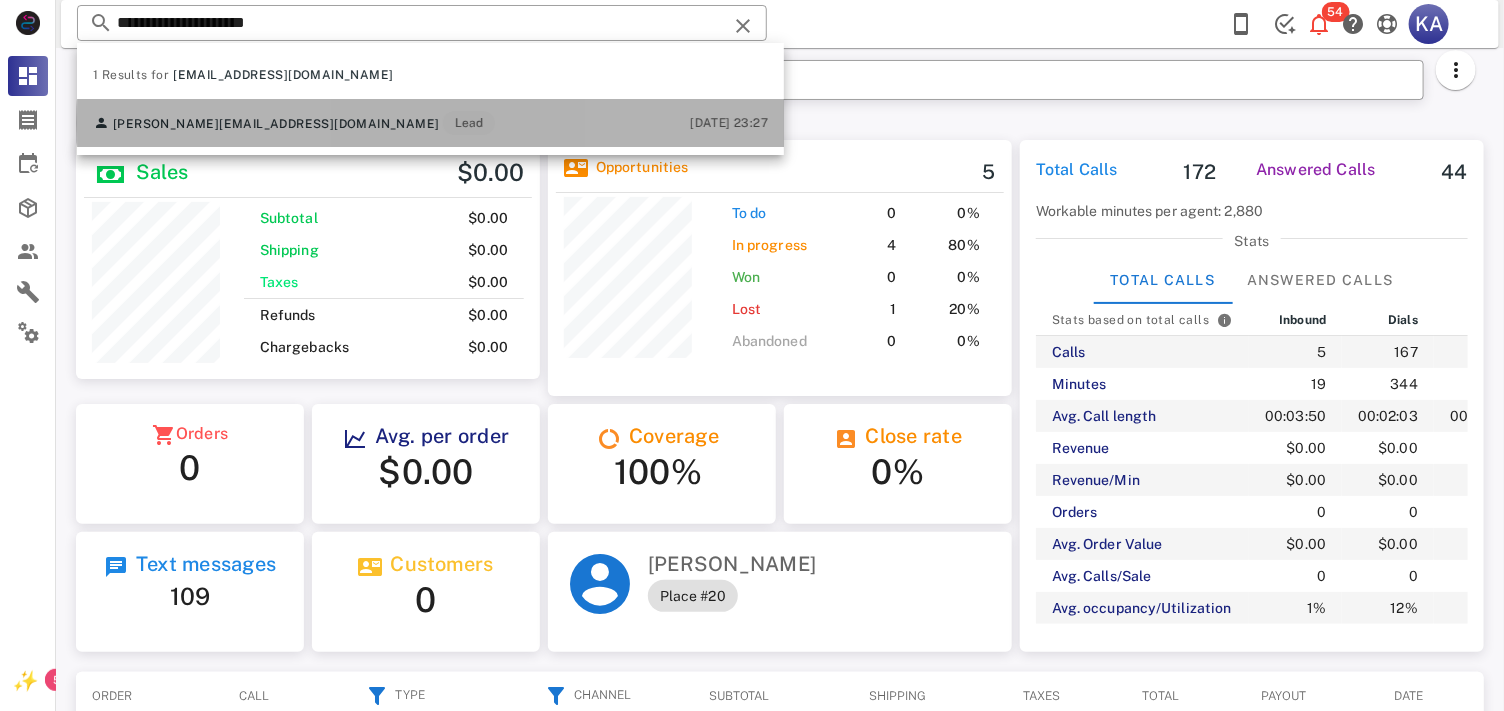 click on "[PERSON_NAME]   [EMAIL_ADDRESS][DOMAIN_NAME]   Lead   [DATE] 23:27" at bounding box center [430, 123] 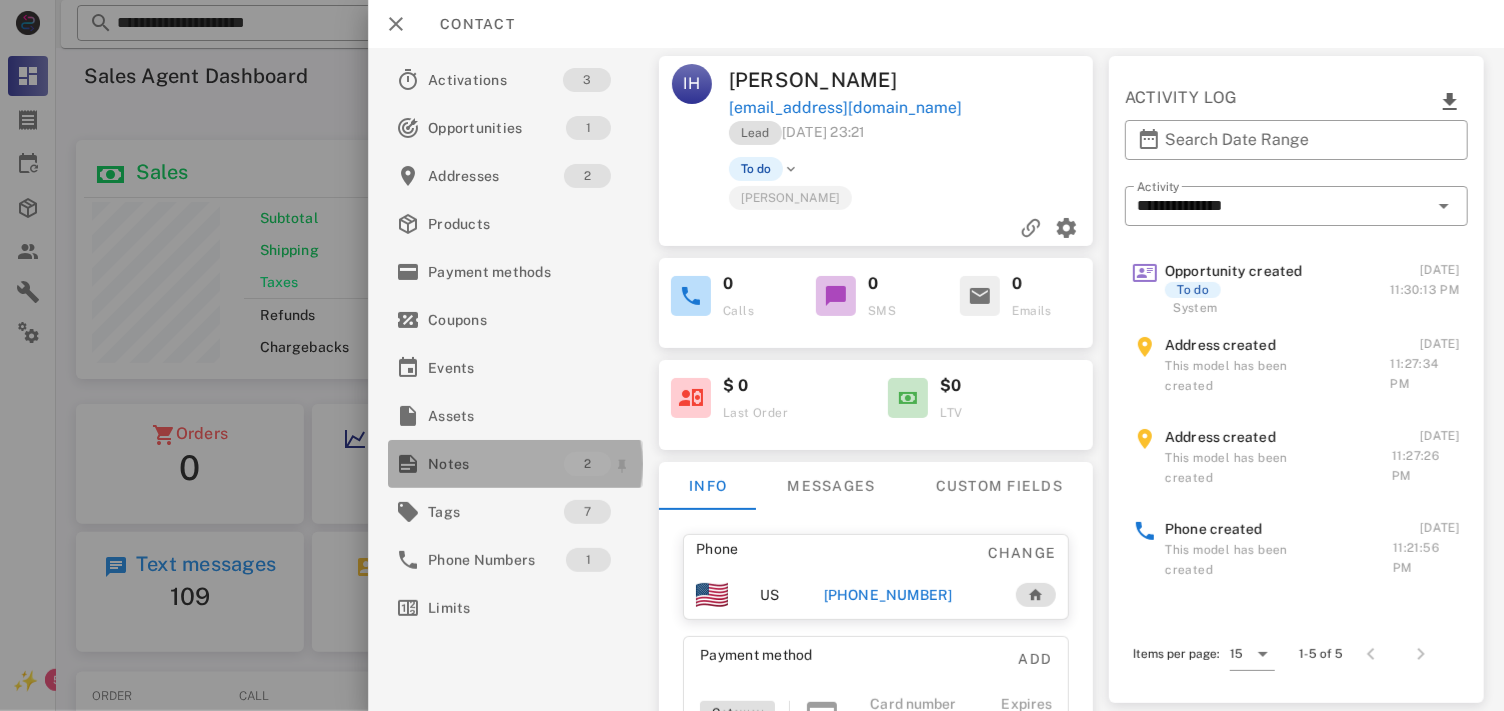 click on "Notes" at bounding box center (496, 464) 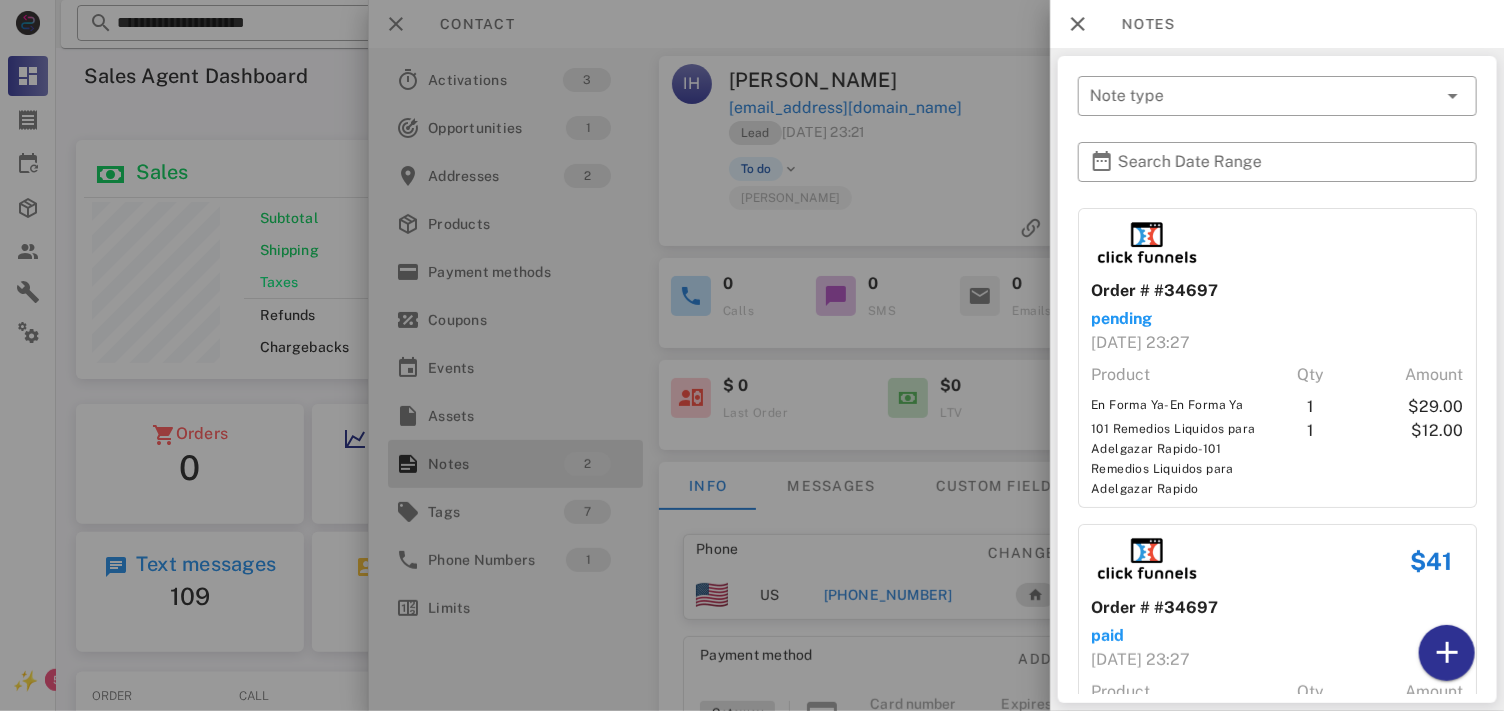 click at bounding box center [752, 355] 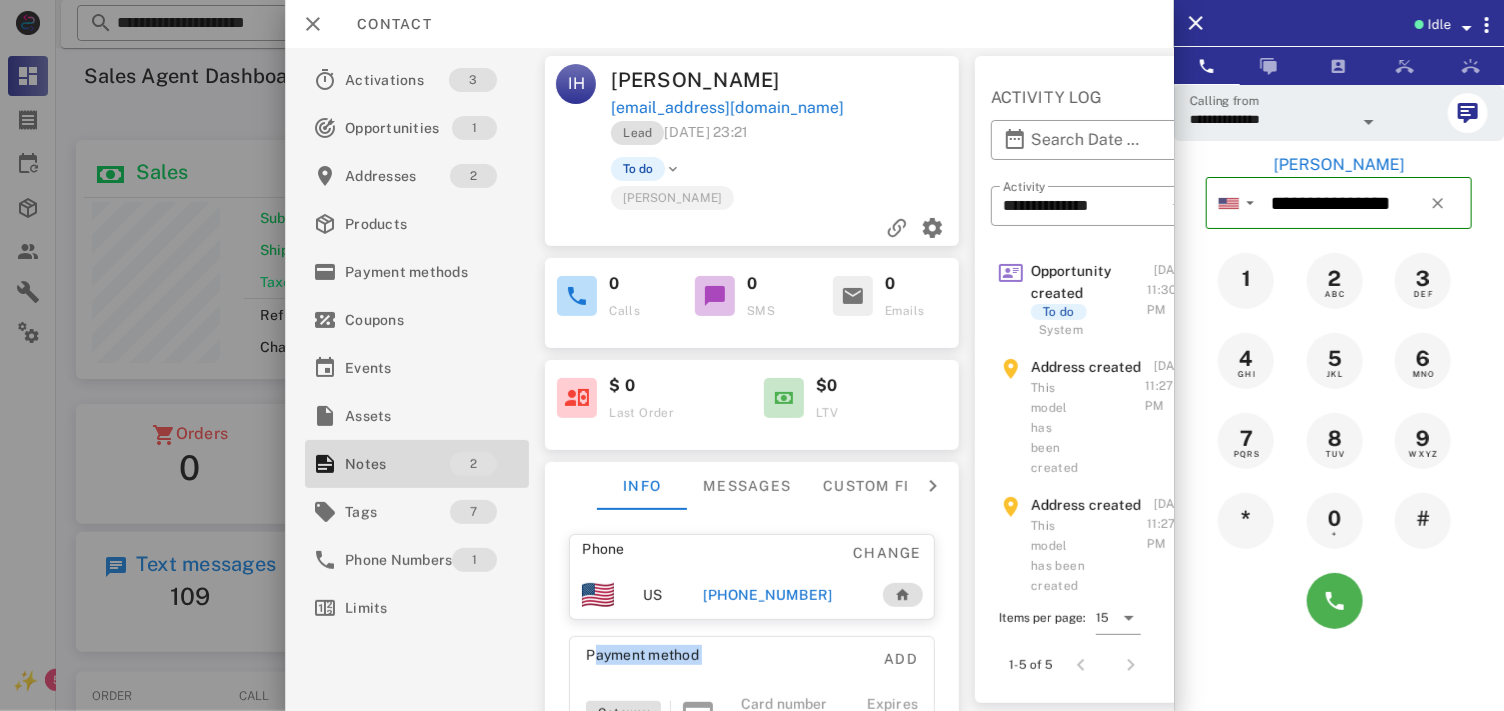 click on "Phone   Change   US   [PHONE_NUMBER]   Payment method   Add  Gateway  Card number  ---- ---- ---- ----  Expires  -- / --  Address   Change   [STREET_ADDRESS].
[GEOGRAPHIC_DATA]" at bounding box center (753, 716) 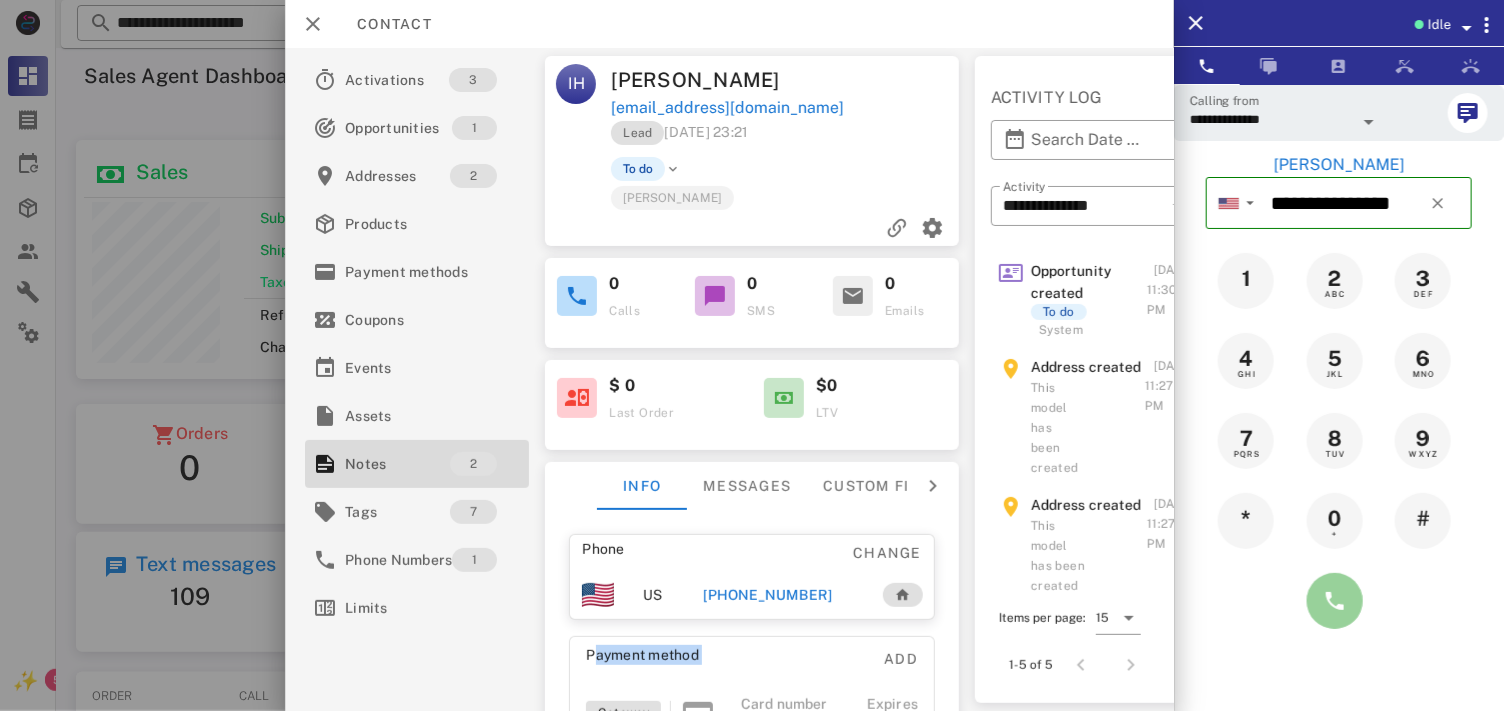 click at bounding box center [1335, 601] 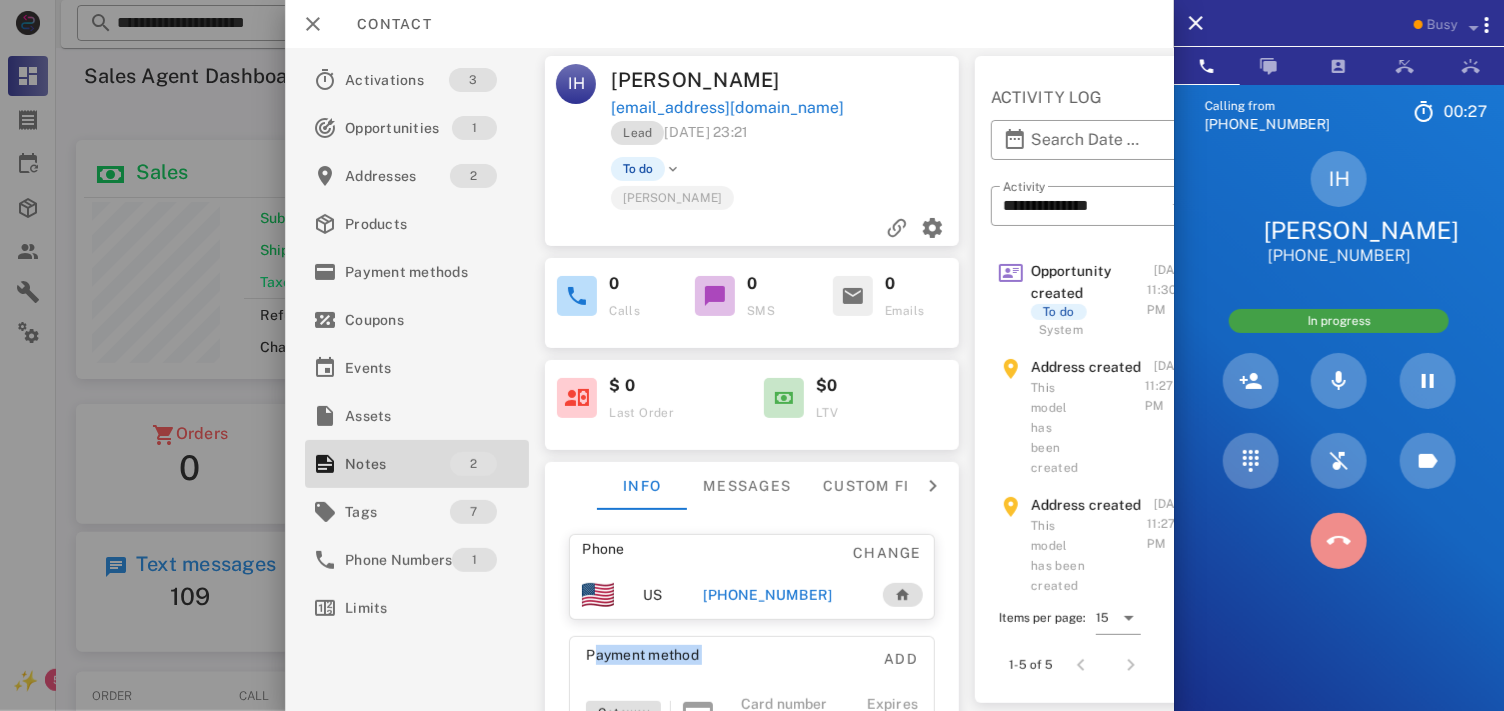 click at bounding box center [1339, 541] 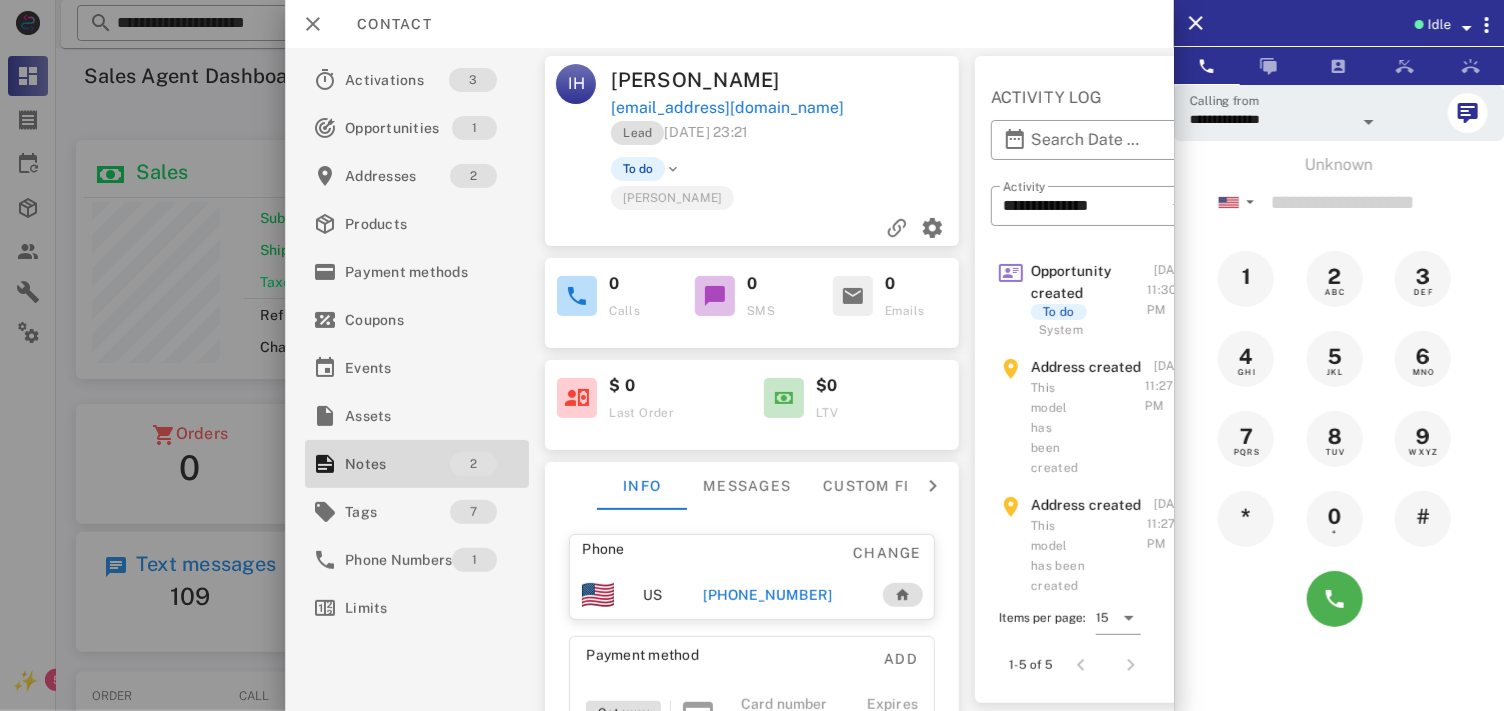 click on "[PHONE_NUMBER]" at bounding box center [768, 595] 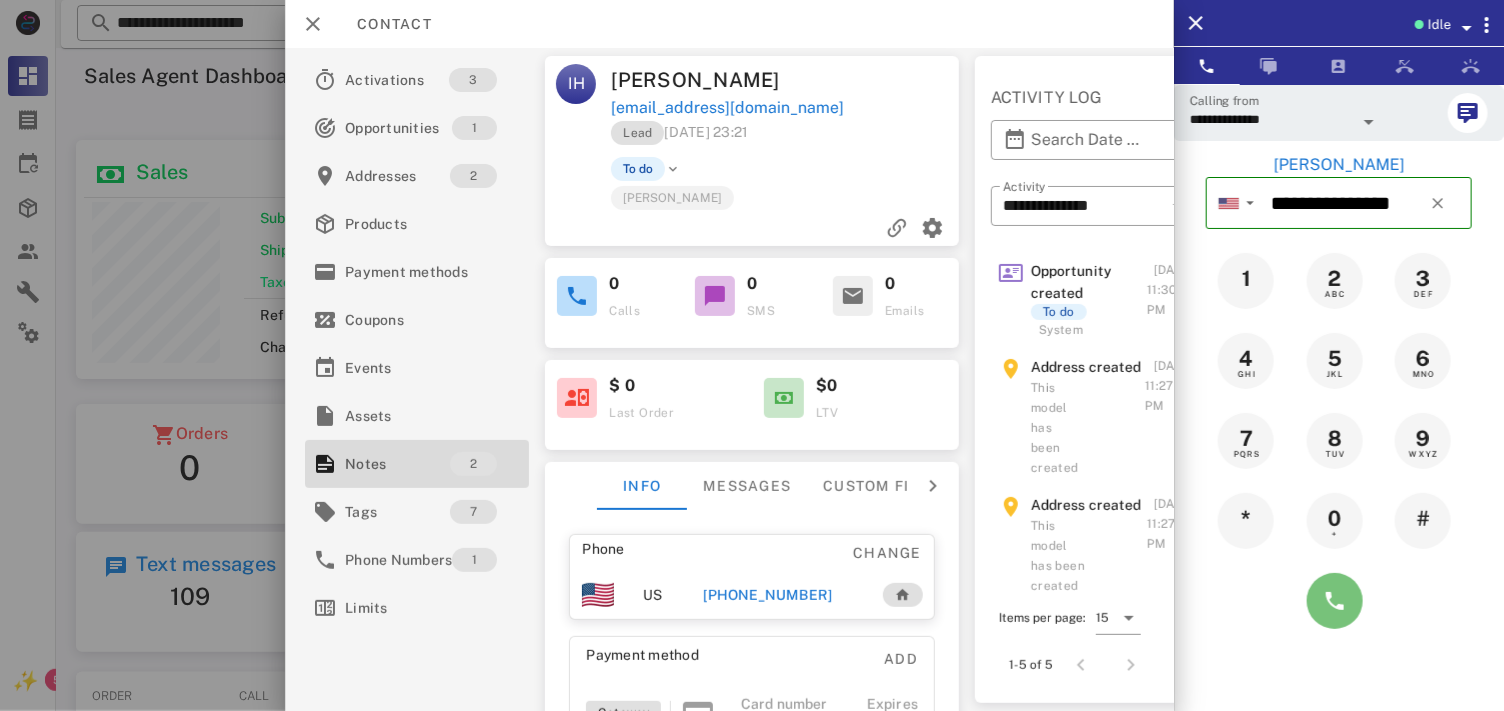 click at bounding box center [1335, 601] 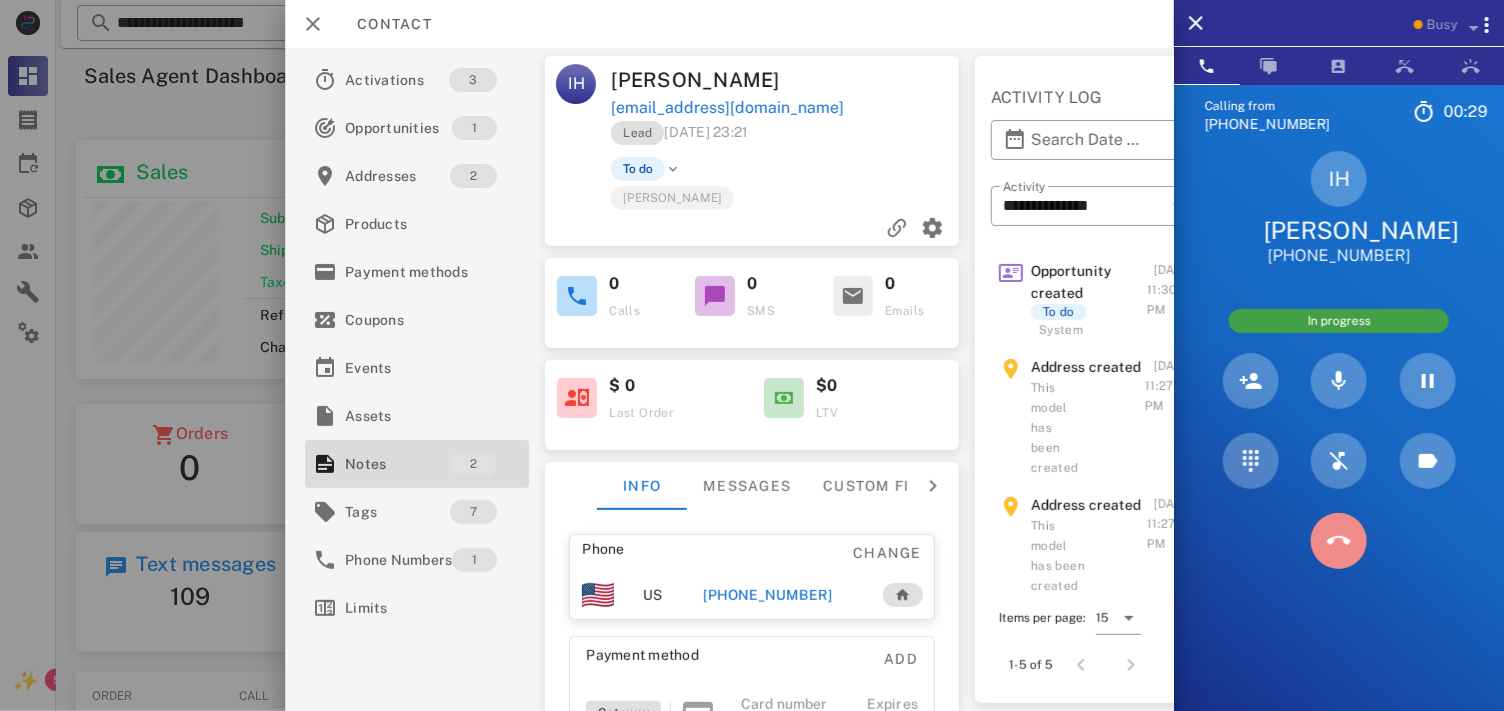 click at bounding box center [1339, 541] 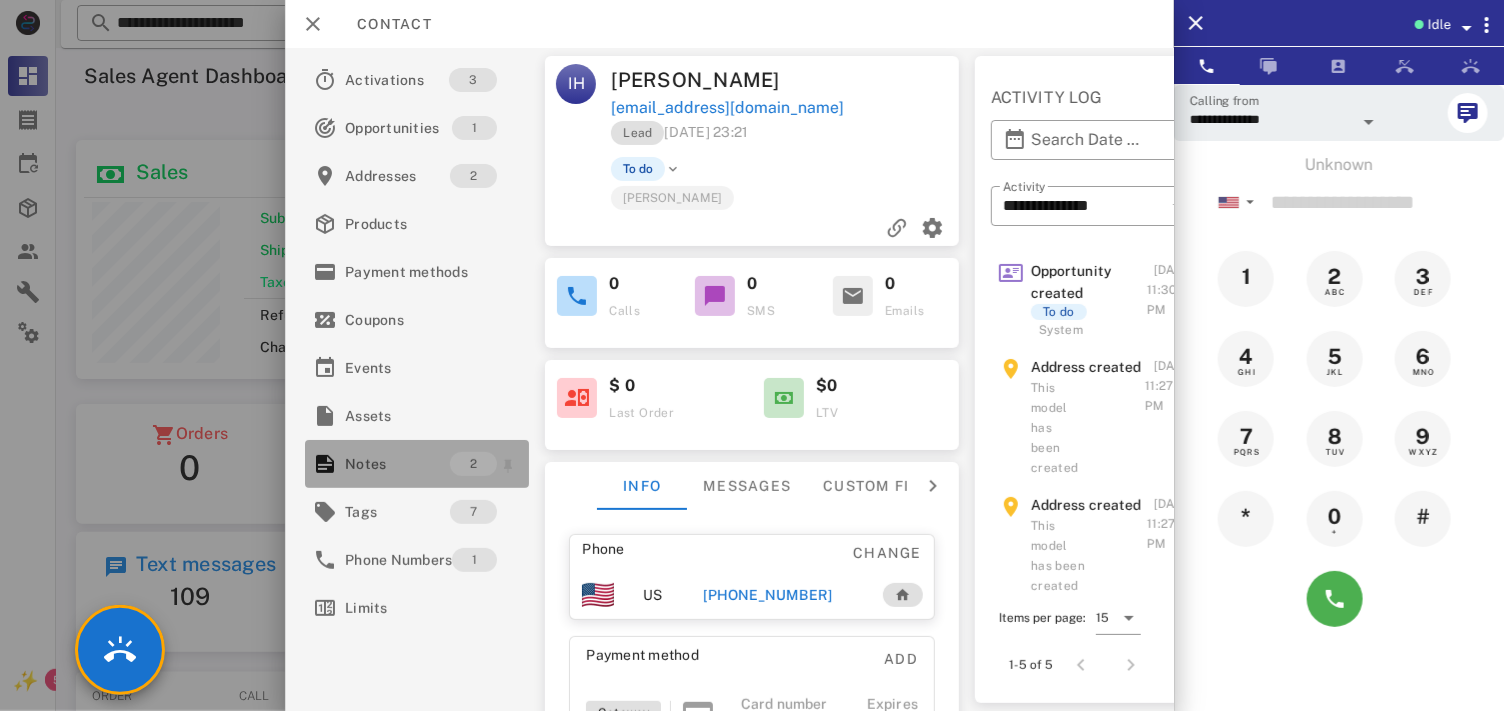 click on "Notes" at bounding box center (397, 464) 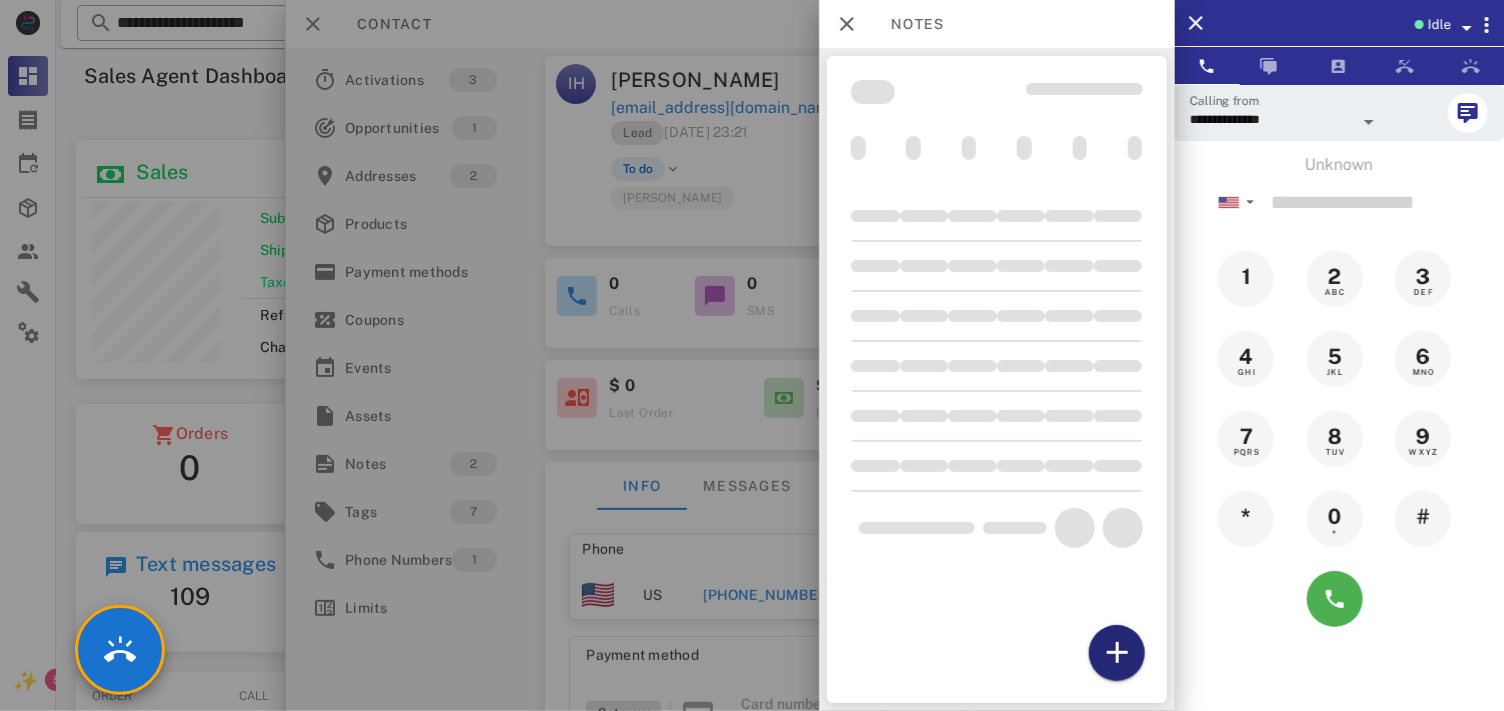 click at bounding box center (1116, 653) 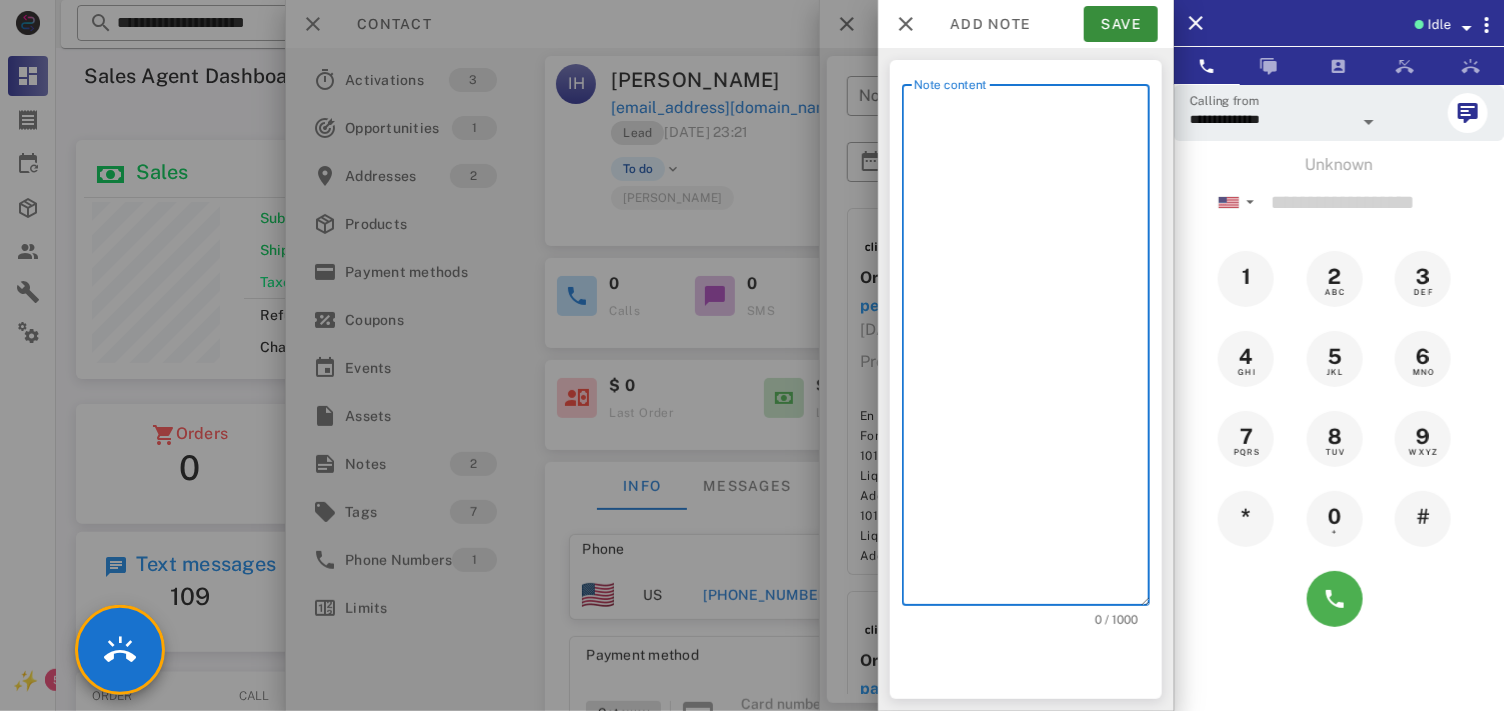 click on "Note content" at bounding box center (1032, 350) 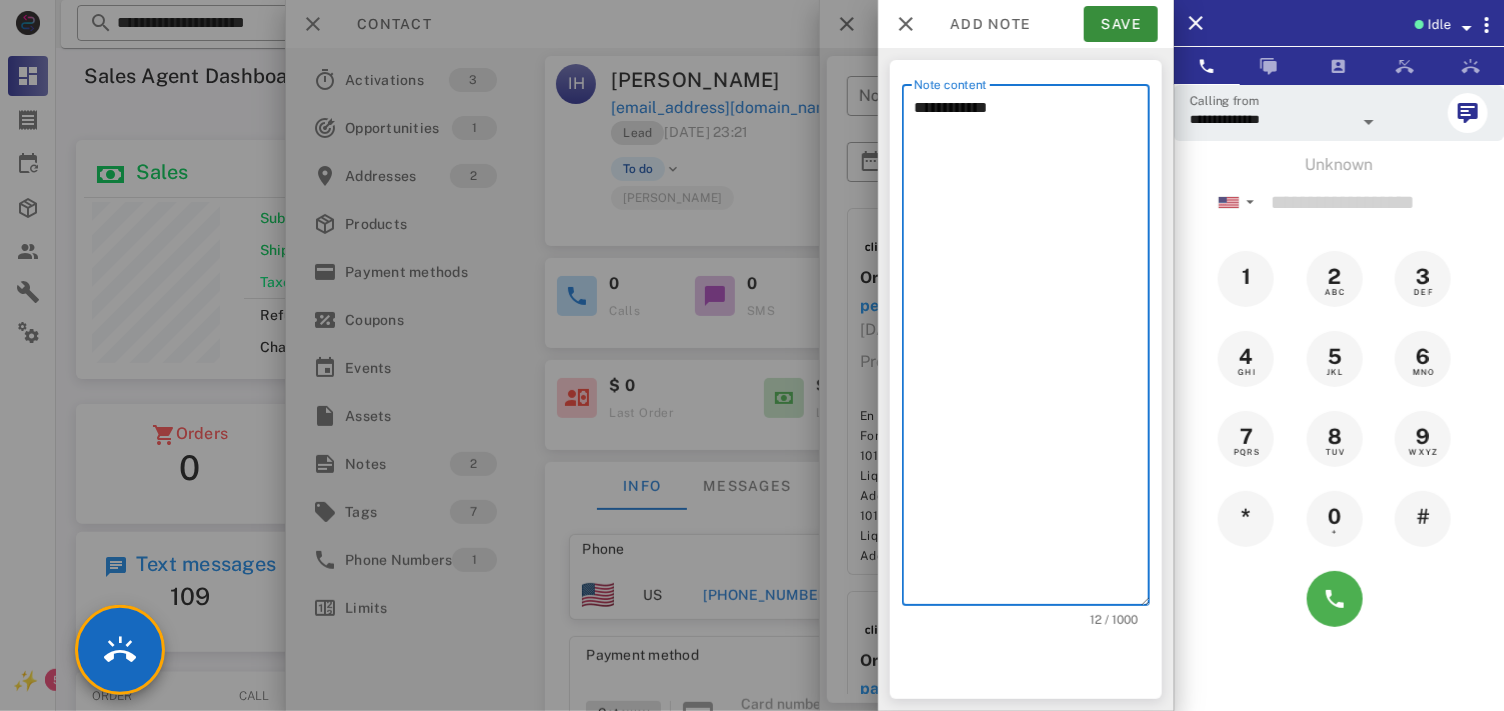 type on "**********" 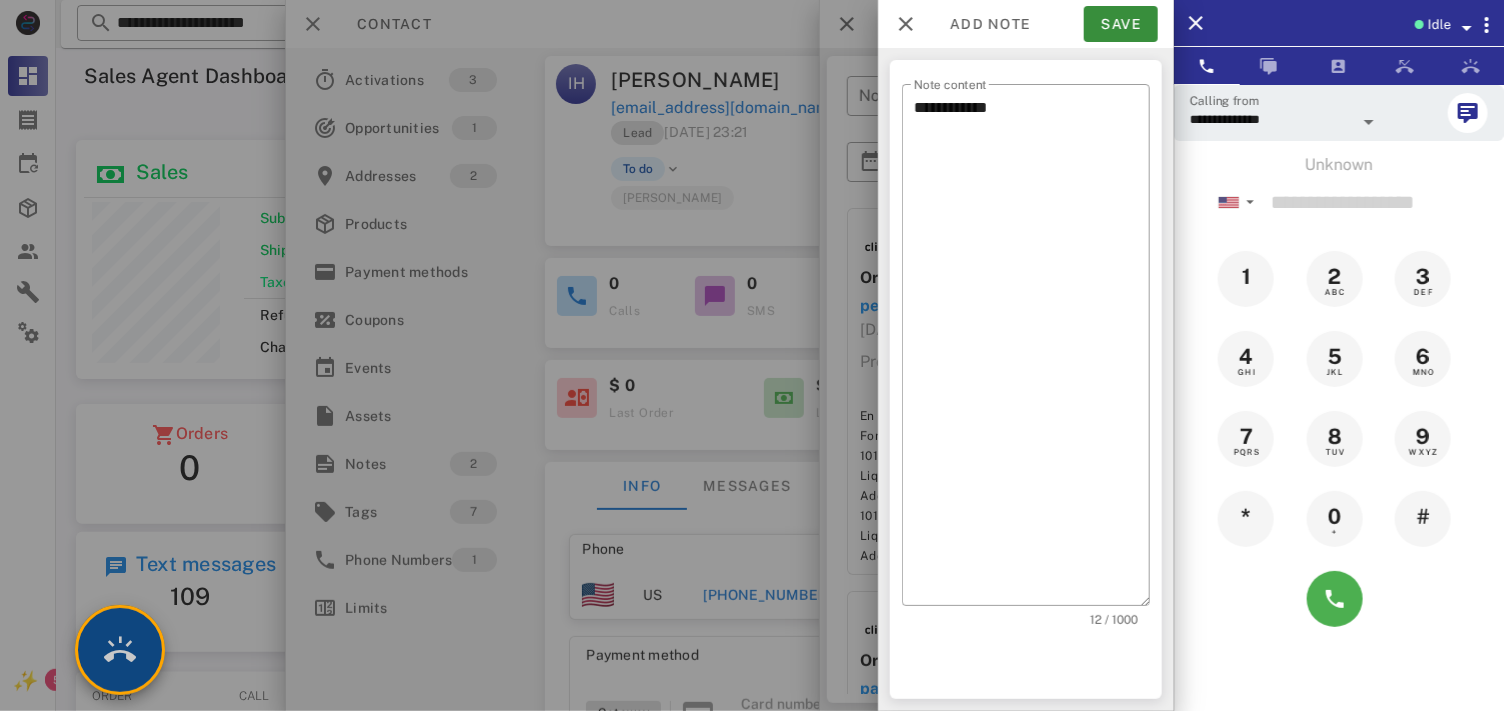 click at bounding box center [120, 650] 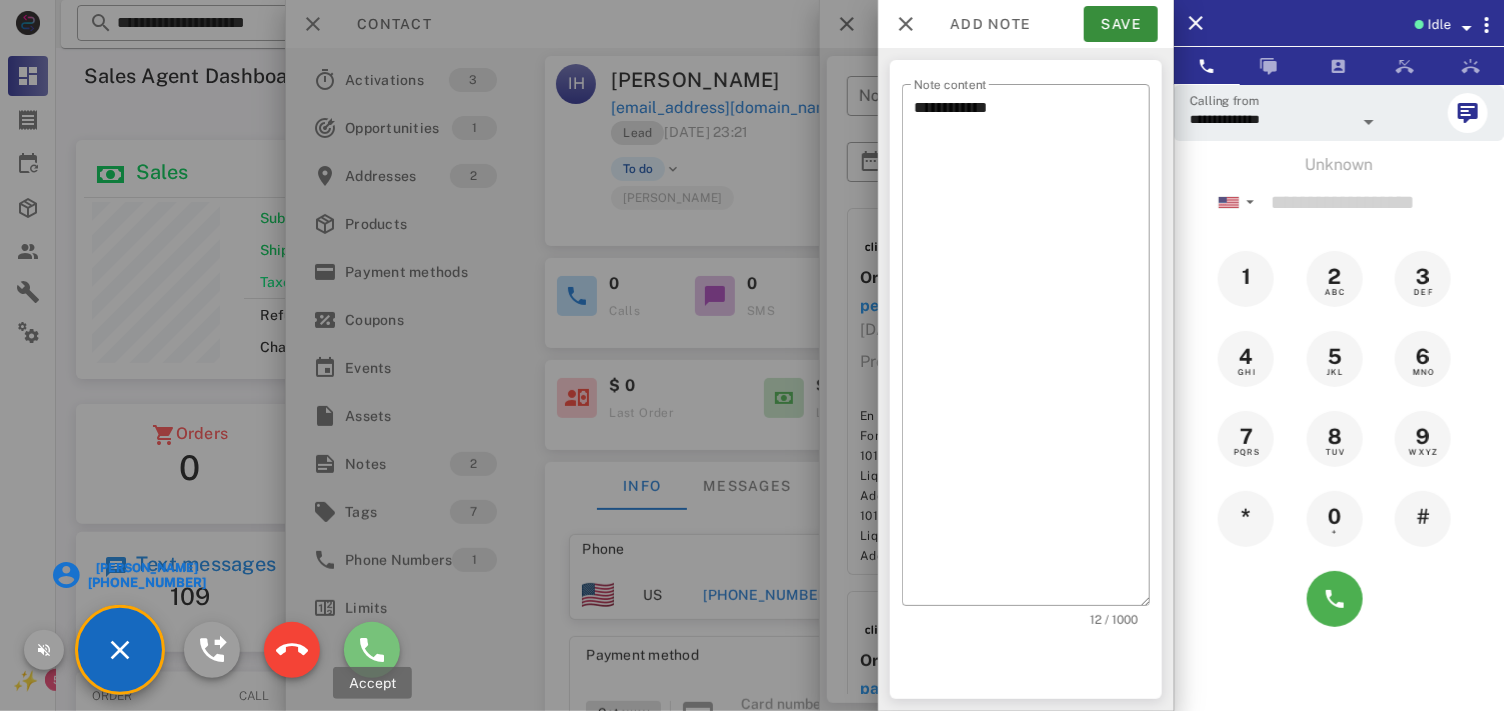 click at bounding box center (372, 650) 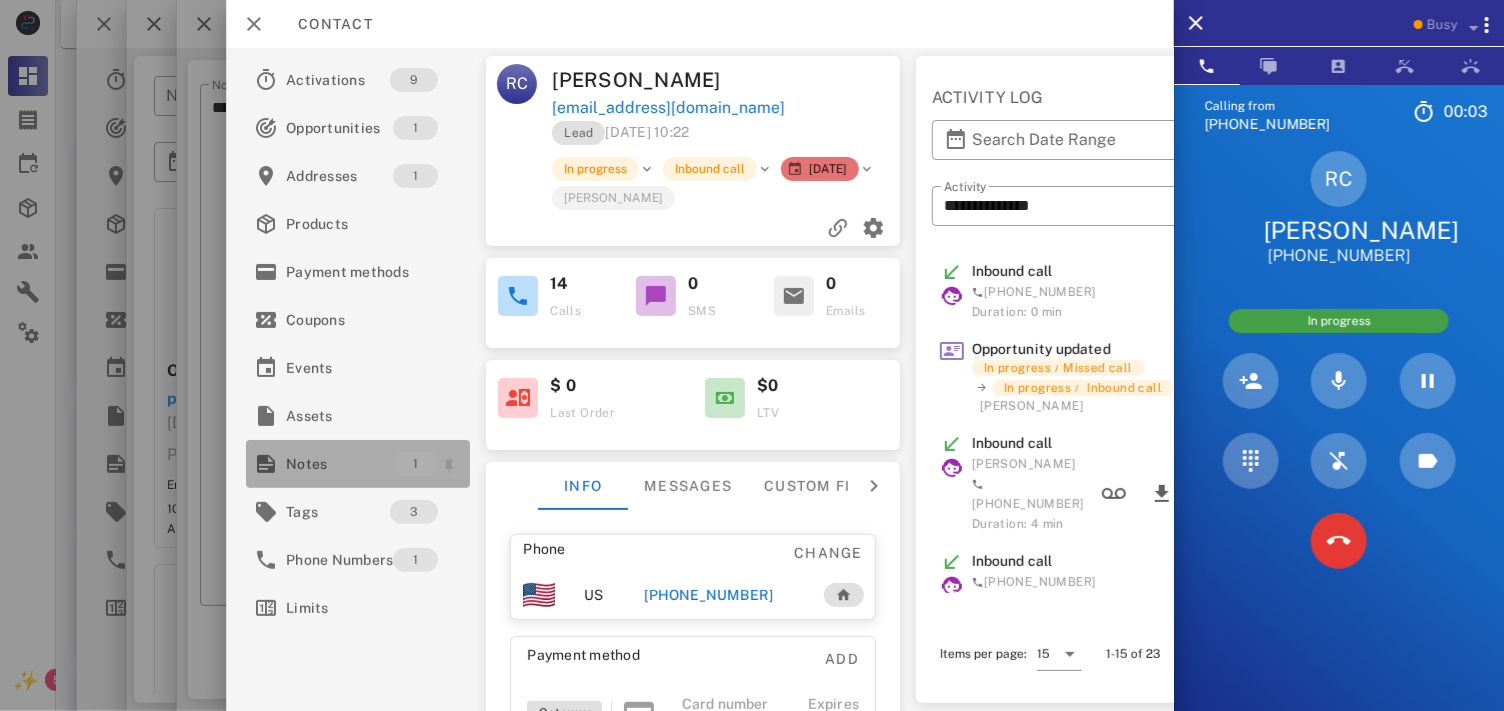 click on "Notes" at bounding box center [339, 464] 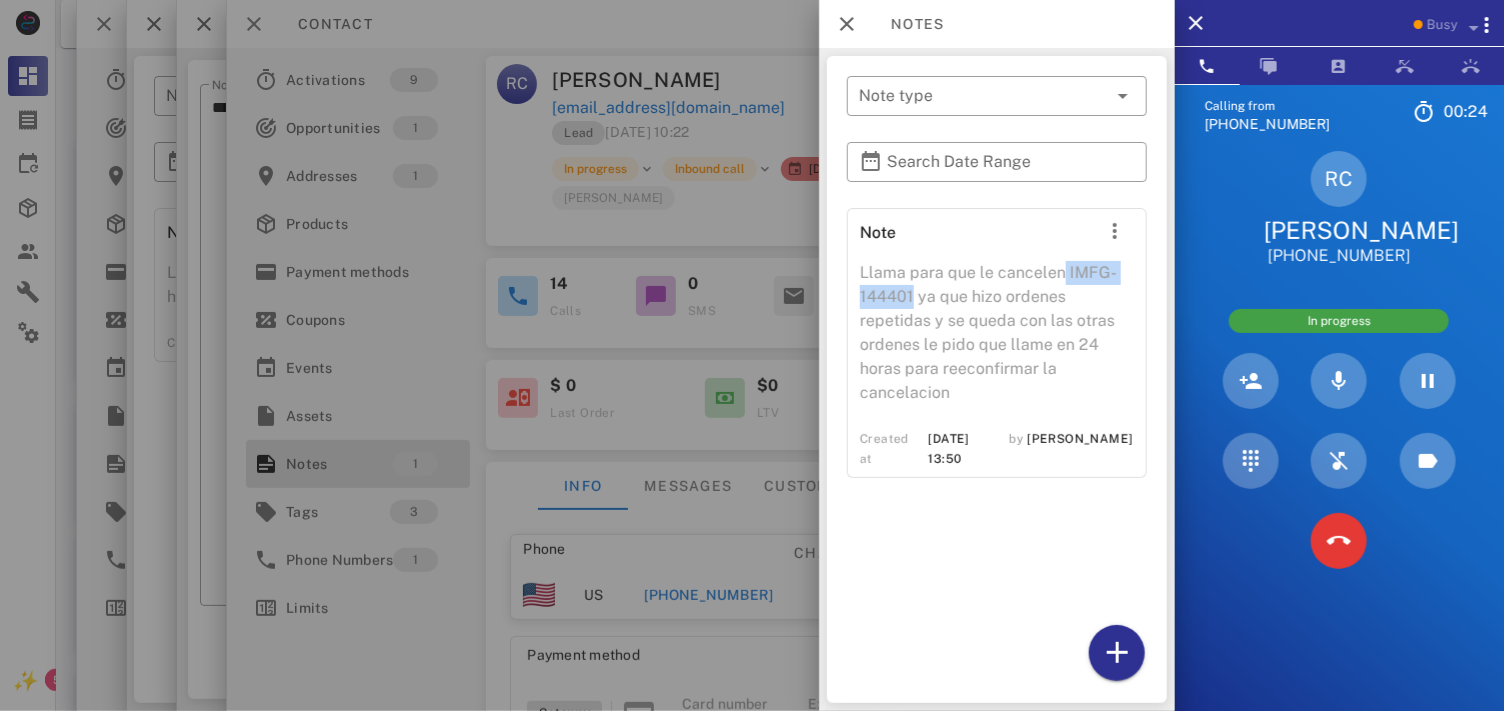 drag, startPoint x: 914, startPoint y: 301, endPoint x: 1063, endPoint y: 272, distance: 151.79591 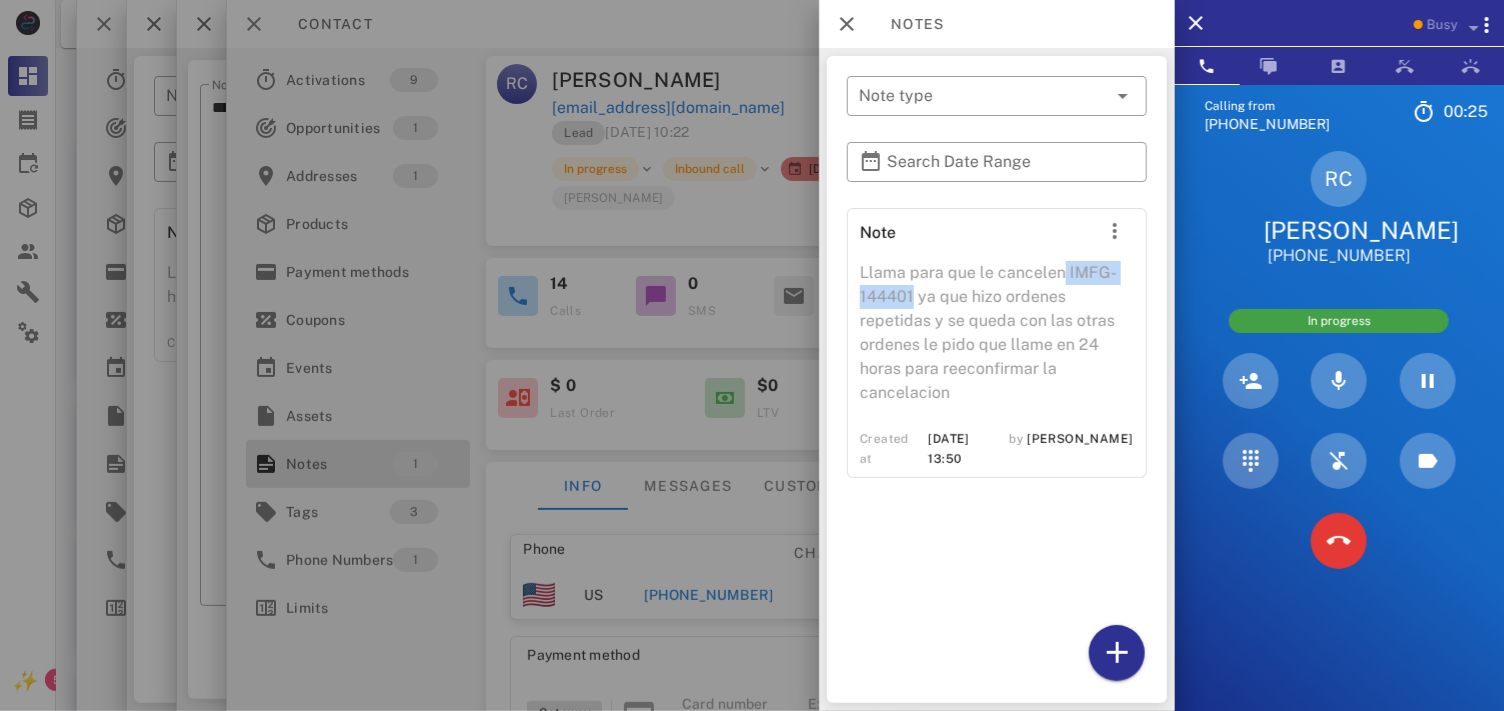 copy on "IMFG-144401" 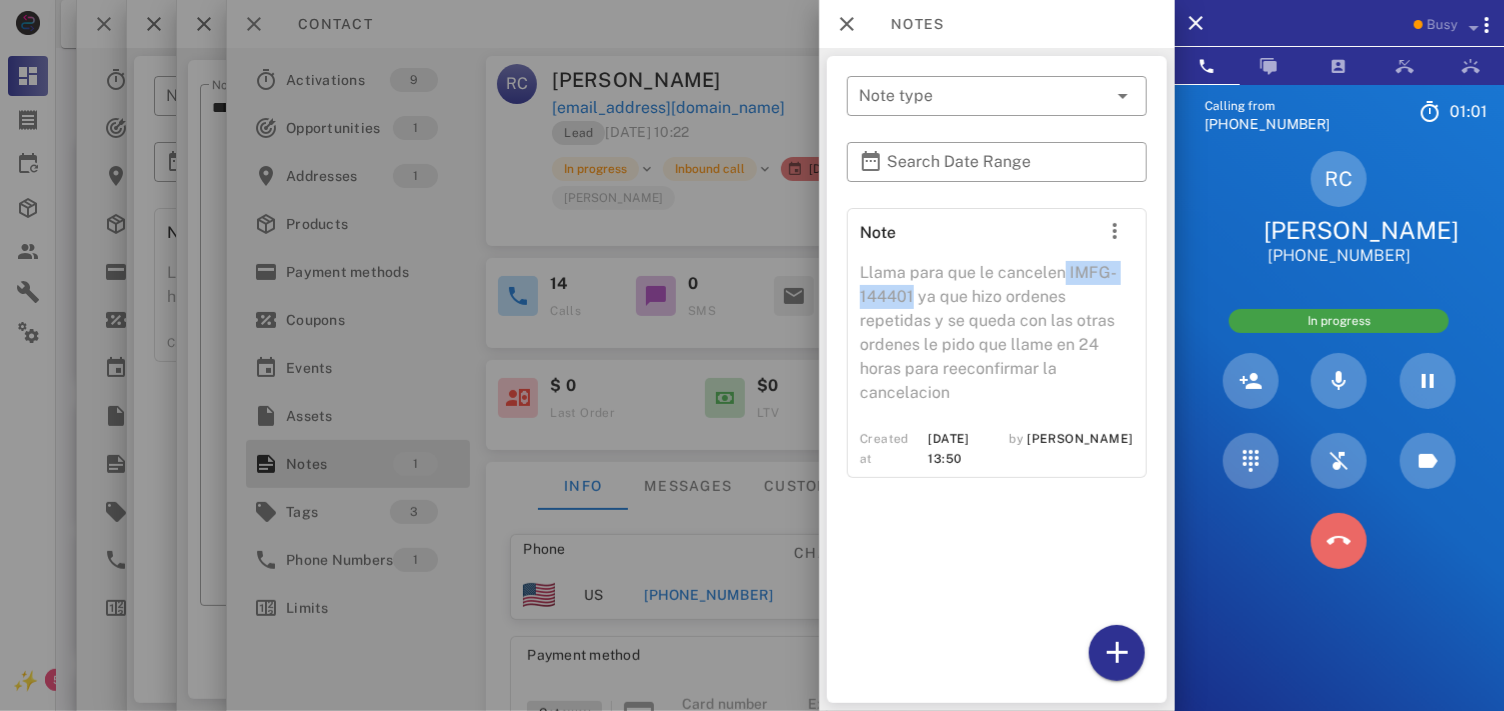 click at bounding box center [1339, 541] 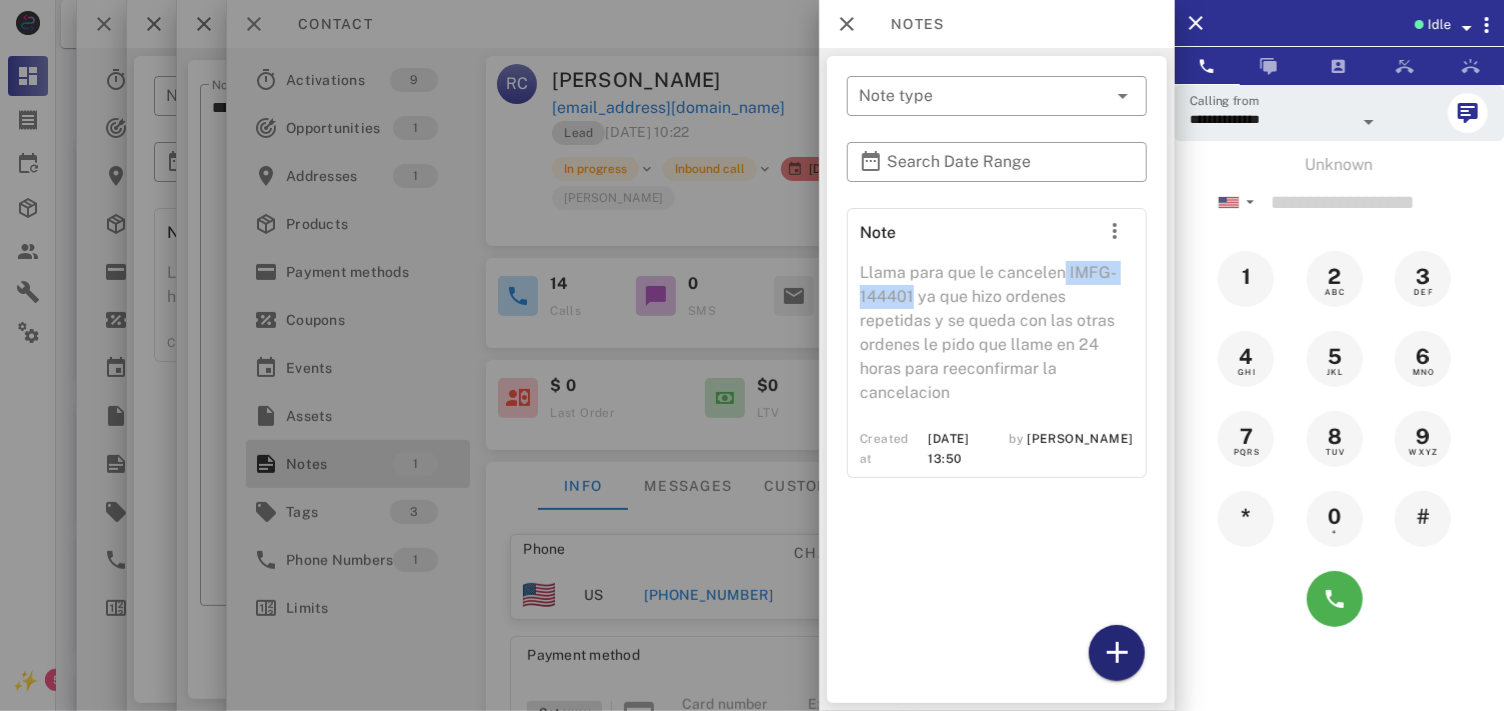 click at bounding box center [1116, 653] 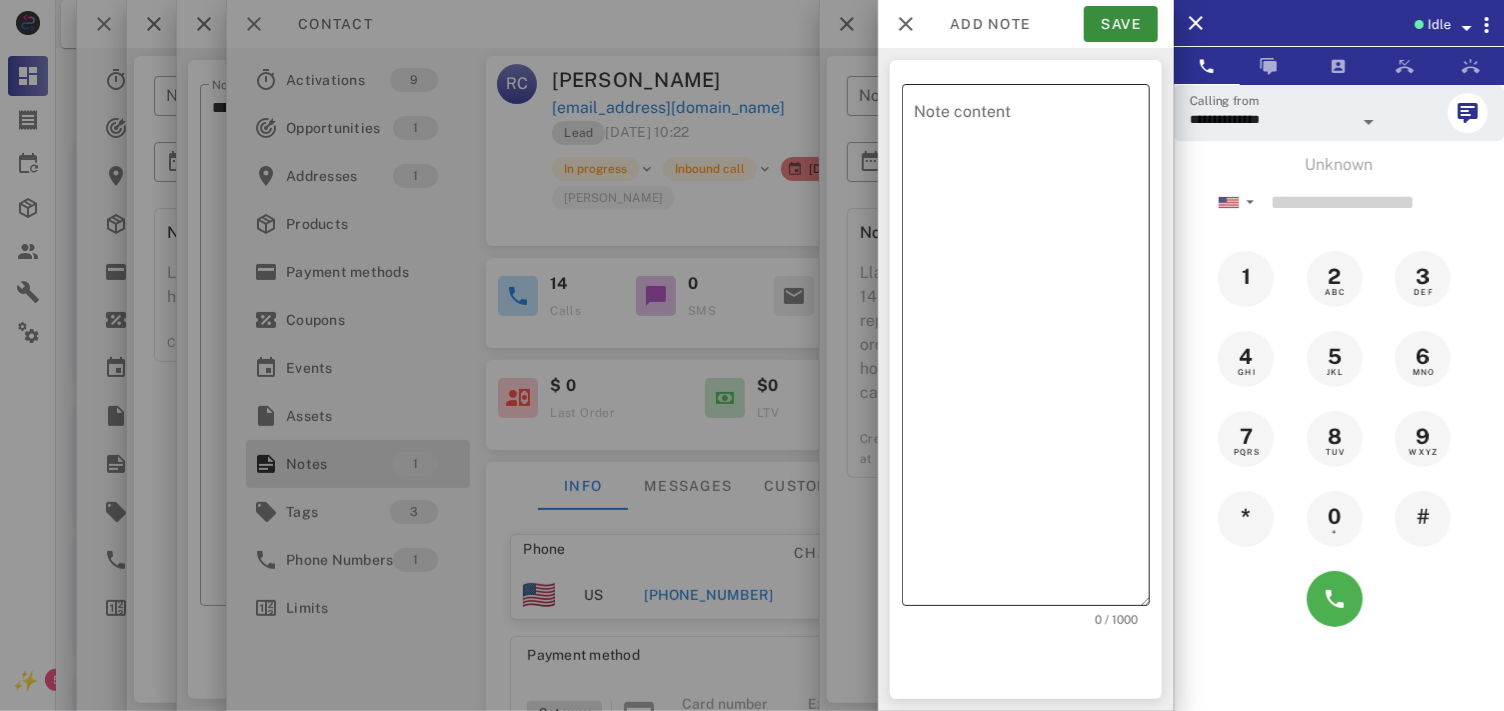 click on "Note content" at bounding box center (1032, 350) 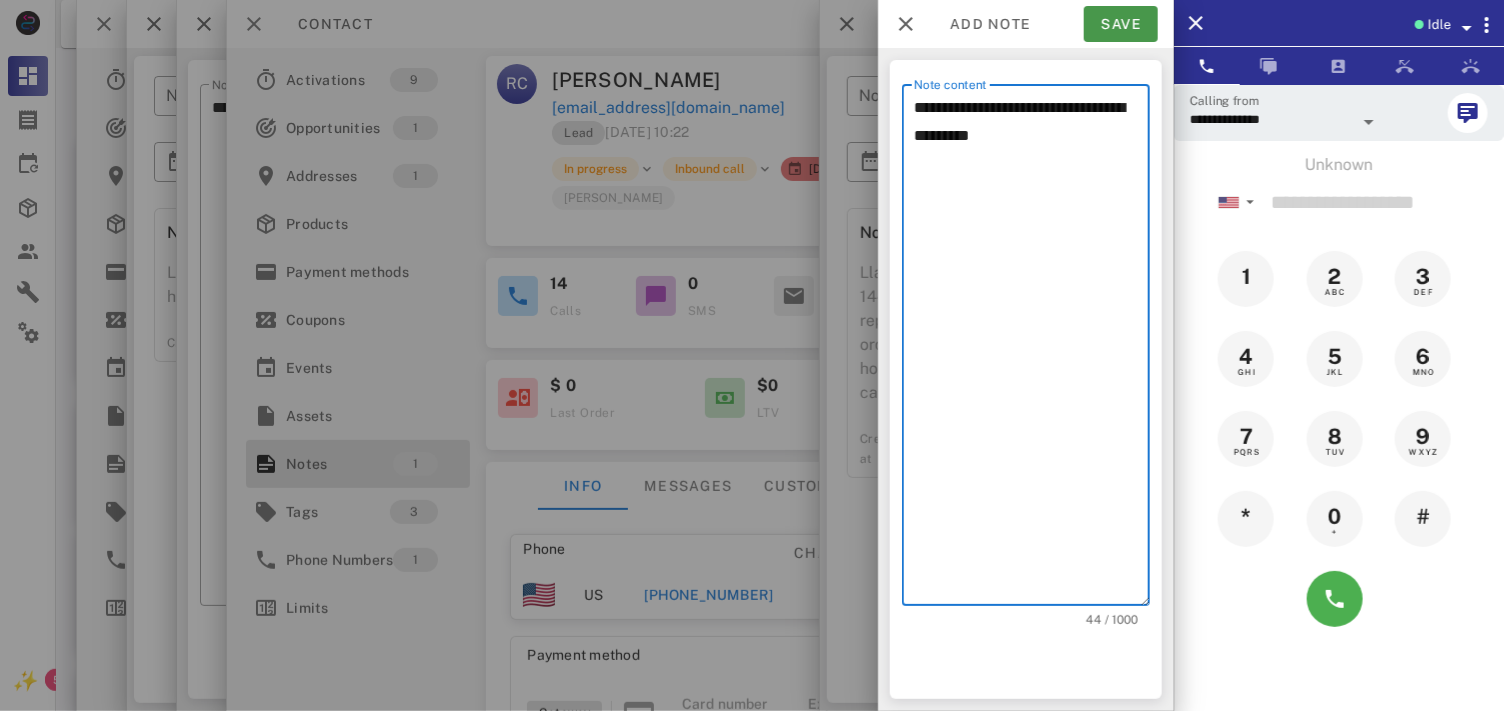 type on "**********" 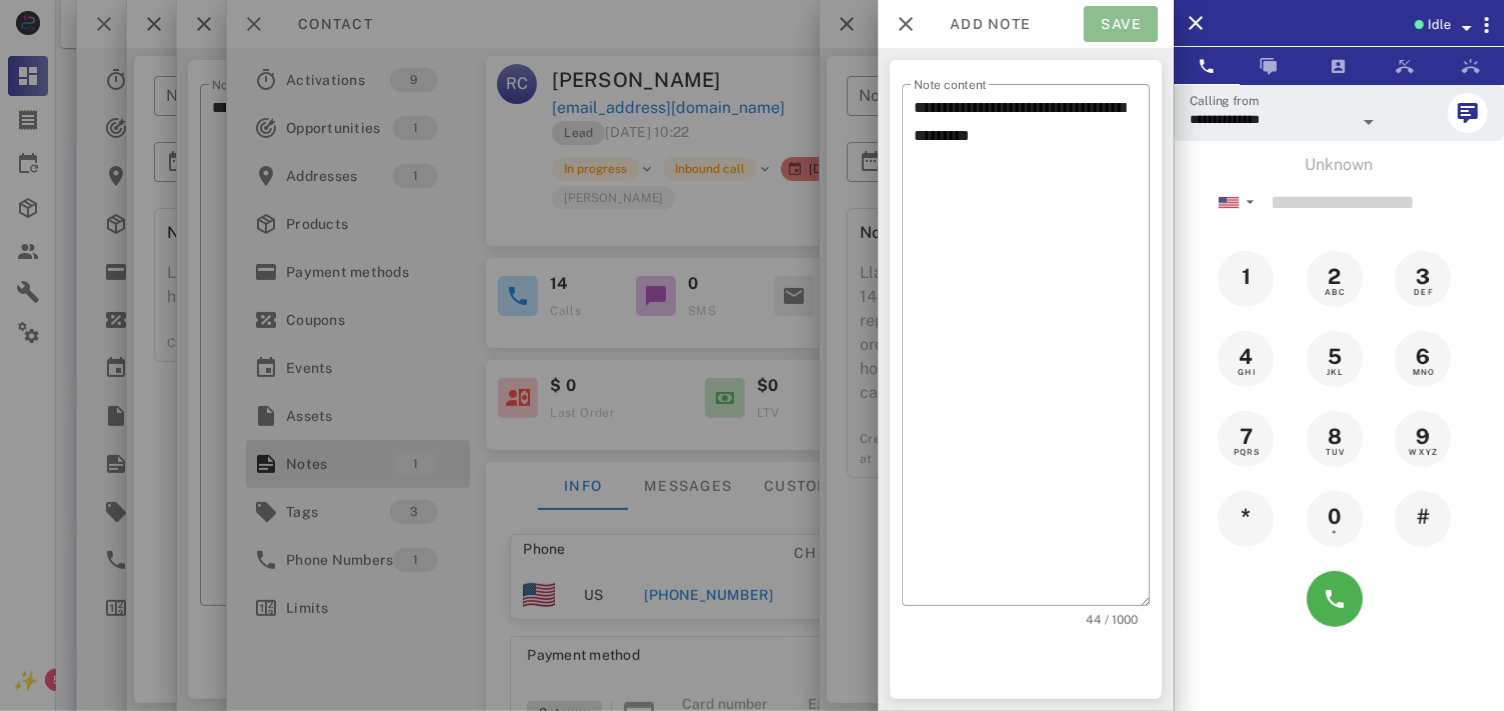 click on "Save" at bounding box center [1121, 24] 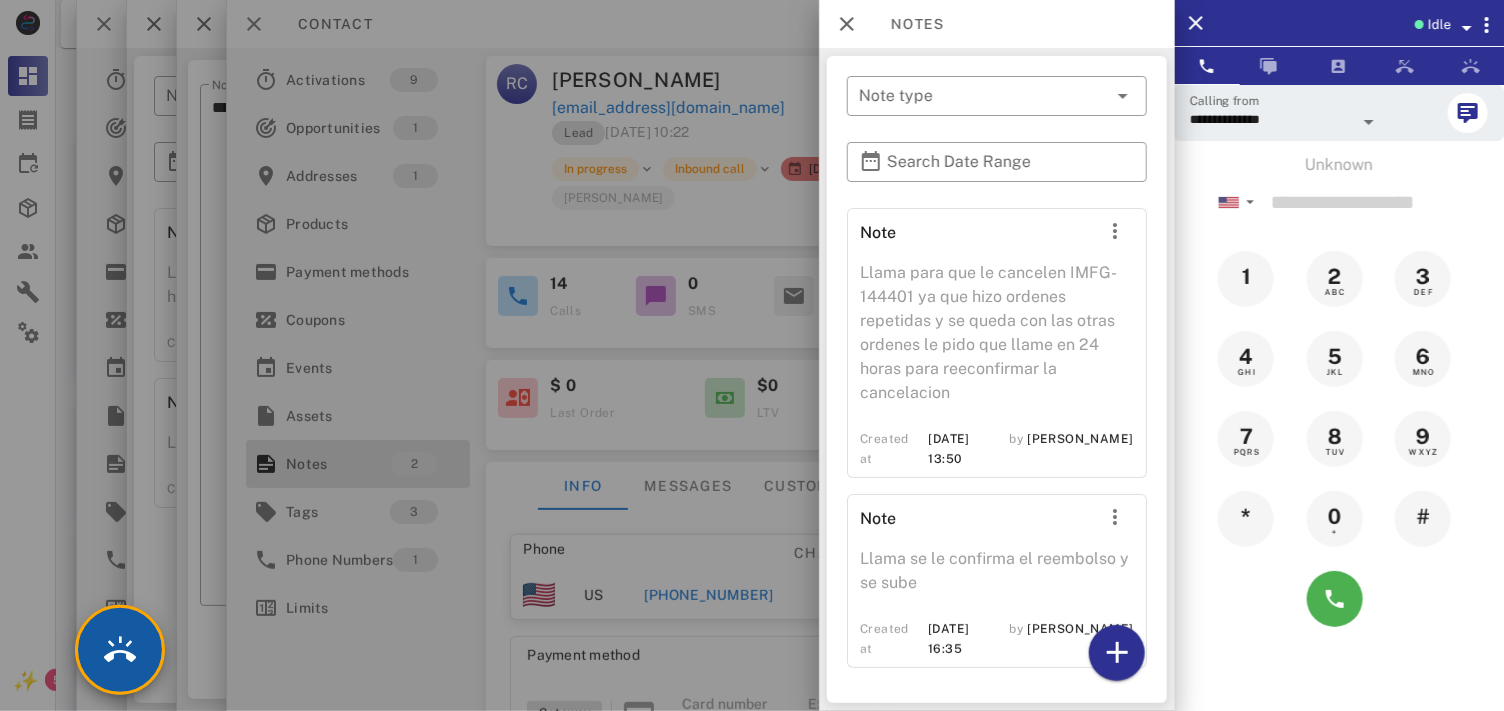 click at bounding box center [120, 650] 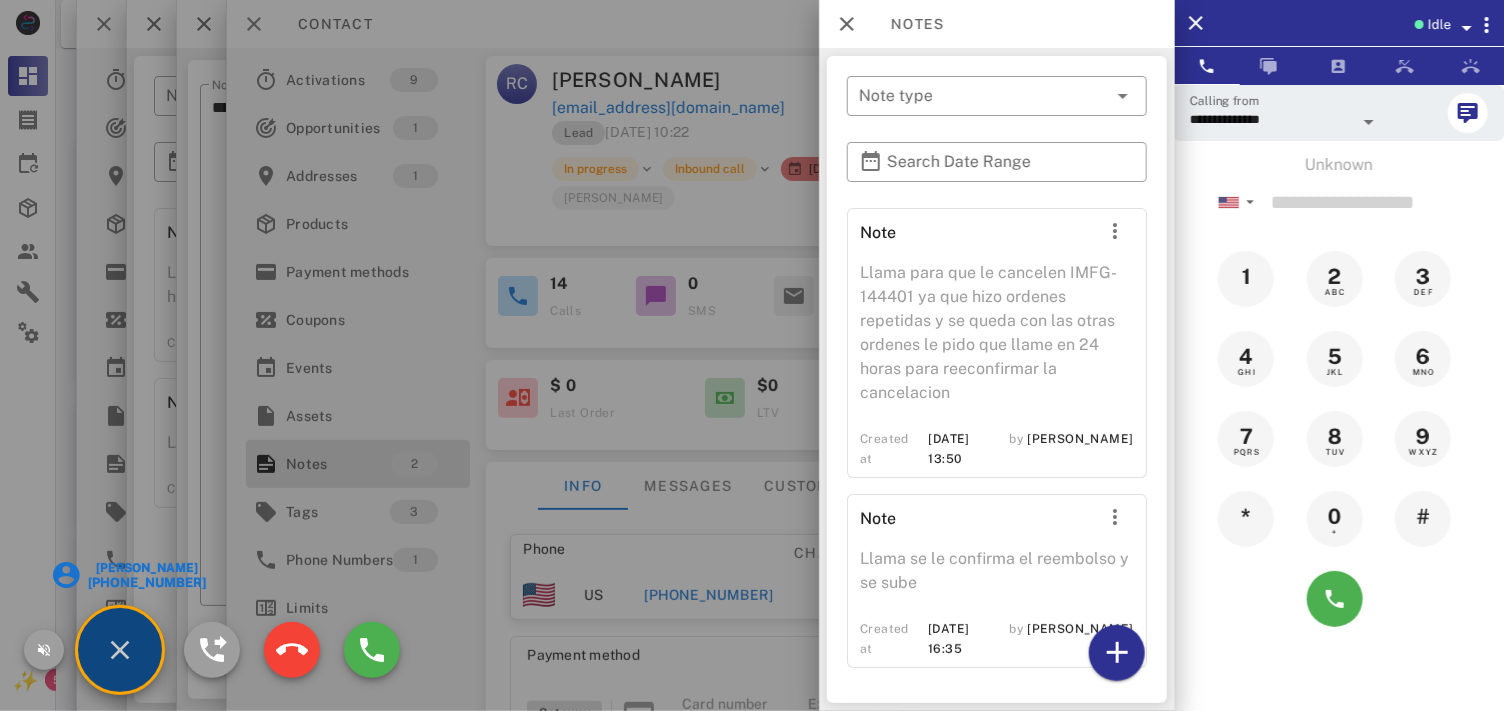 click on "[PERSON_NAME]" at bounding box center [145, 568] 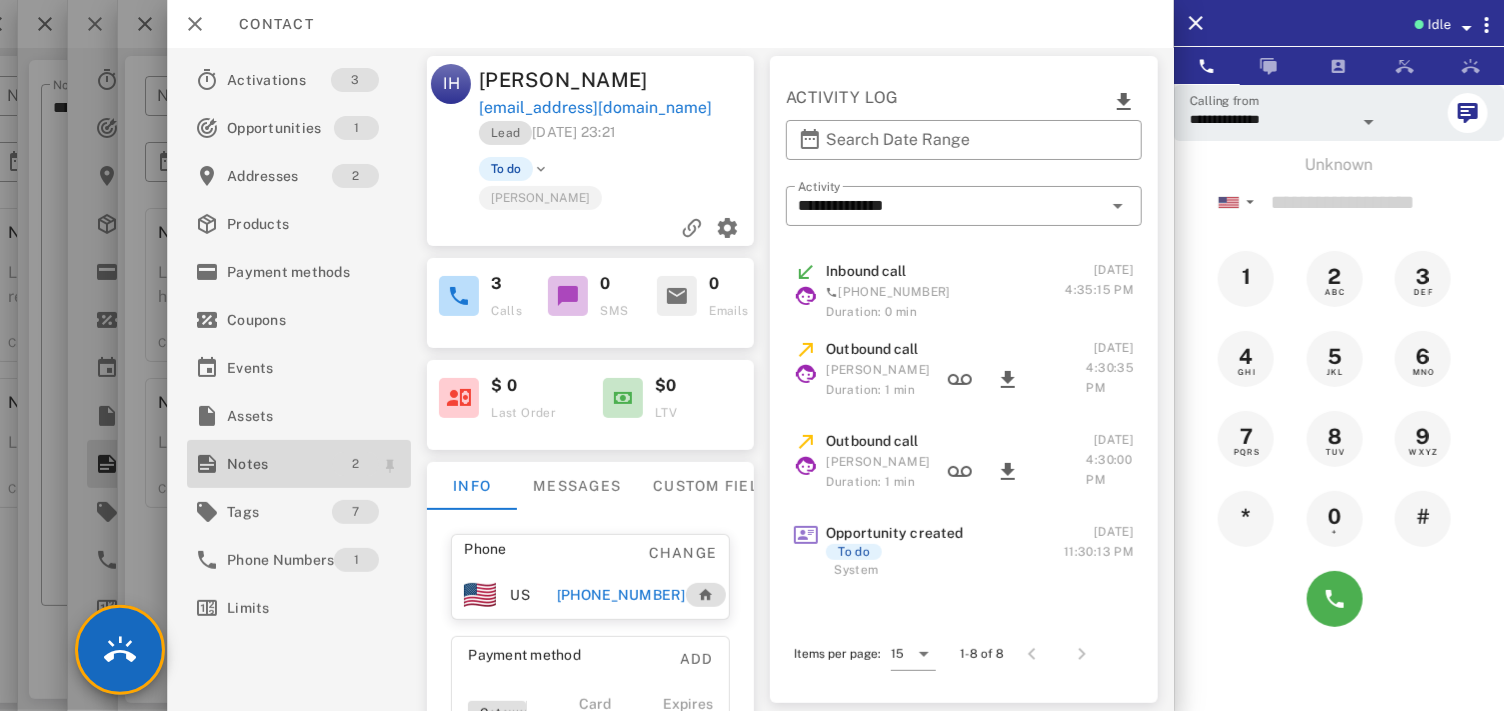 click on "2" at bounding box center (355, 464) 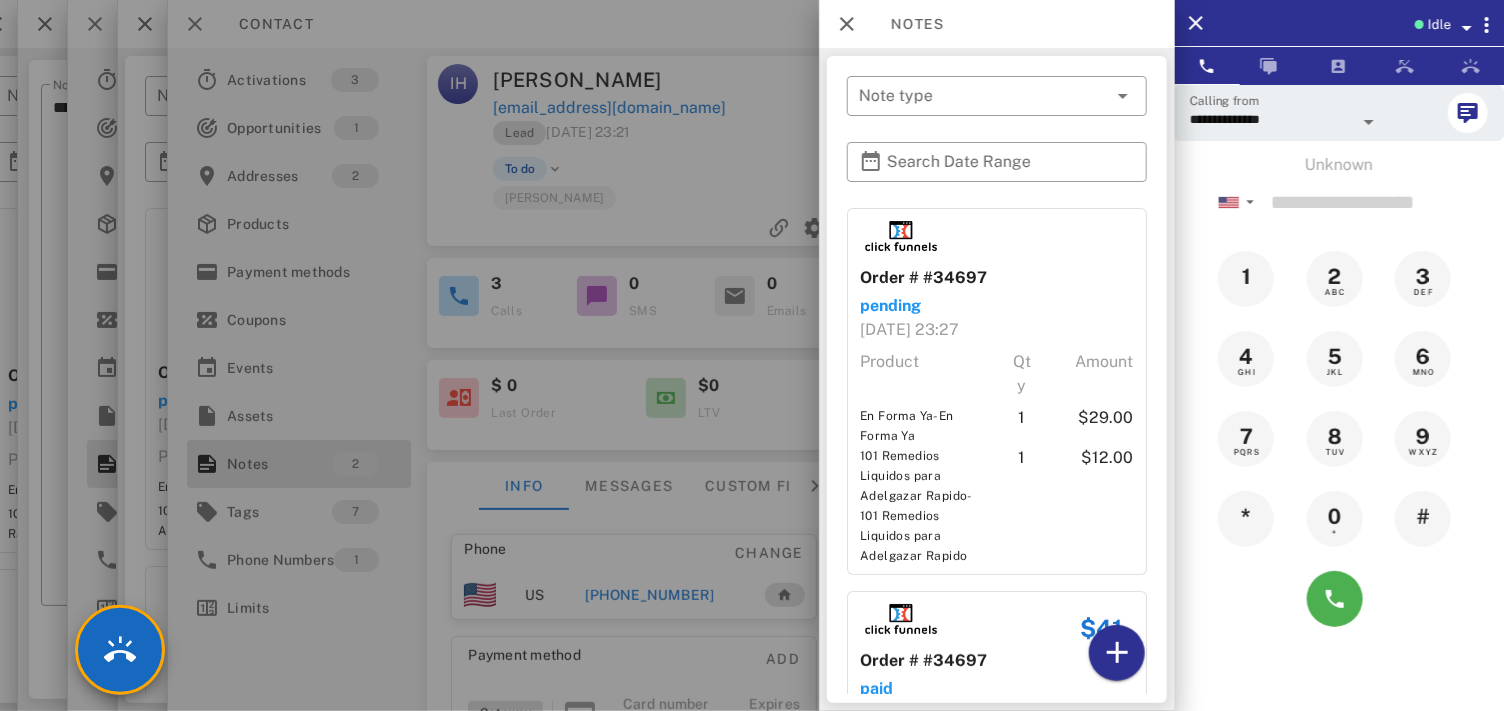 drag, startPoint x: 1146, startPoint y: 335, endPoint x: 1150, endPoint y: 415, distance: 80.09994 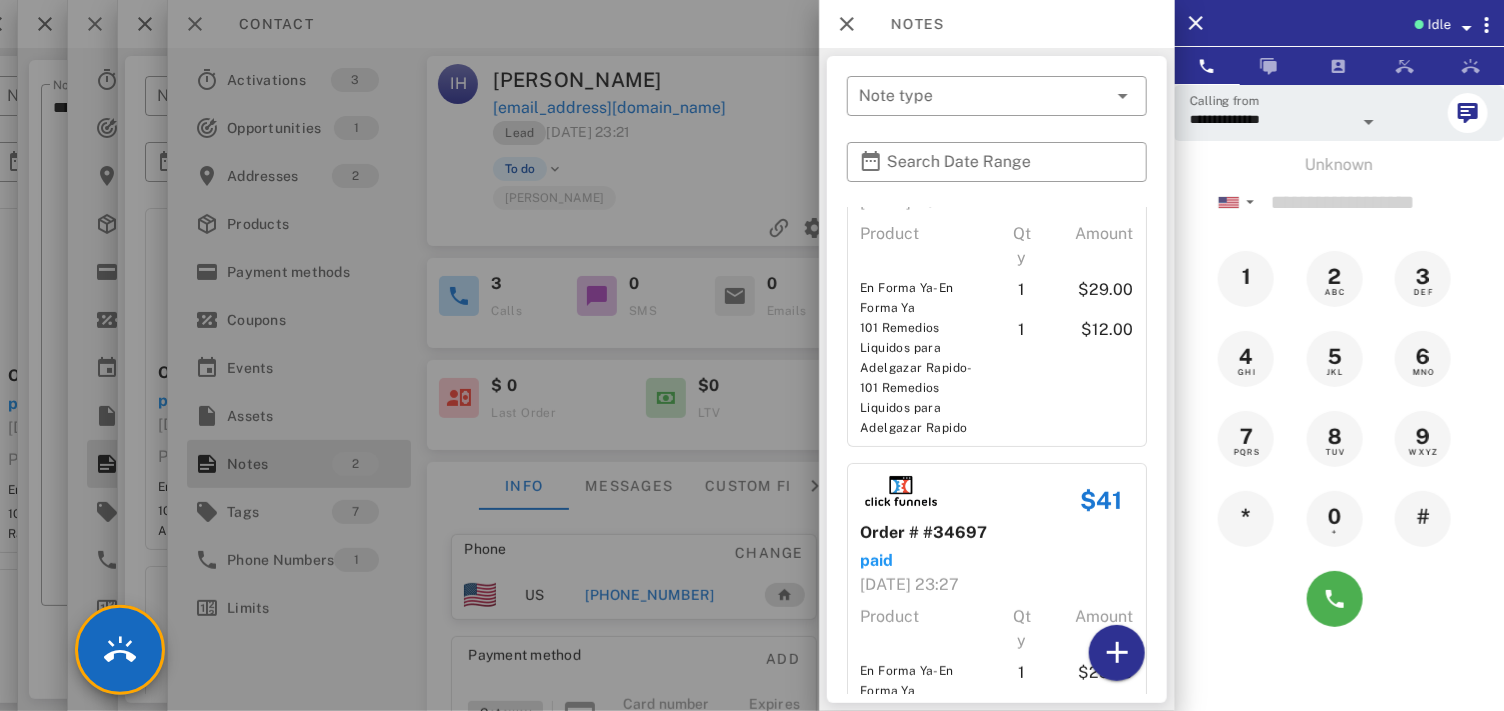 scroll, scrollTop: 288, scrollLeft: 0, axis: vertical 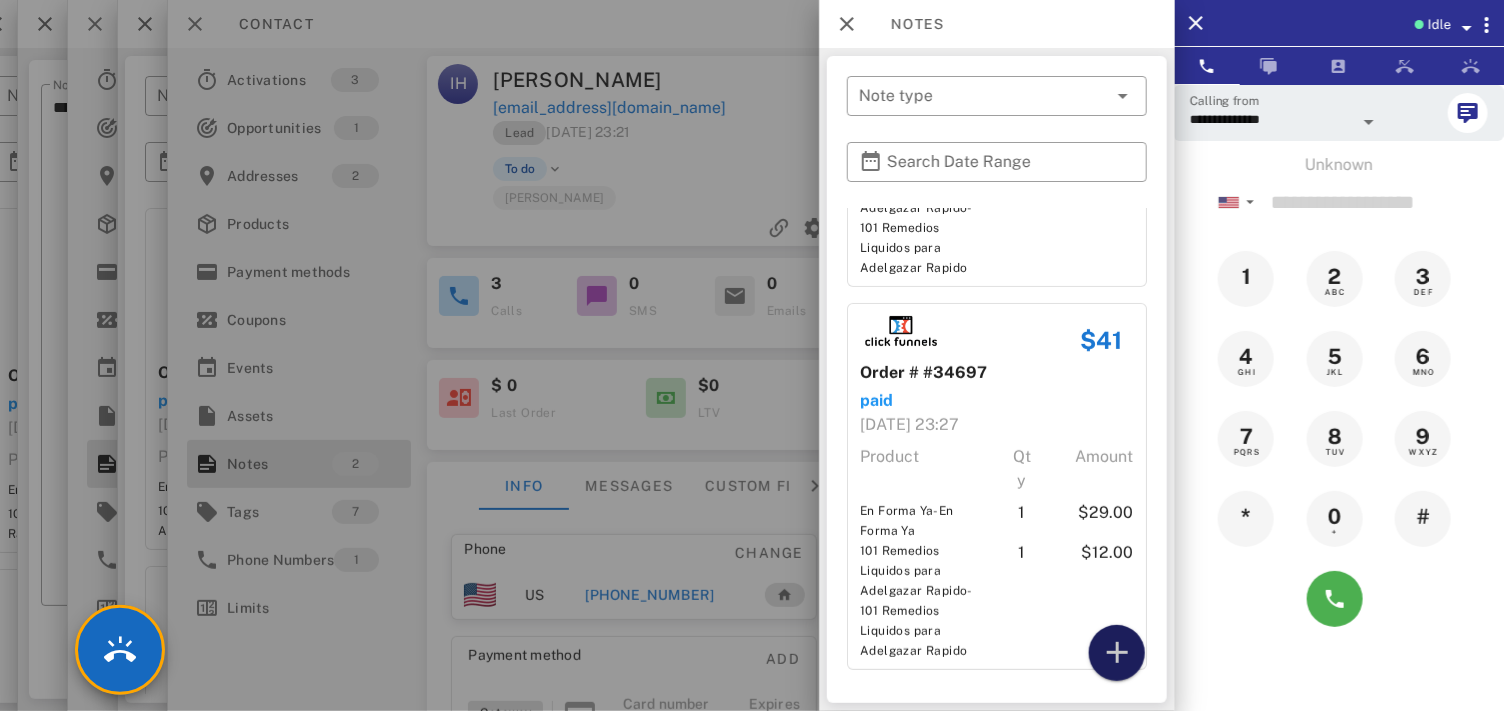 click at bounding box center [1116, 653] 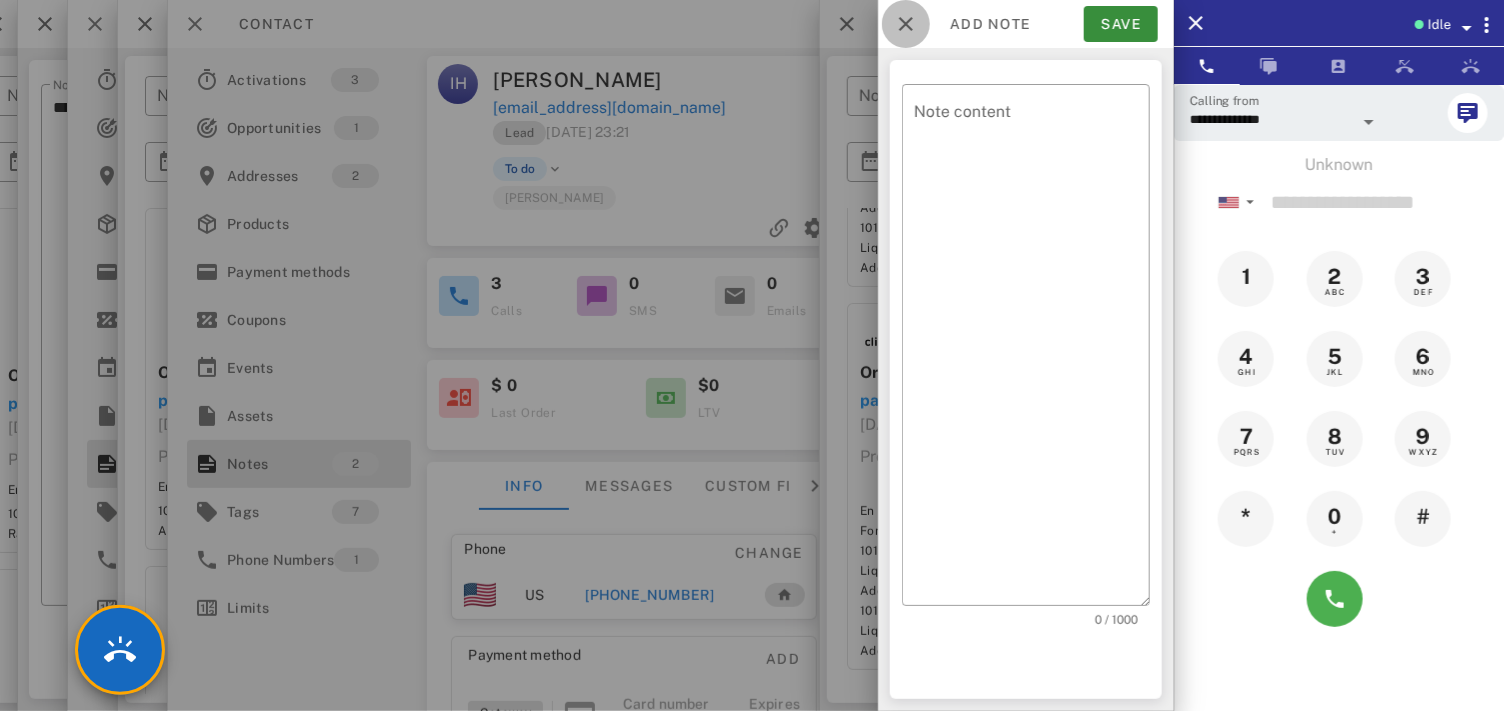 click at bounding box center [906, 24] 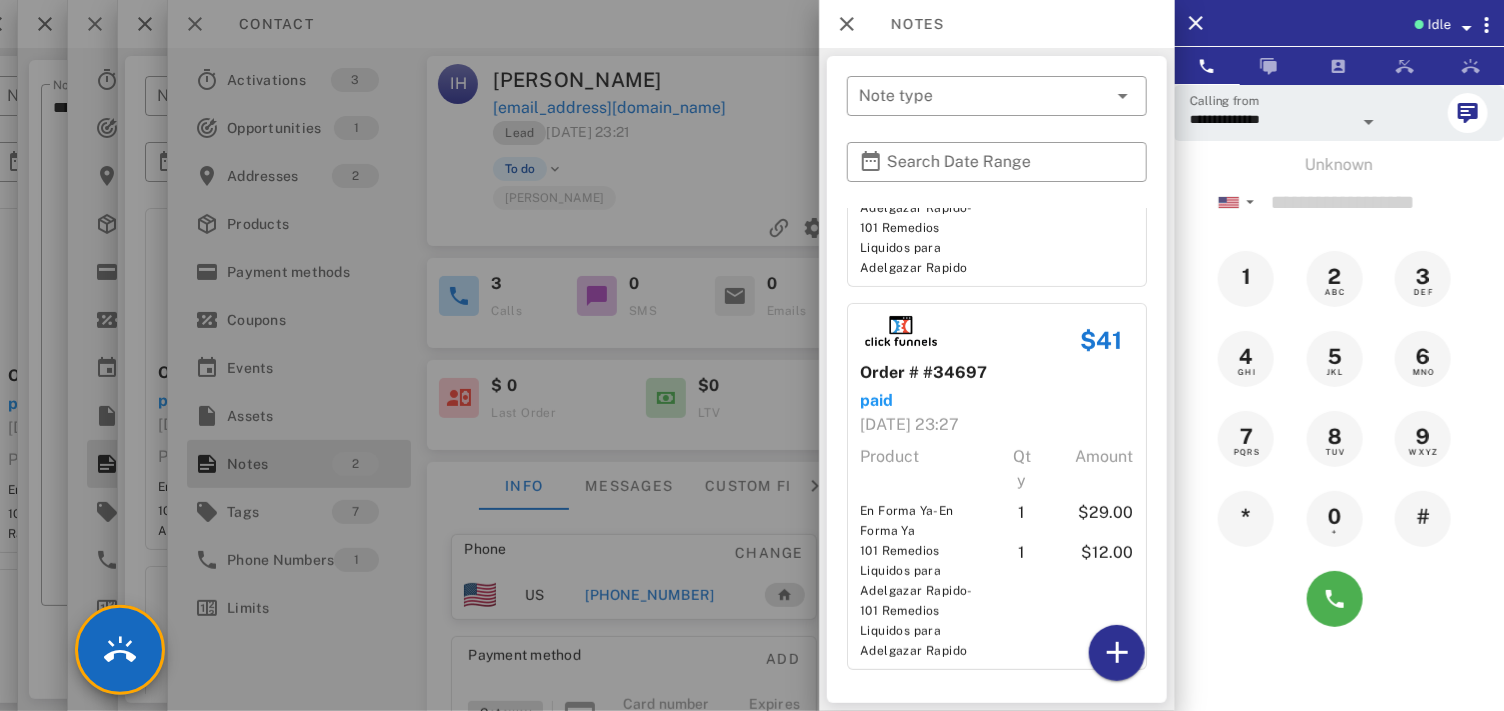 click on "Notes" at bounding box center [907, 24] 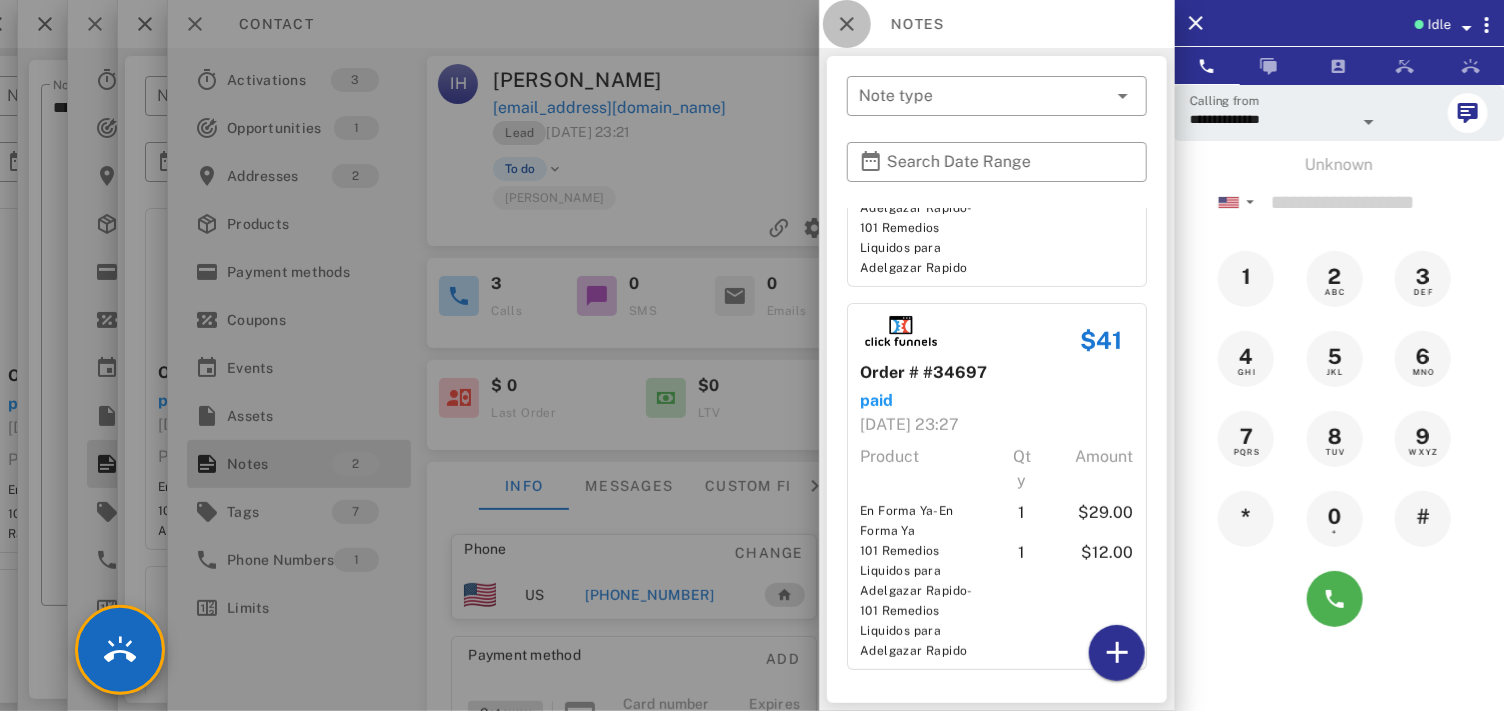 click at bounding box center [847, 24] 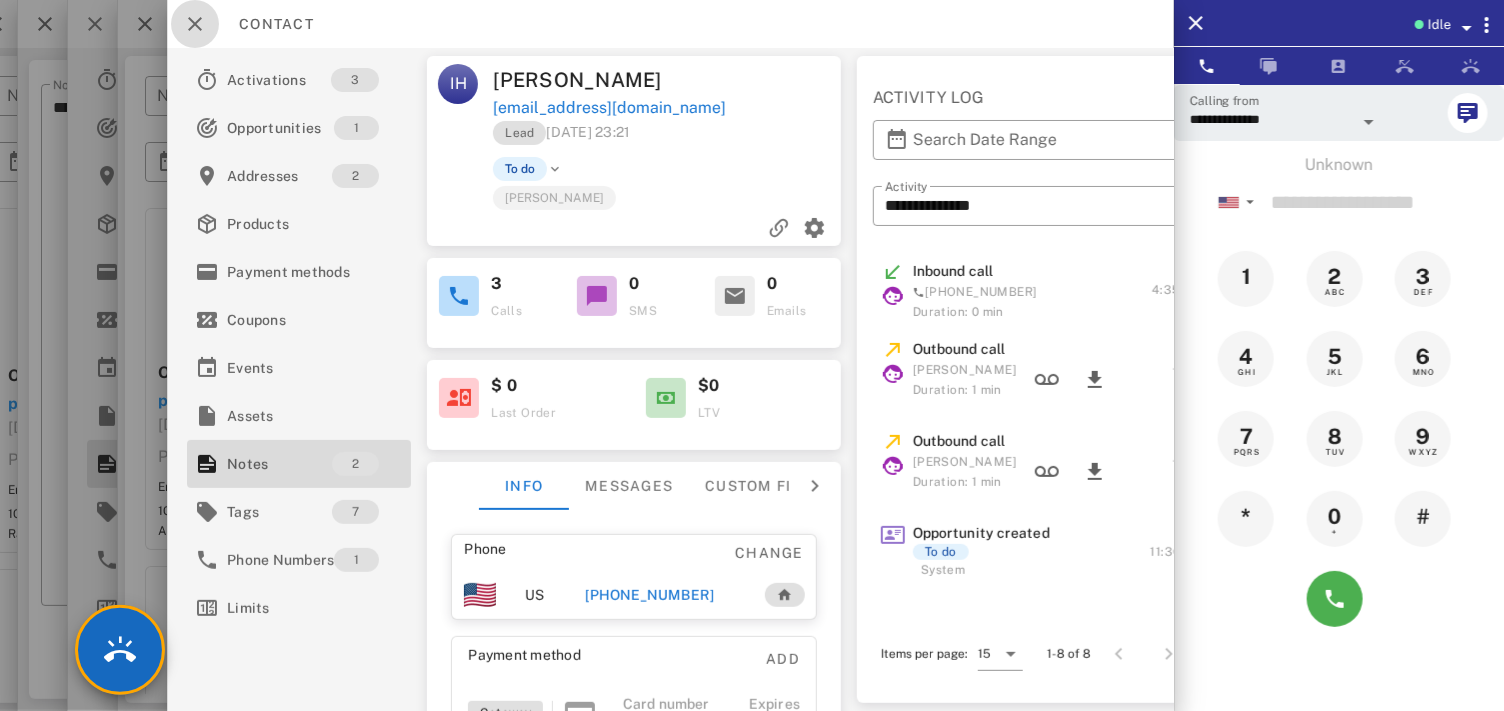 click at bounding box center (195, 24) 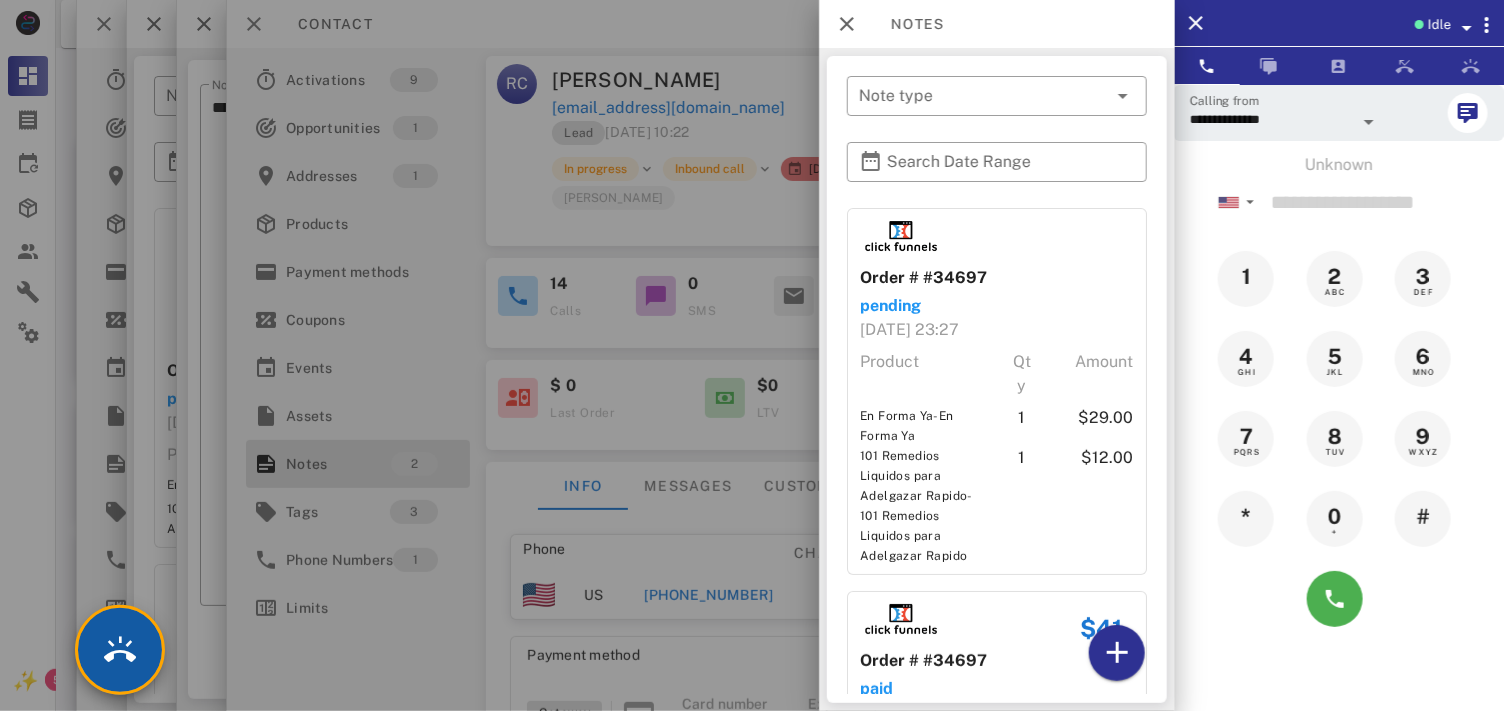 click at bounding box center [120, 650] 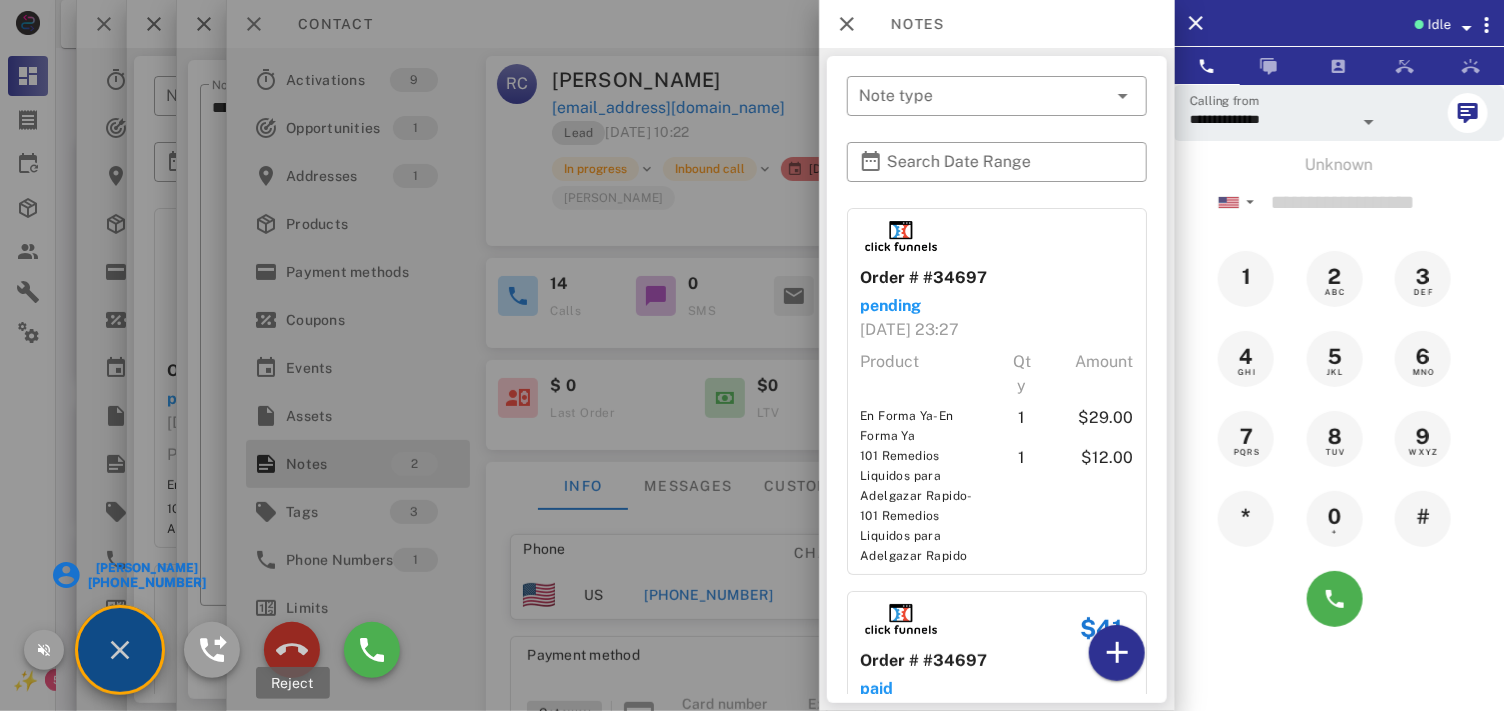 click at bounding box center (292, 650) 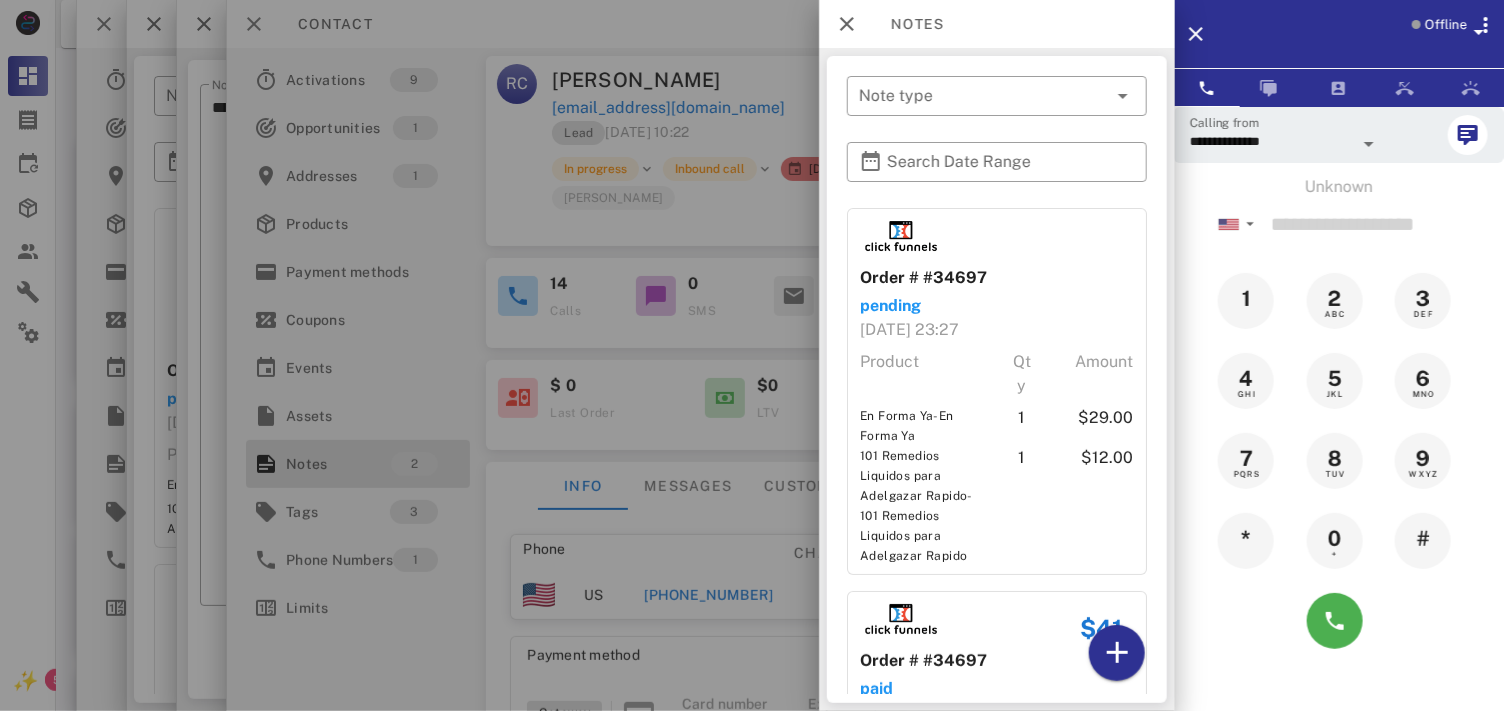 click on "Offline" at bounding box center [1446, 25] 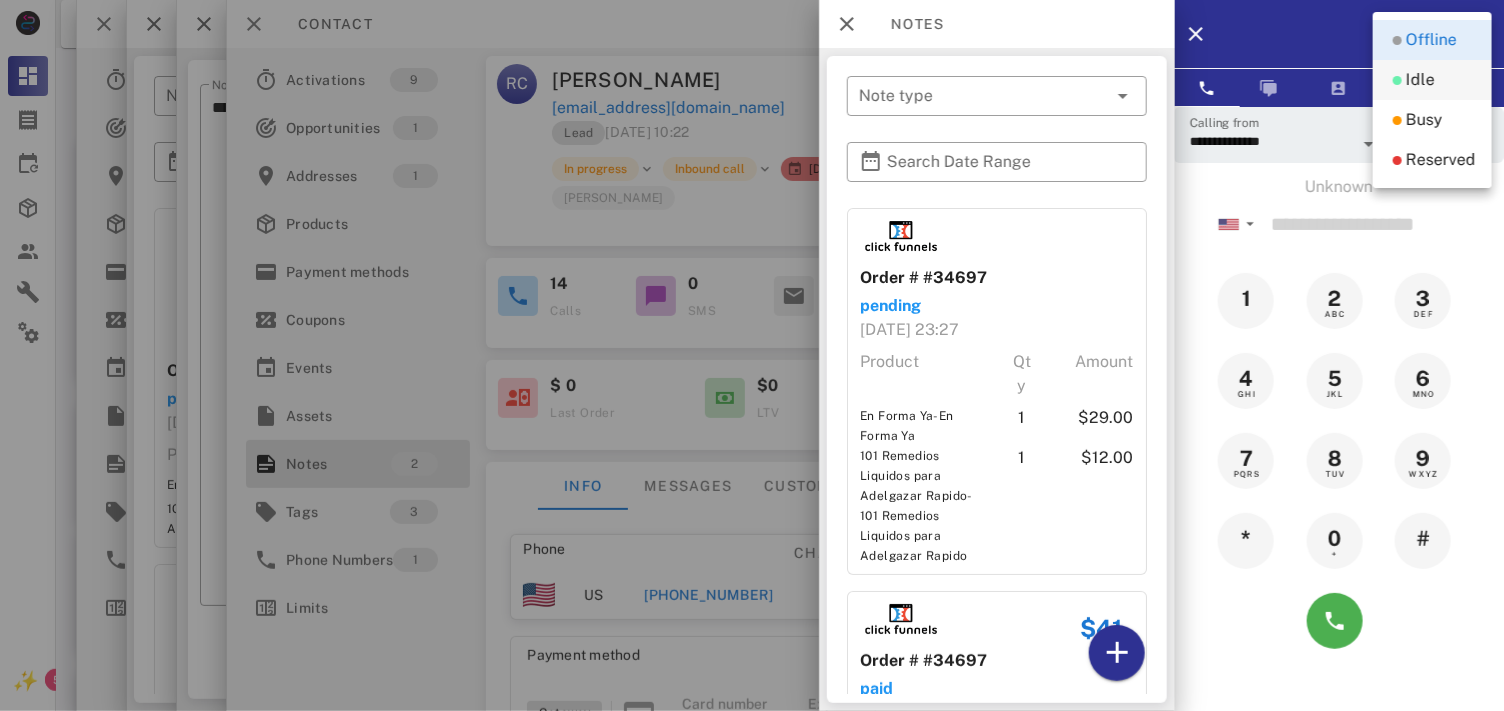 click on "Idle" at bounding box center [1432, 80] 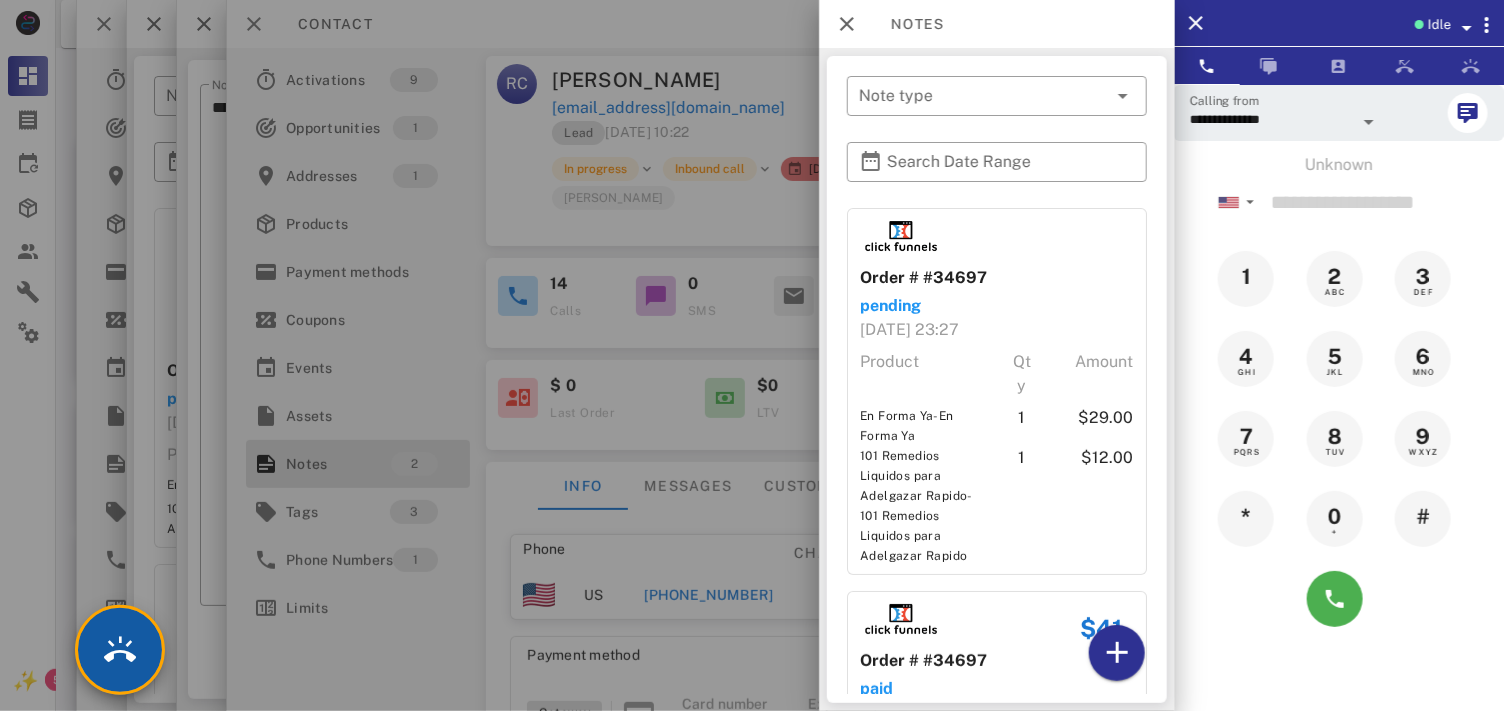 click at bounding box center [120, 650] 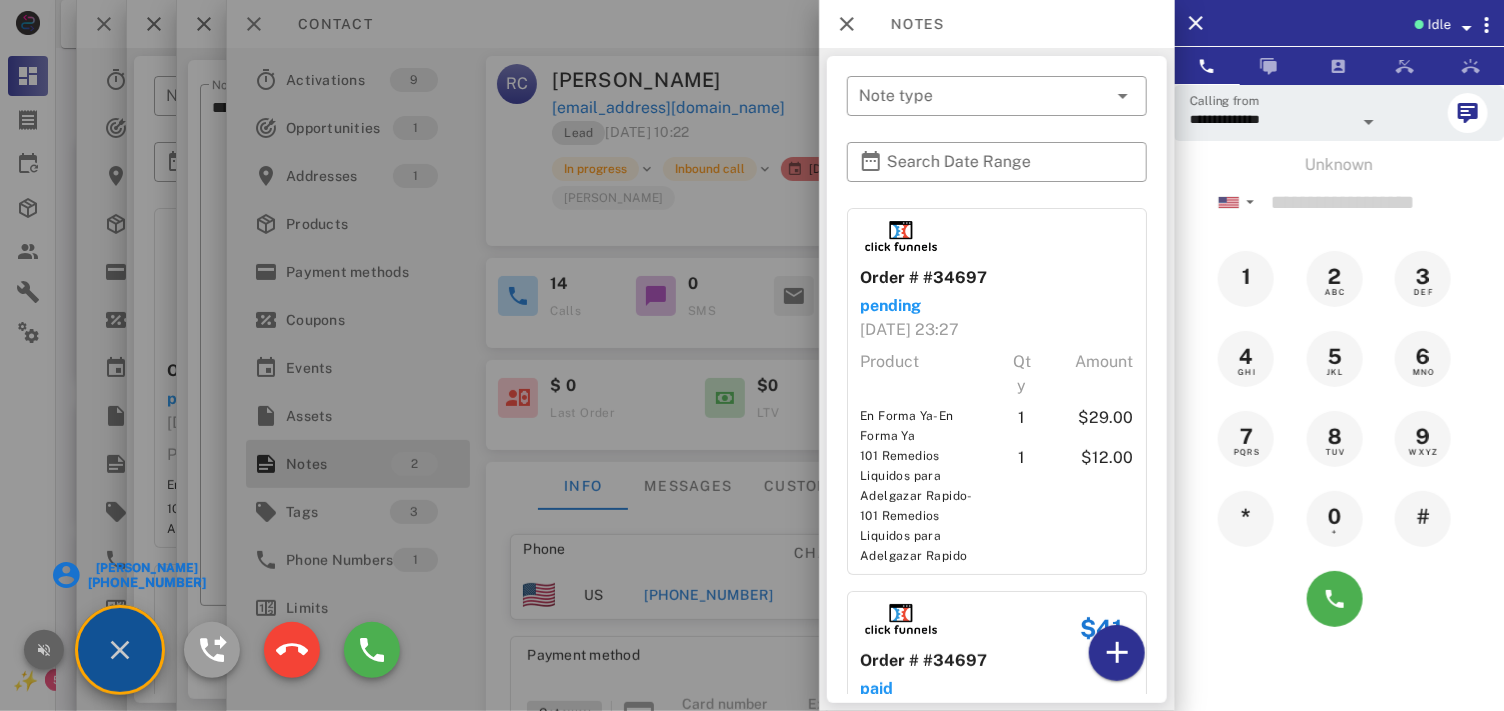 click at bounding box center (44, 650) 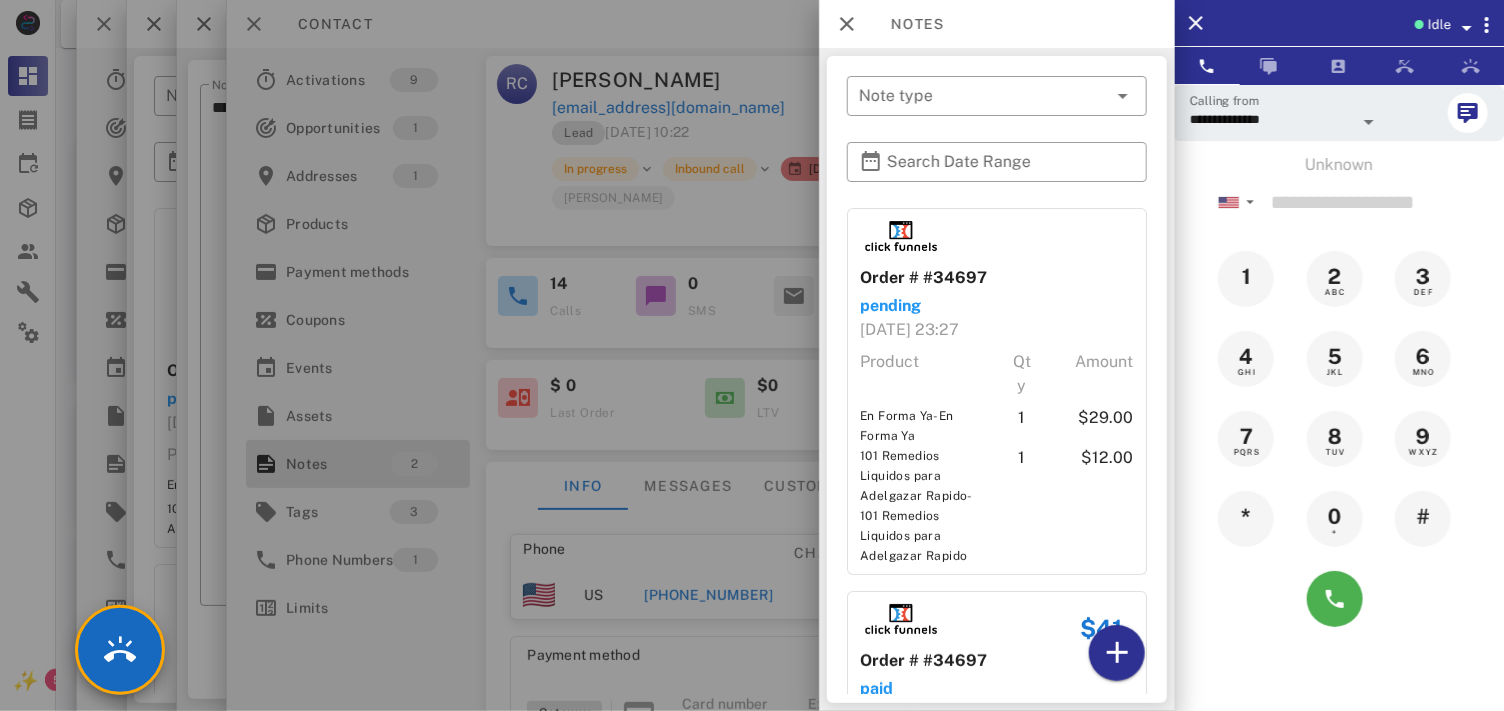click at bounding box center [752, 355] 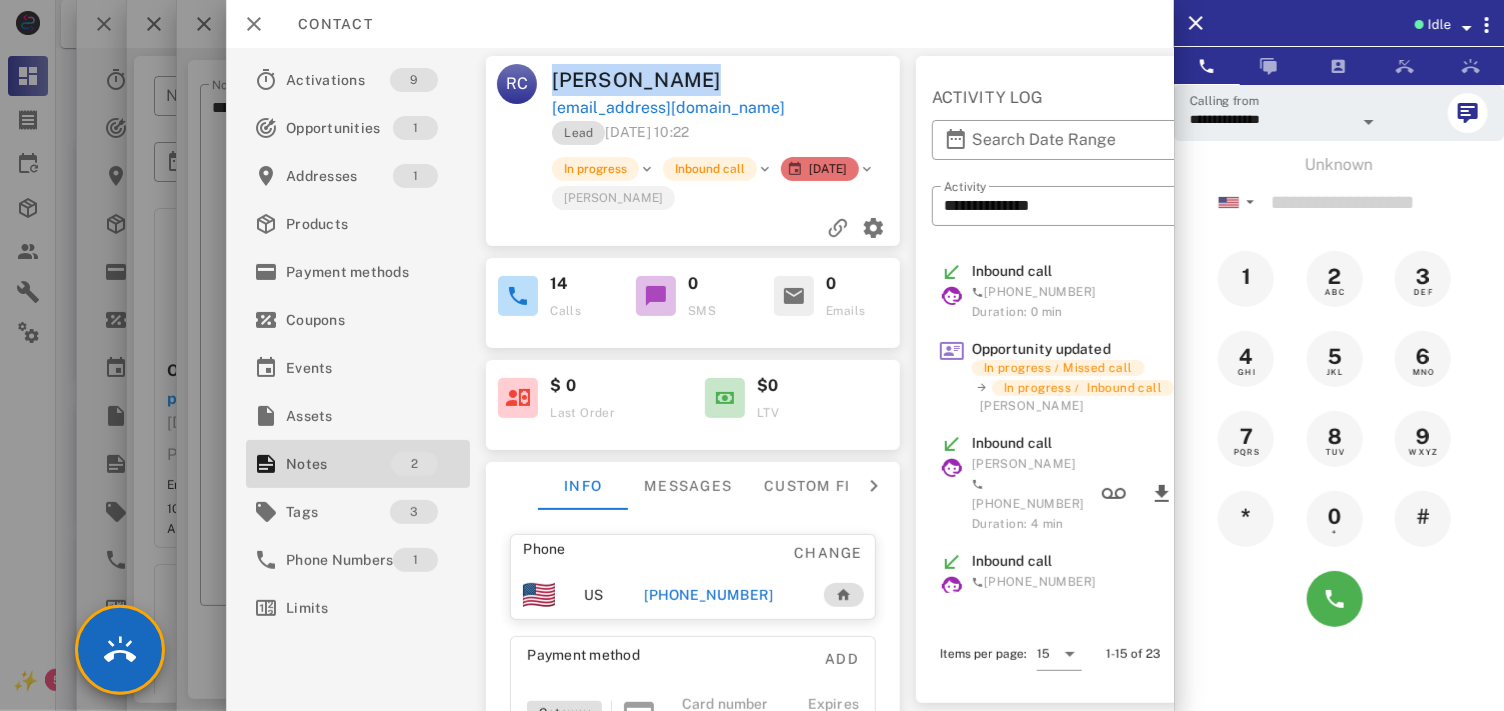 drag, startPoint x: 730, startPoint y: 80, endPoint x: 553, endPoint y: 80, distance: 177 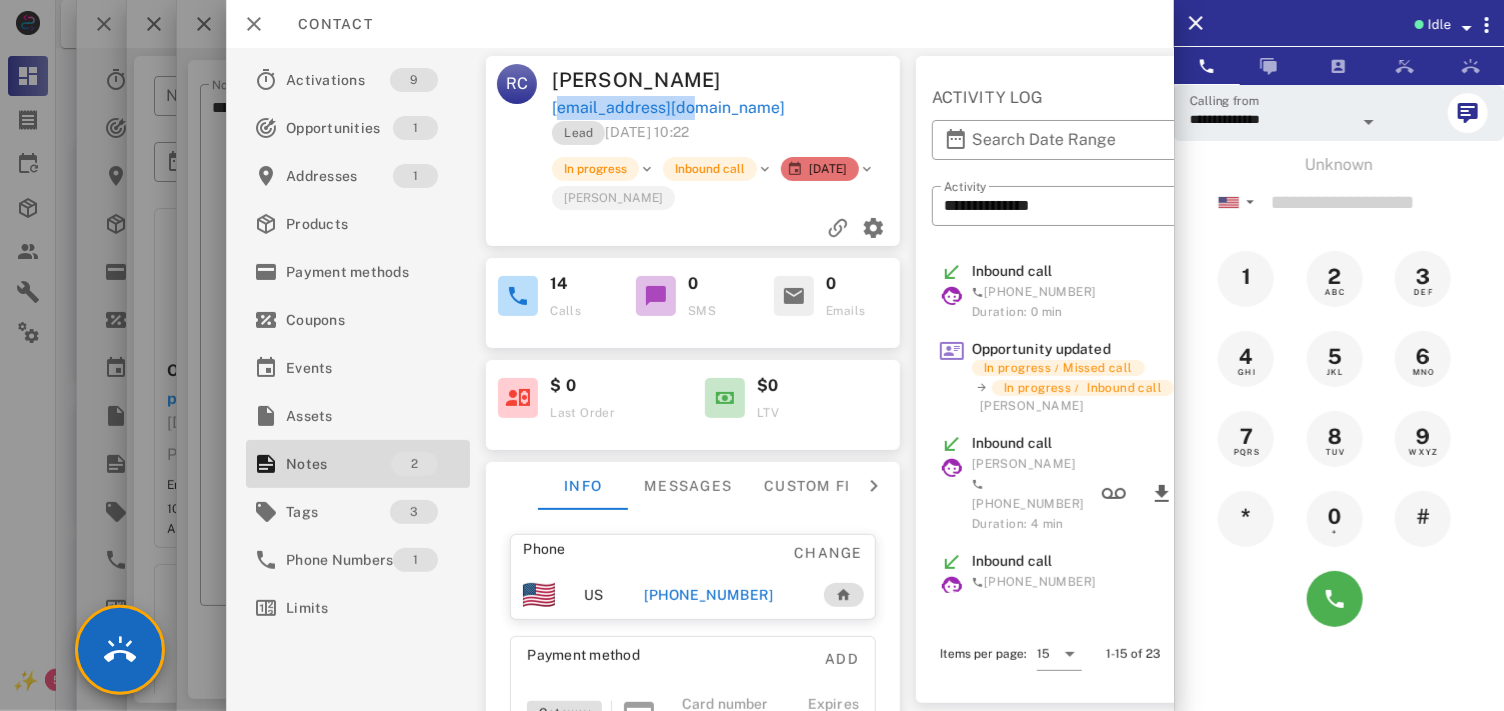 drag, startPoint x: 718, startPoint y: 105, endPoint x: 553, endPoint y: 111, distance: 165.10905 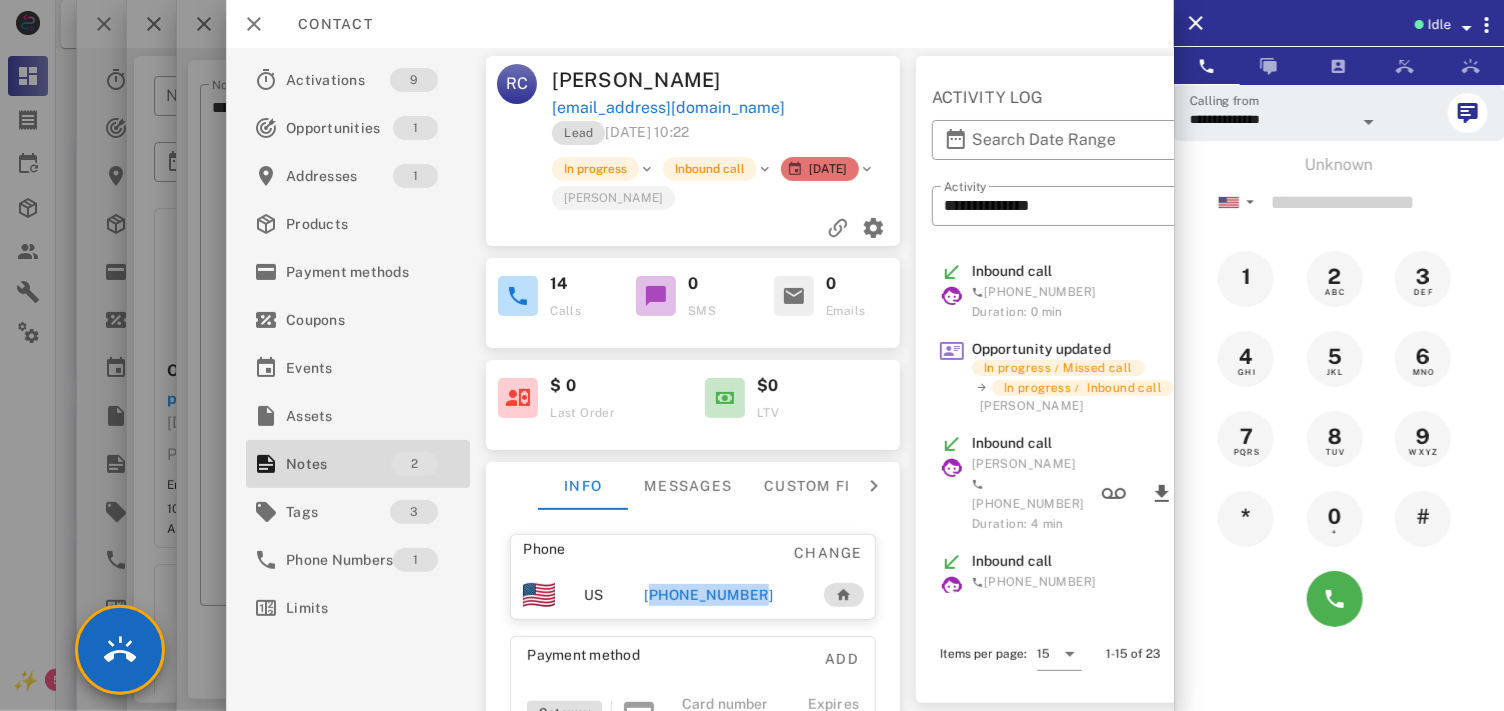 drag, startPoint x: 775, startPoint y: 585, endPoint x: 646, endPoint y: 585, distance: 129 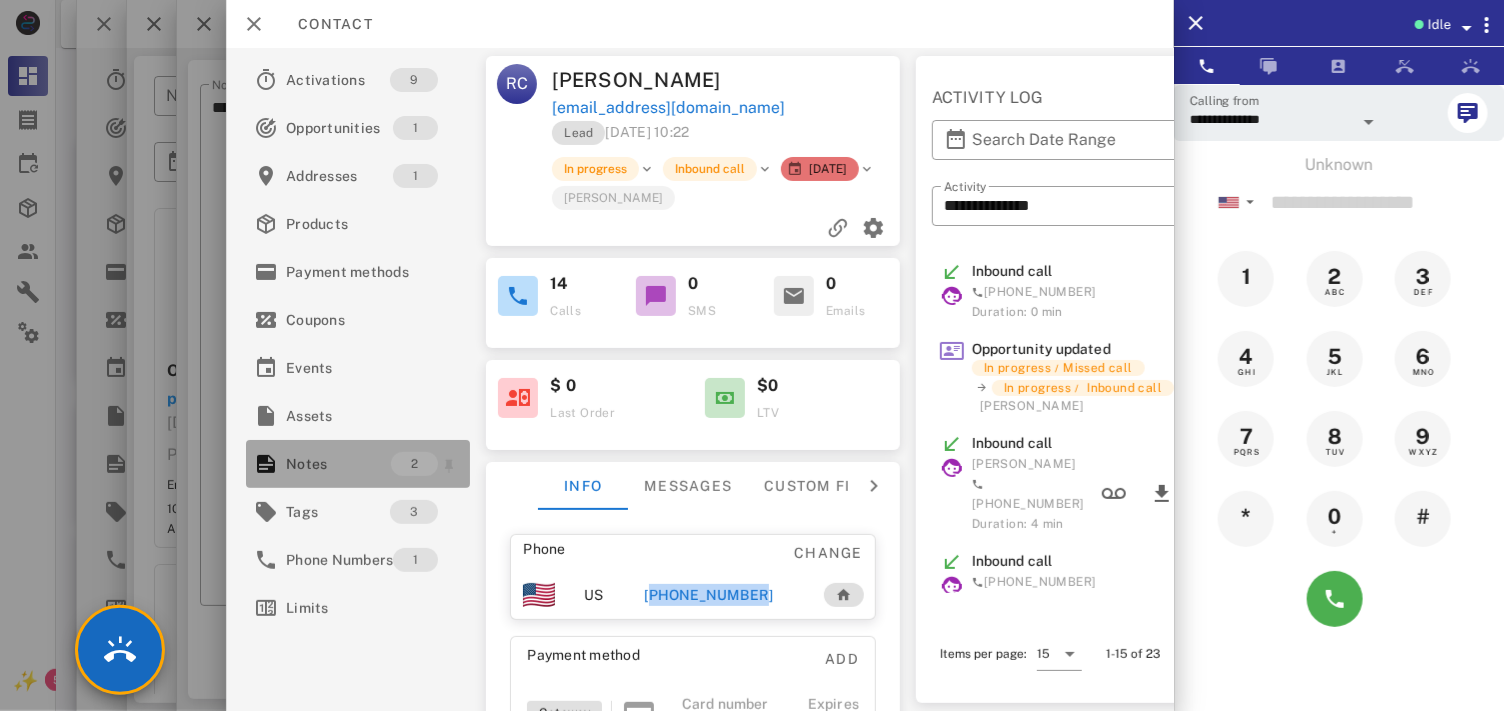 click on "Notes" at bounding box center [338, 464] 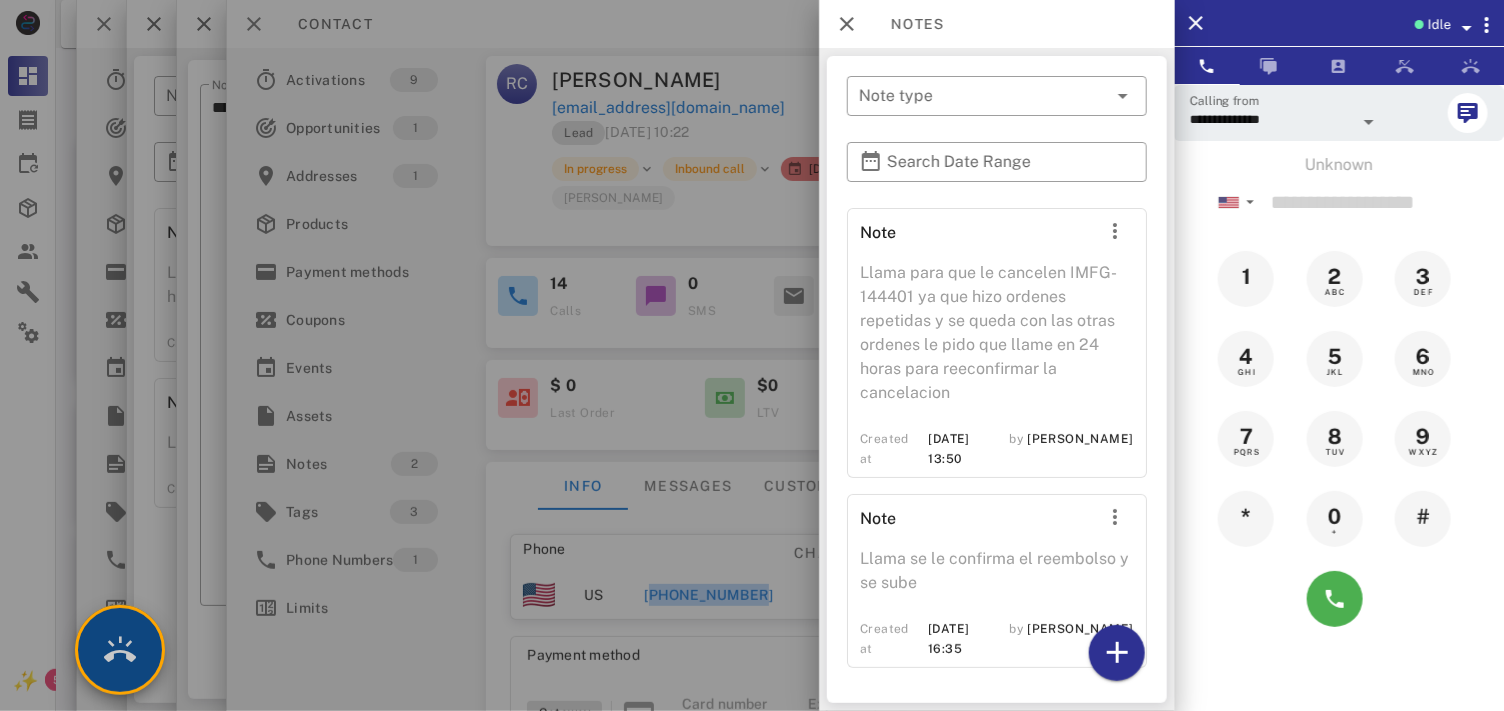 click at bounding box center [120, 650] 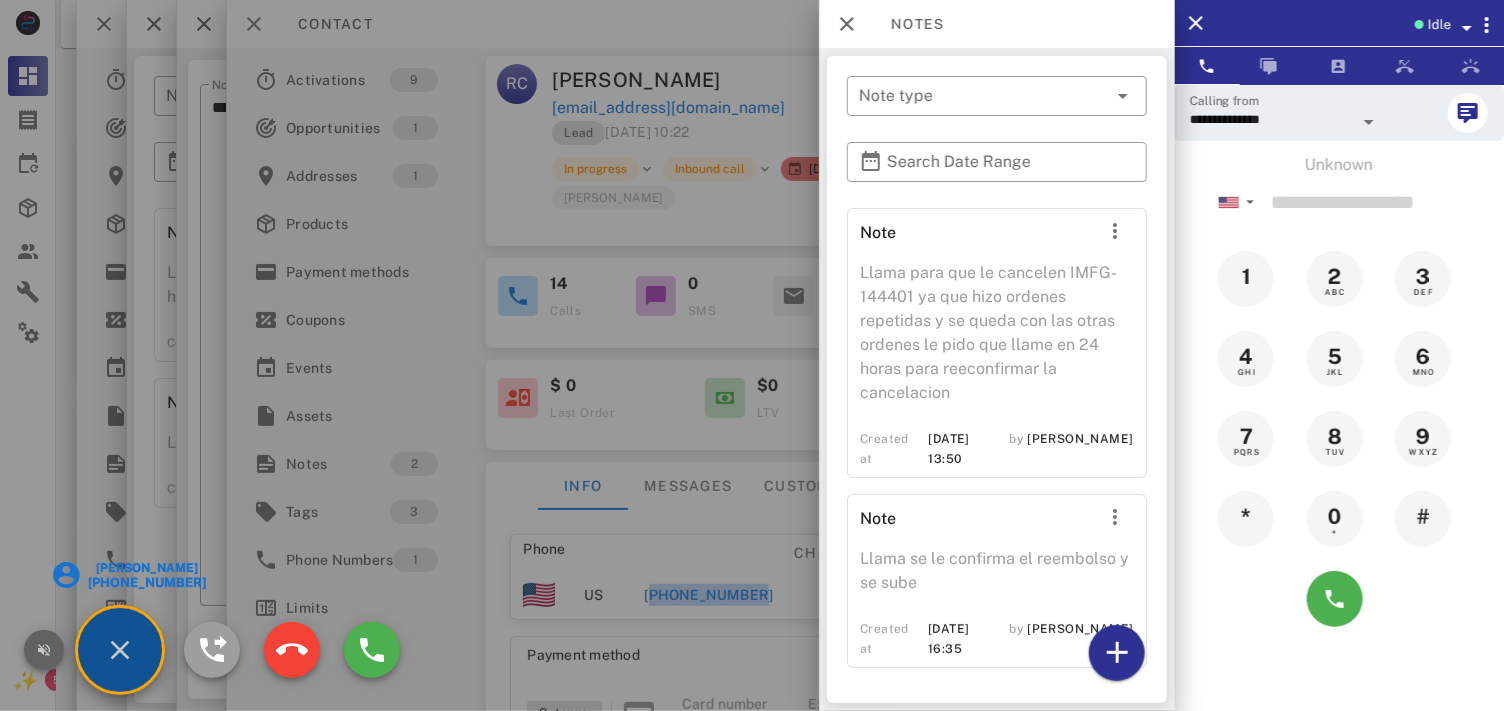 click at bounding box center [44, 650] 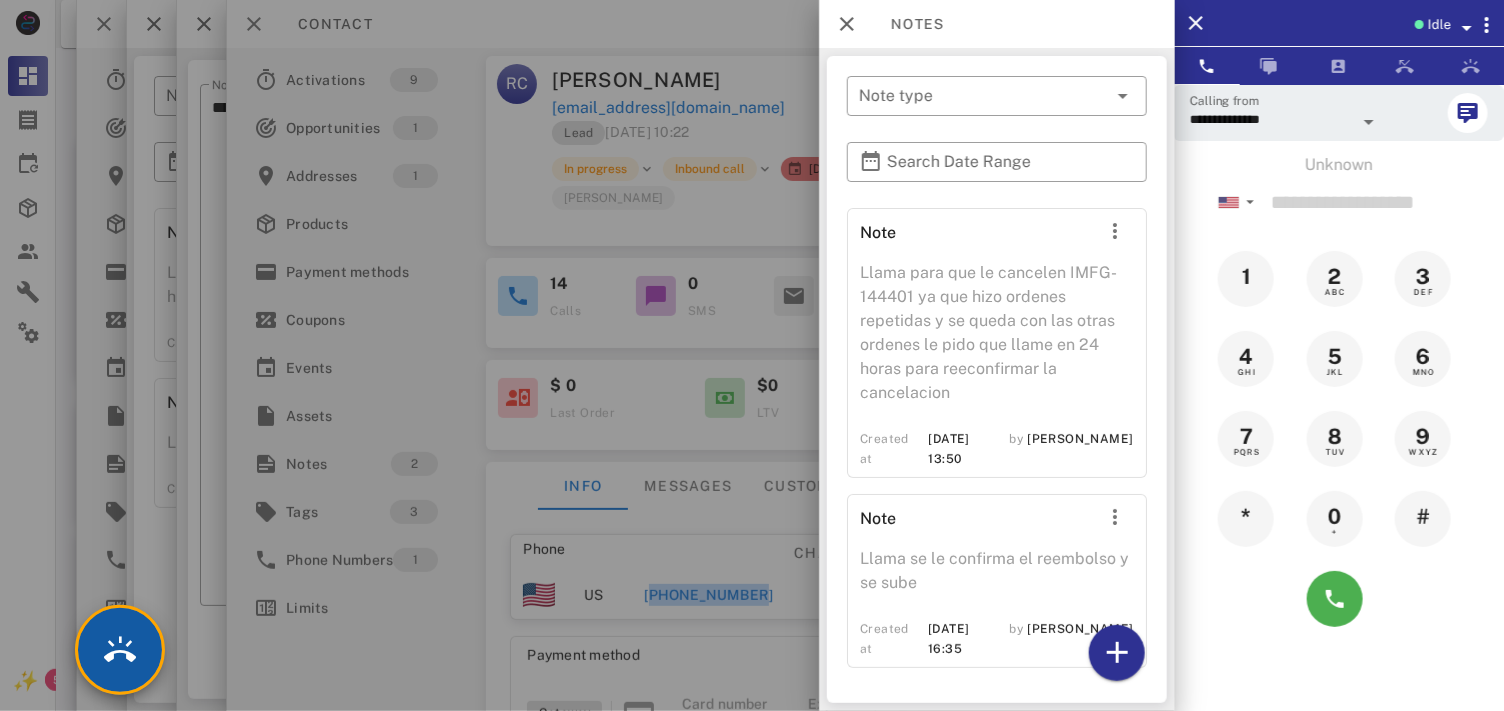 click at bounding box center [120, 650] 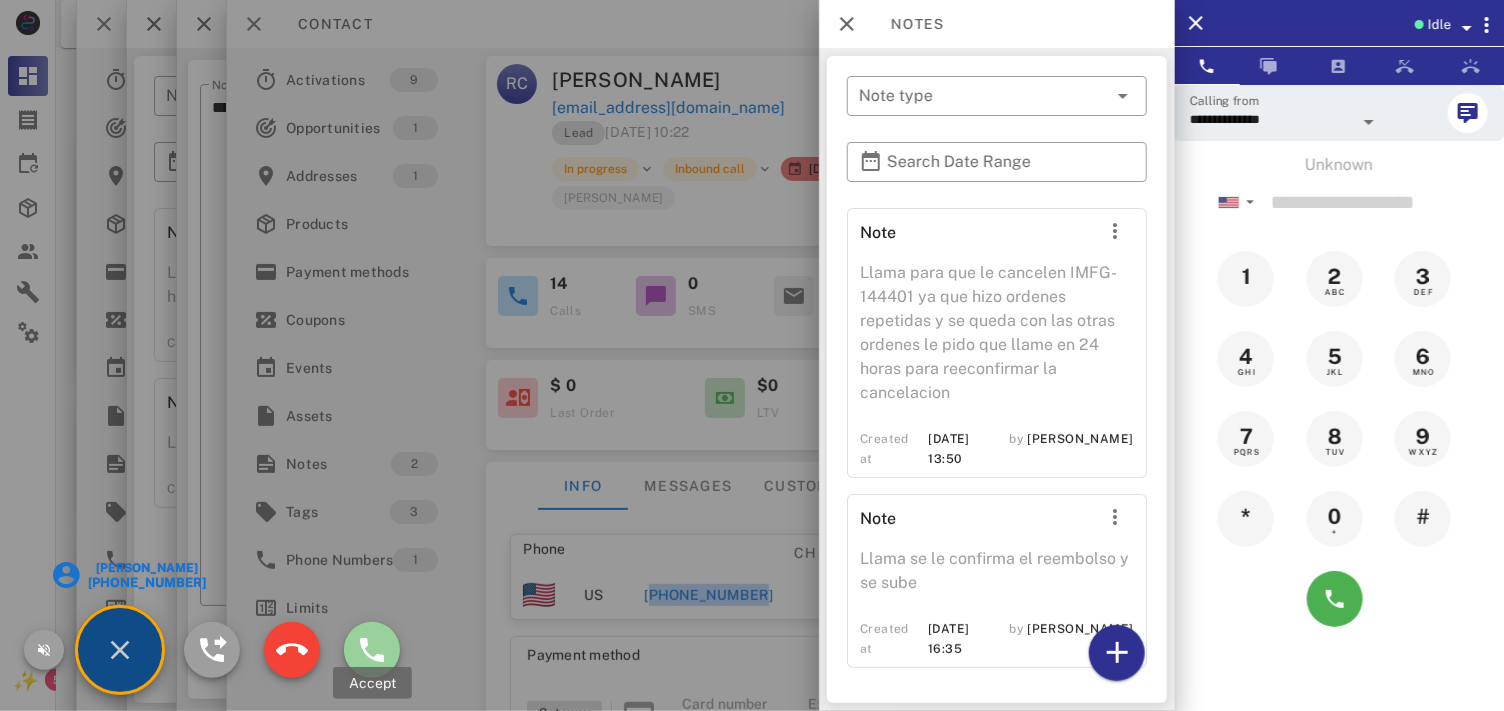 click at bounding box center [372, 650] 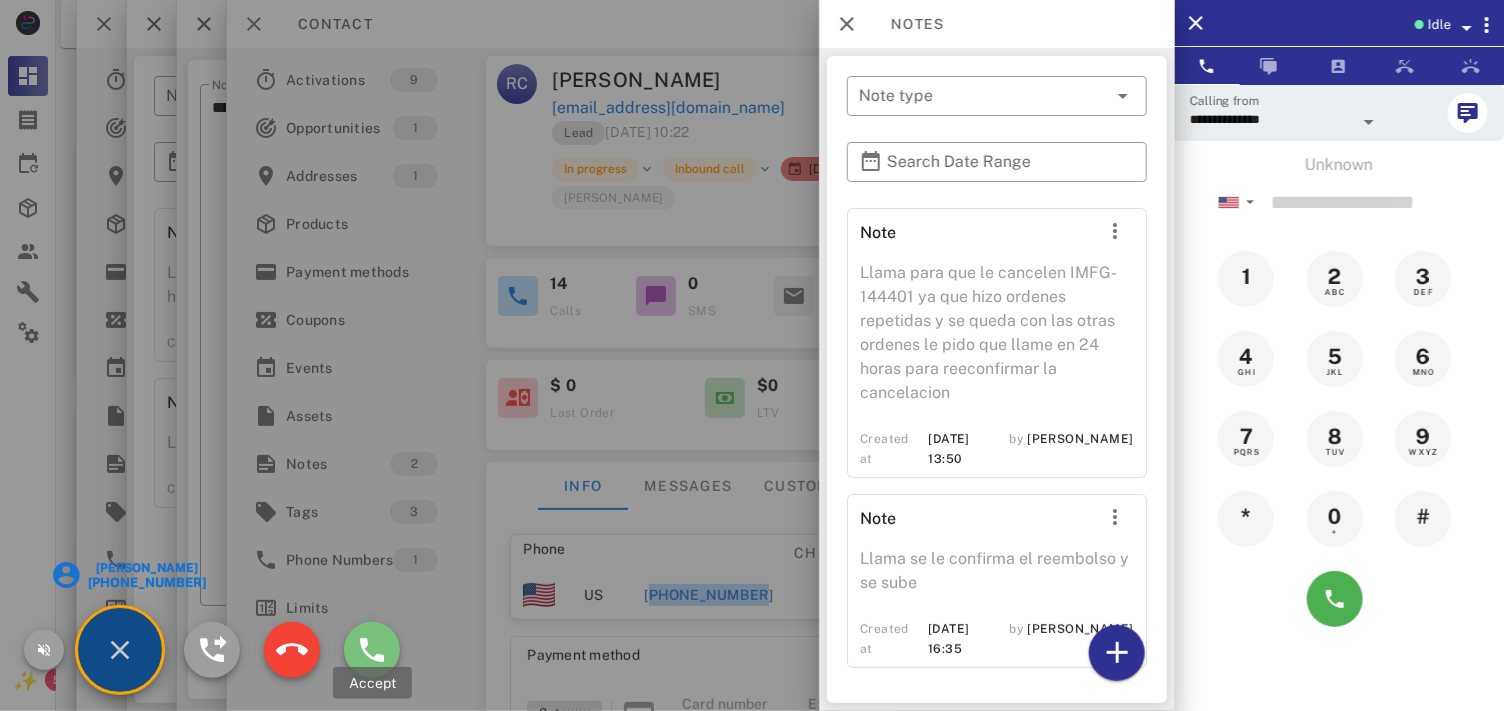 click at bounding box center [752, 355] 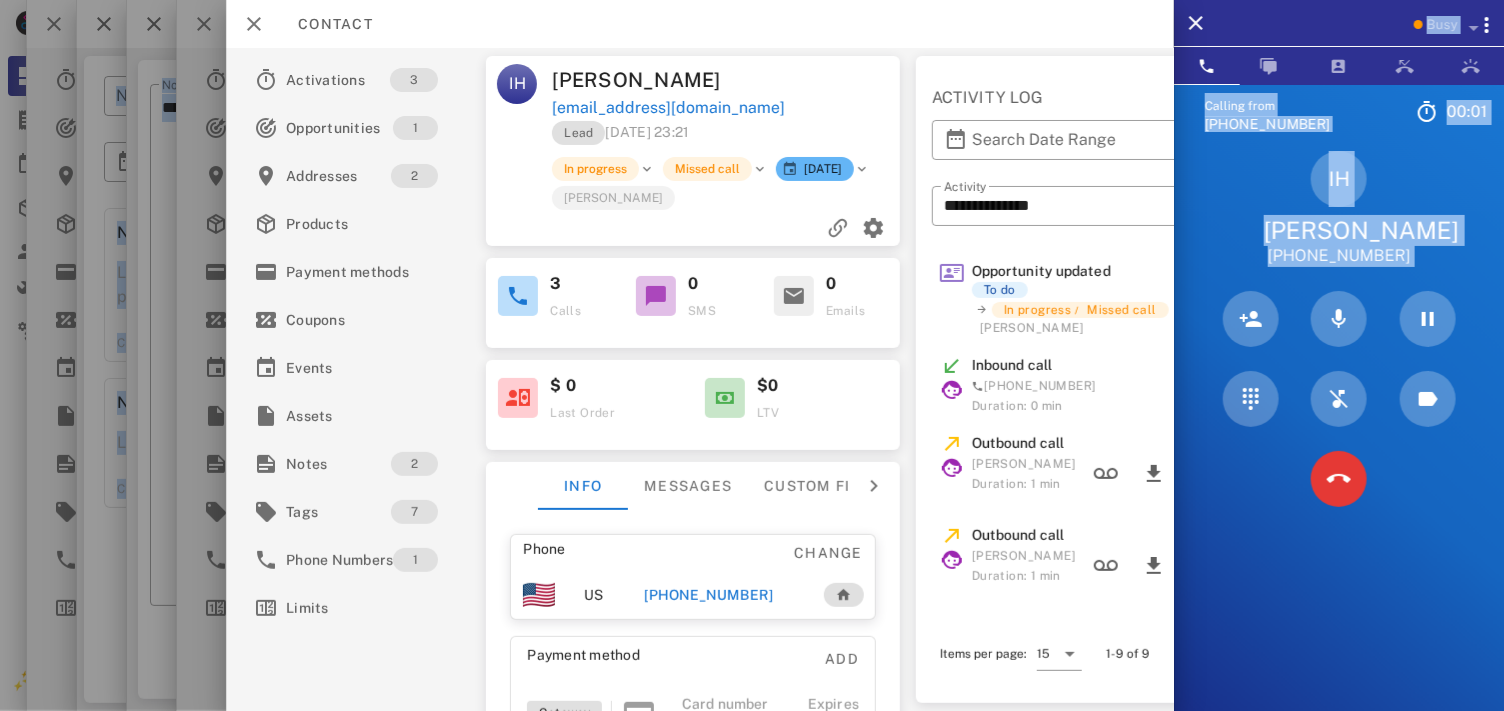 click on "IH   [PERSON_NAME]  [PHONE_NUMBER]" at bounding box center [1339, 209] 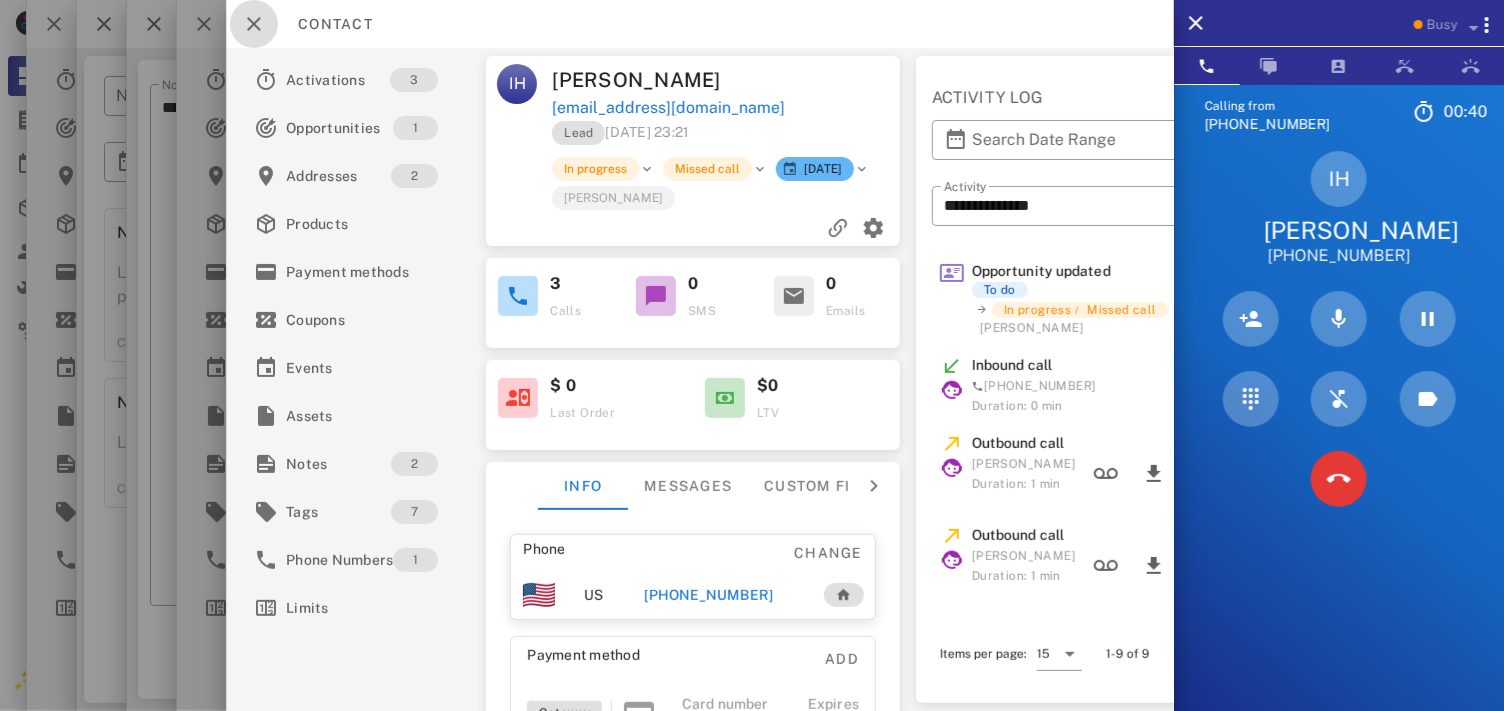click at bounding box center [254, 24] 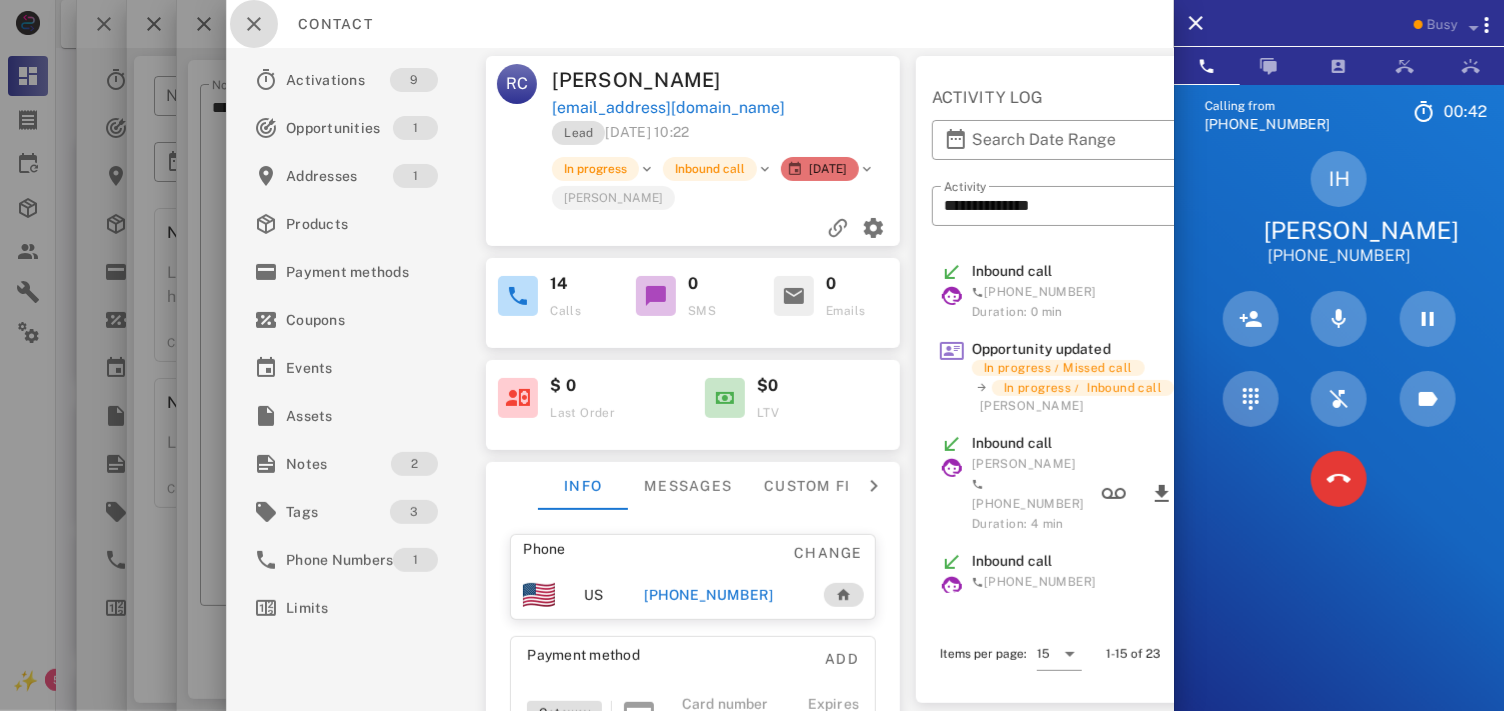 click at bounding box center (254, 24) 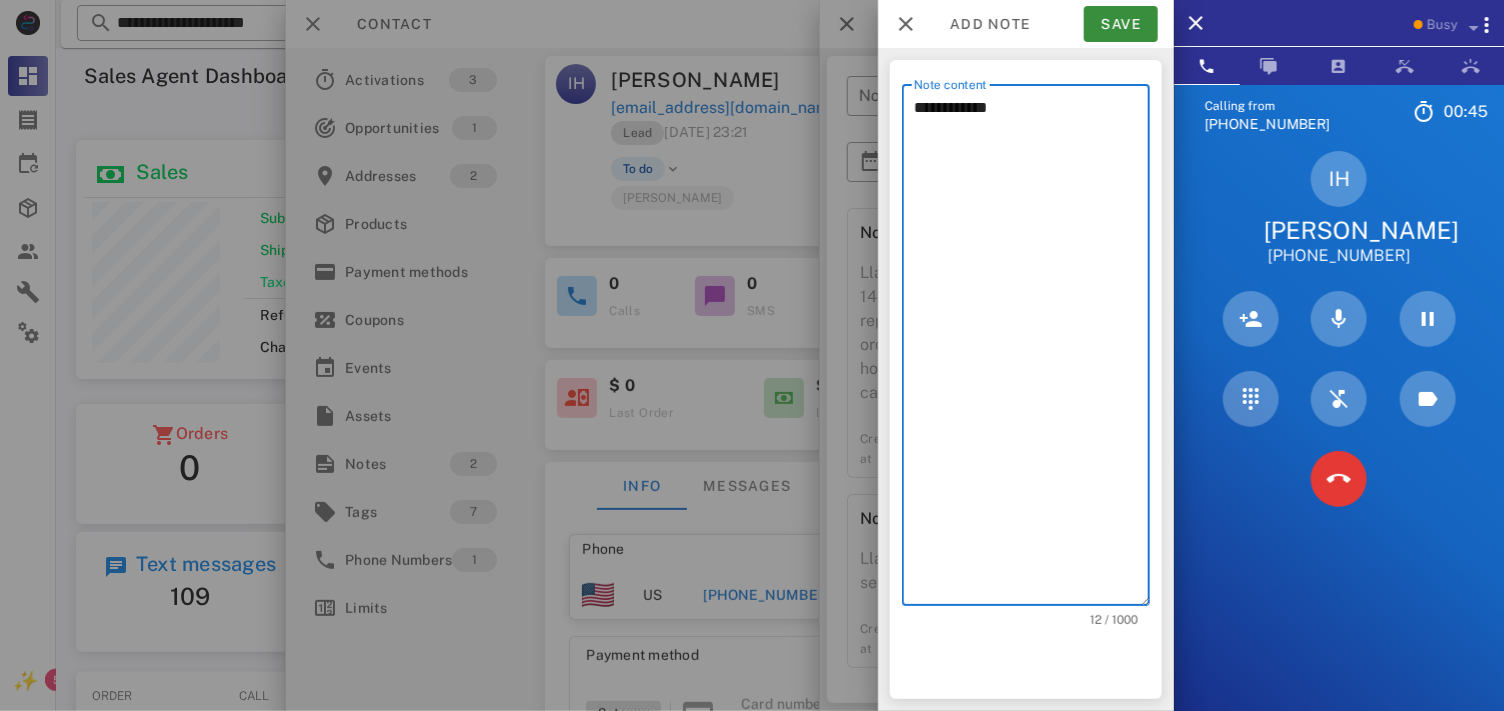 click on "**********" at bounding box center (1032, 350) 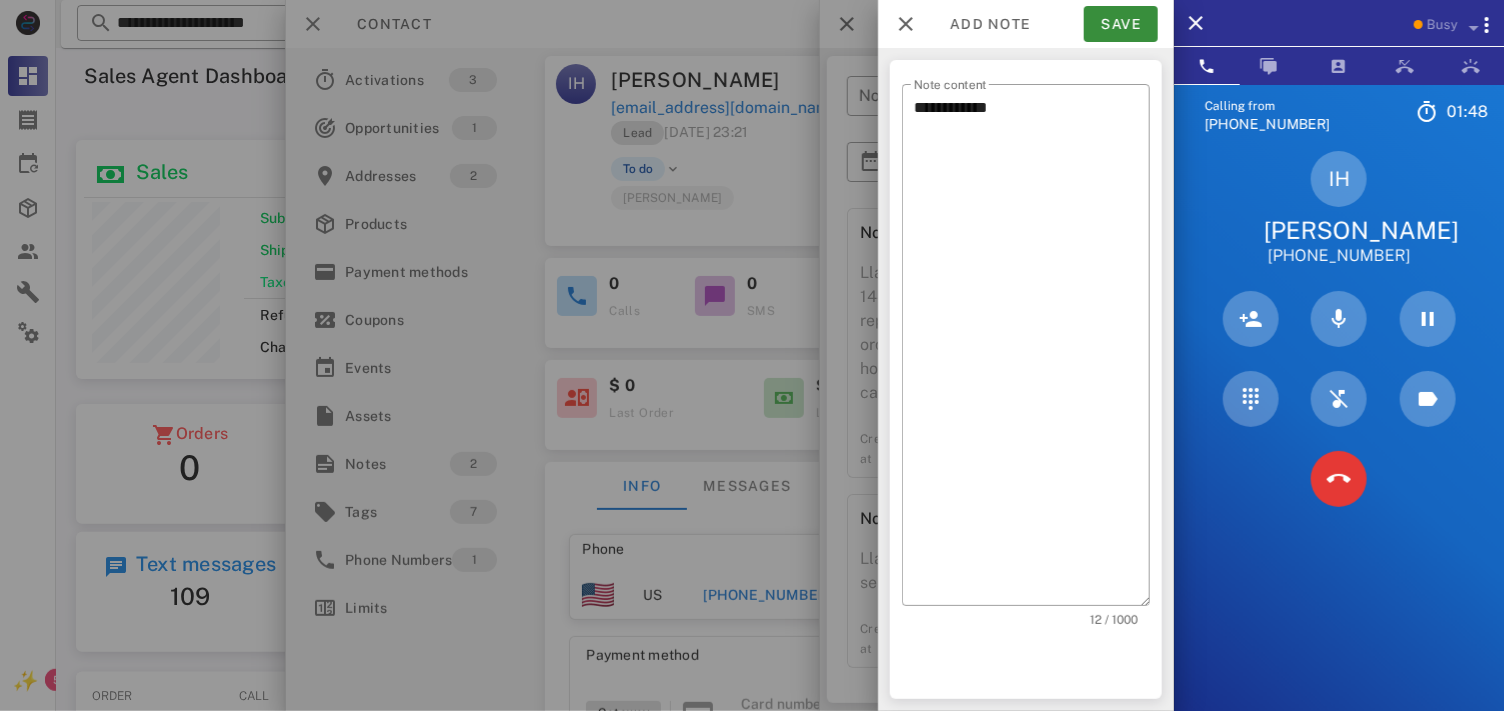 click at bounding box center (752, 355) 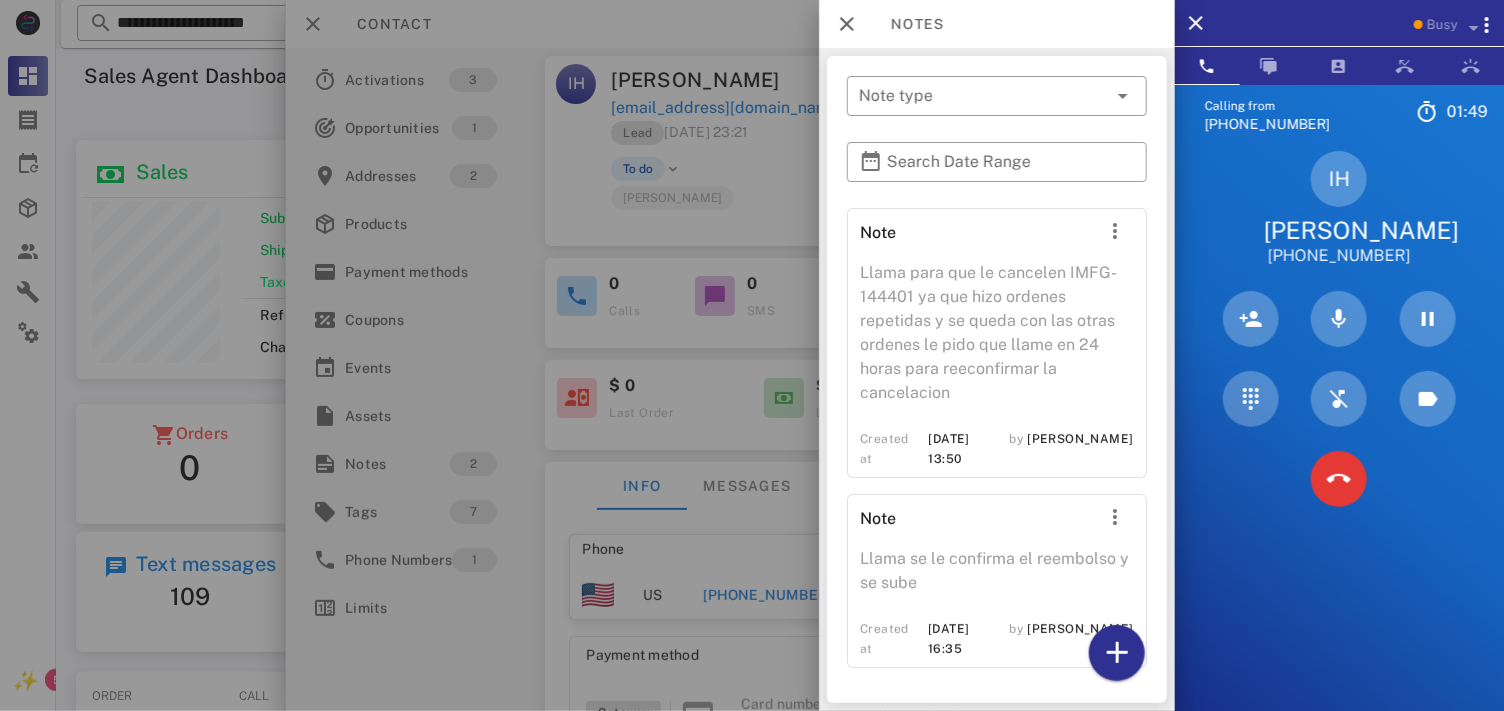 click at bounding box center [752, 355] 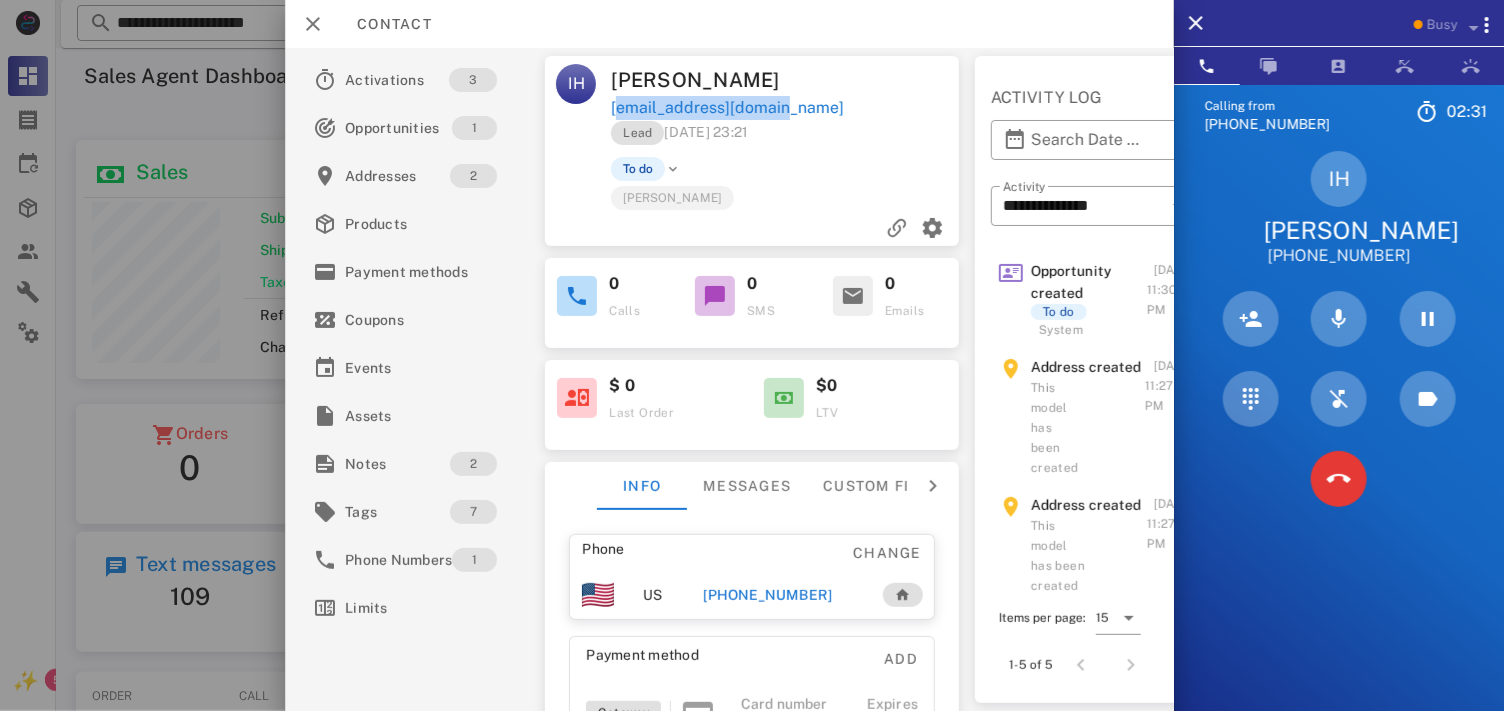 drag, startPoint x: 803, startPoint y: 106, endPoint x: 614, endPoint y: 110, distance: 189.04233 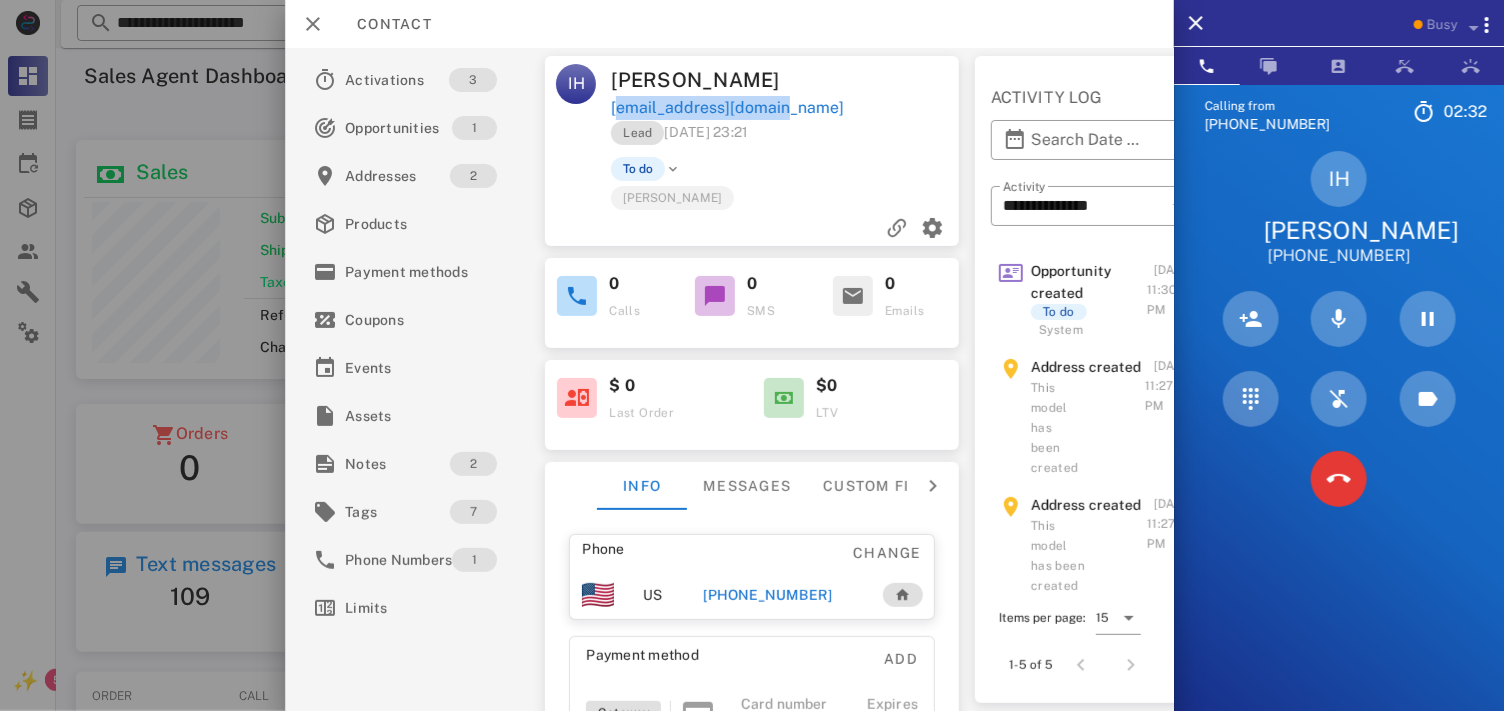copy on "[EMAIL_ADDRESS][DOMAIN_NAME]" 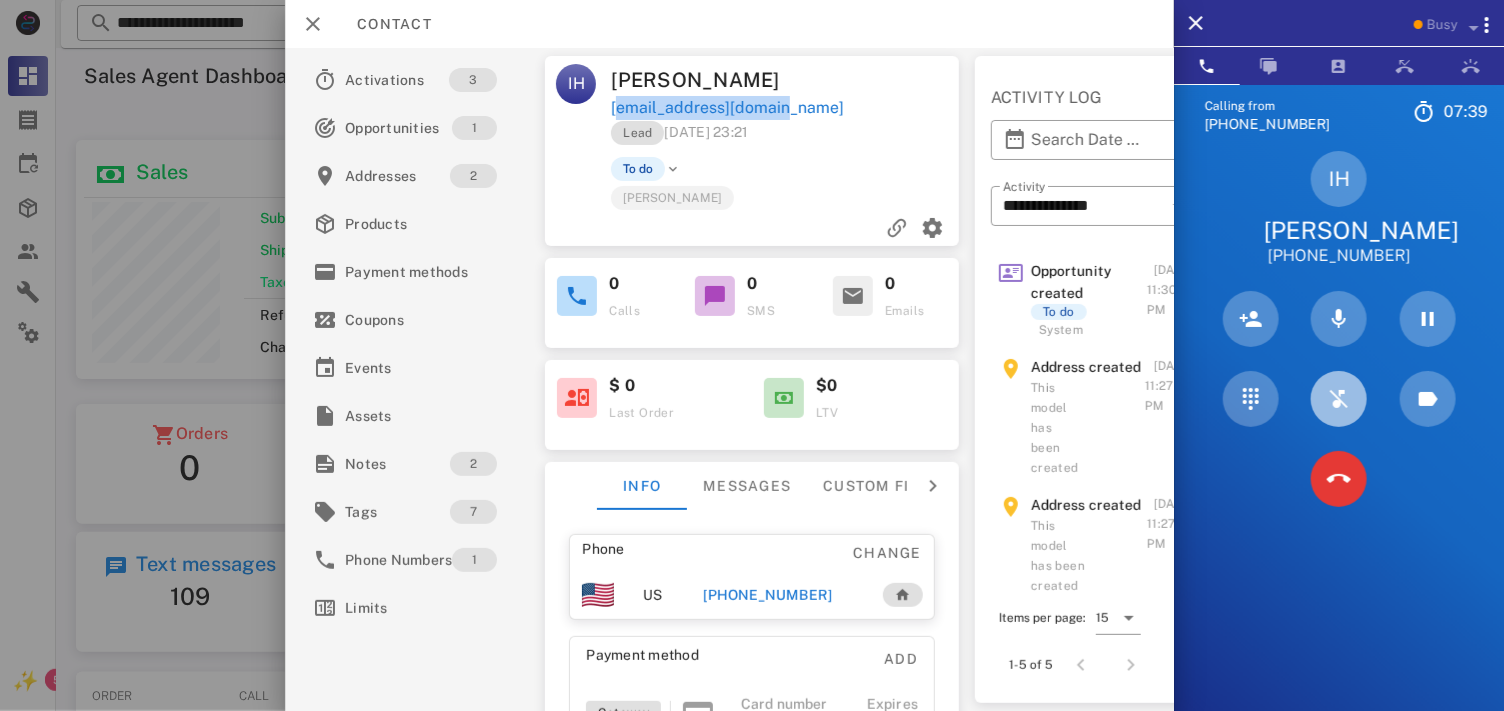 click at bounding box center [1339, 399] 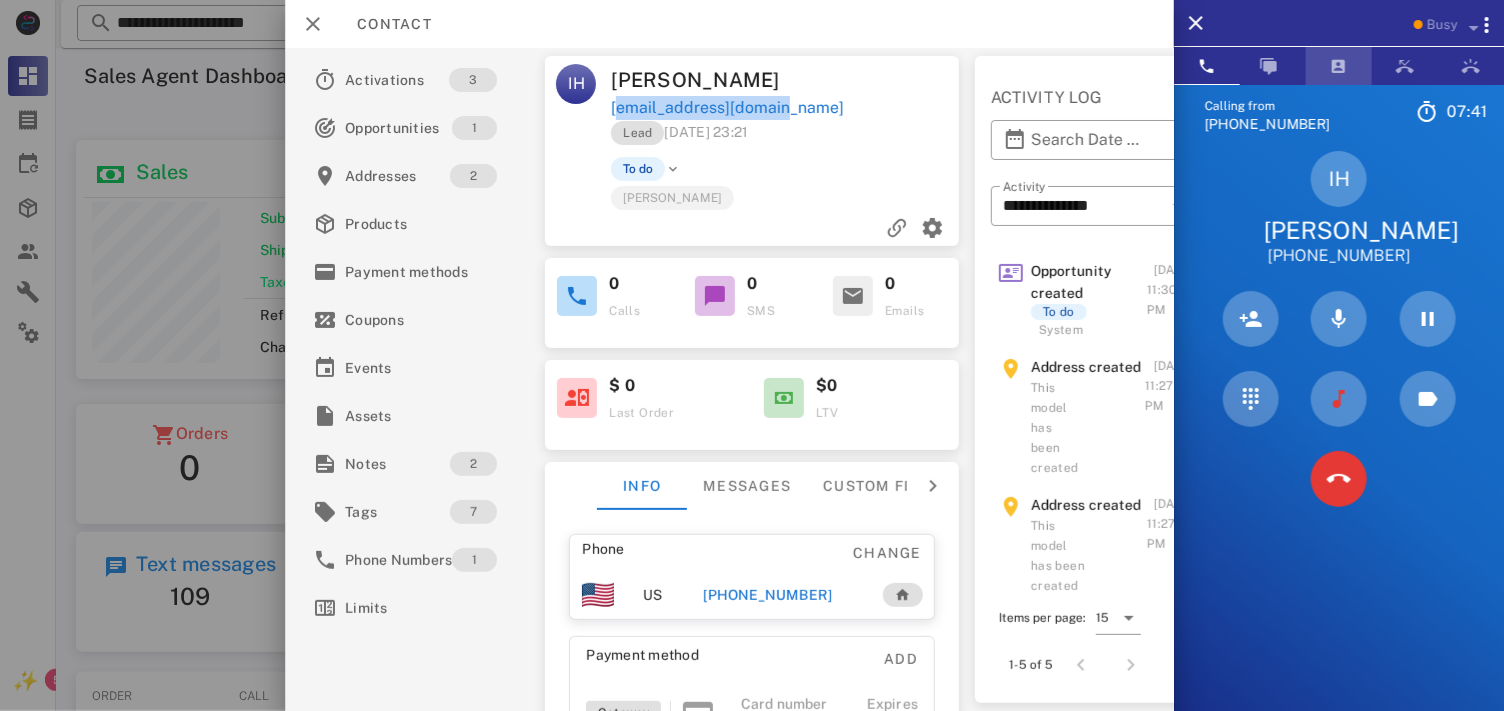 click at bounding box center [1339, 66] 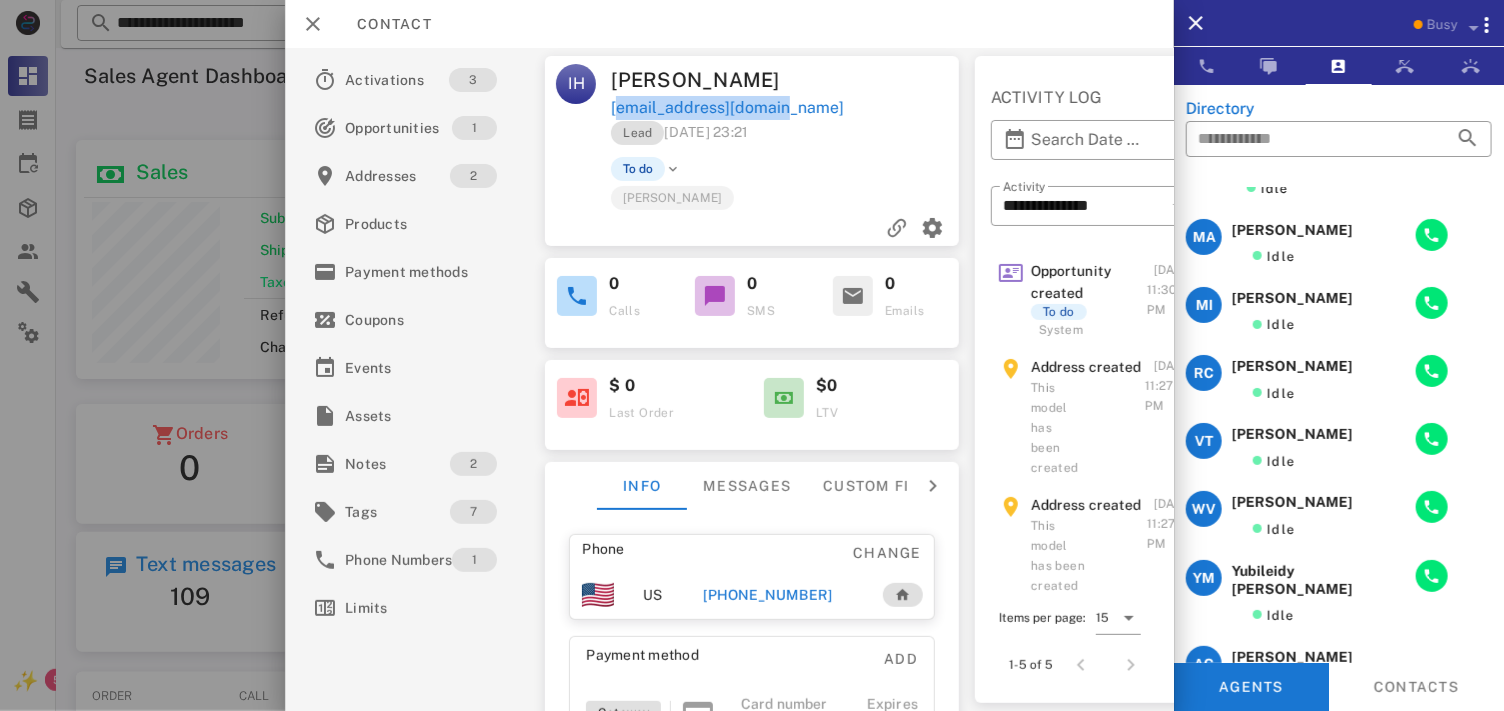 scroll, scrollTop: 92, scrollLeft: 0, axis: vertical 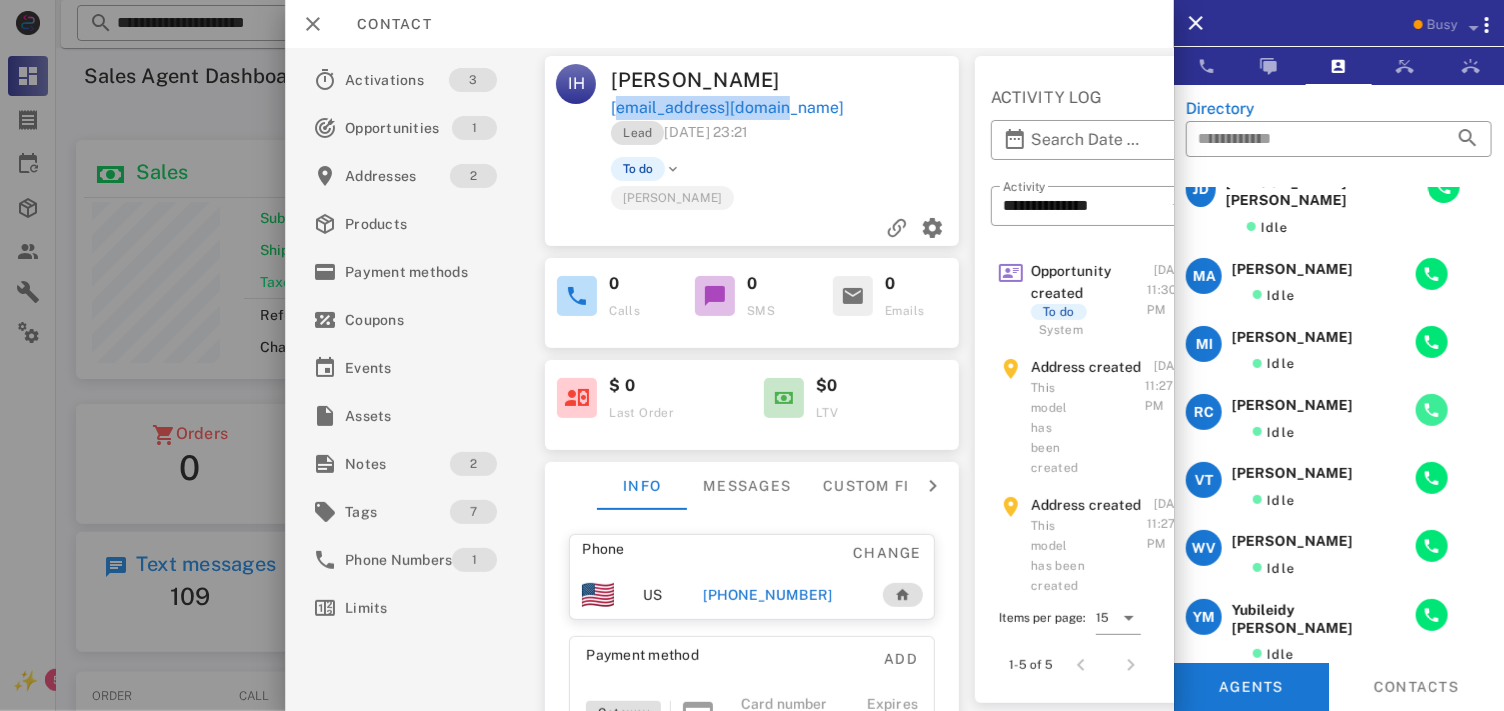 click at bounding box center (1432, 410) 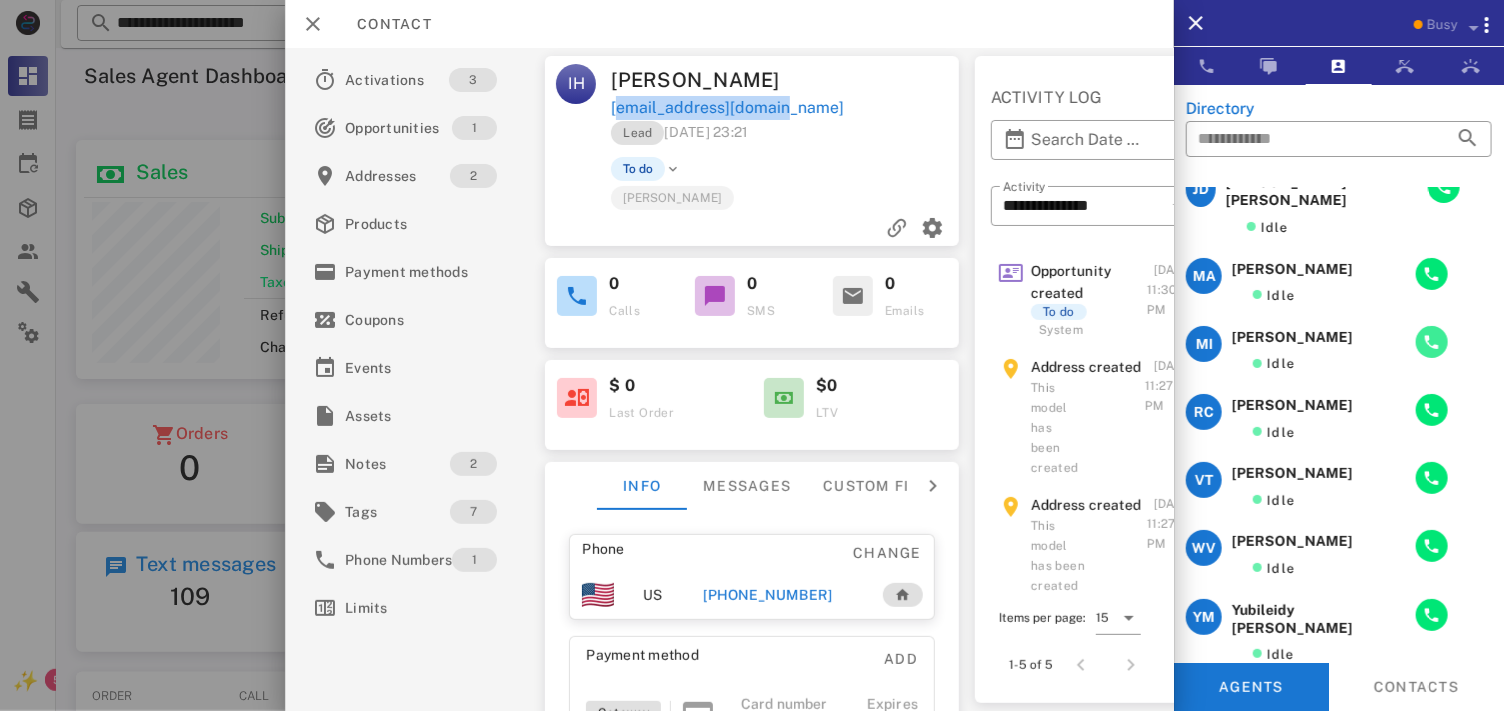 click at bounding box center [1432, 342] 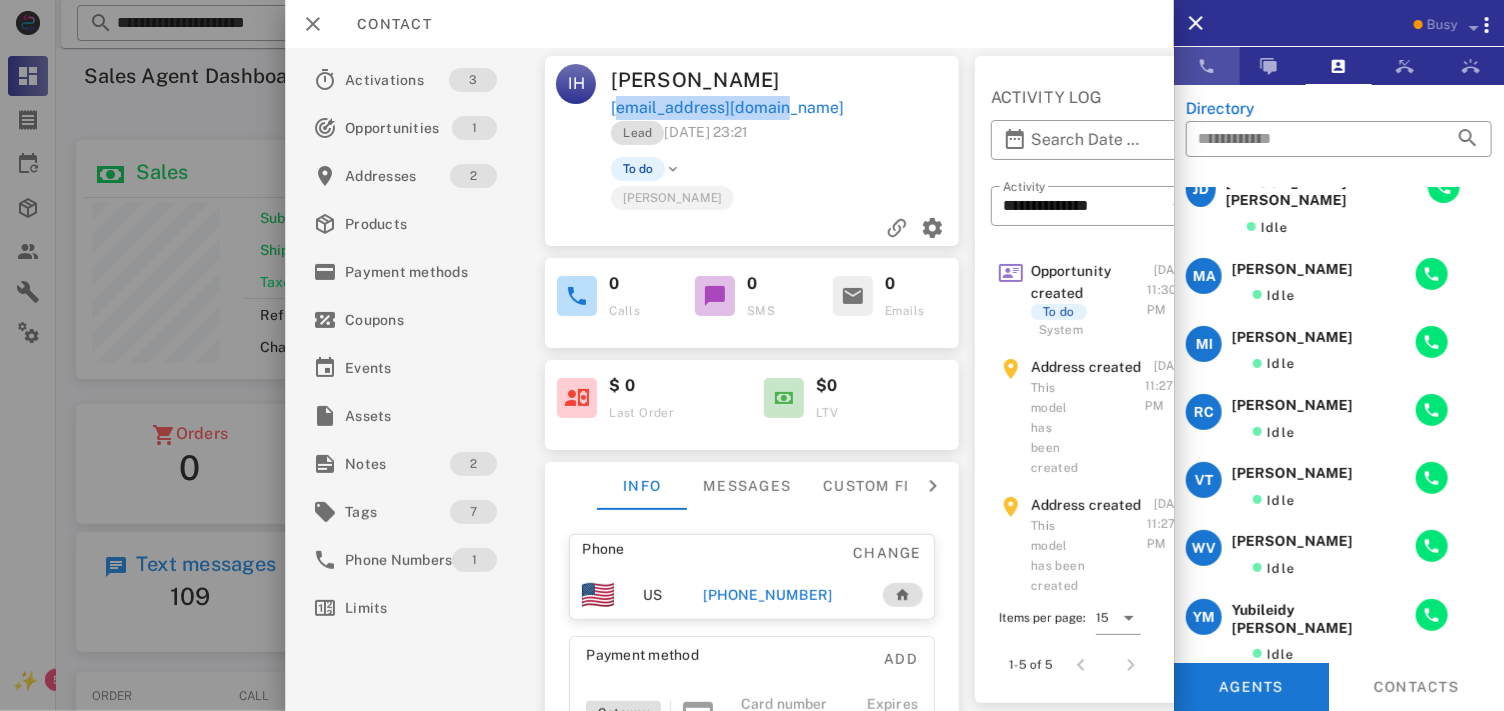 click at bounding box center [1207, 66] 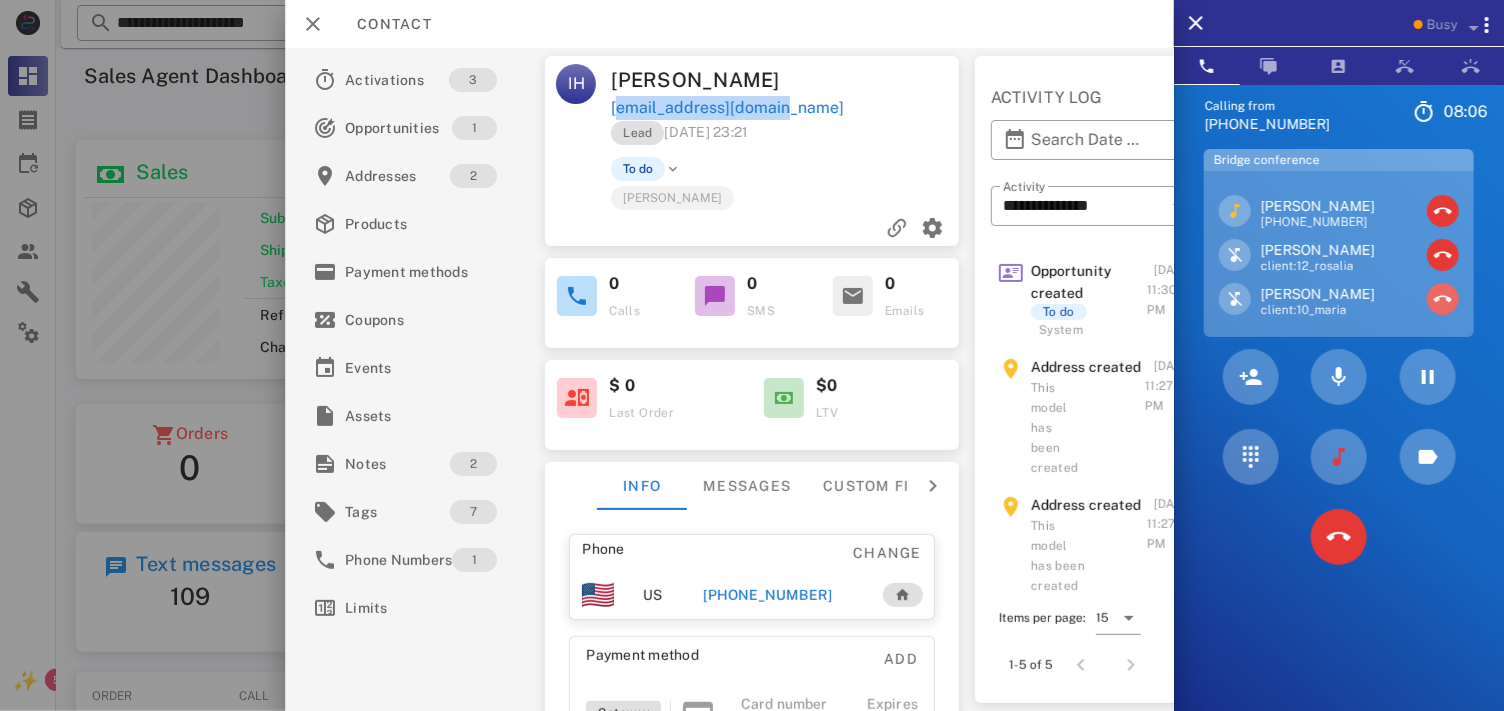 click at bounding box center [1443, 299] 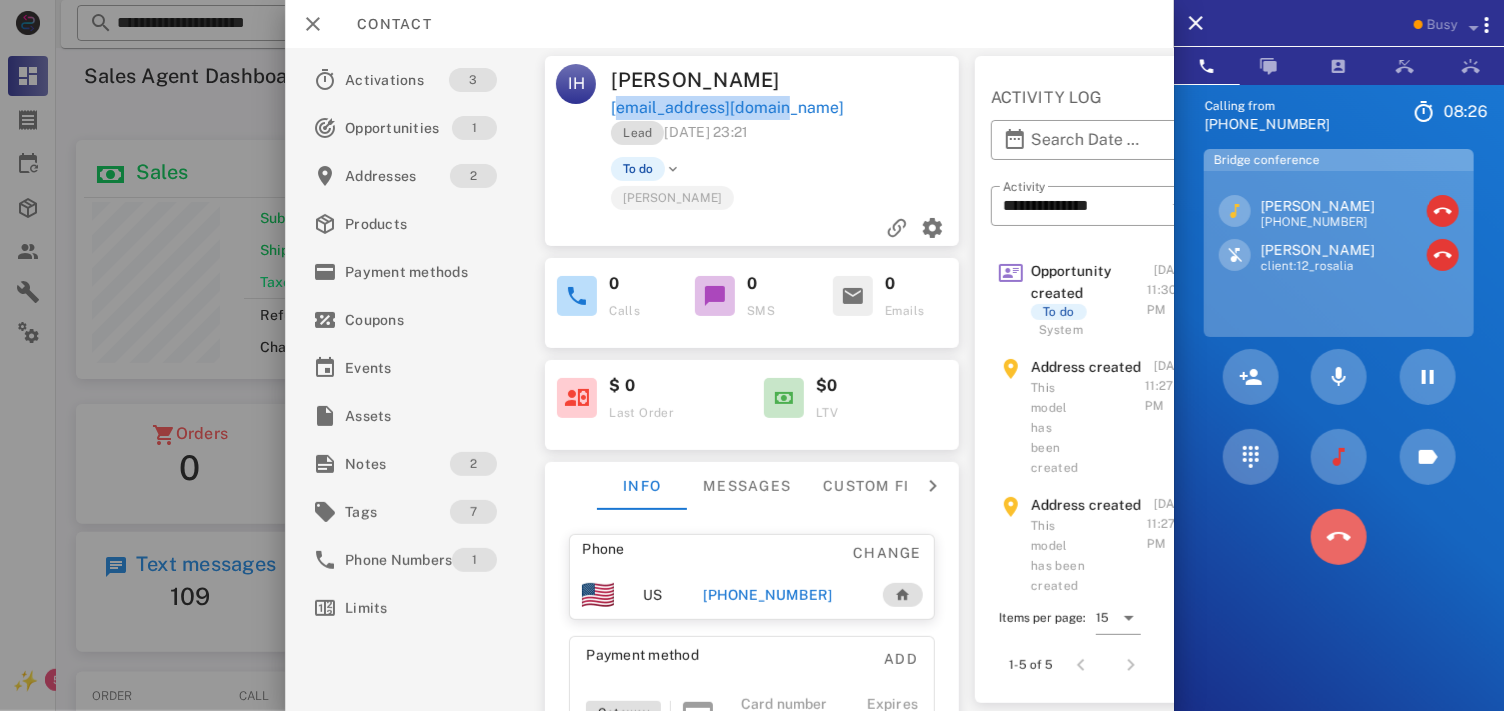 click at bounding box center [1339, 537] 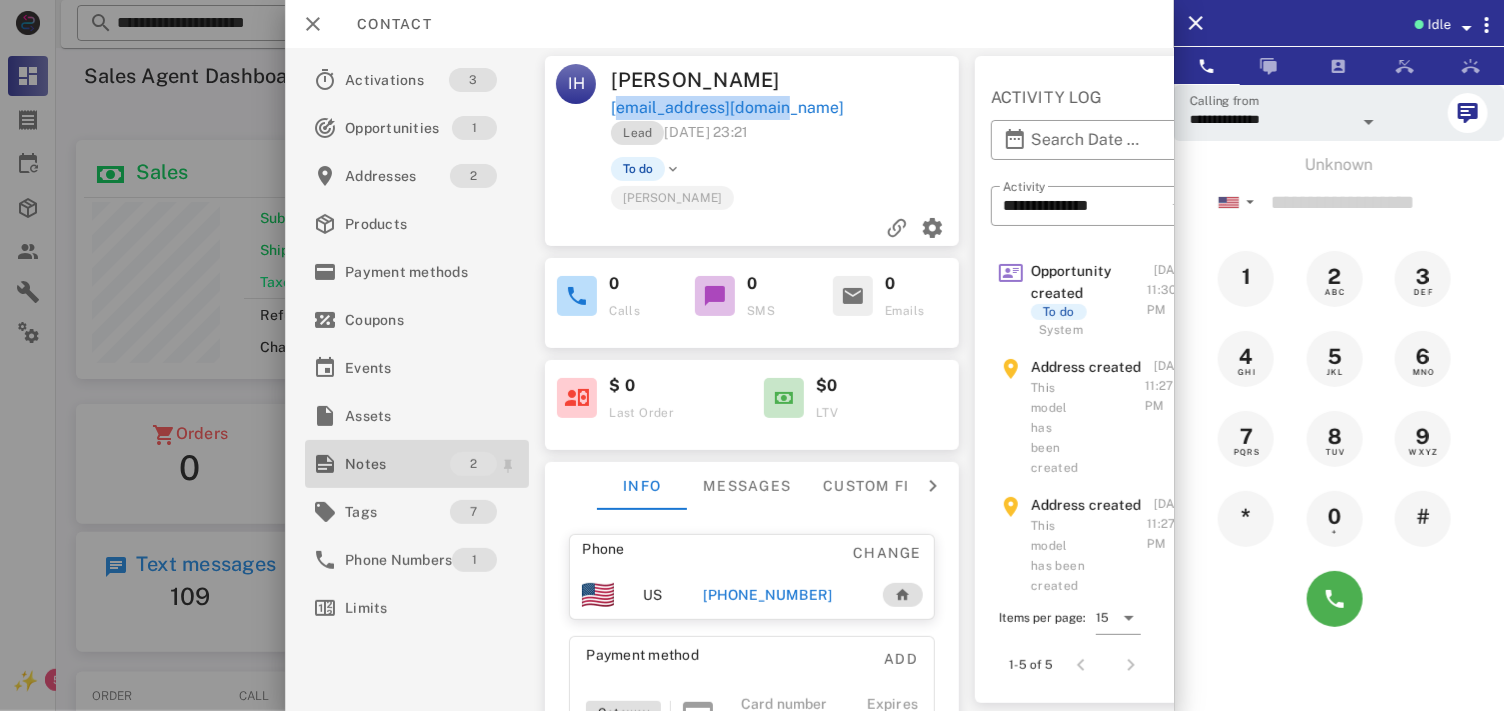 click on "Notes" at bounding box center [397, 464] 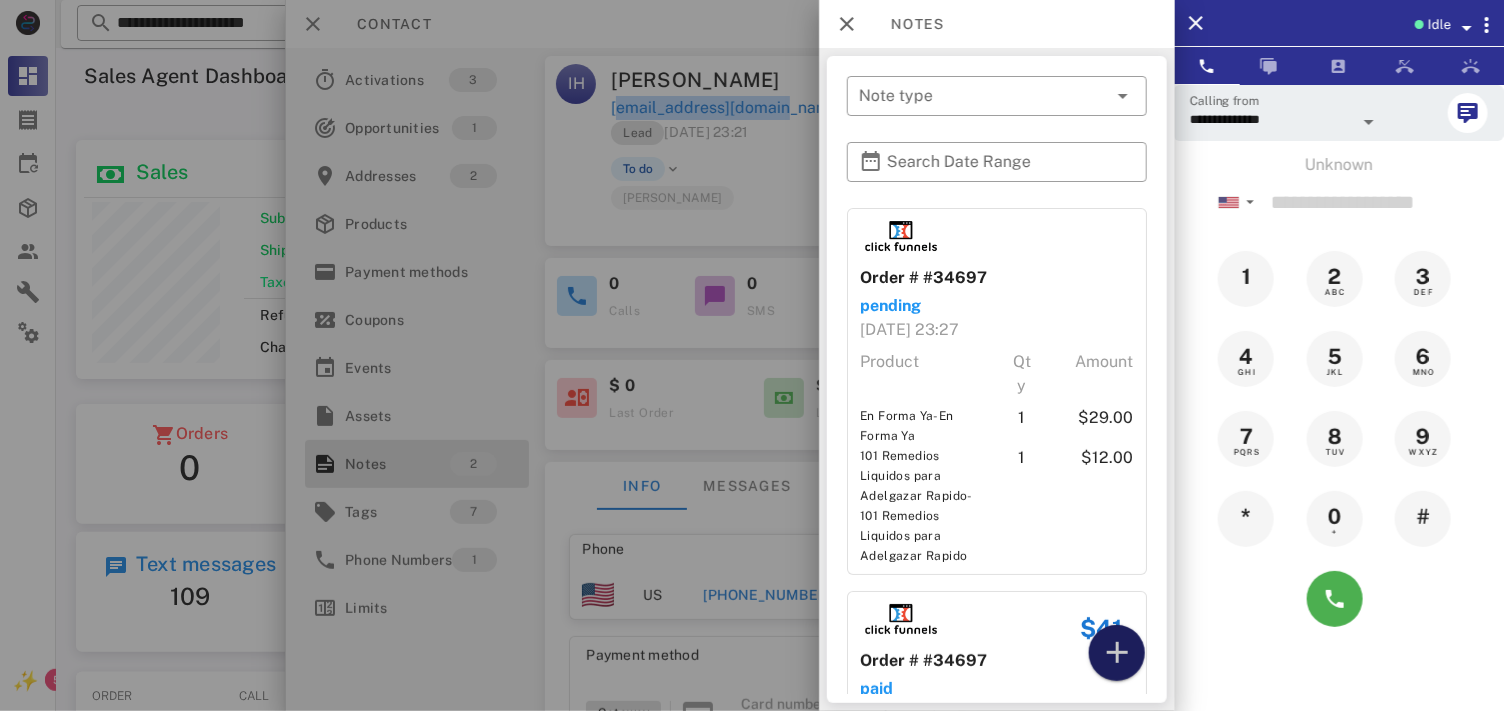 click at bounding box center [1116, 653] 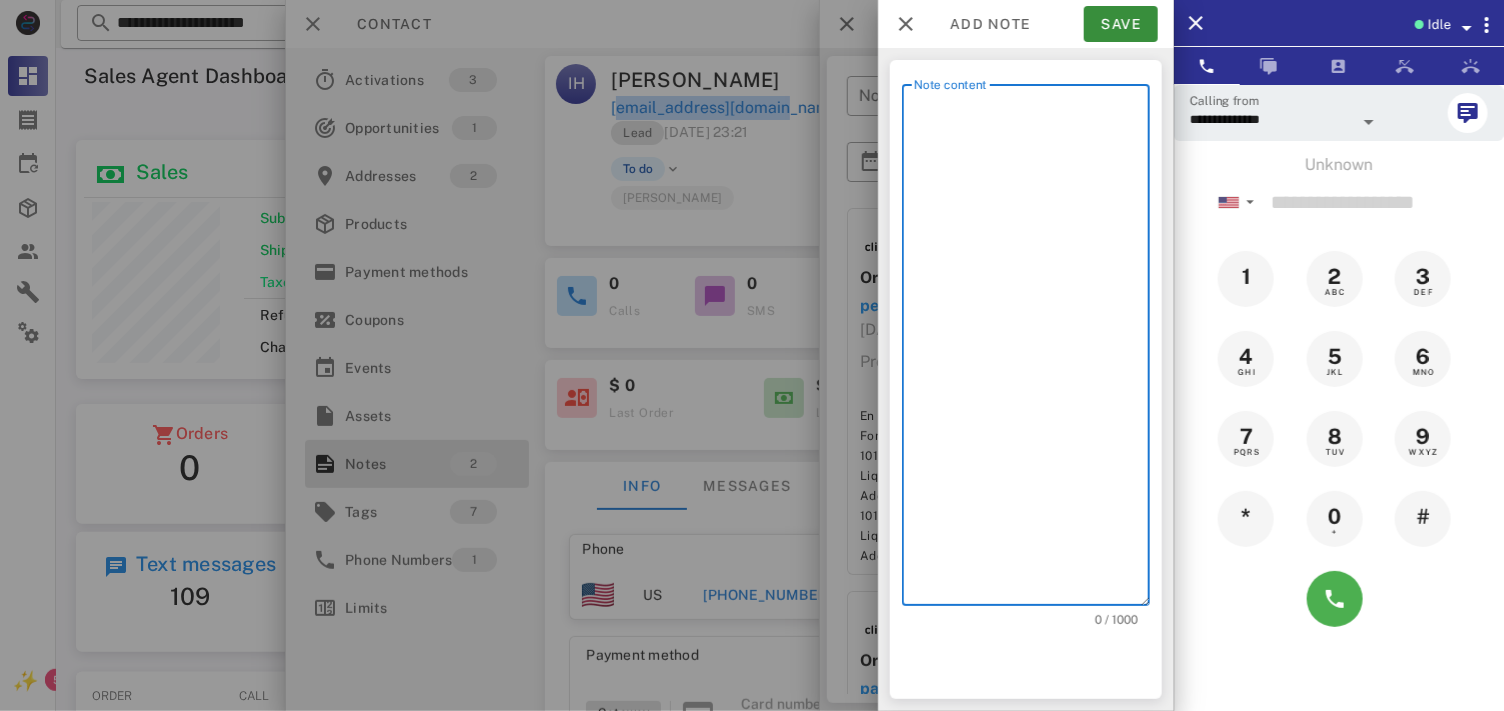 click on "Note content" at bounding box center [1032, 350] 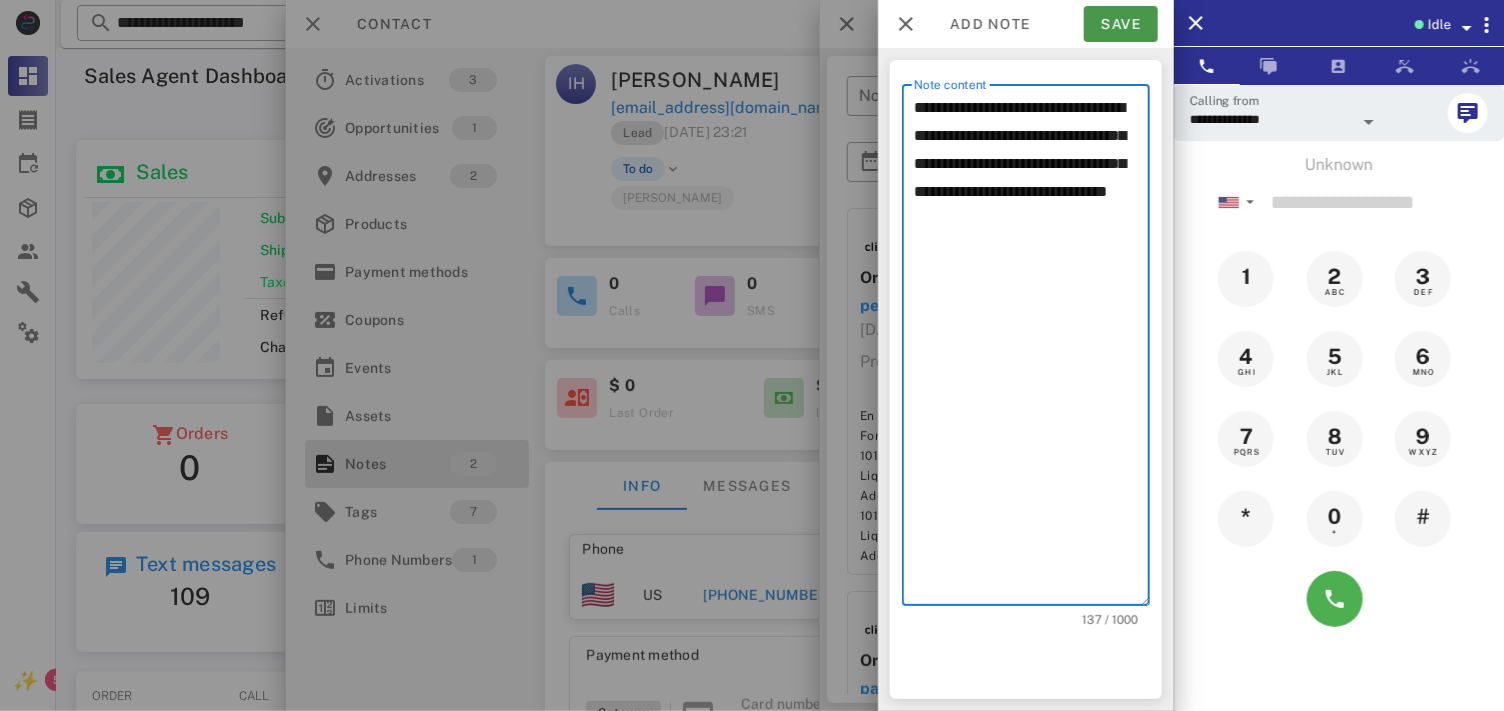 type on "**********" 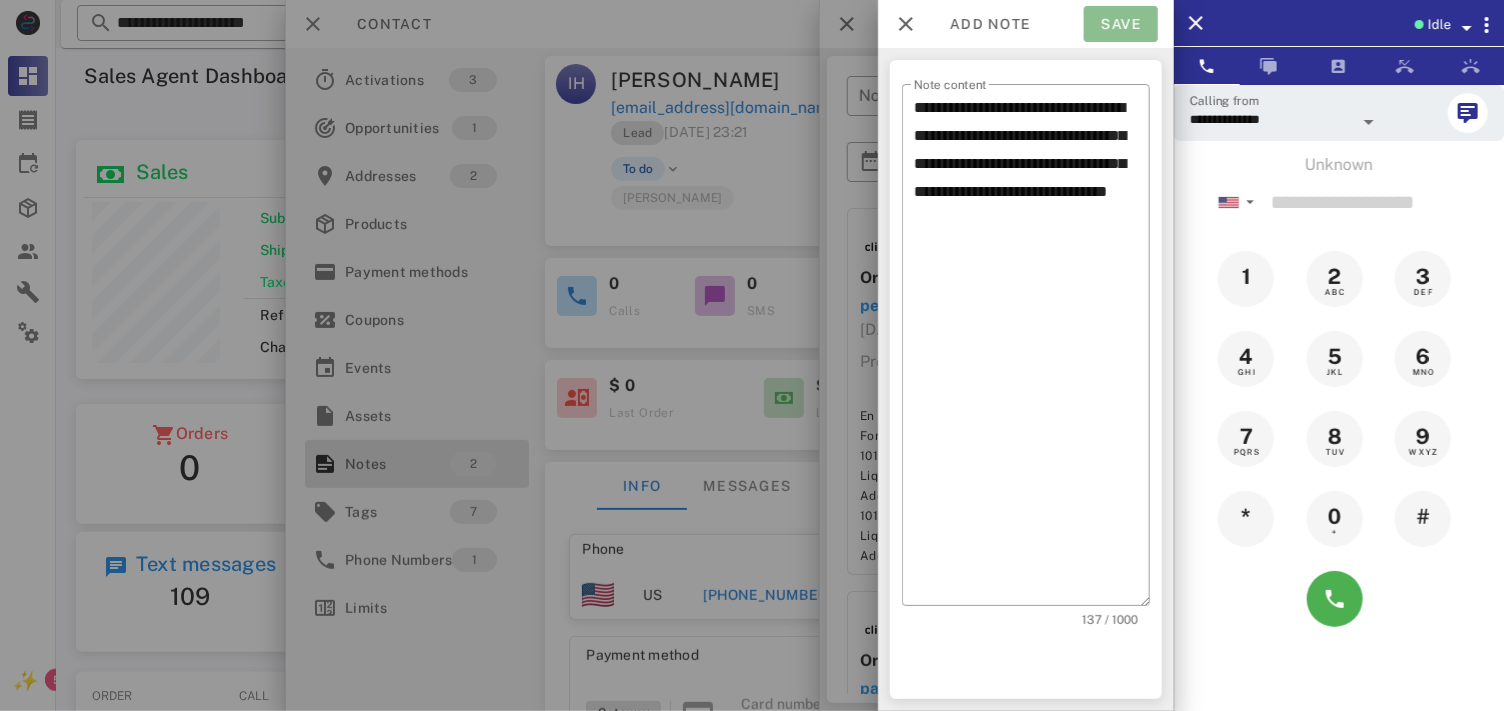 click on "Save" at bounding box center (1121, 24) 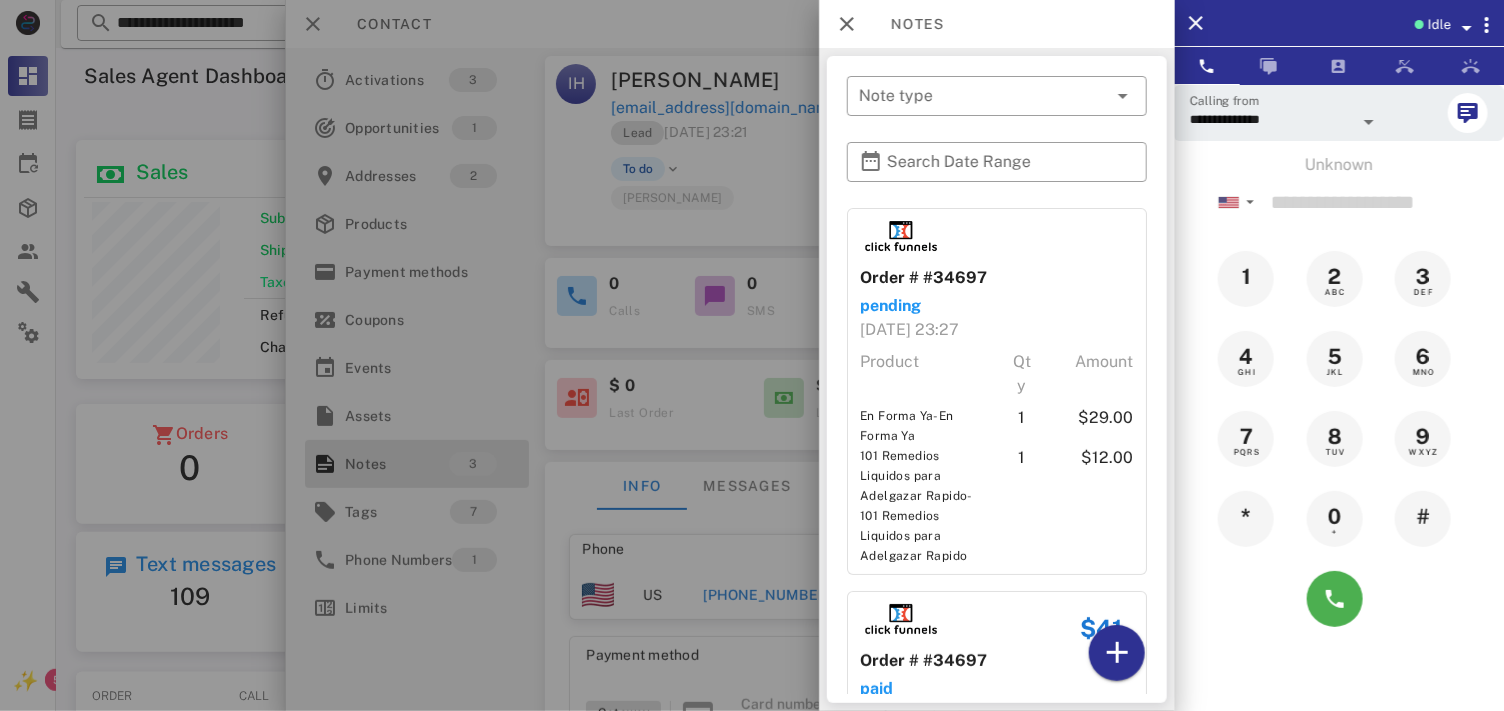 drag, startPoint x: 772, startPoint y: 103, endPoint x: 798, endPoint y: 112, distance: 27.513634 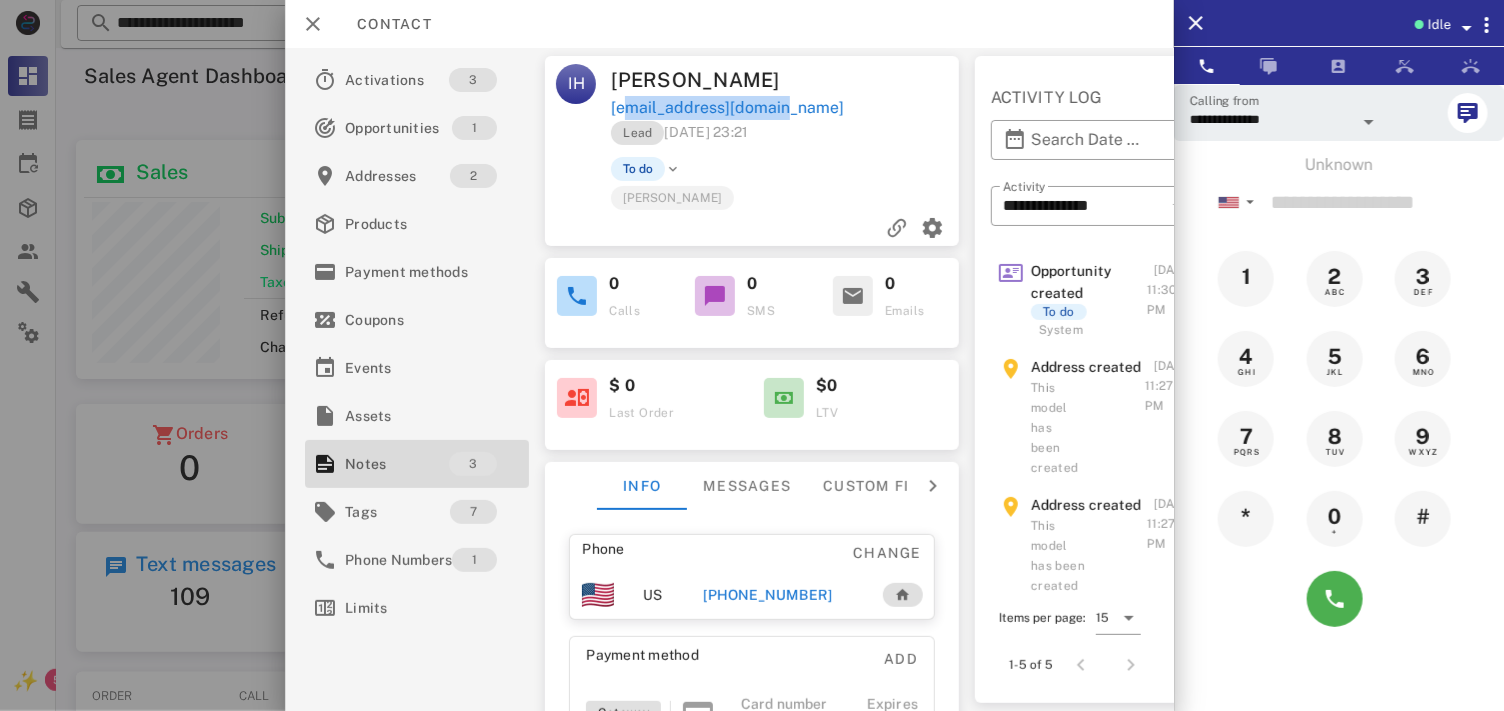 drag, startPoint x: 795, startPoint y: 111, endPoint x: 615, endPoint y: 110, distance: 180.00278 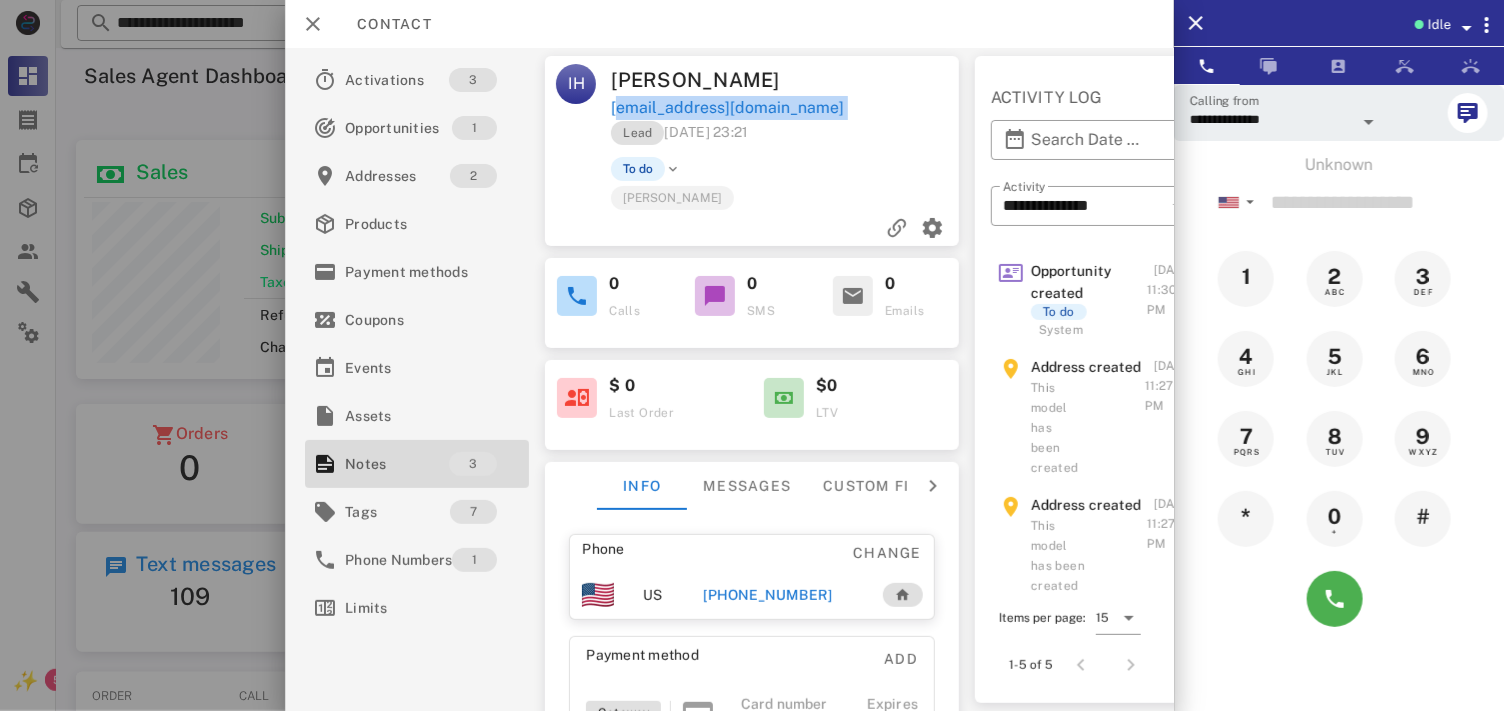 click on "[EMAIL_ADDRESS][DOMAIN_NAME]" at bounding box center (787, 108) 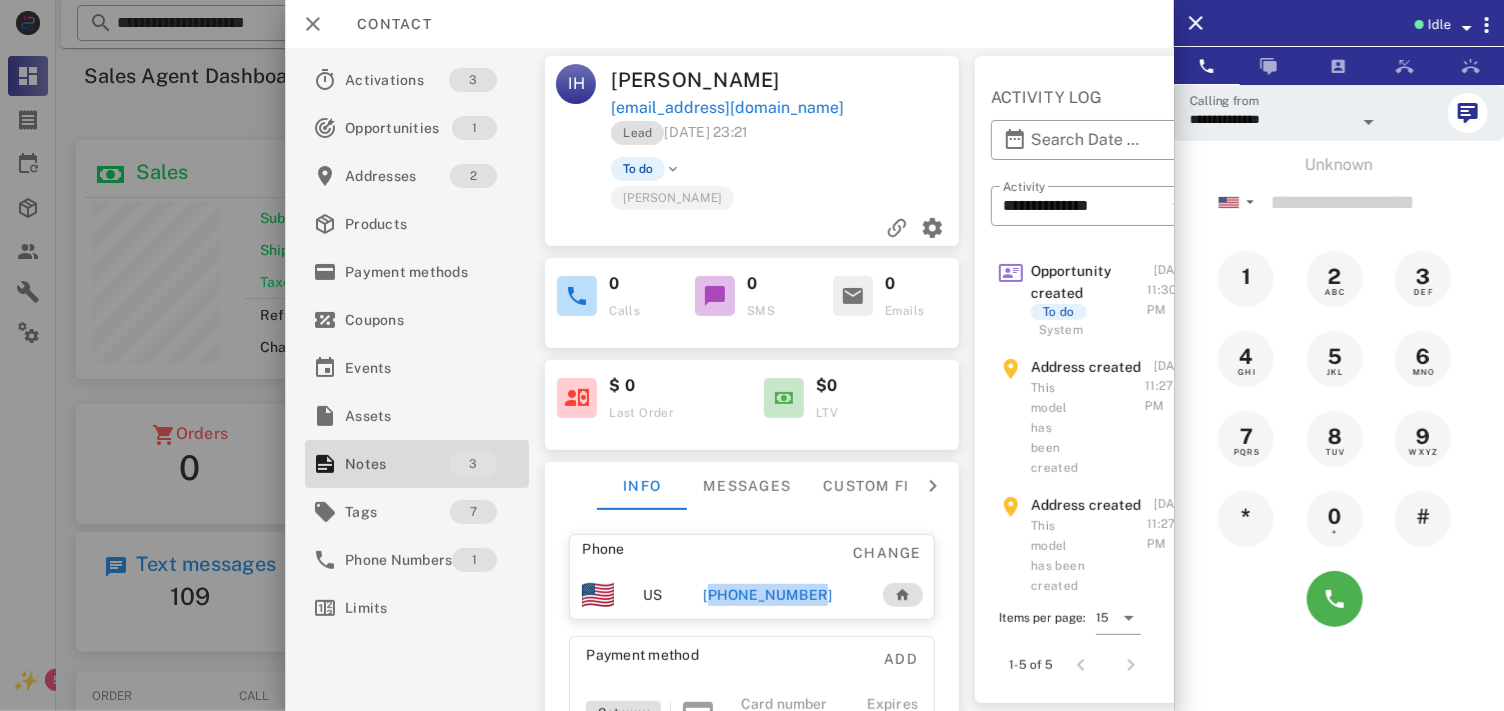 drag, startPoint x: 767, startPoint y: 597, endPoint x: 701, endPoint y: 596, distance: 66.007576 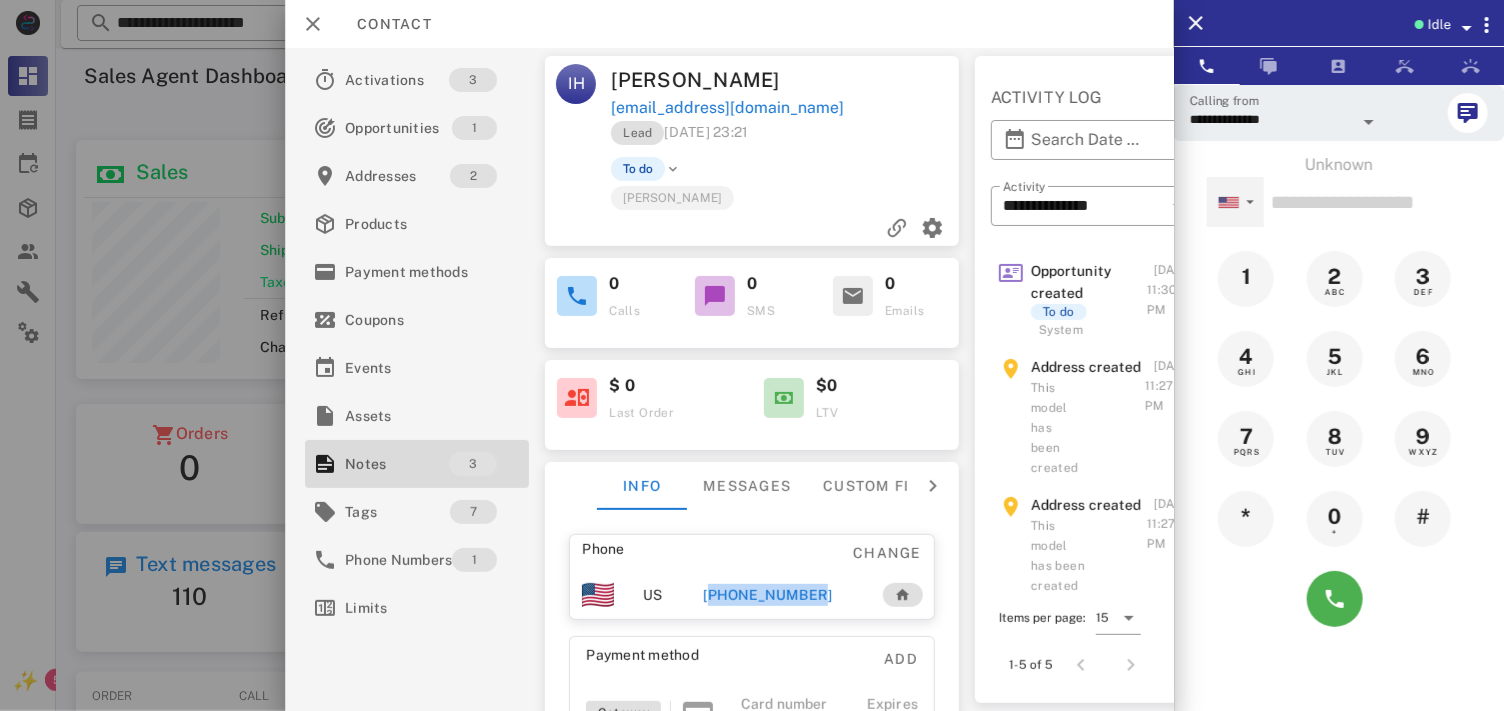 scroll, scrollTop: 999761, scrollLeft: 999535, axis: both 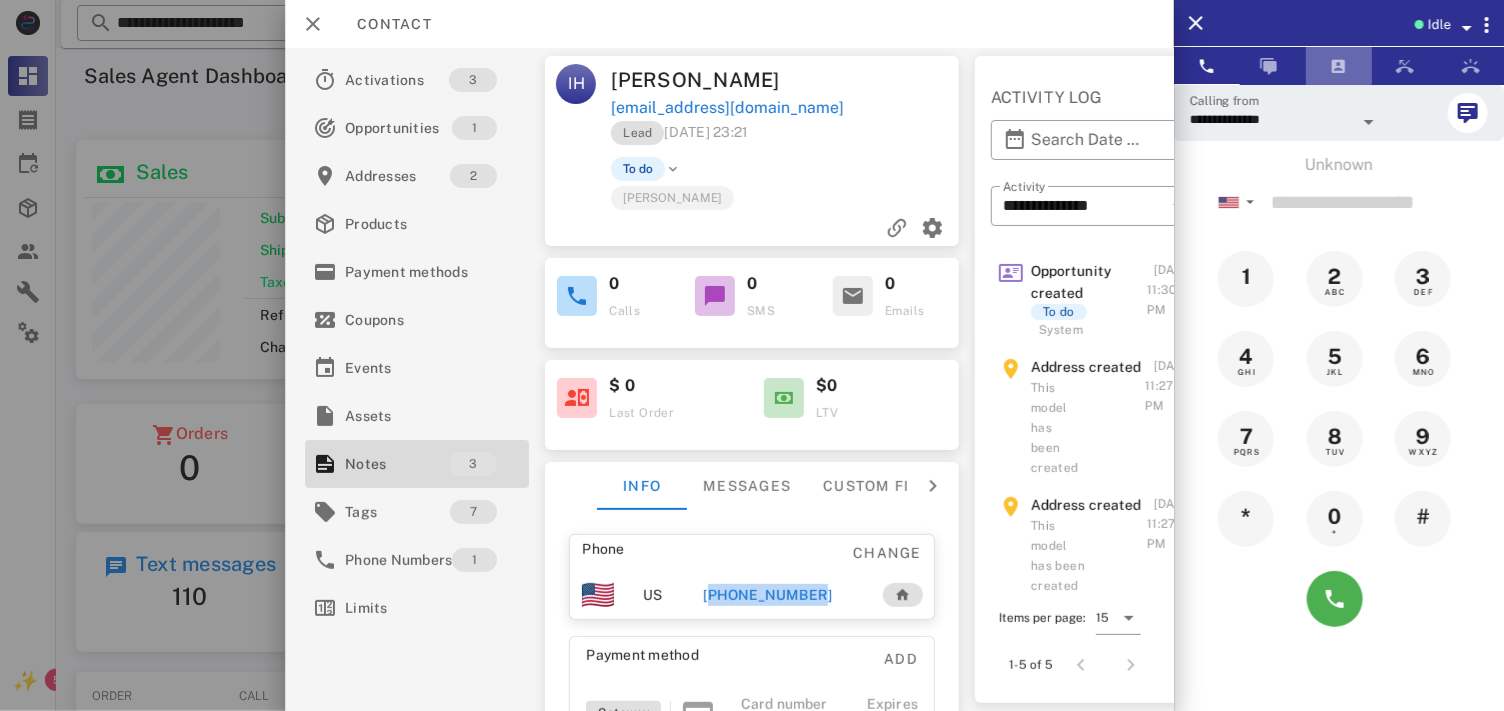 click at bounding box center (1339, 66) 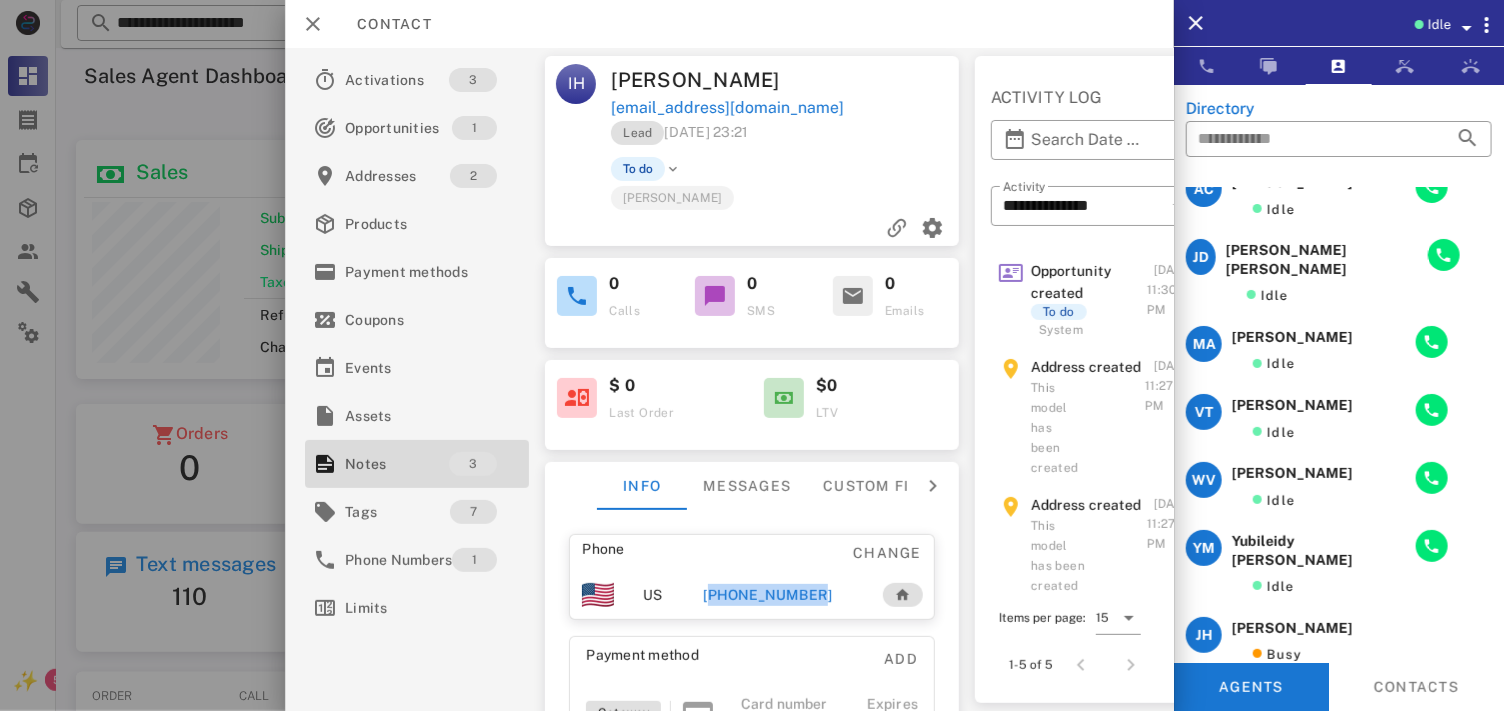 scroll, scrollTop: 0, scrollLeft: 0, axis: both 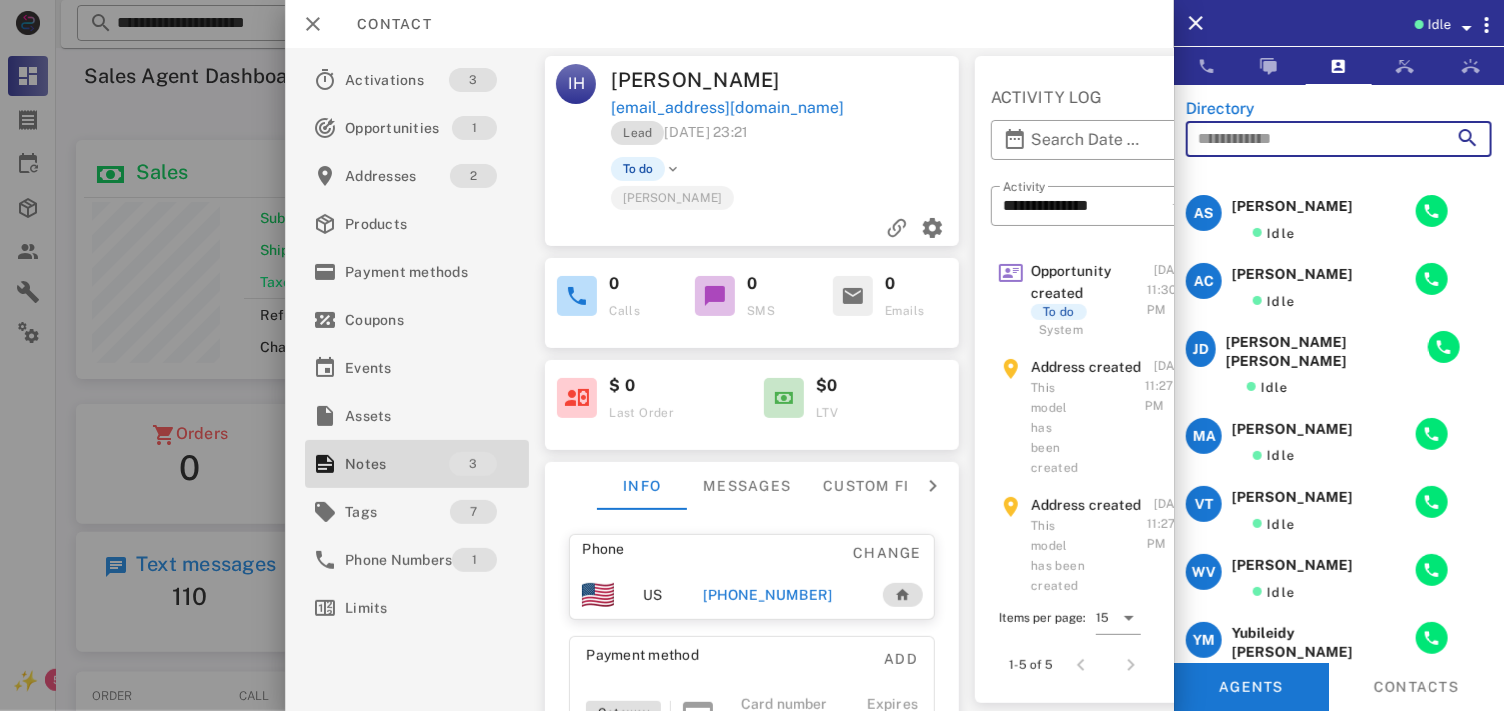 click at bounding box center [1311, 139] 